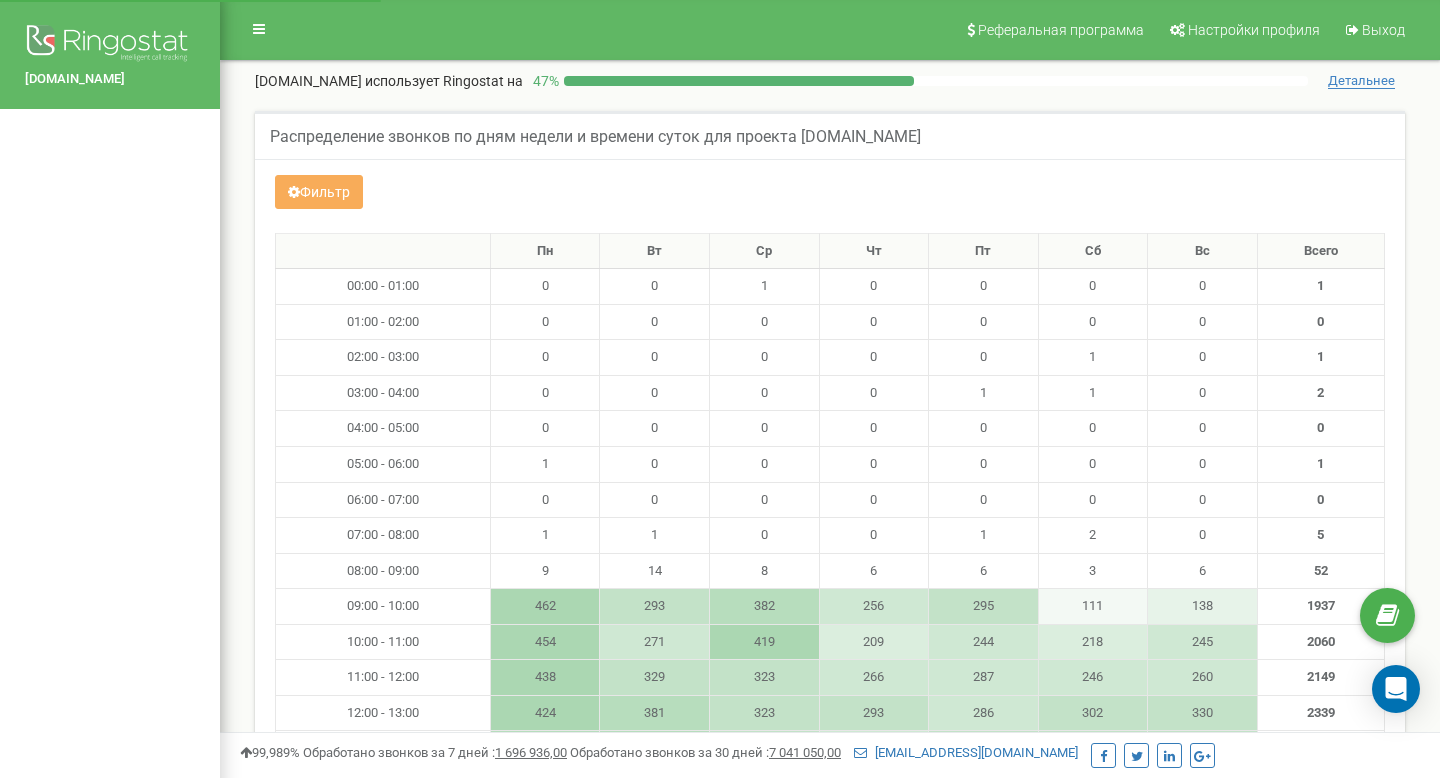 scroll, scrollTop: 0, scrollLeft: 0, axis: both 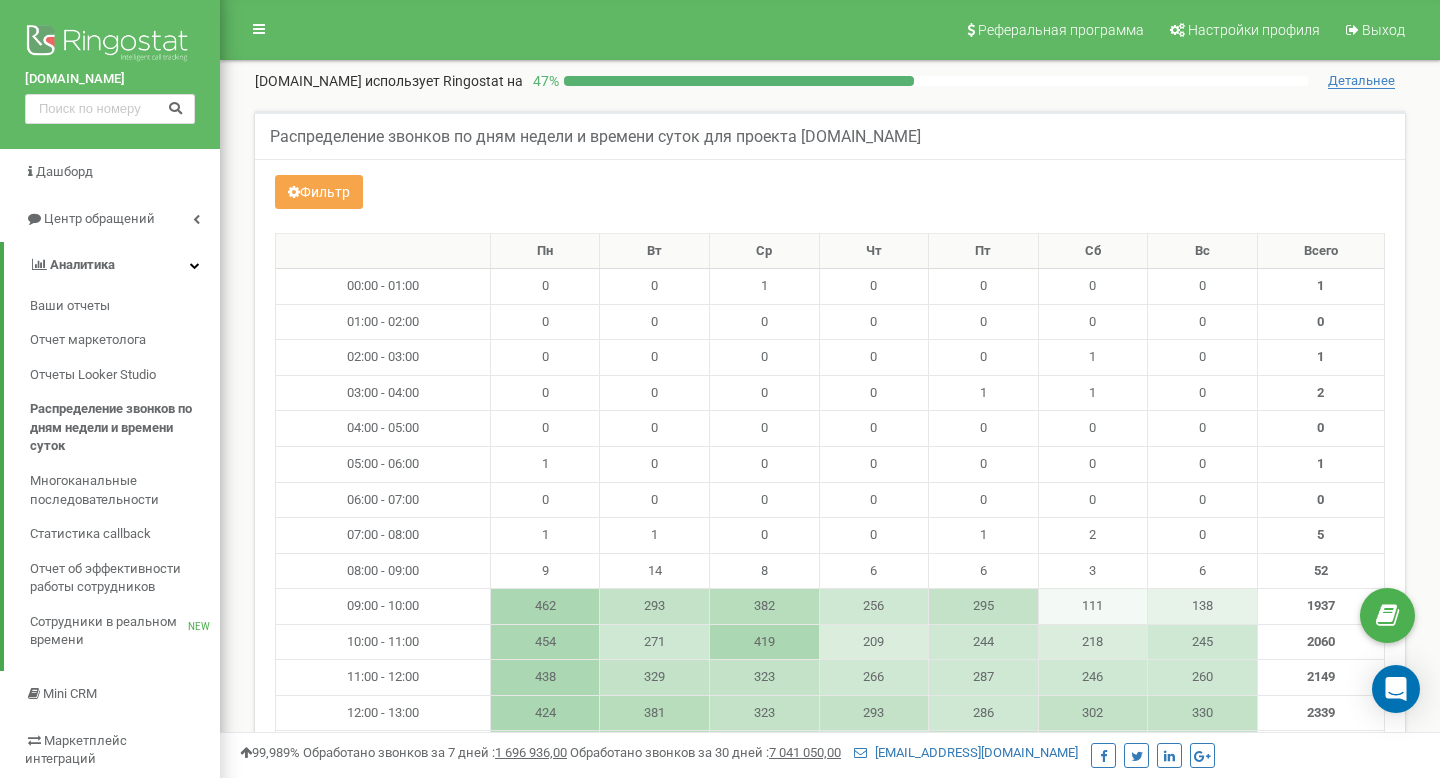 click on "Фильтр" at bounding box center (319, 192) 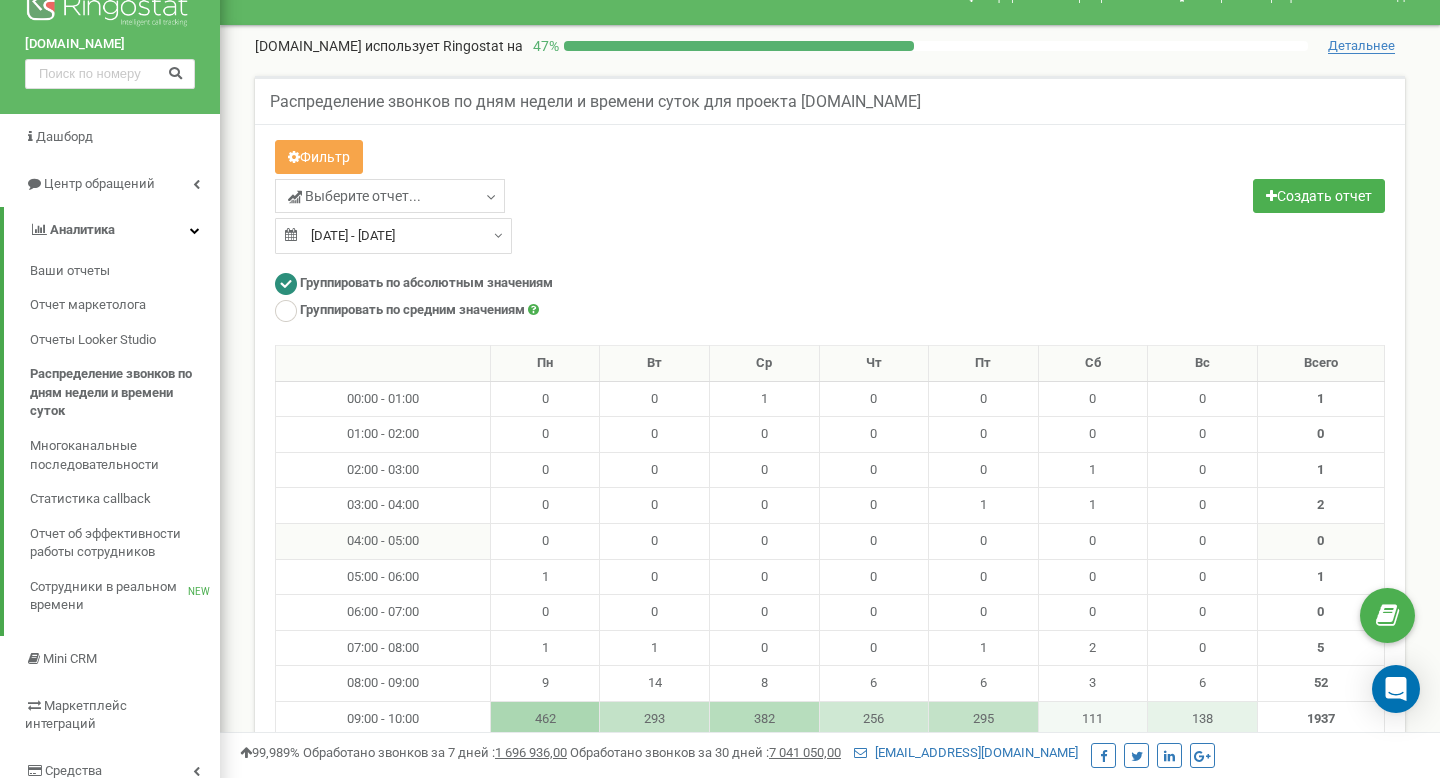 scroll, scrollTop: 37, scrollLeft: 0, axis: vertical 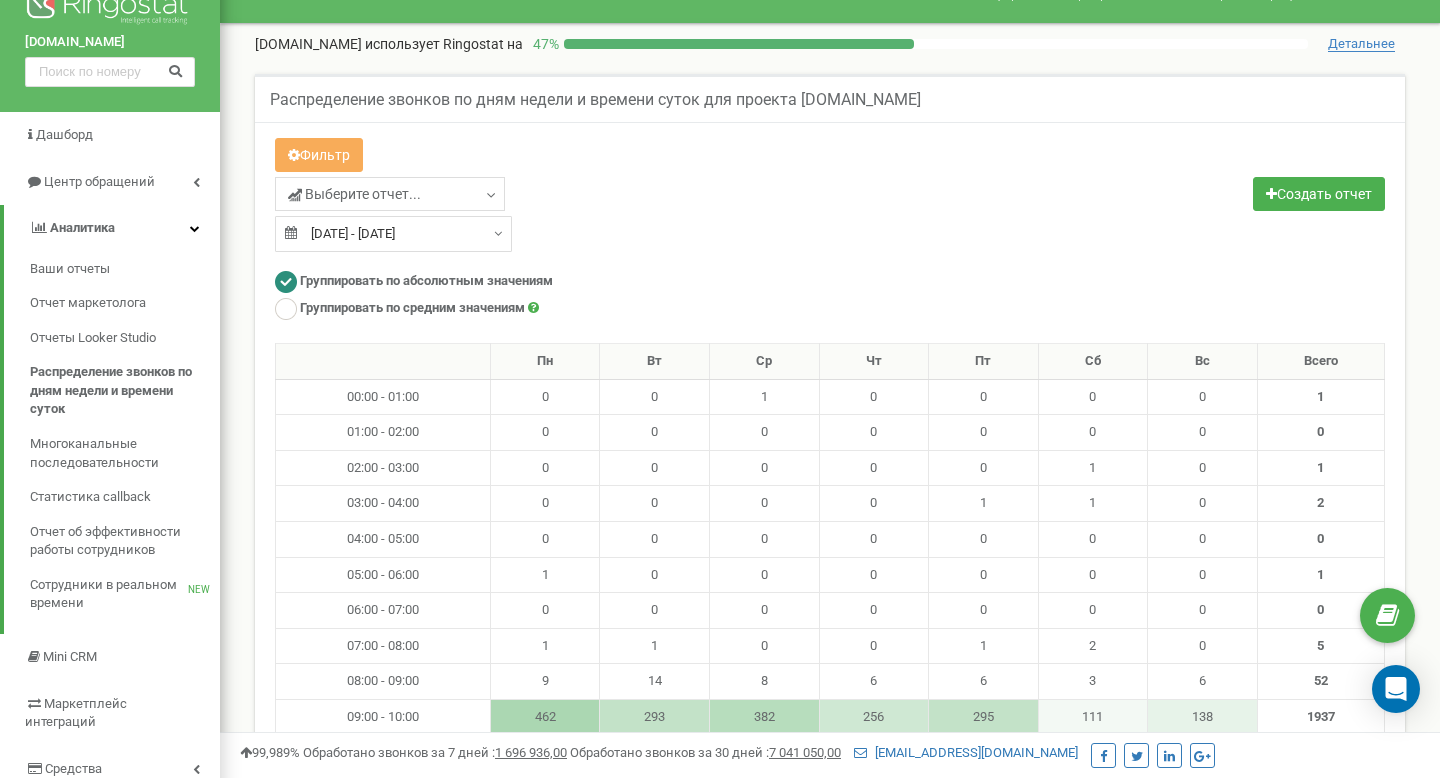 type on "01.06.2025" 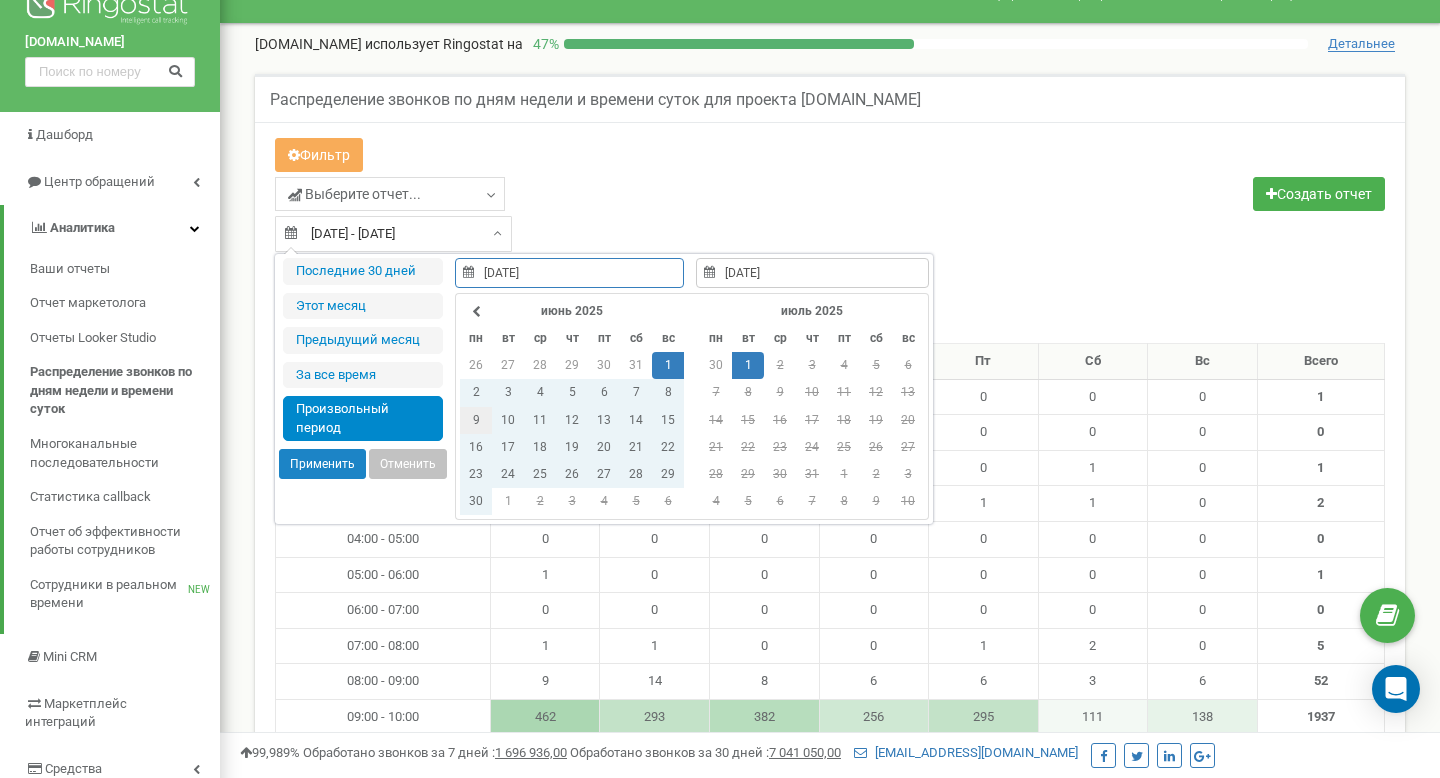 type on "09.06.2025" 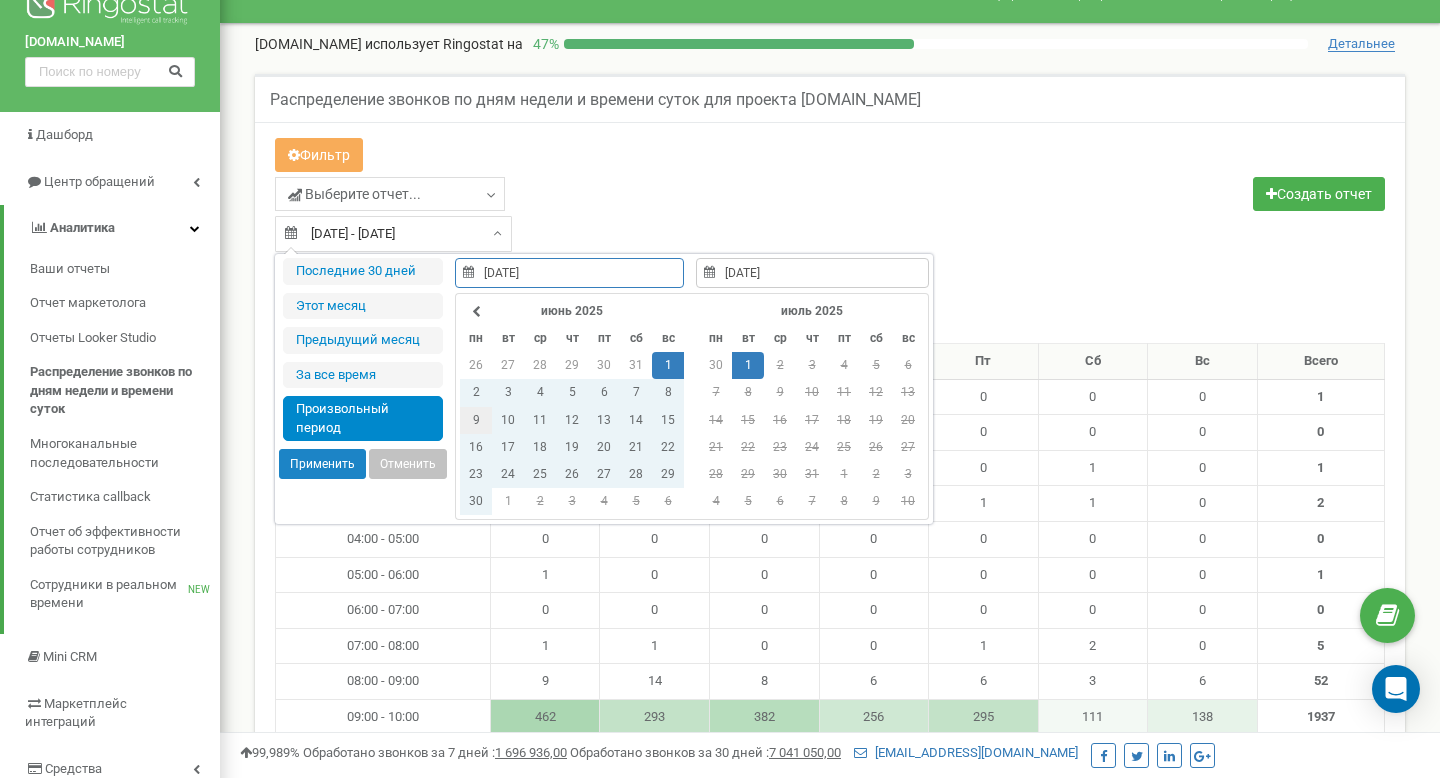 click on "9" at bounding box center [476, 420] 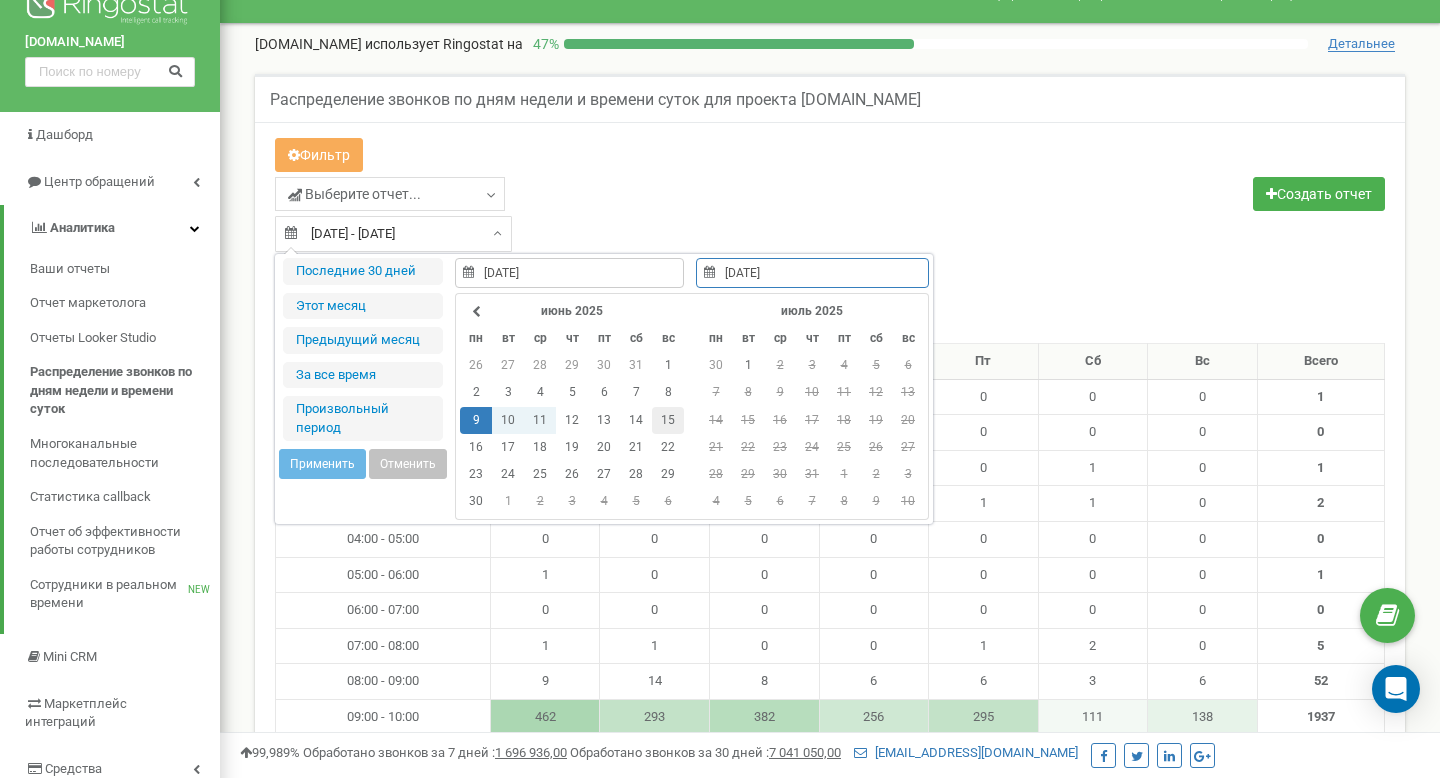 type on "15.06.2025" 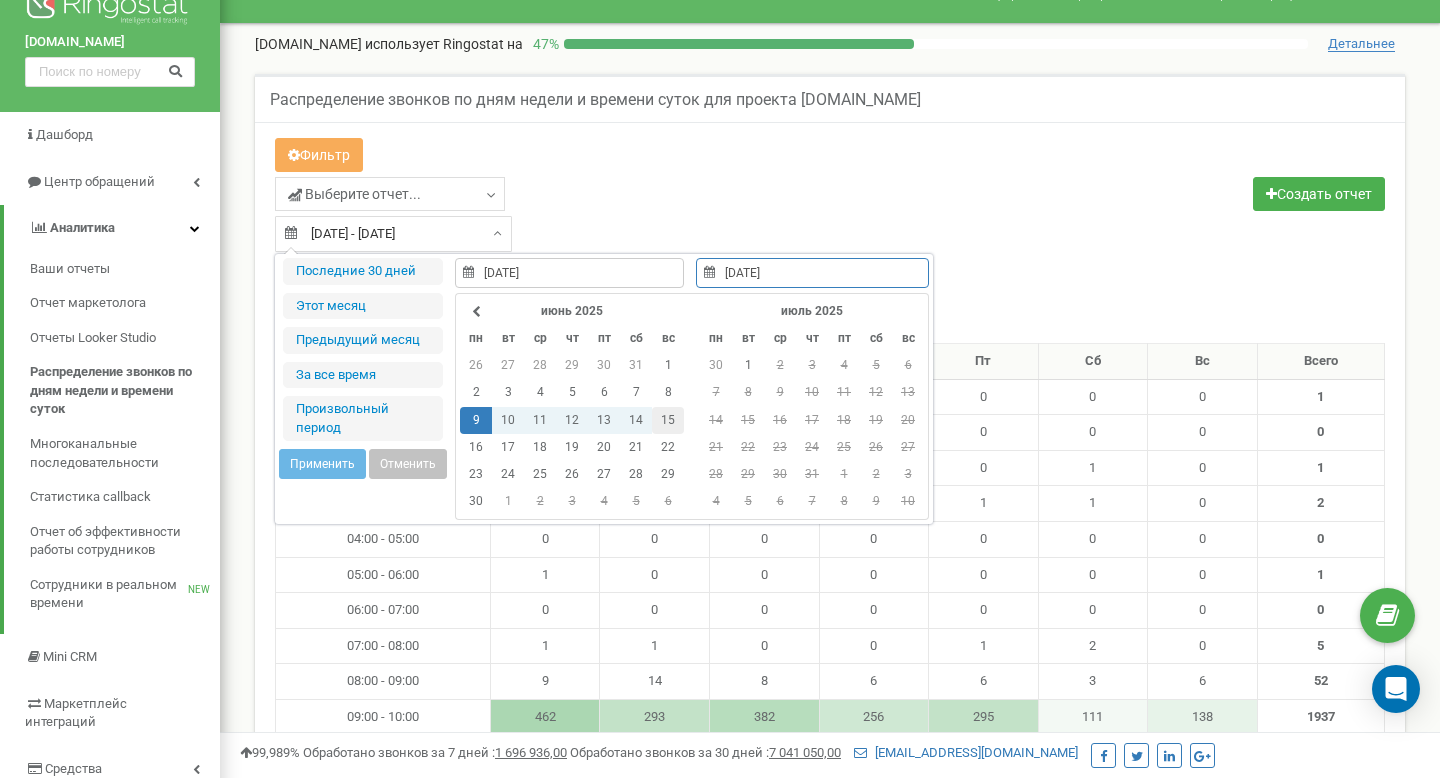 click on "15" at bounding box center (668, 420) 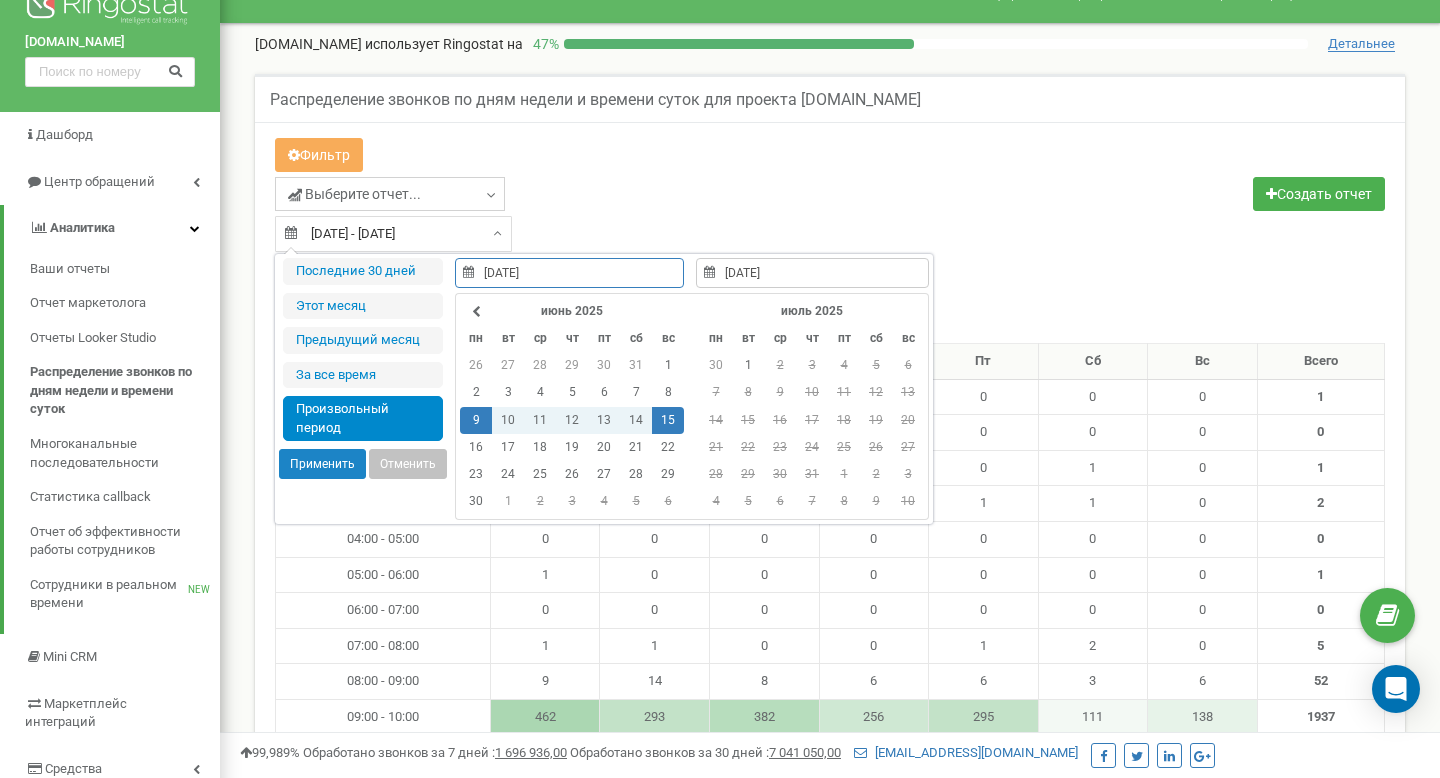 type on "01.06.2025" 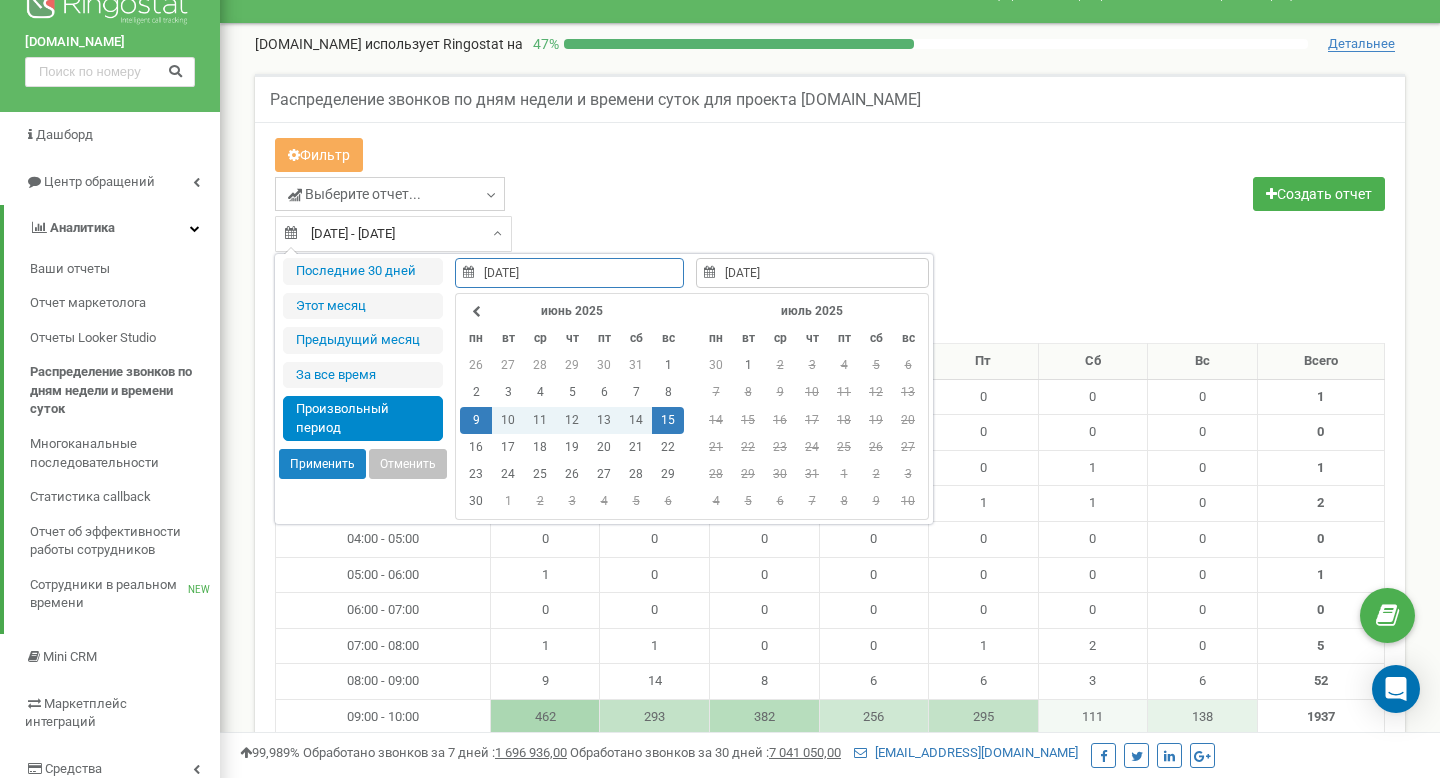 type on "30.06.2025" 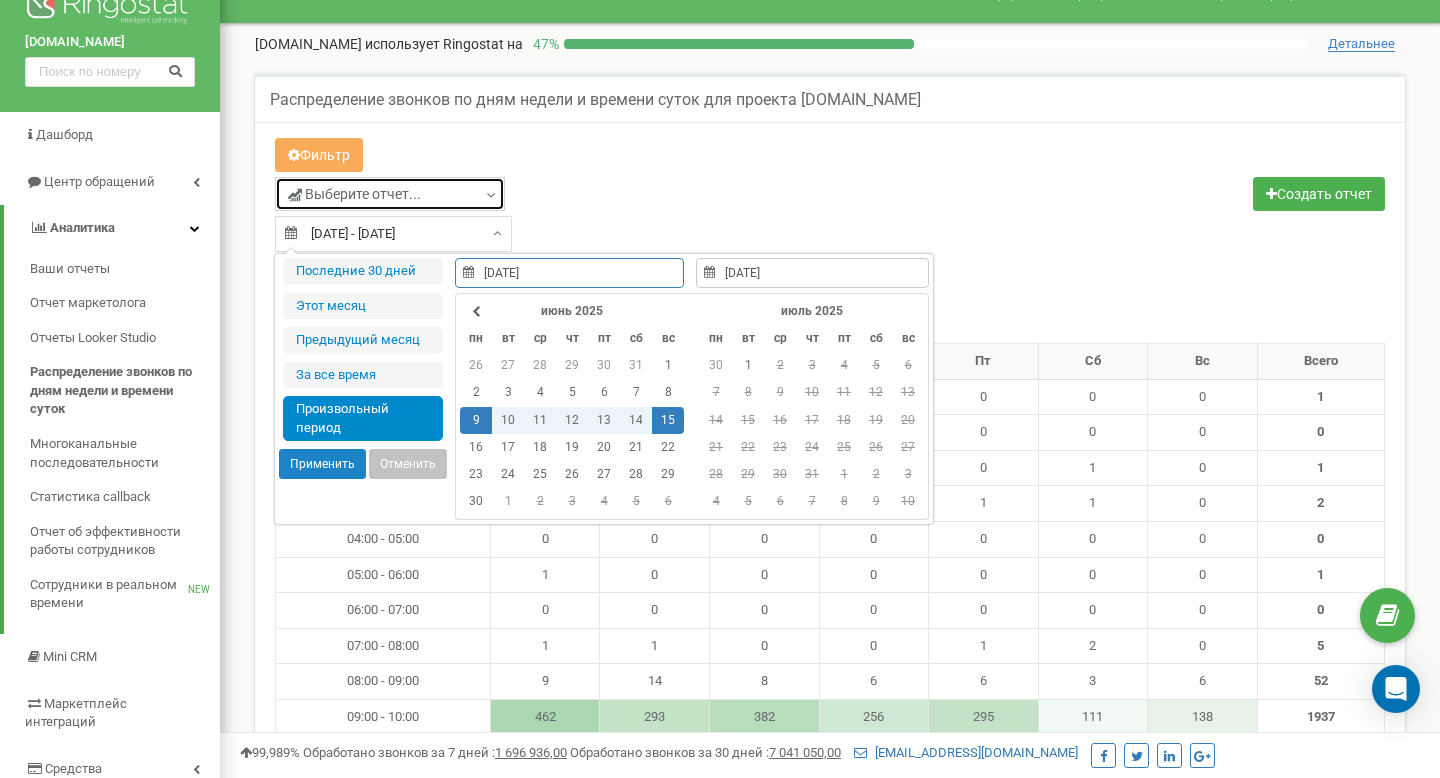 type on "[DATE] - [DATE]" 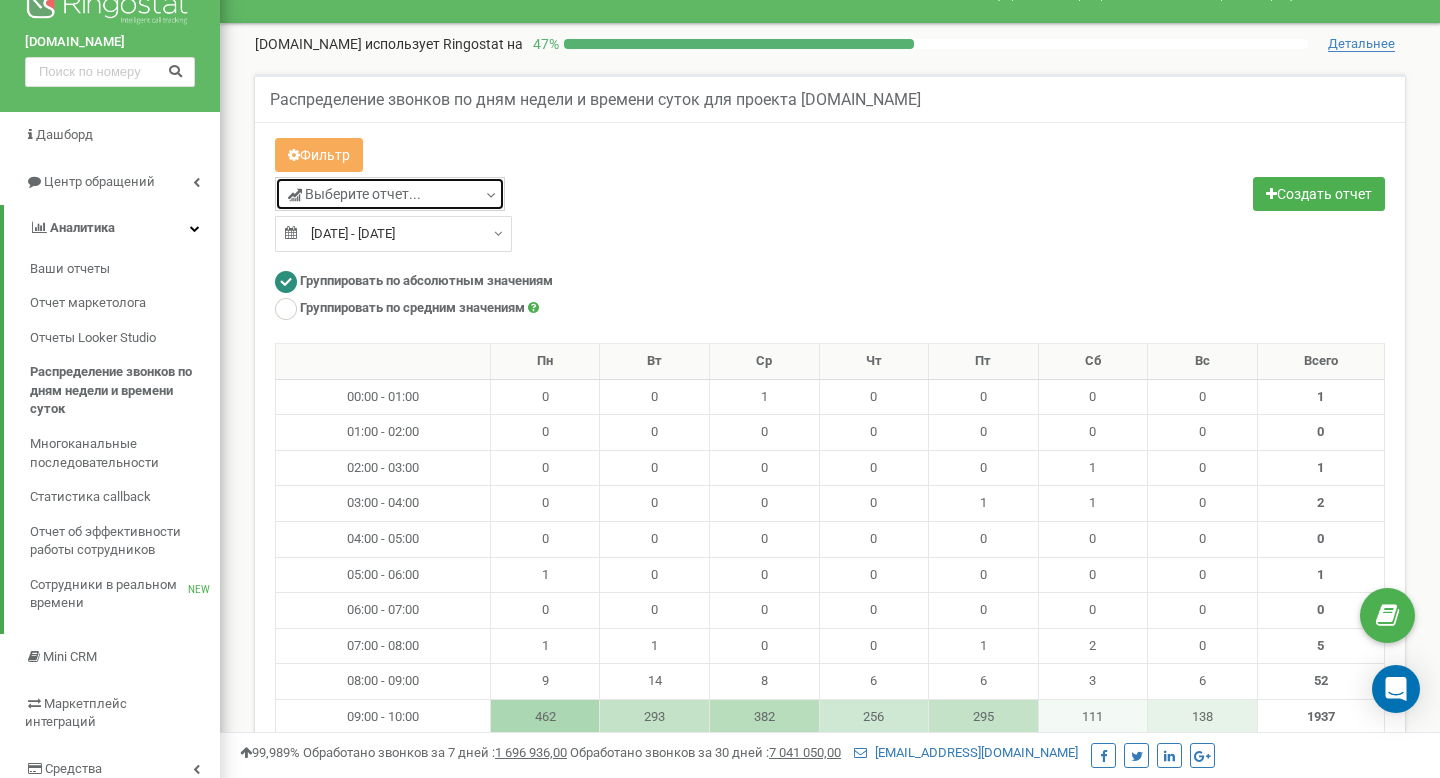 click on "Выберите отчет..." at bounding box center (390, 194) 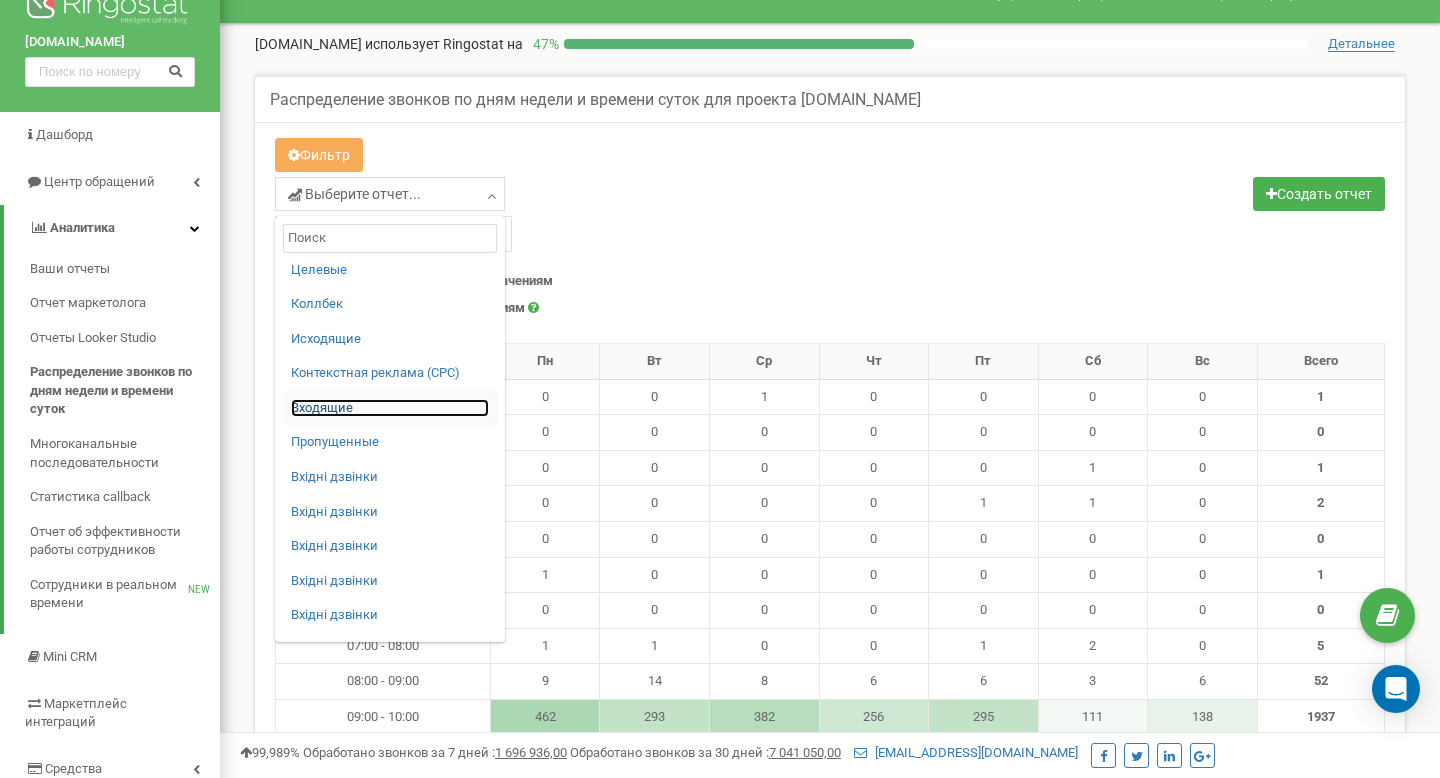 click on "Входящие" at bounding box center (390, 408) 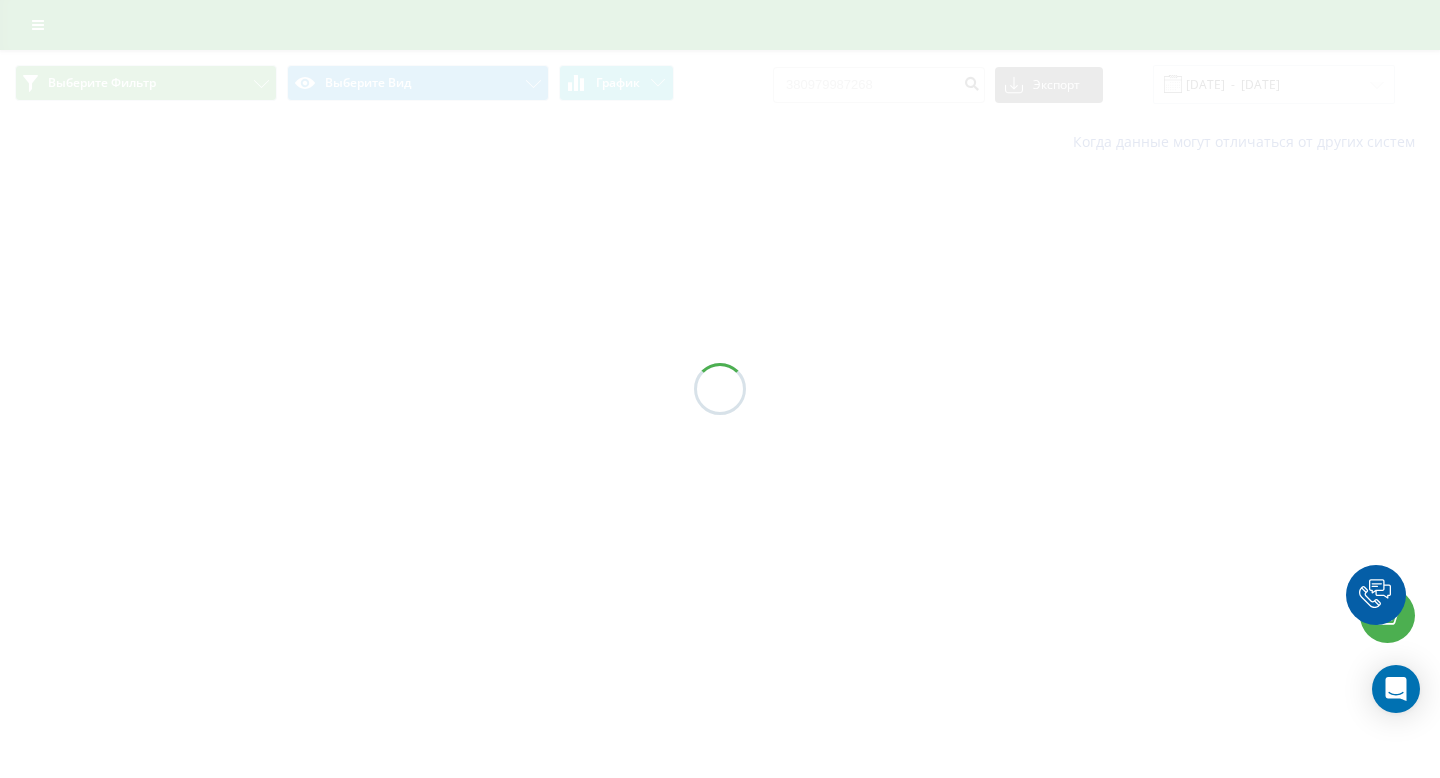 scroll, scrollTop: 0, scrollLeft: 0, axis: both 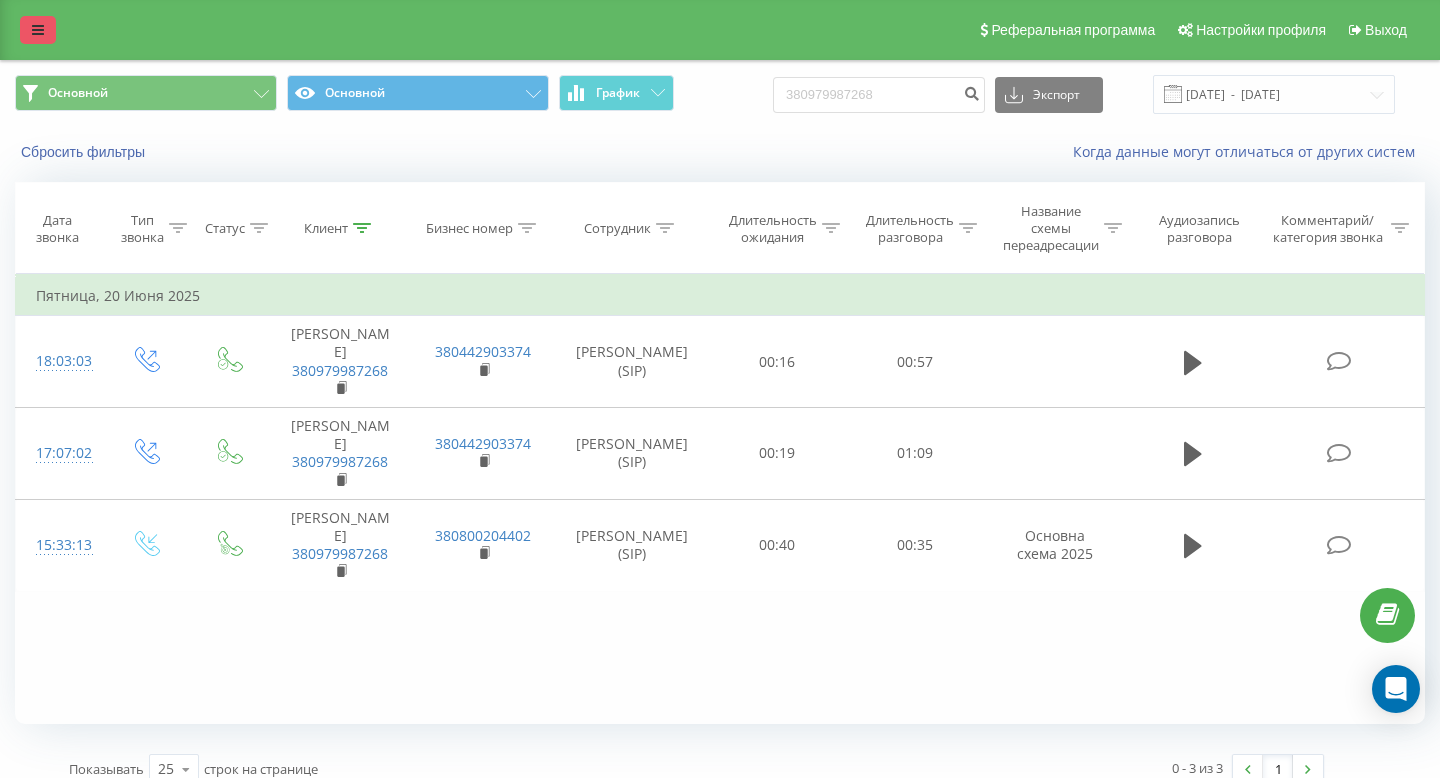click at bounding box center (38, 30) 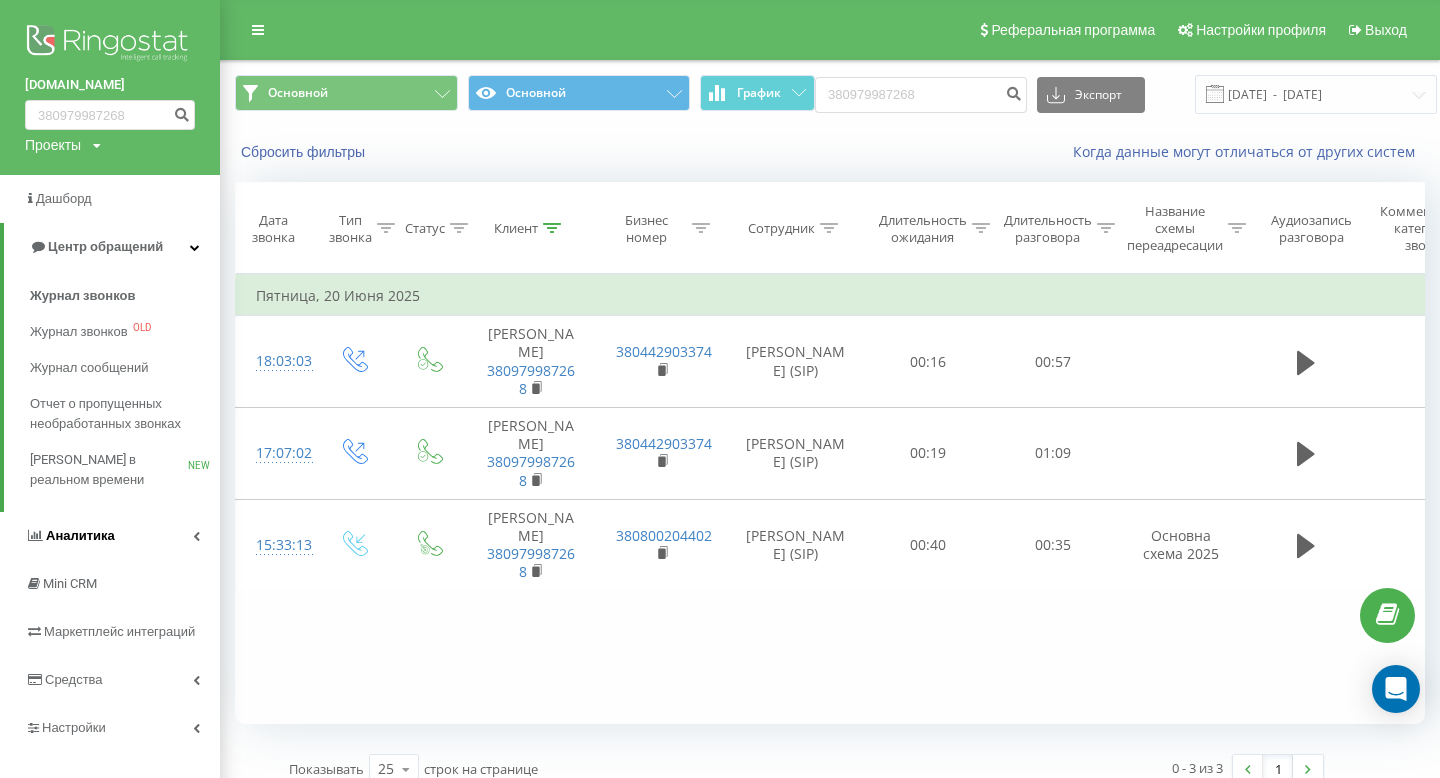 click on "Аналитика" at bounding box center [110, 536] 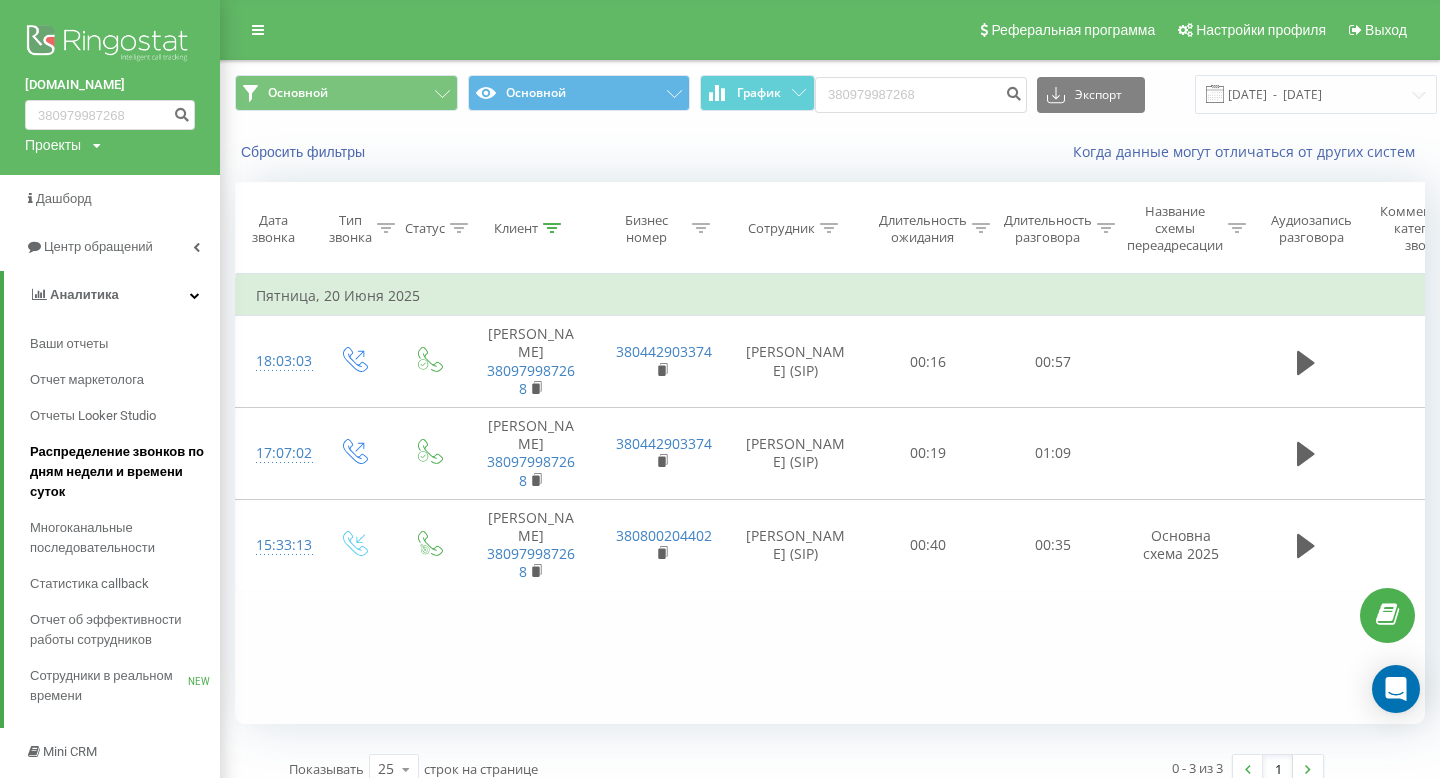 click on "Распределение звонков по дням недели и времени суток" at bounding box center (120, 472) 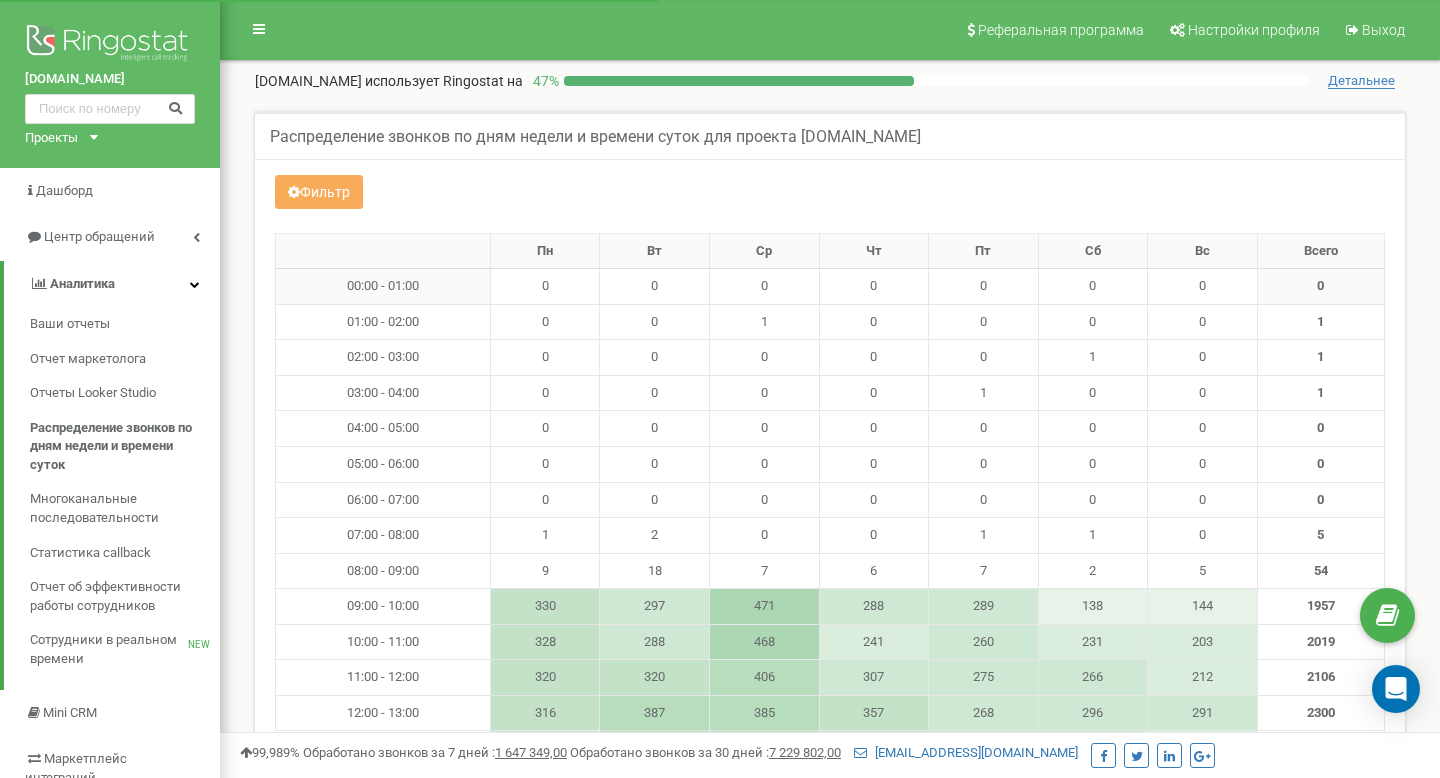 scroll, scrollTop: 0, scrollLeft: 0, axis: both 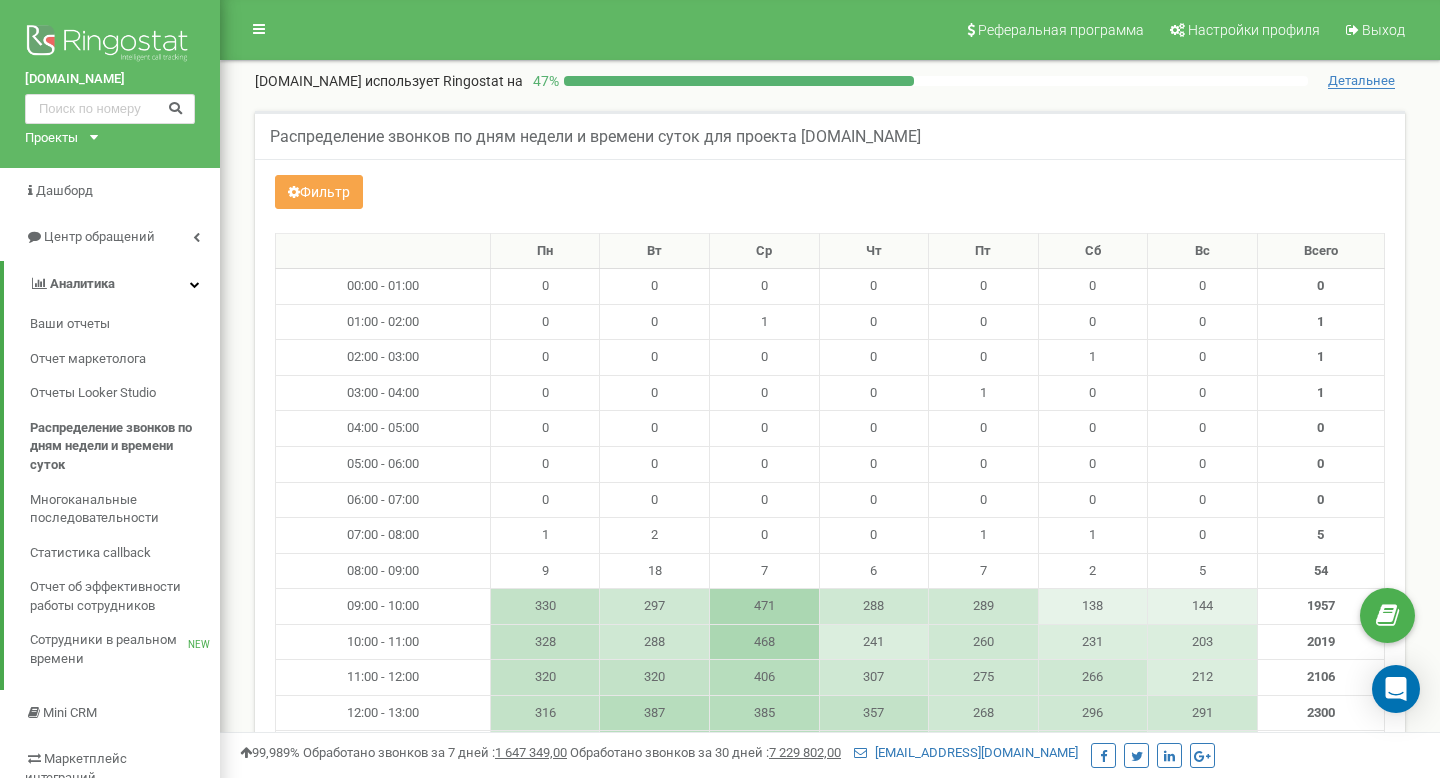 click on "Фильтр" at bounding box center (319, 192) 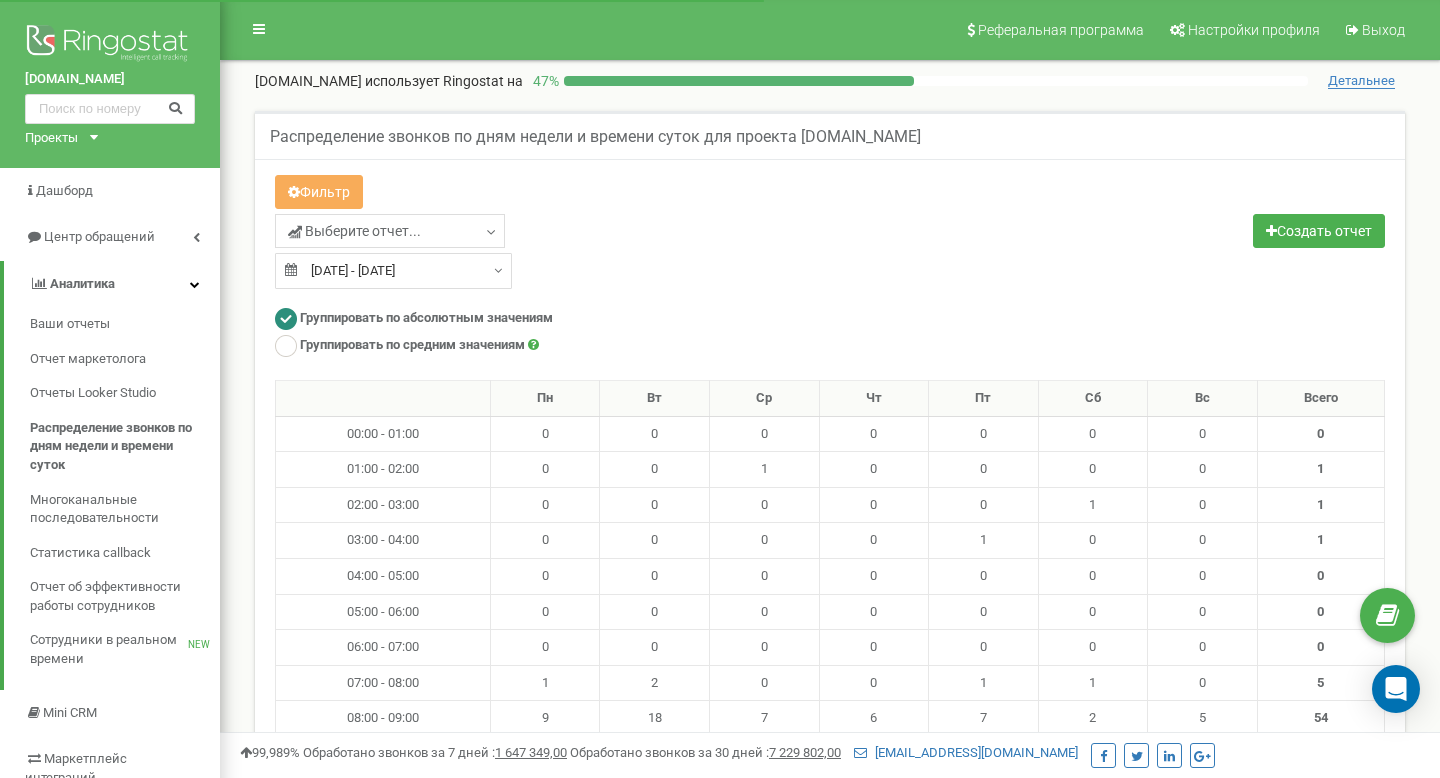 type on "[DATE]" 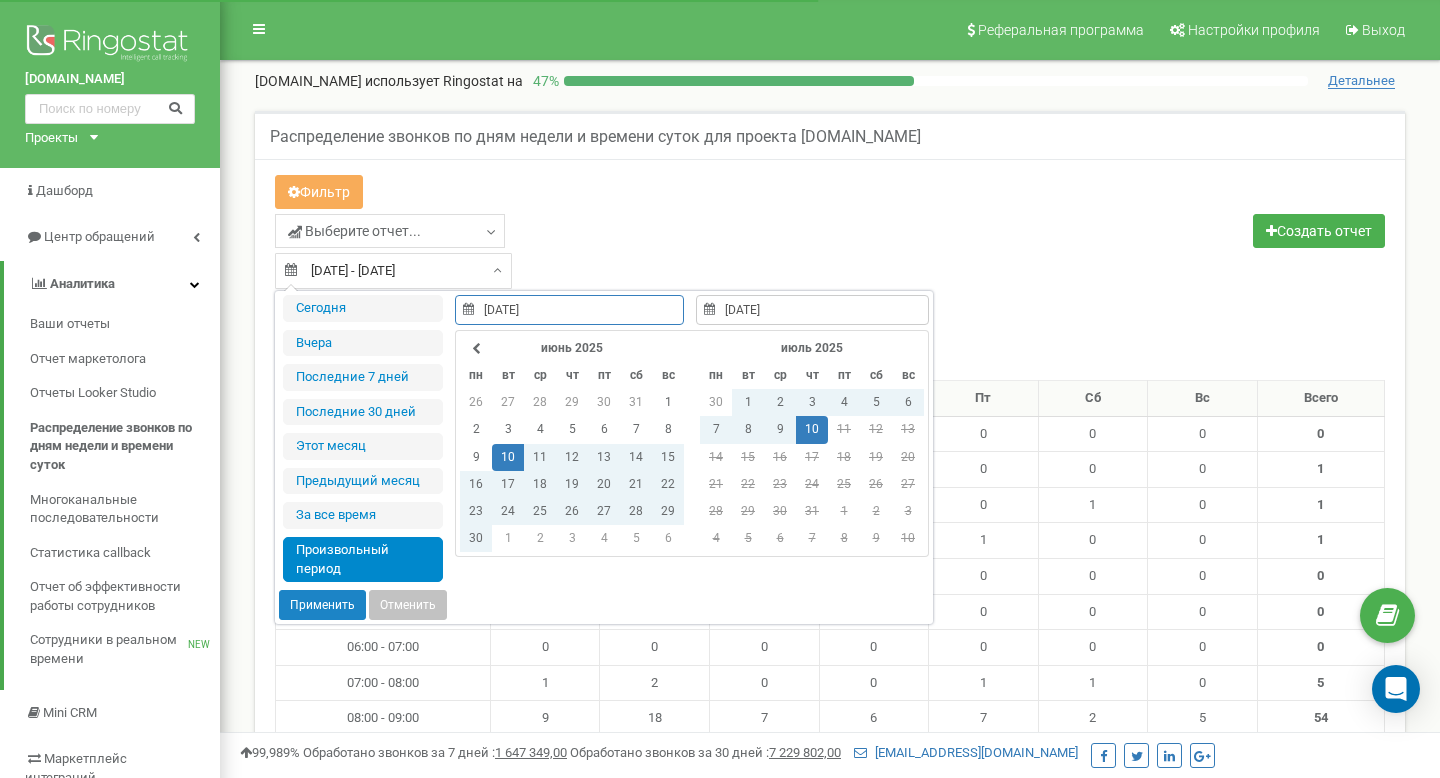 click on "[DATE] - [DATE]" at bounding box center [393, 271] 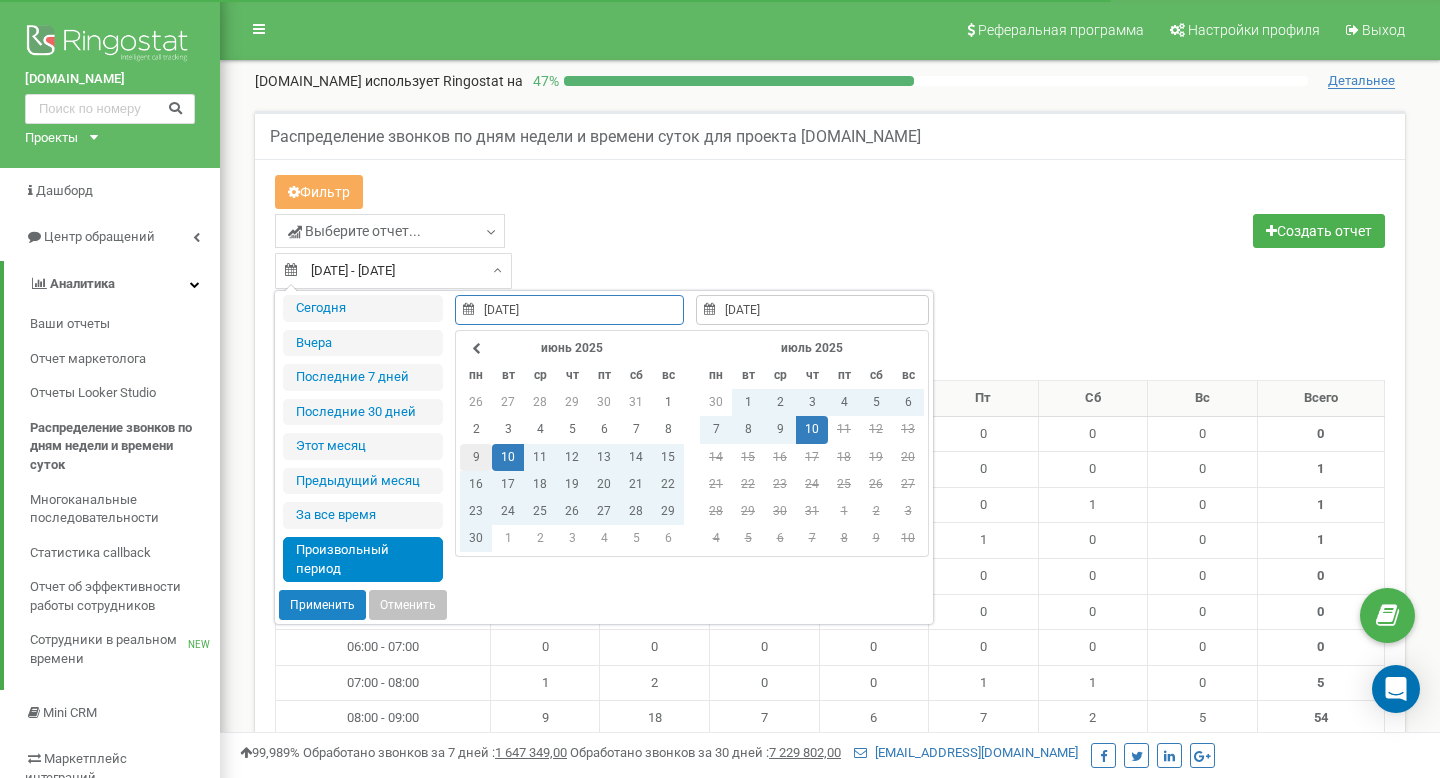 type on "[DATE]" 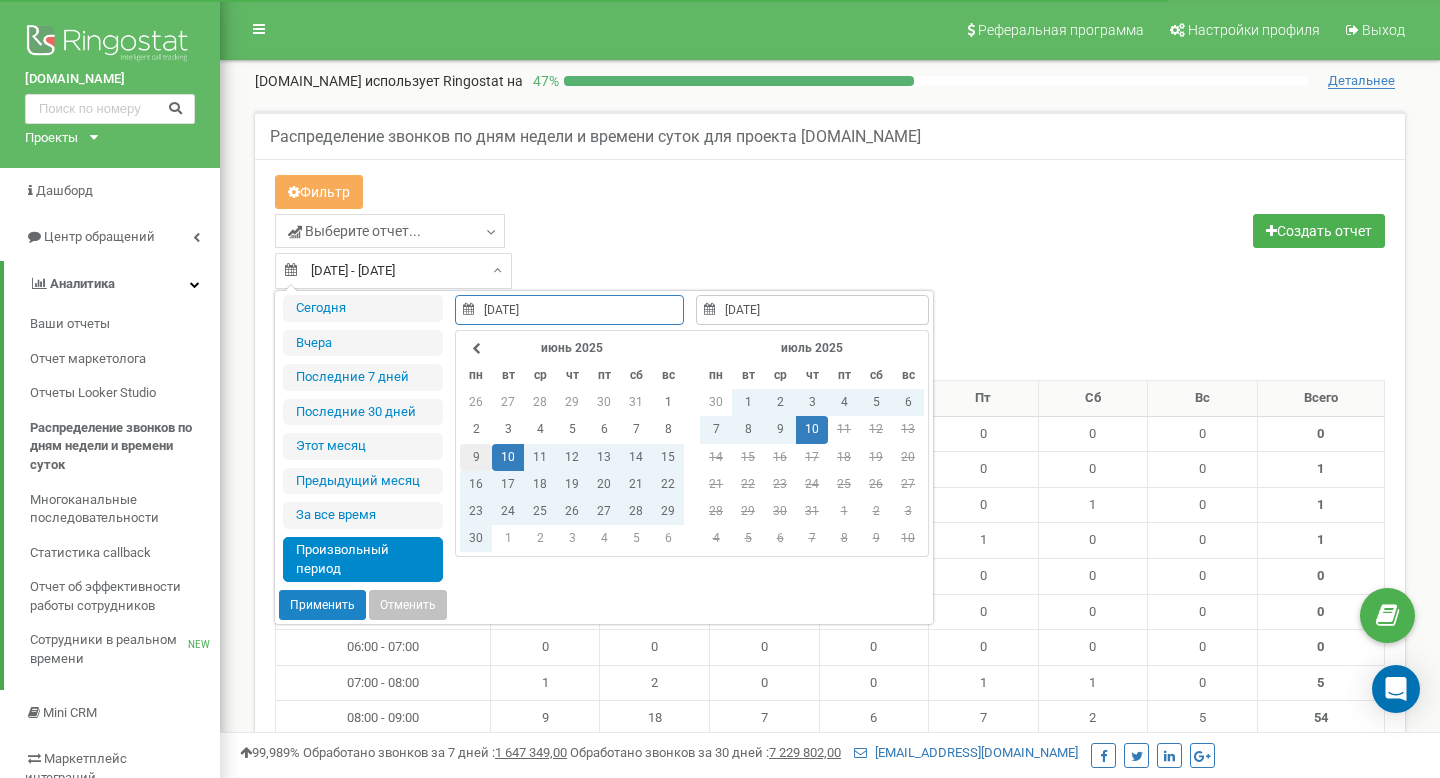 click on "9" at bounding box center [476, 457] 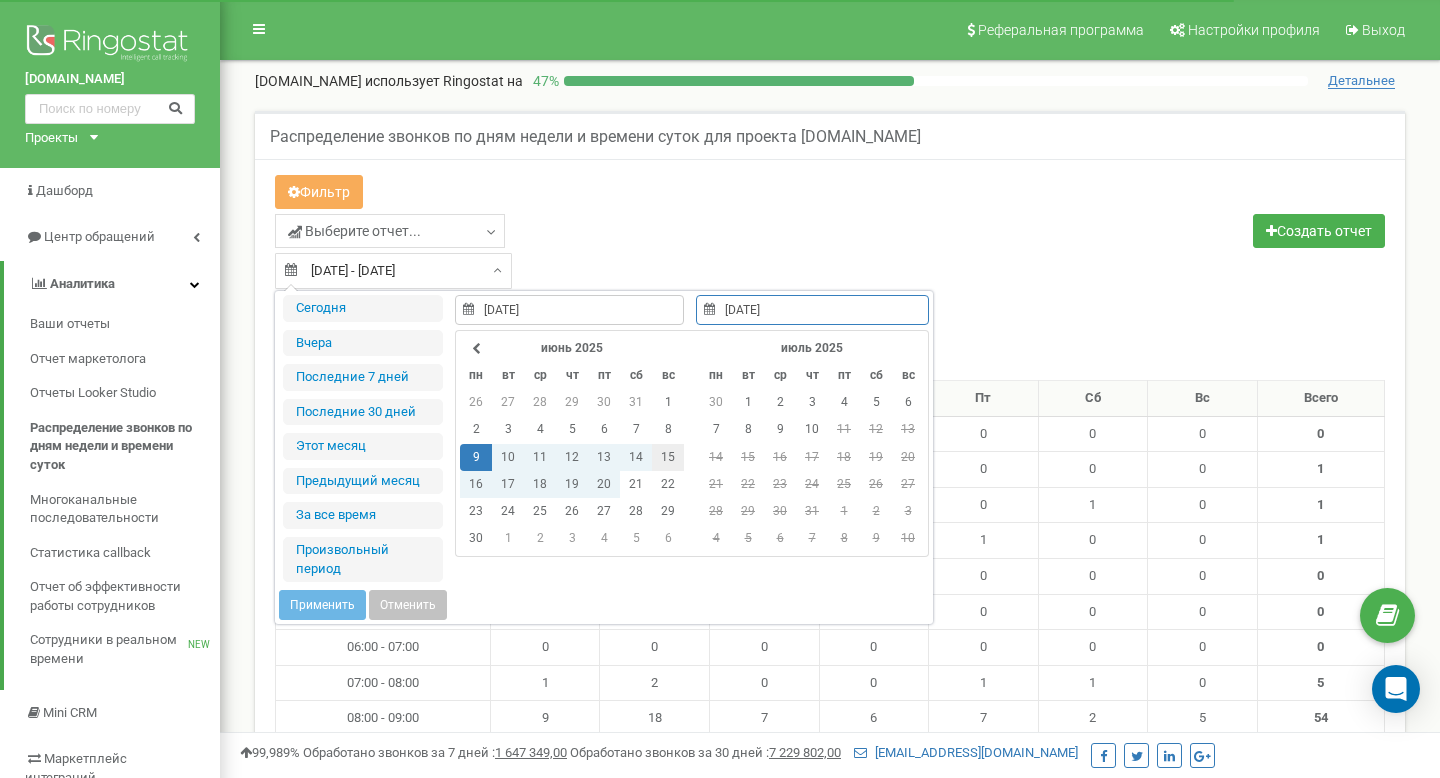 type on "[DATE]" 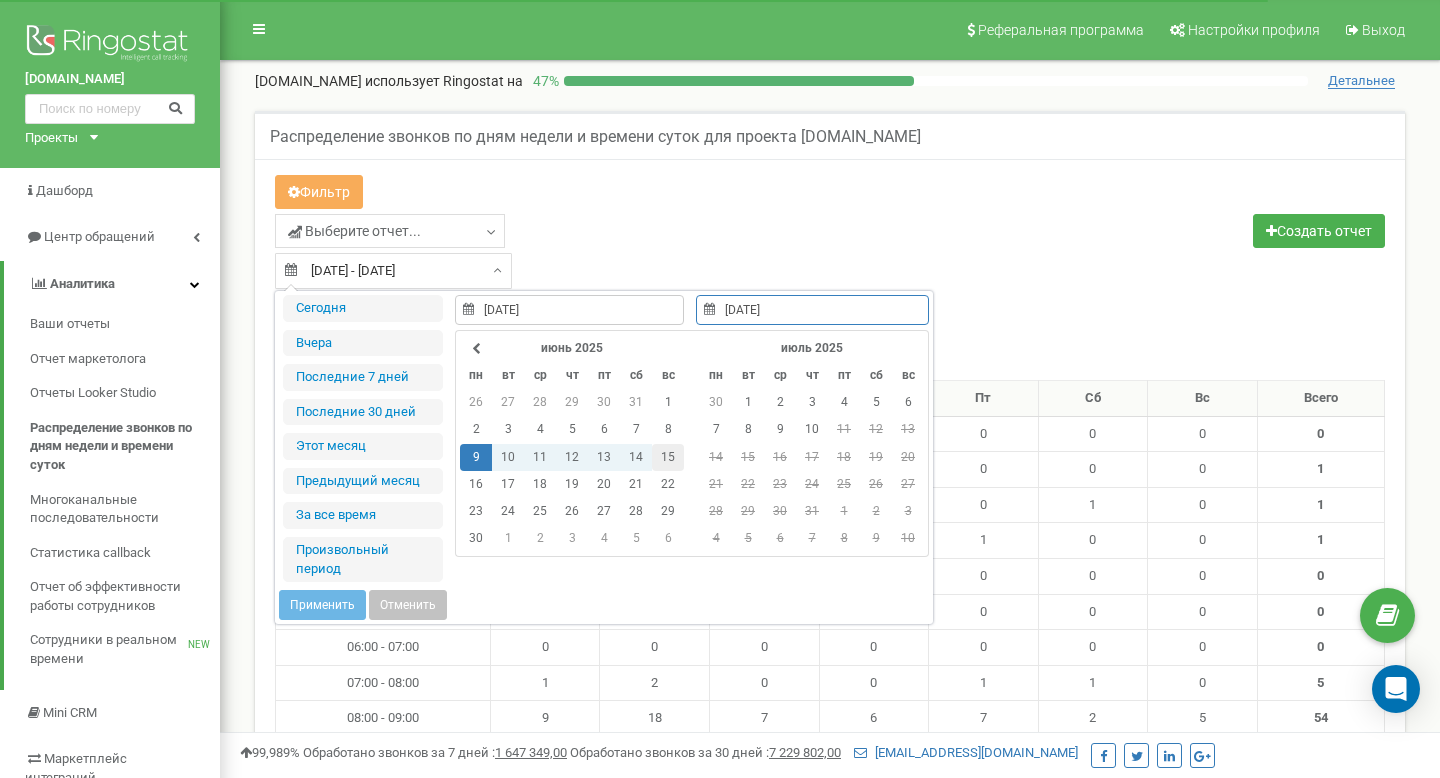 click on "15" at bounding box center [668, 457] 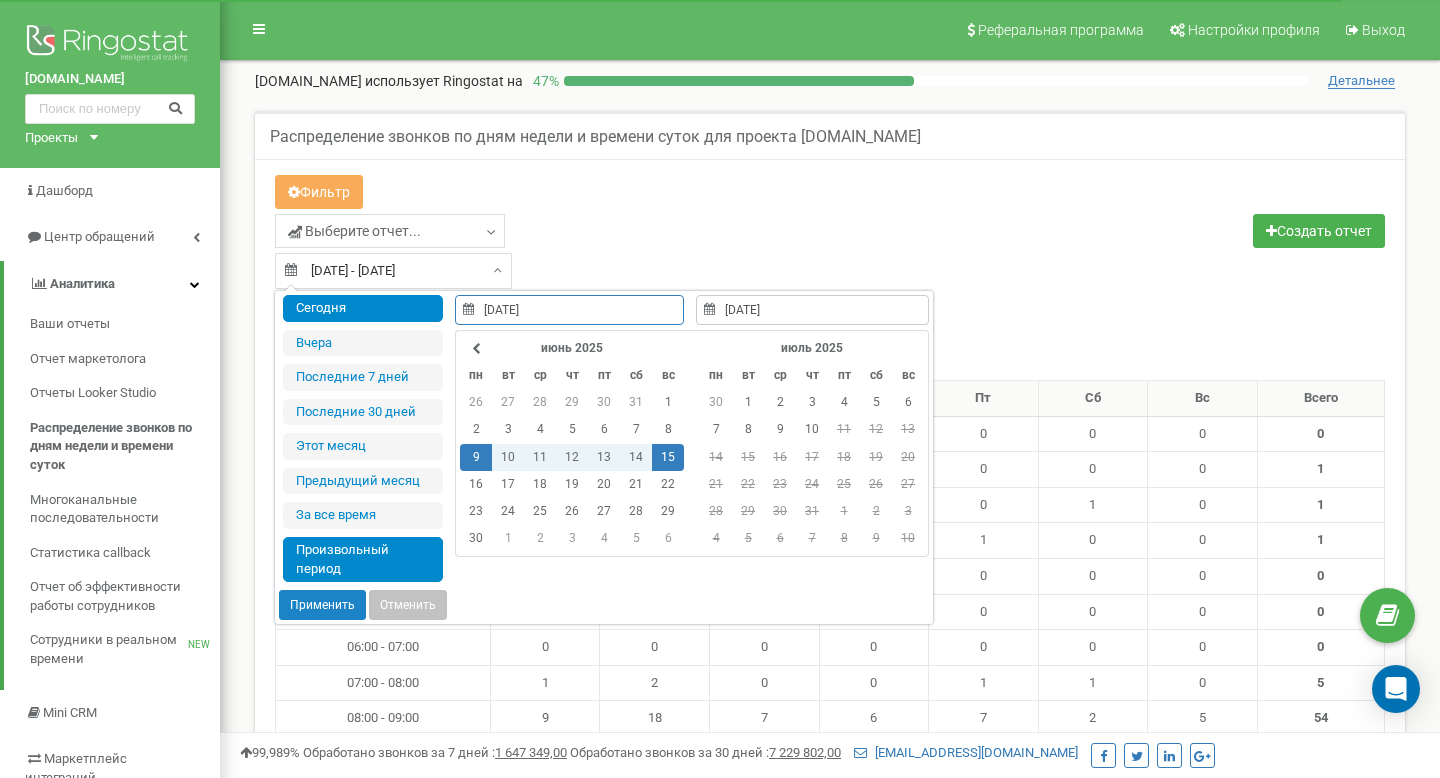 type on "10.12.2018" 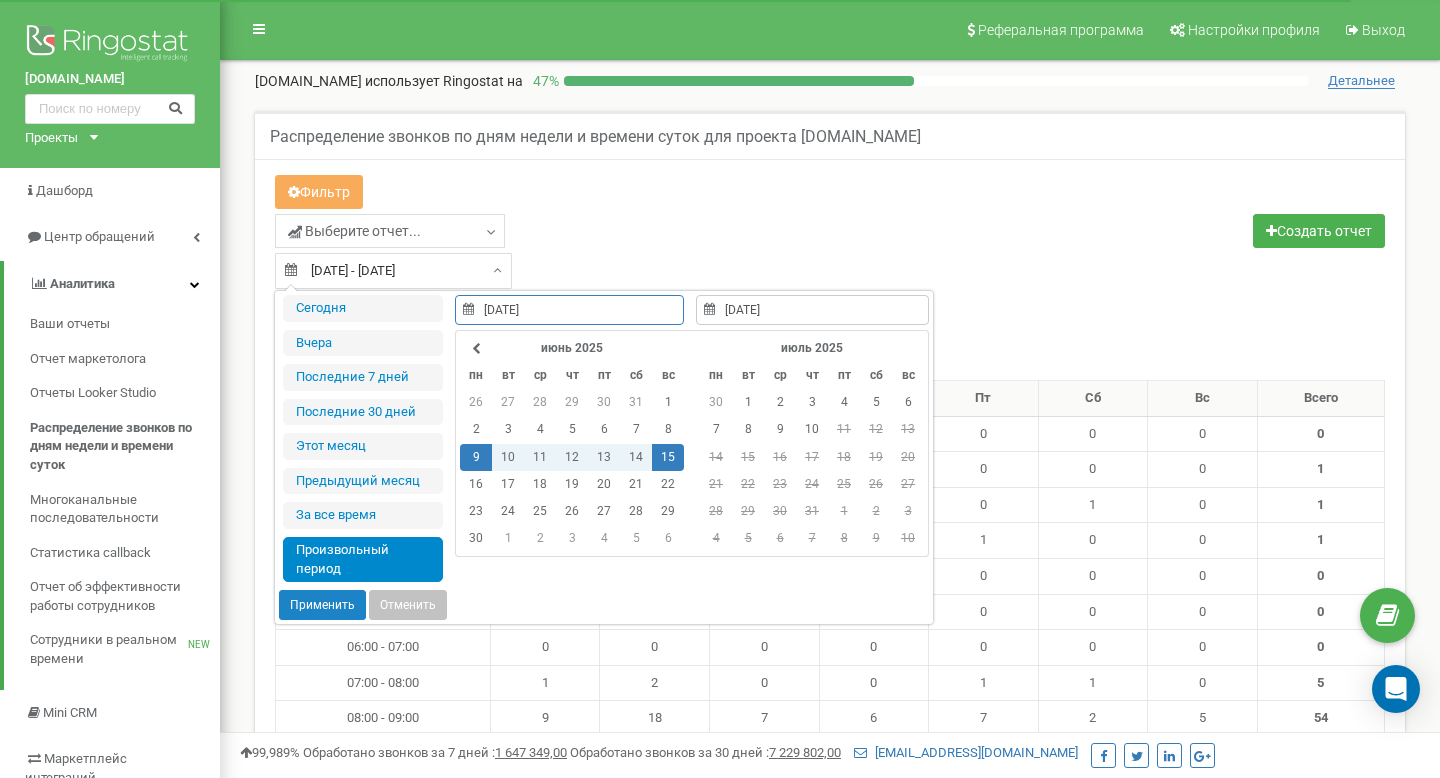 type on "09.06.2025" 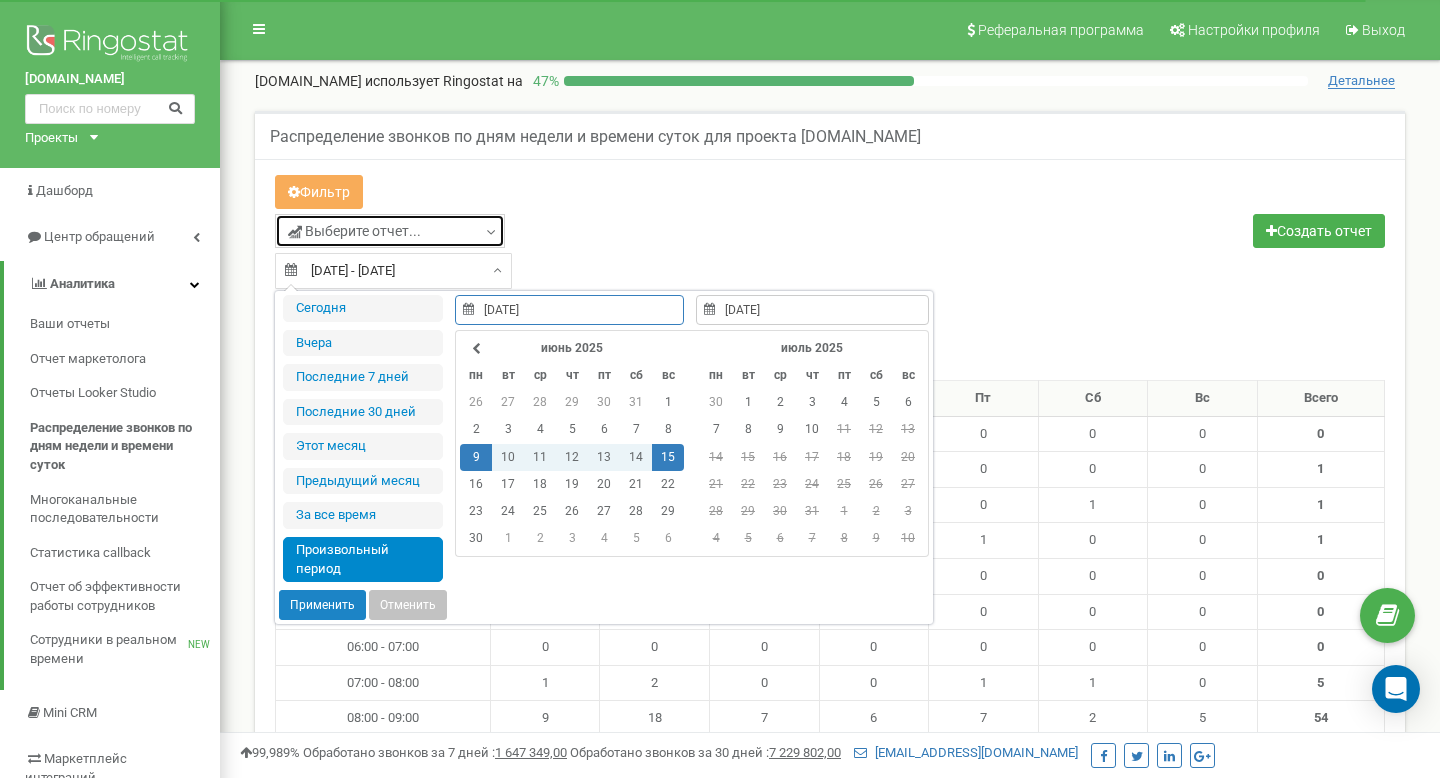 type on "09.06.2025 - 15.06.2025" 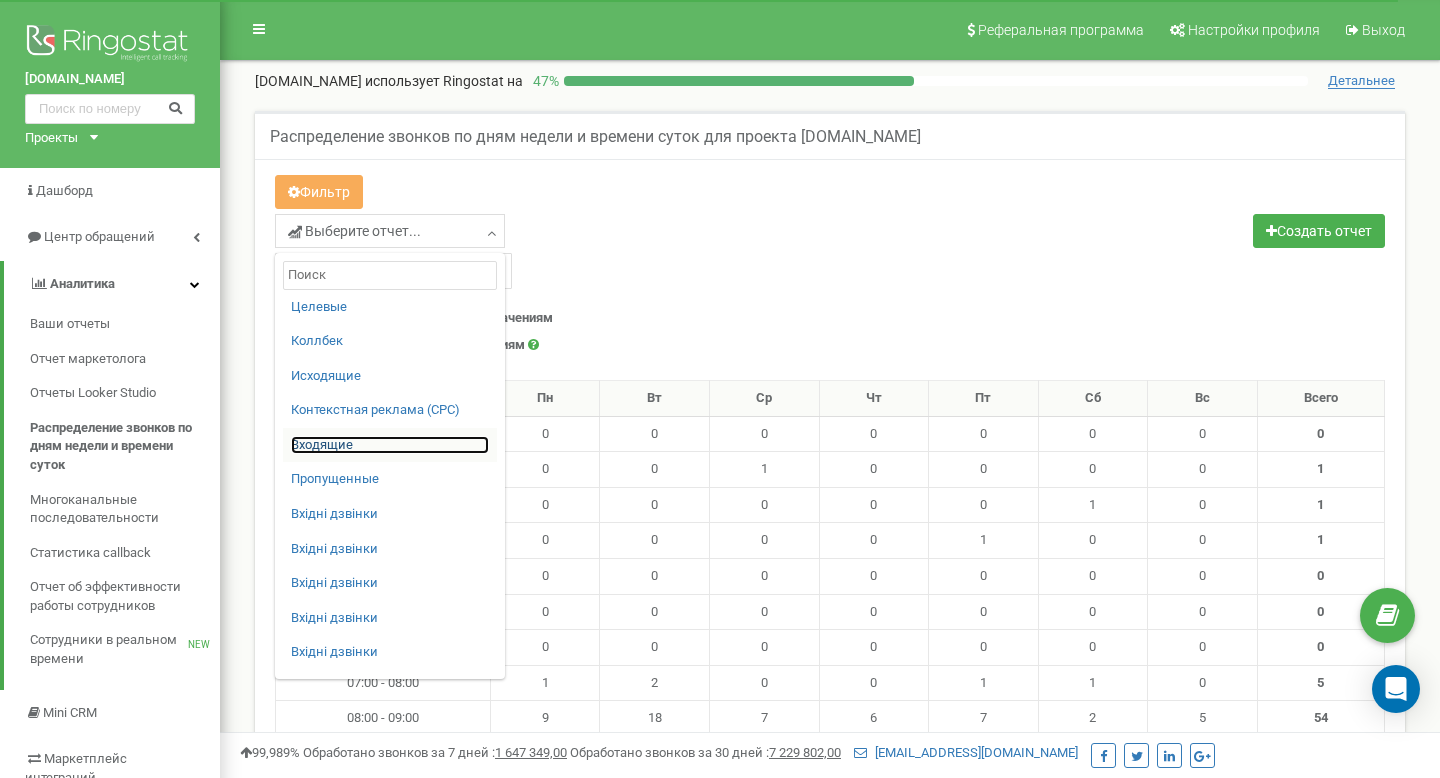 click on "Входящие" at bounding box center [390, 445] 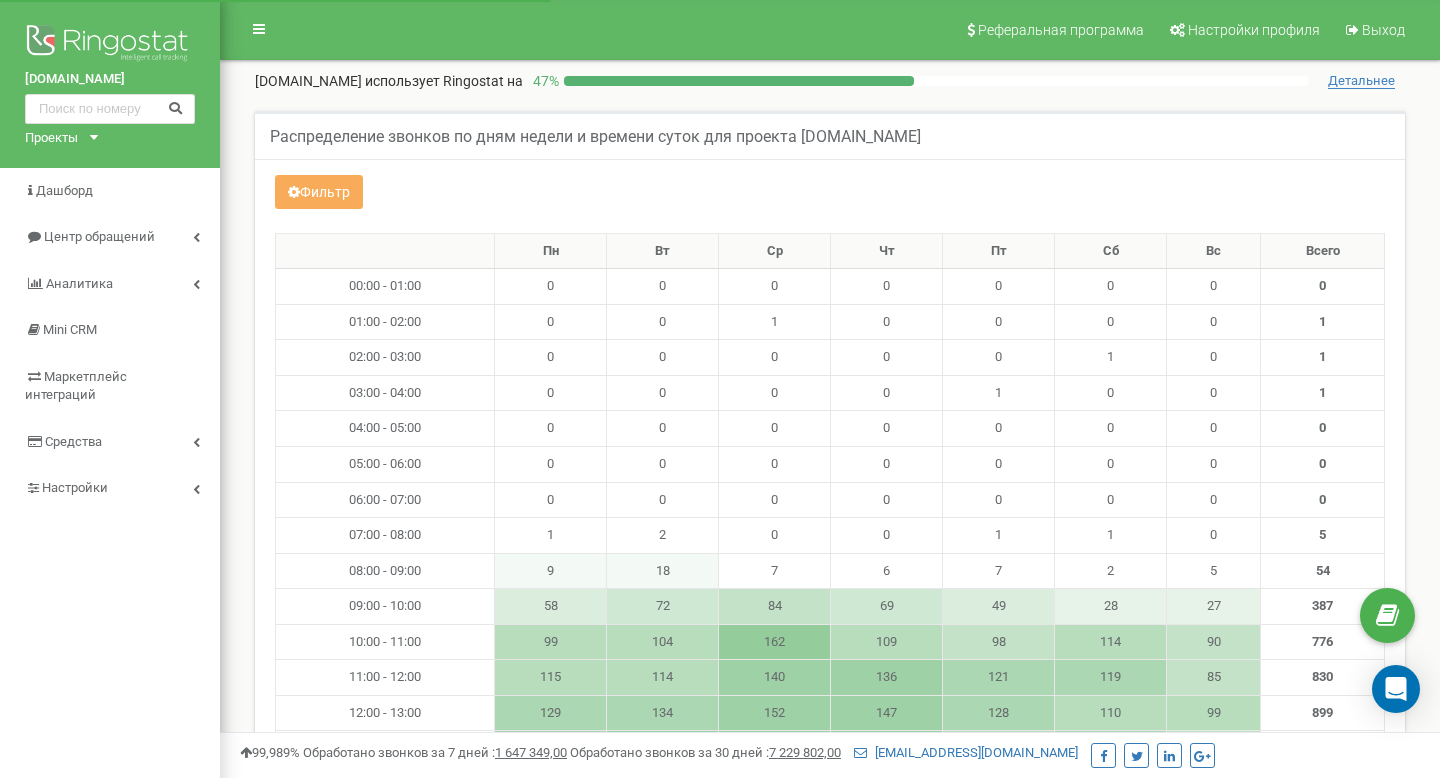 scroll, scrollTop: 0, scrollLeft: 0, axis: both 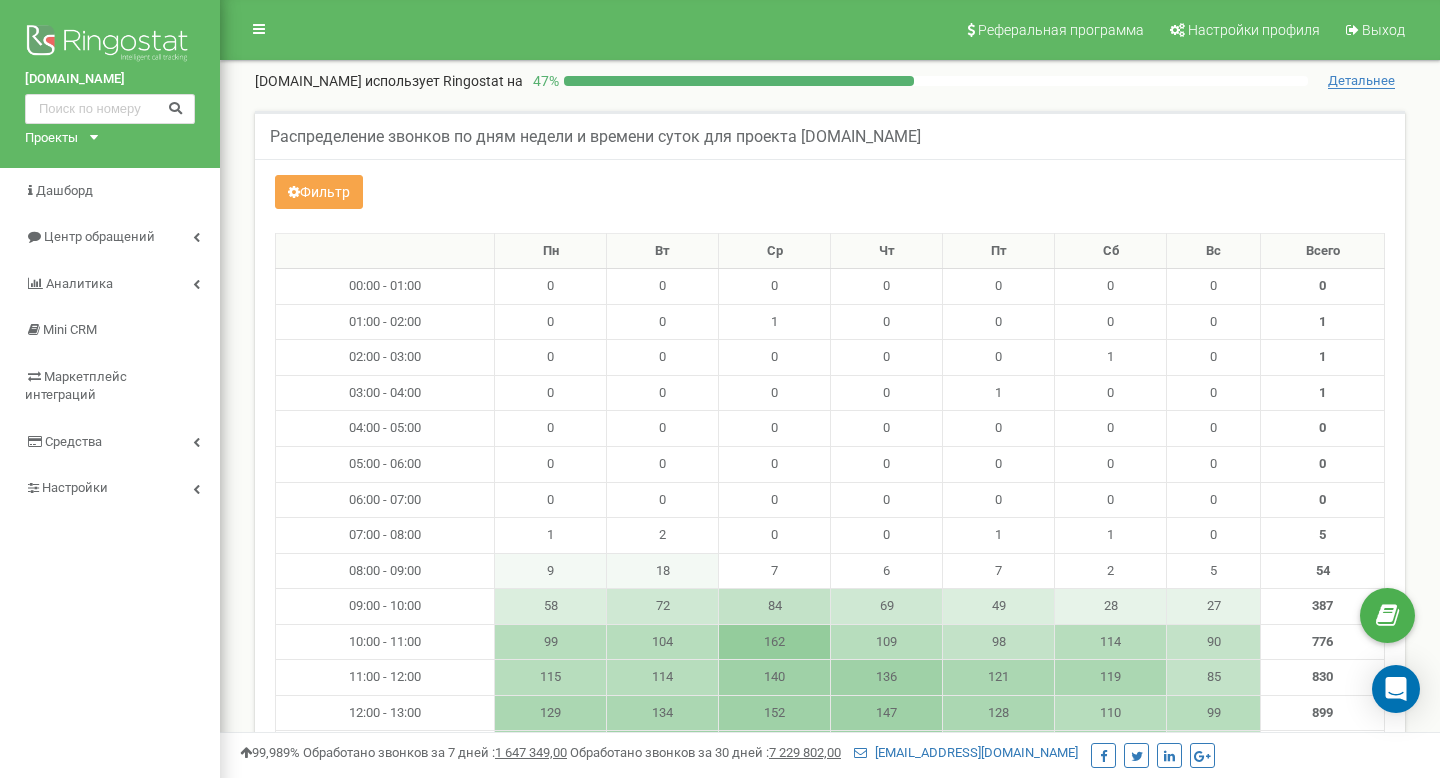 click on "Фильтр" at bounding box center (319, 192) 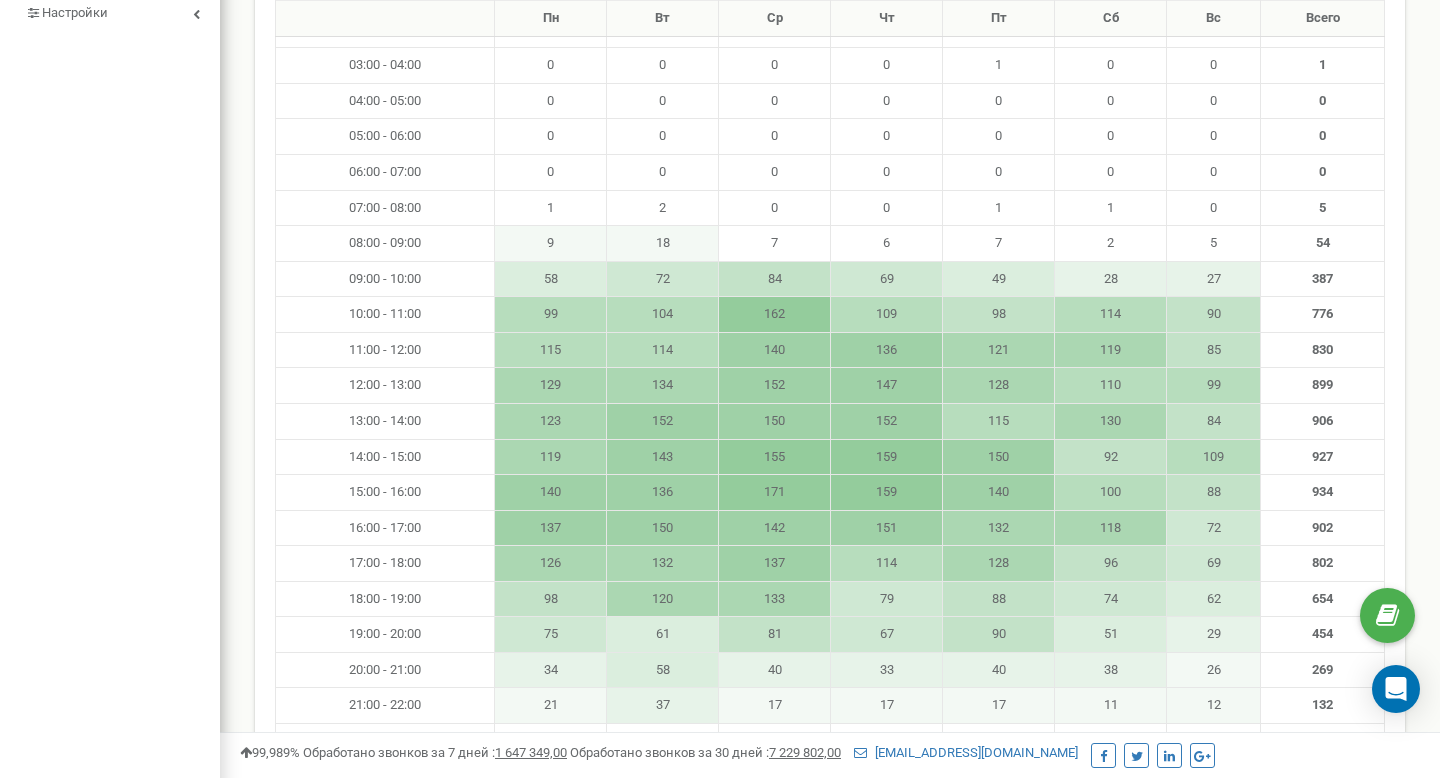 scroll, scrollTop: 527, scrollLeft: 0, axis: vertical 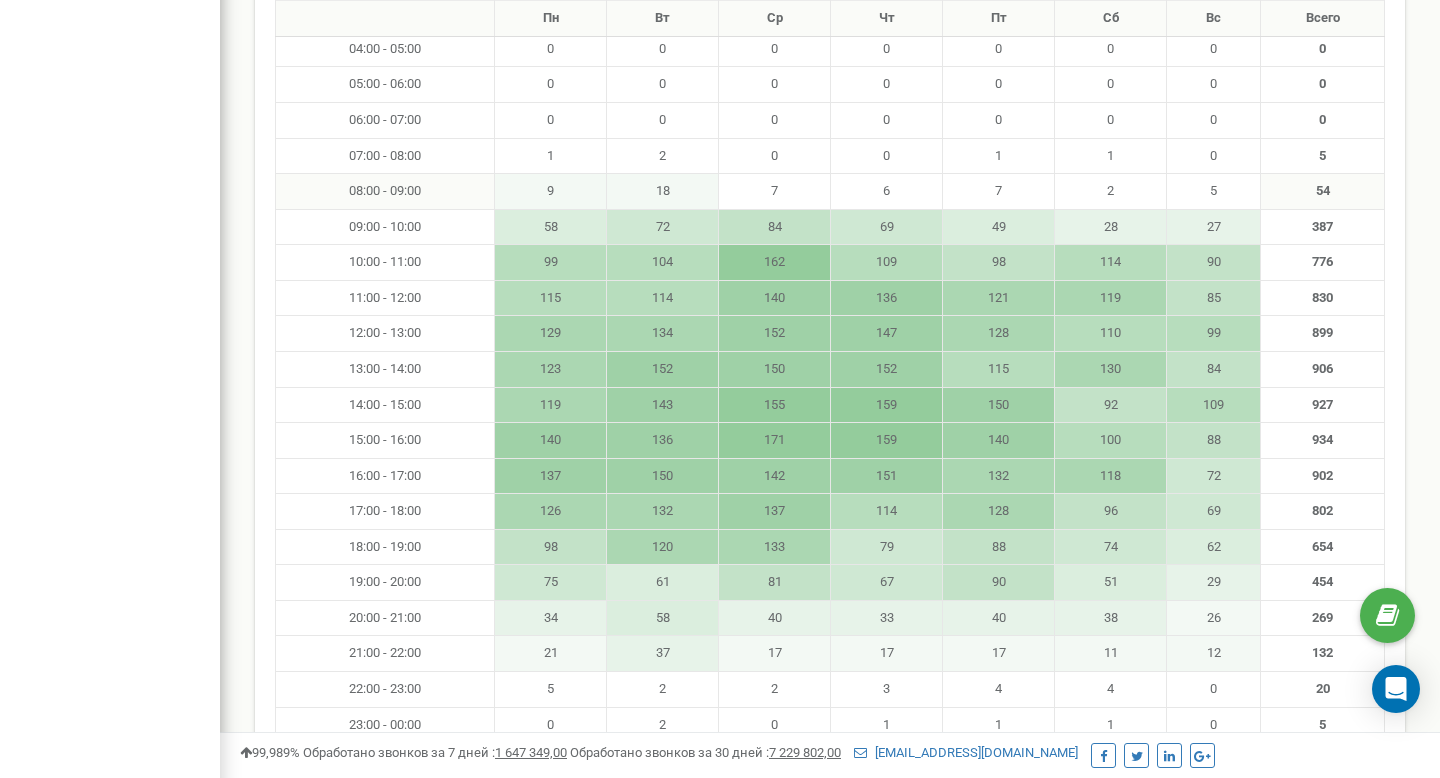 click on "9" at bounding box center [551, 192] 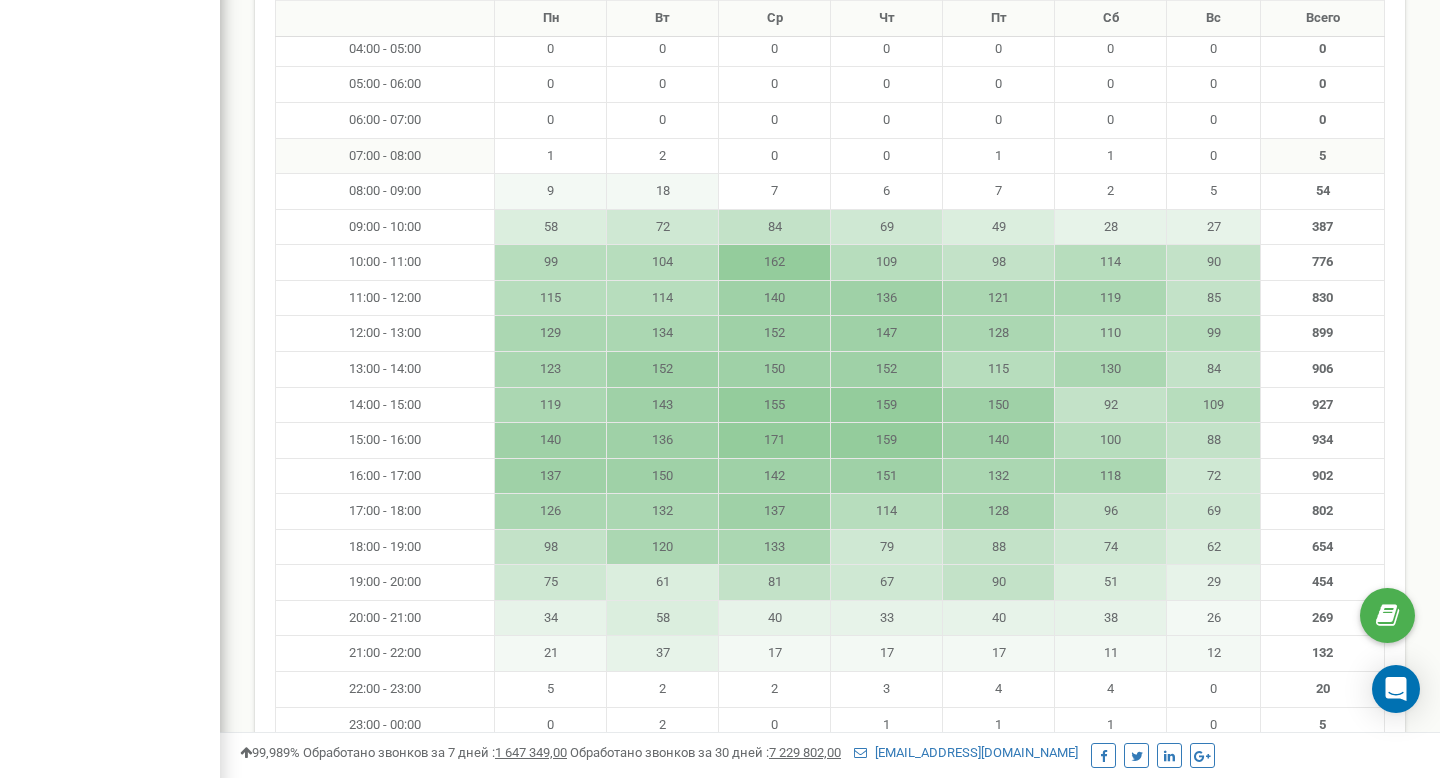 click on "1" at bounding box center [551, 156] 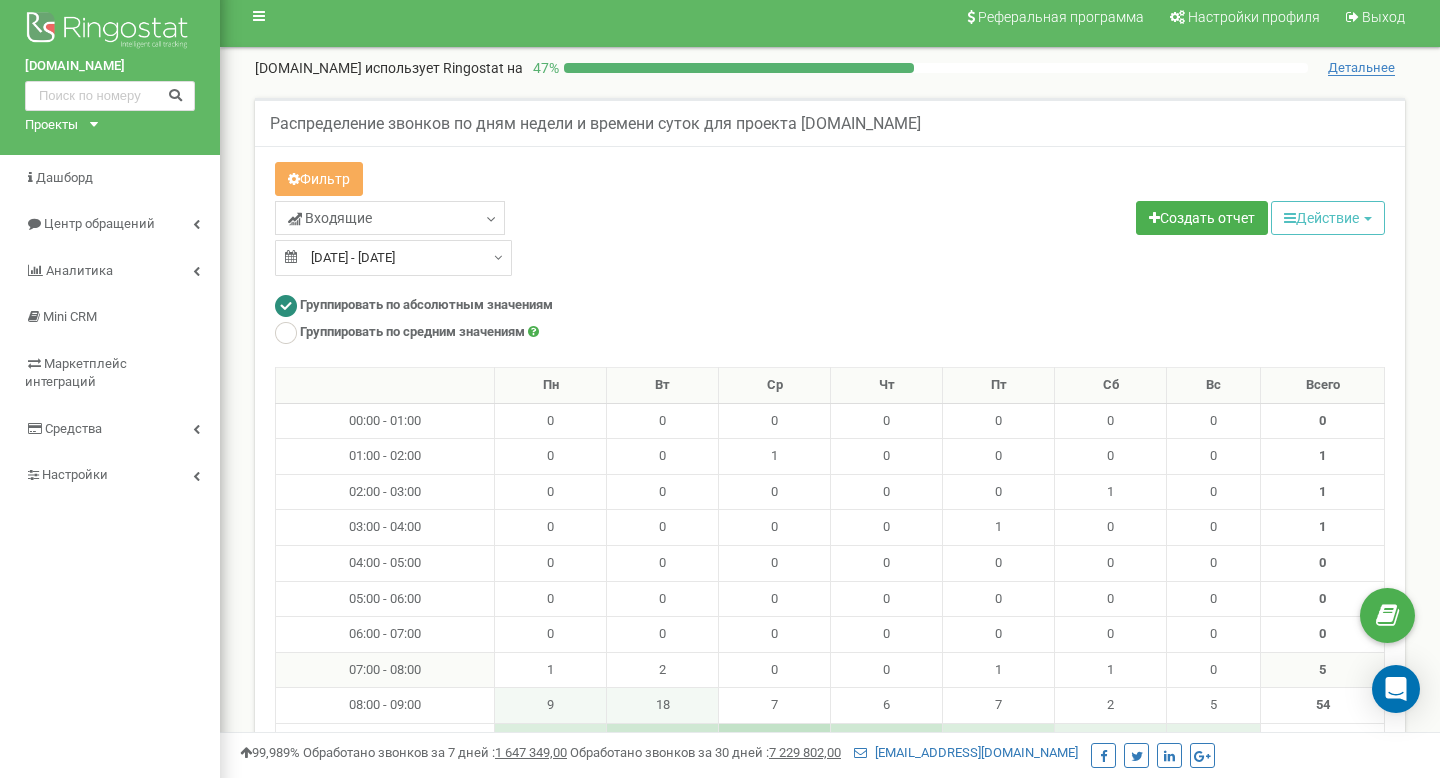 scroll, scrollTop: 0, scrollLeft: 0, axis: both 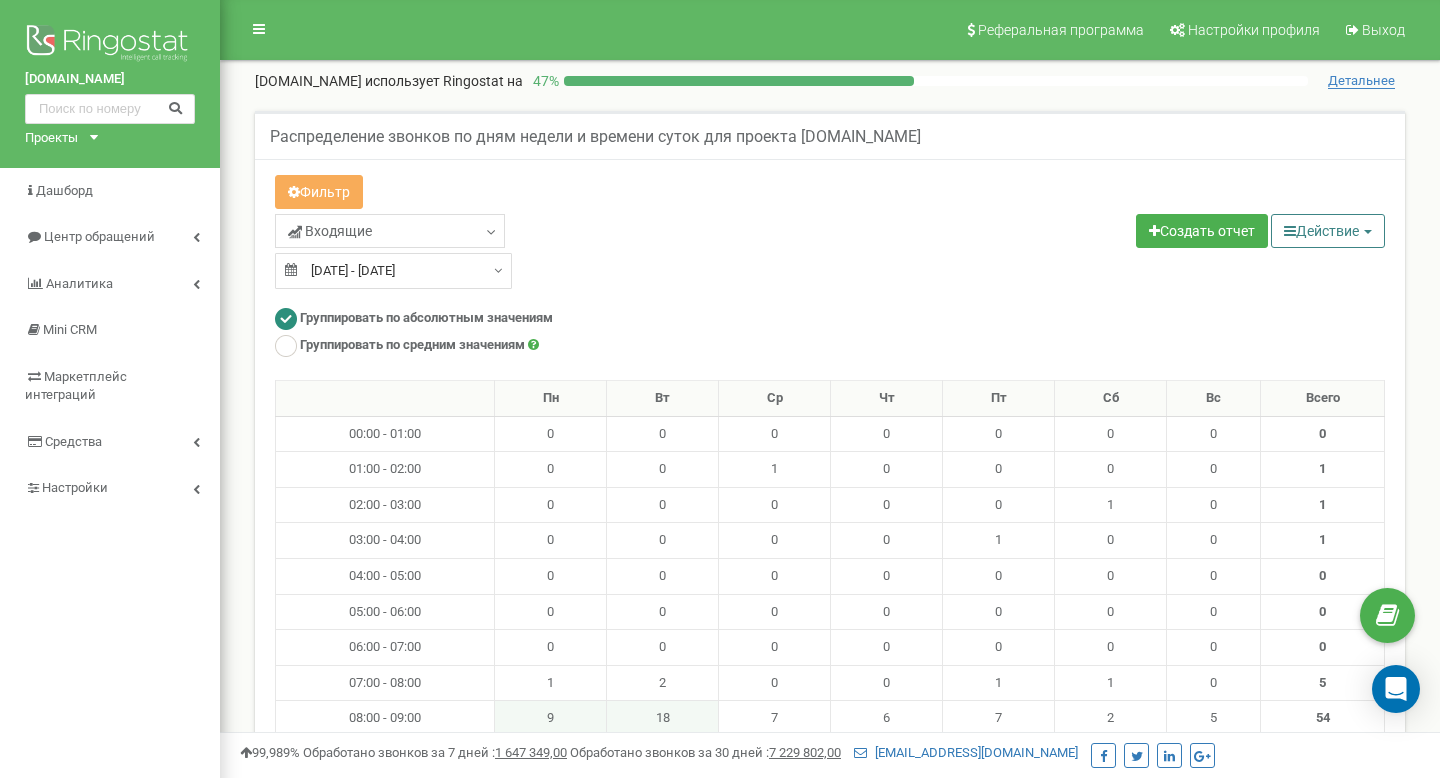 click on "Действие" at bounding box center (1328, 231) 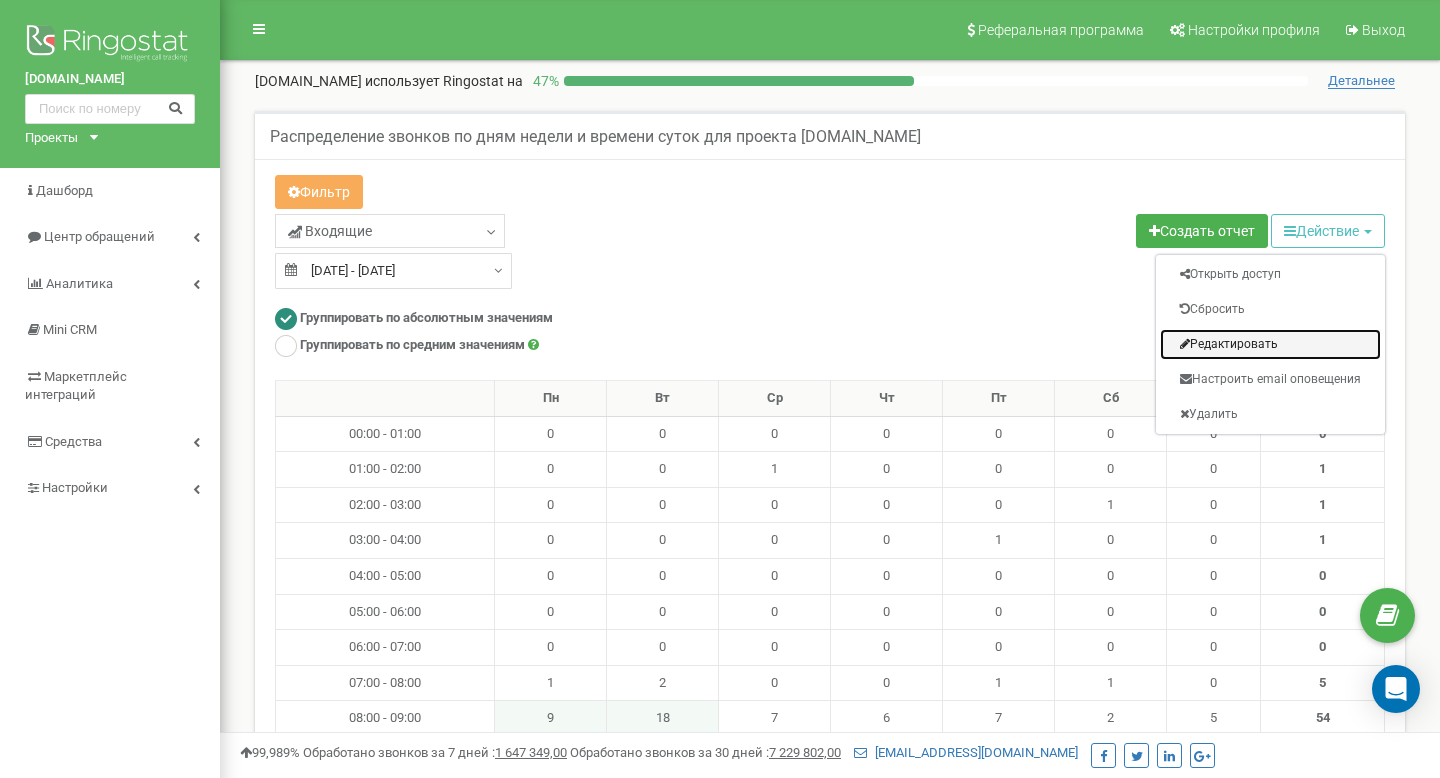 click on "Редактировать" at bounding box center [1270, 344] 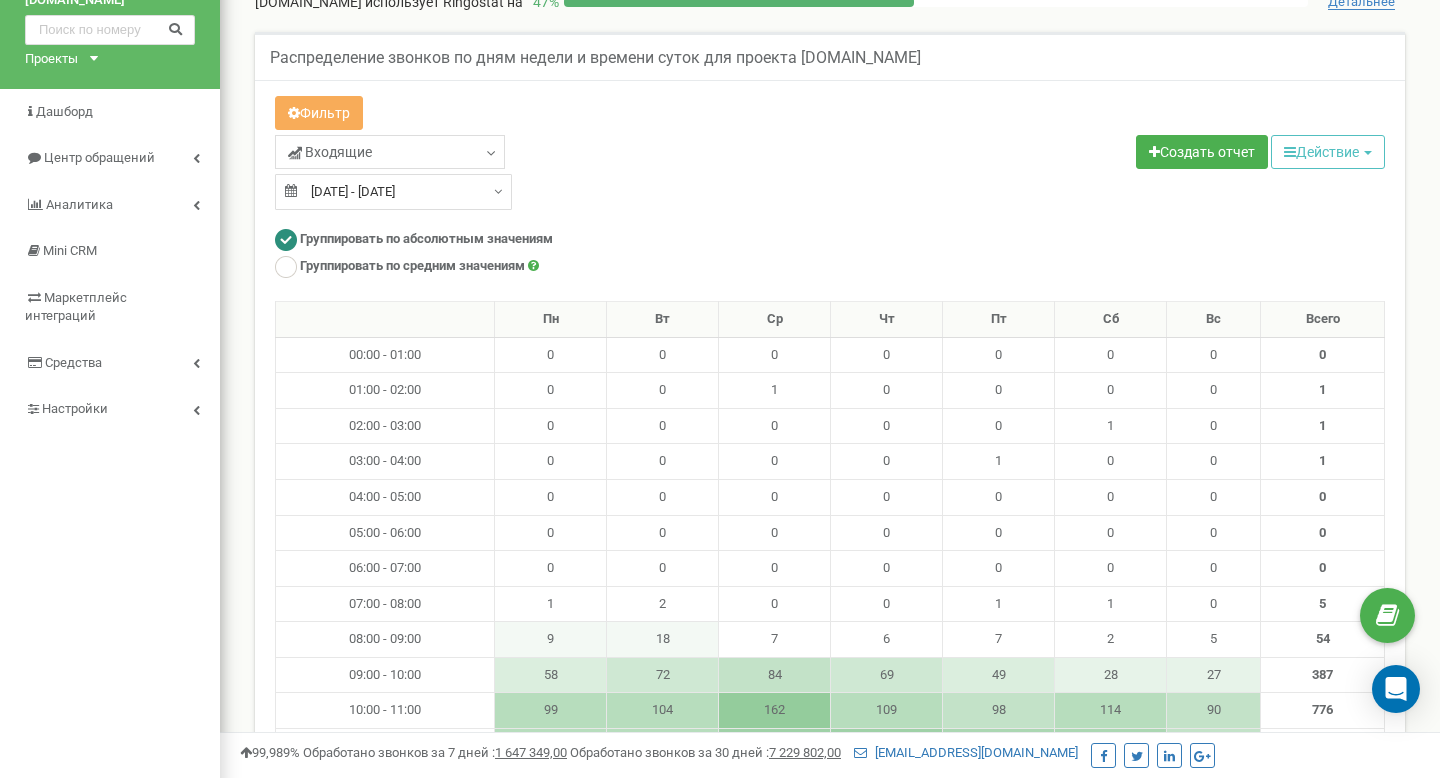 scroll, scrollTop: 0, scrollLeft: 0, axis: both 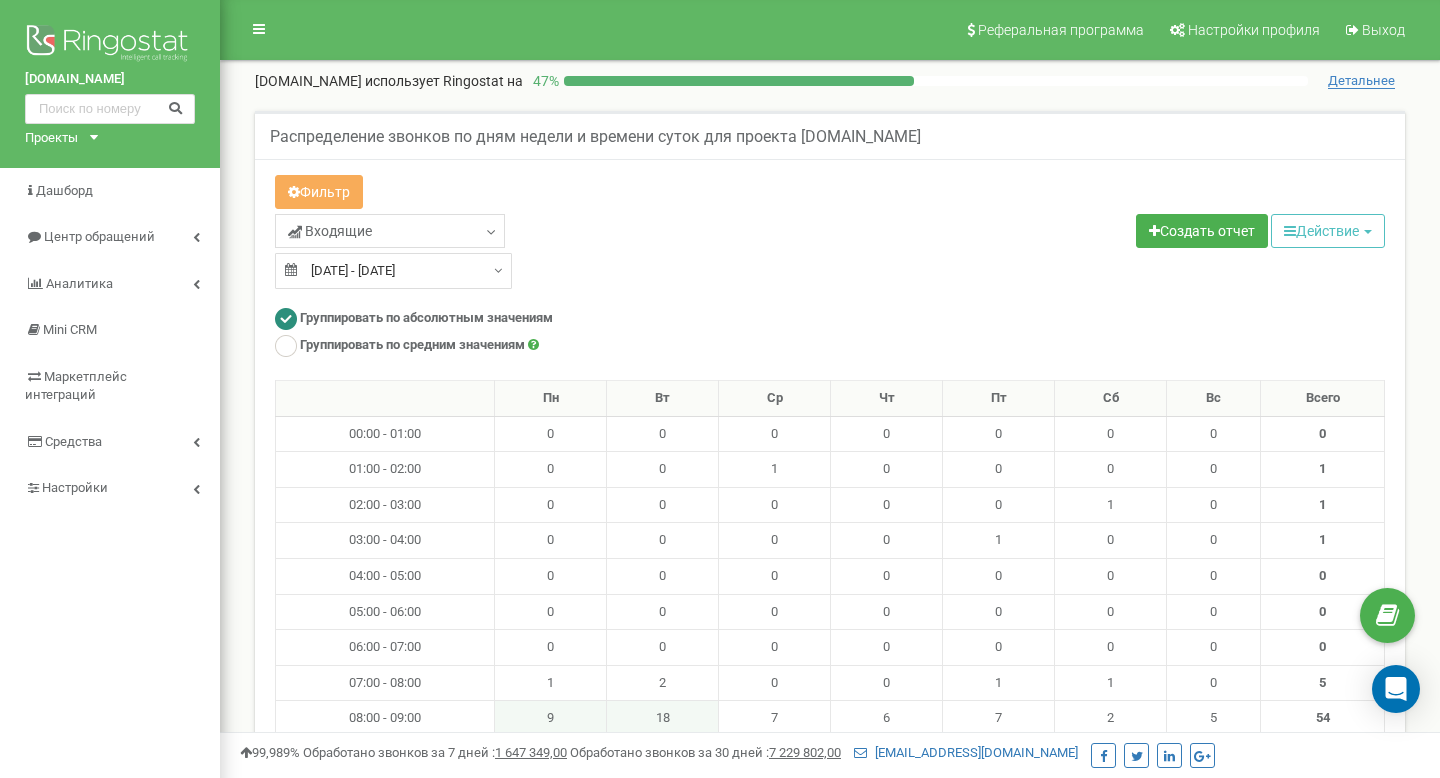 click on "Создать отчет
Действие
Открыть доступ
Сбросить
Редактировать
Настроить email оповещения
Удалить" at bounding box center [1115, 233] 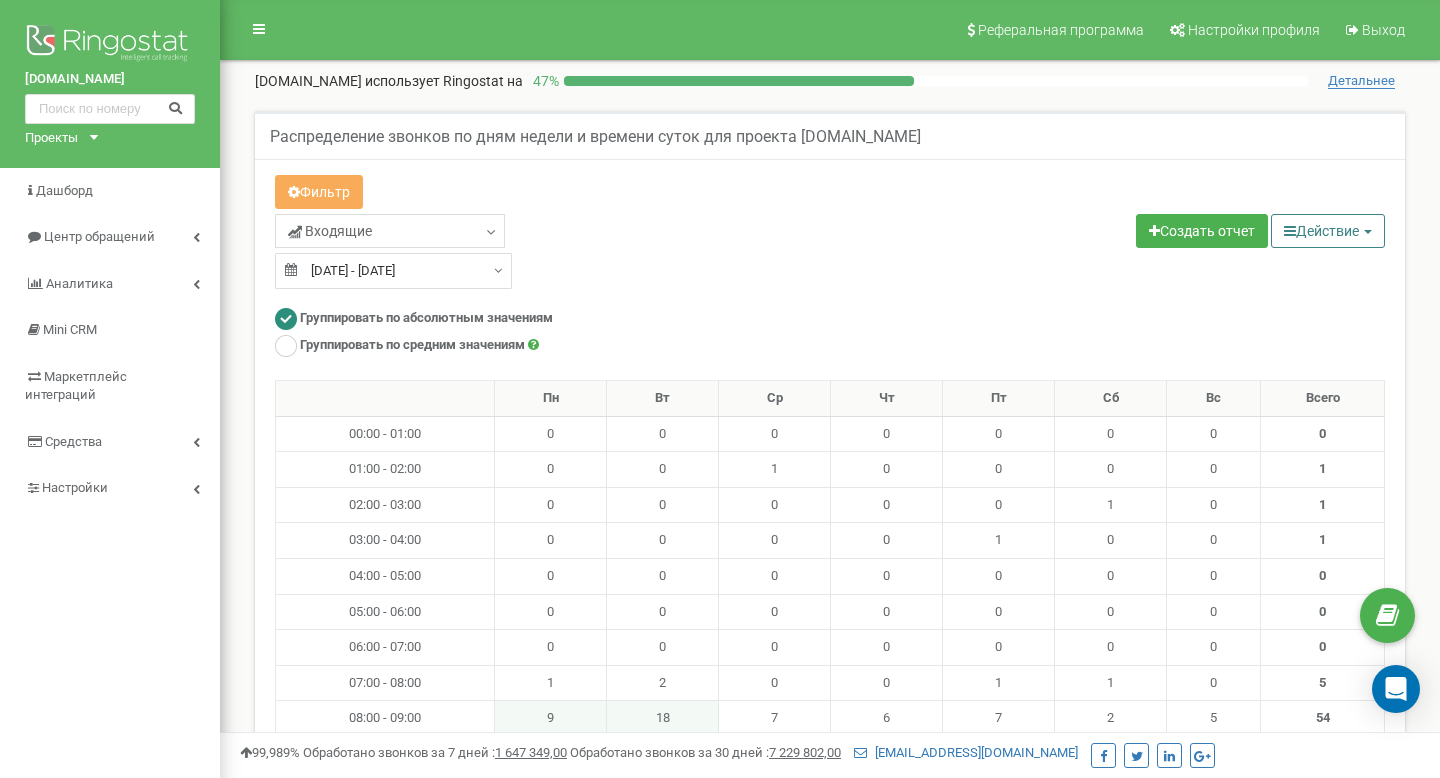 click on "Действие" at bounding box center [1328, 231] 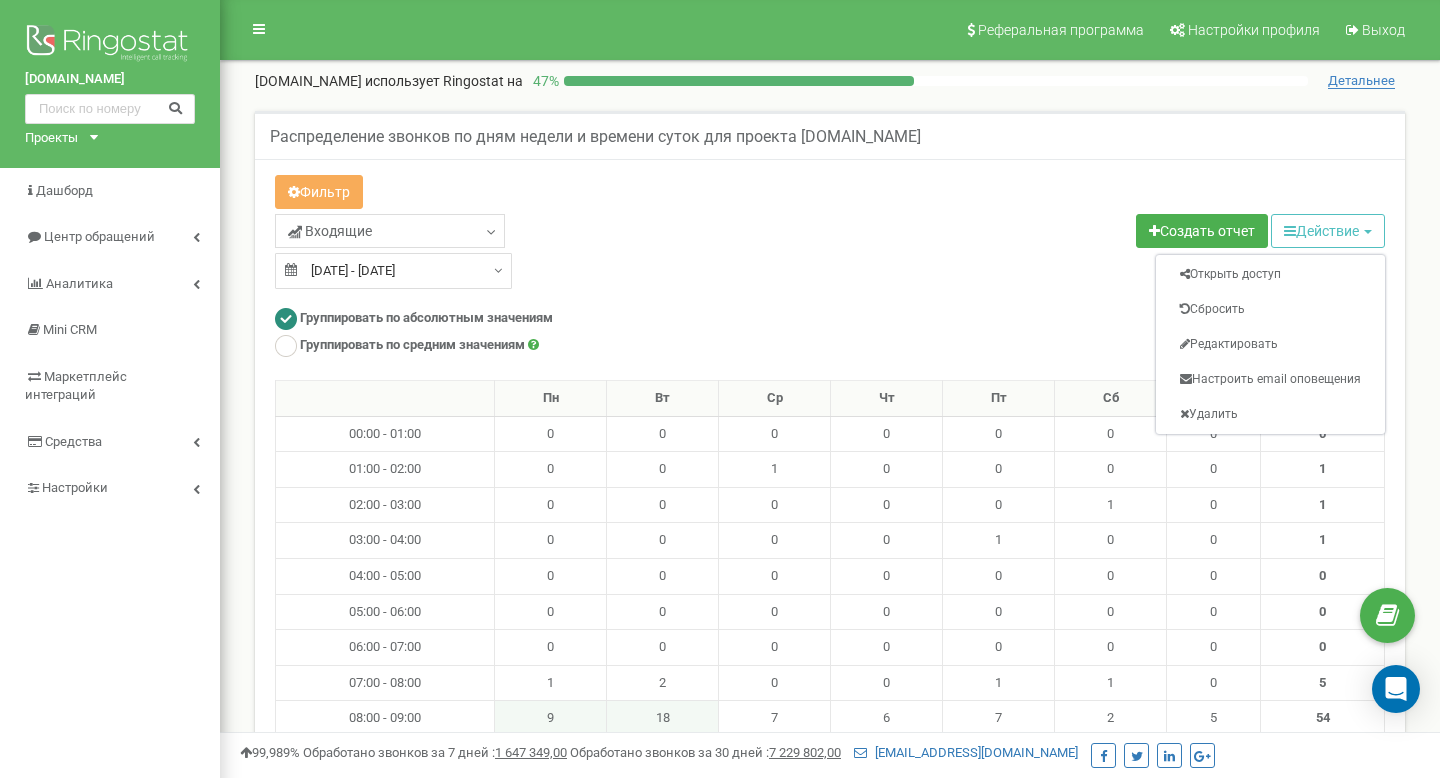 click on "Входящие
Целевые
Коллбек
Исходящие
Контекстная реклама (CPC)
Входящие" at bounding box center [830, 288] 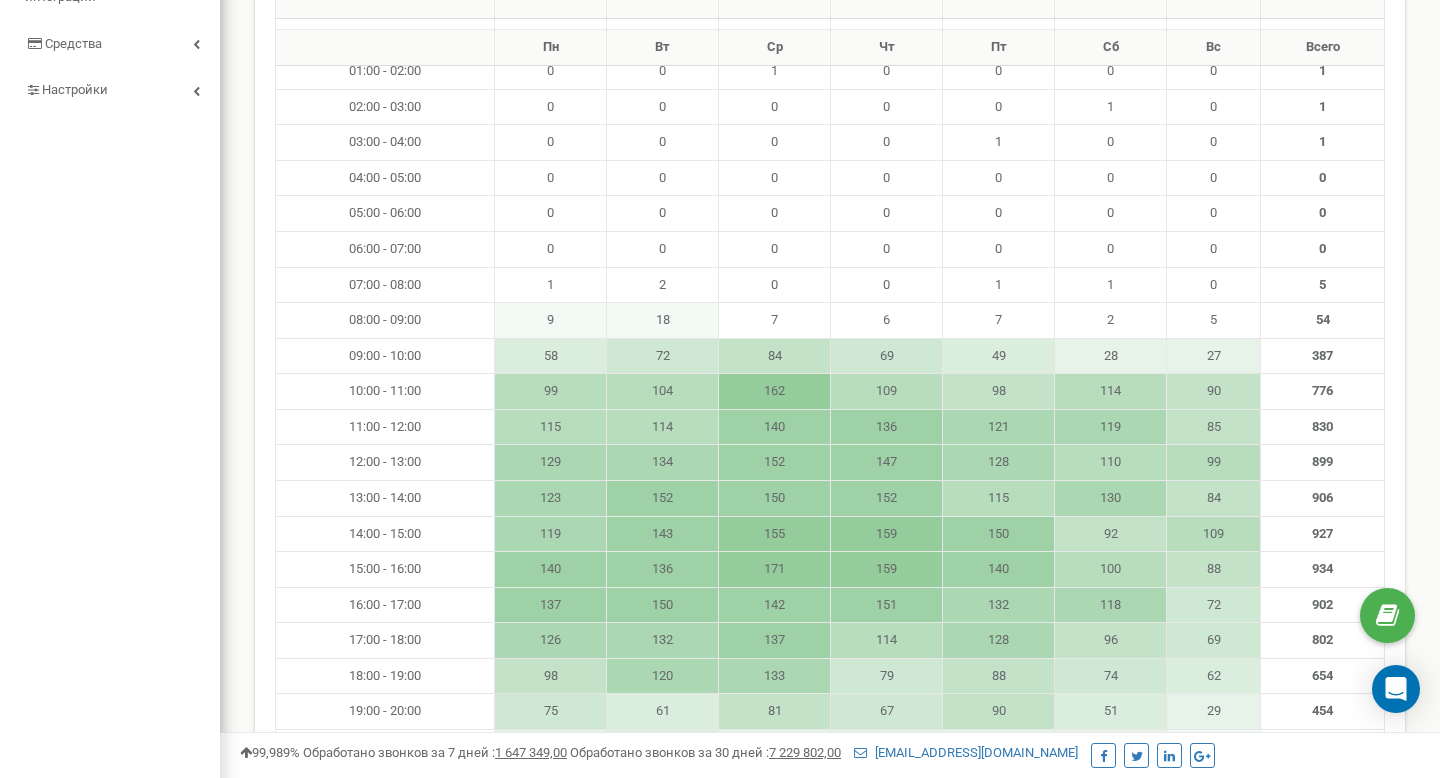 scroll, scrollTop: 389, scrollLeft: 0, axis: vertical 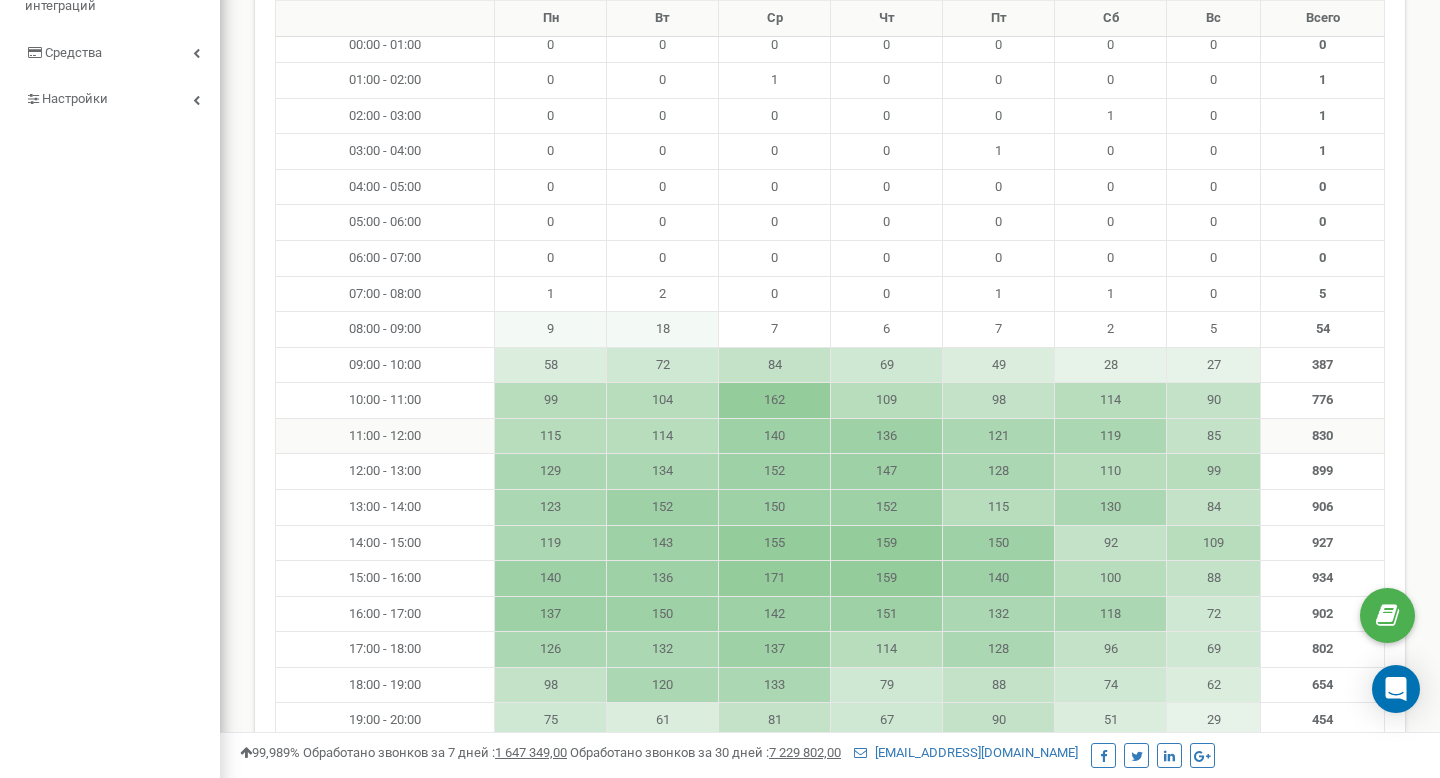 drag, startPoint x: 556, startPoint y: 289, endPoint x: 562, endPoint y: 439, distance: 150.11995 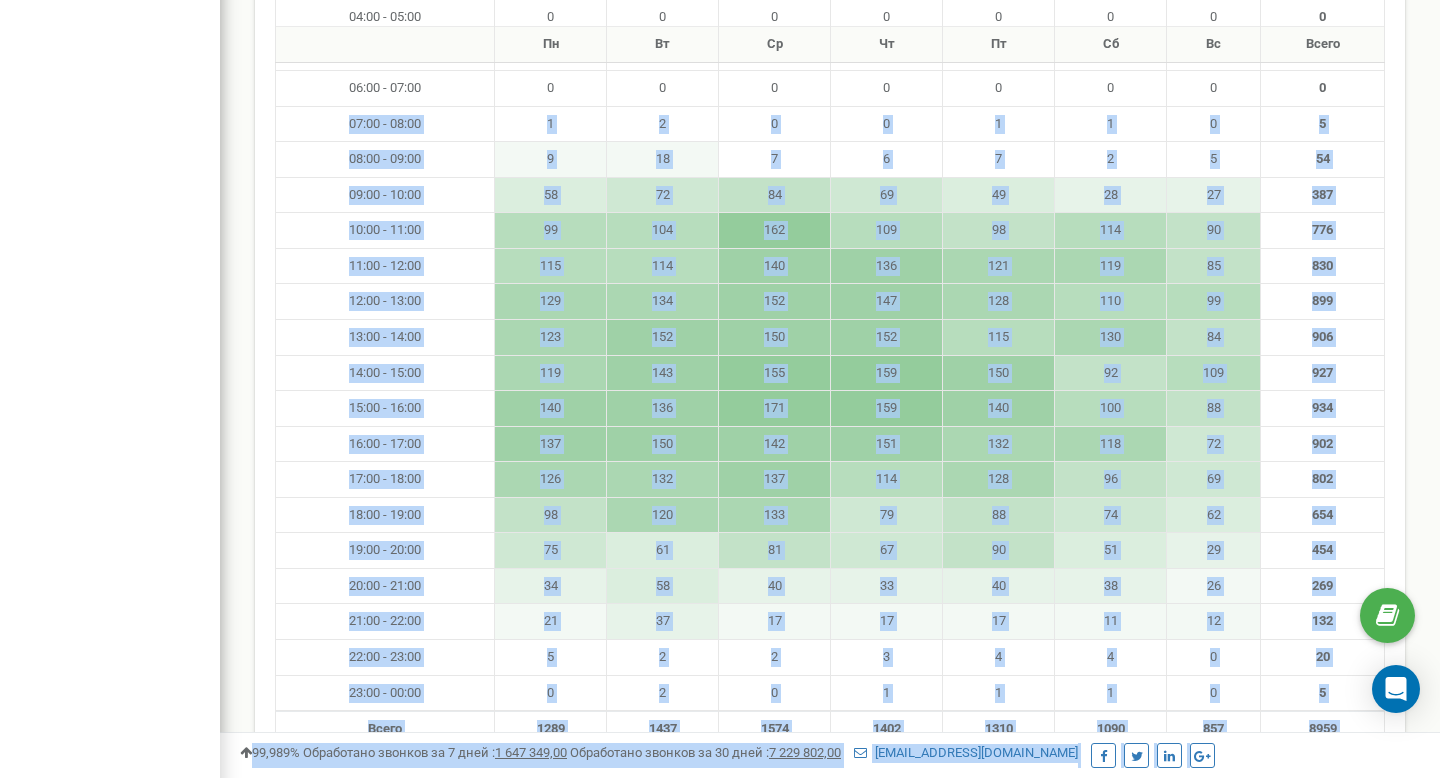 scroll, scrollTop: 590, scrollLeft: 0, axis: vertical 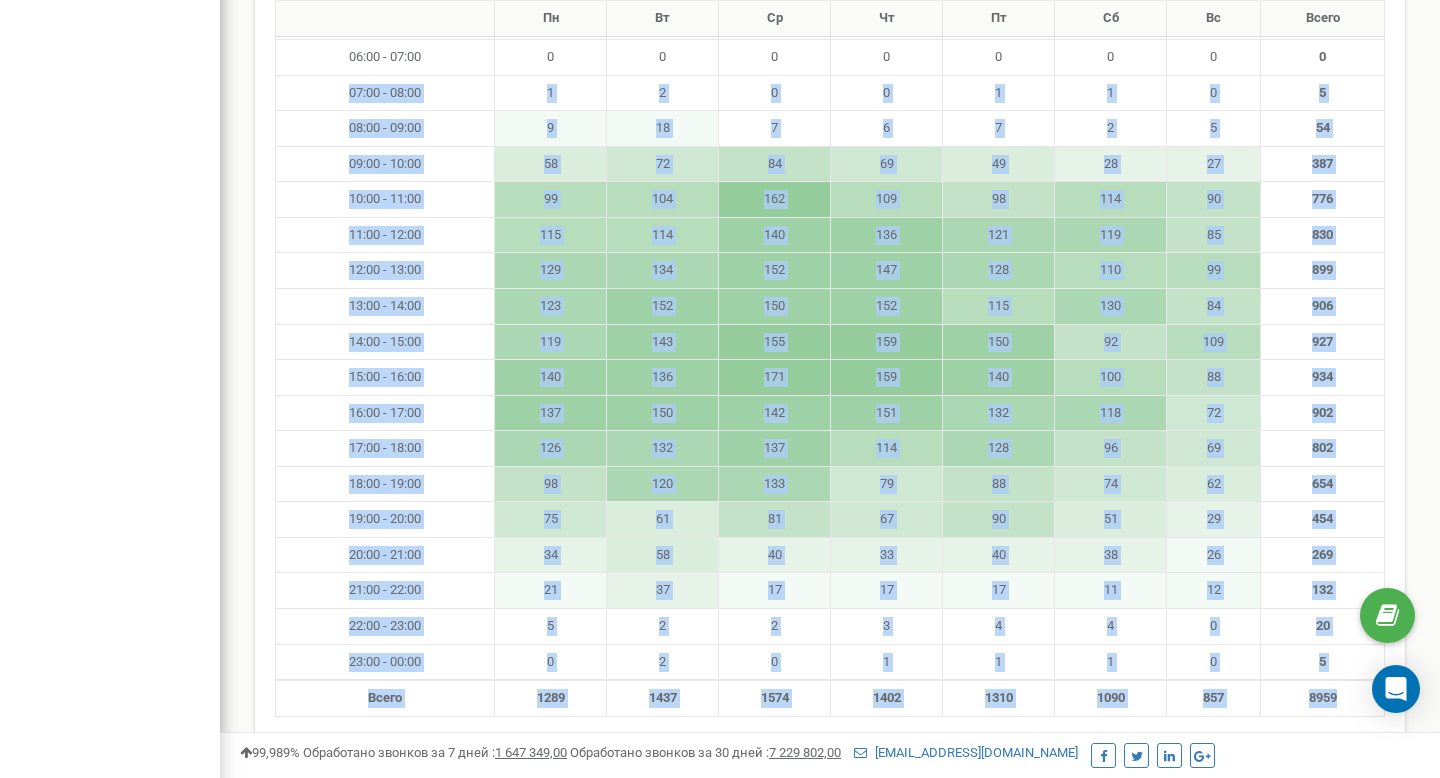 drag, startPoint x: 325, startPoint y: 289, endPoint x: 1361, endPoint y: 706, distance: 1116.7744 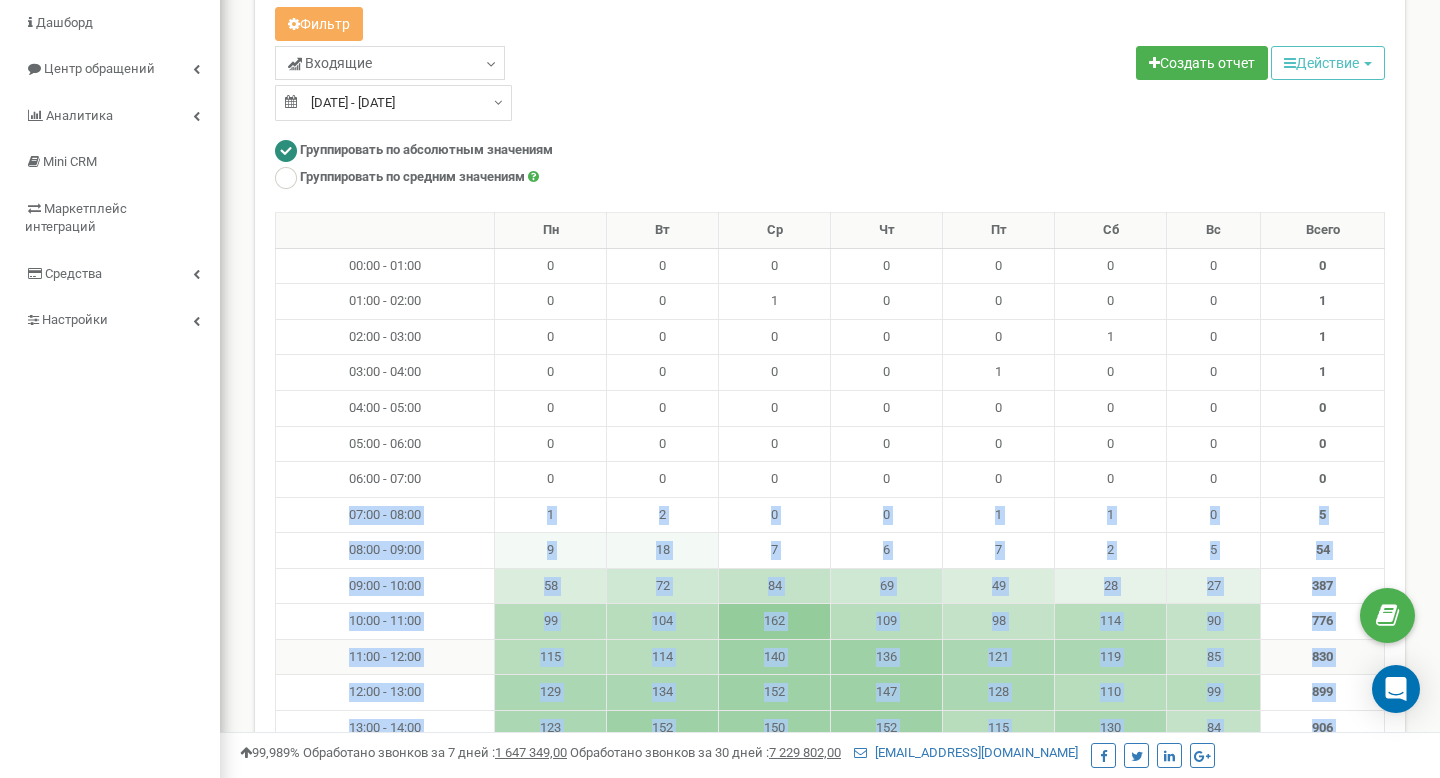 scroll, scrollTop: 130, scrollLeft: 0, axis: vertical 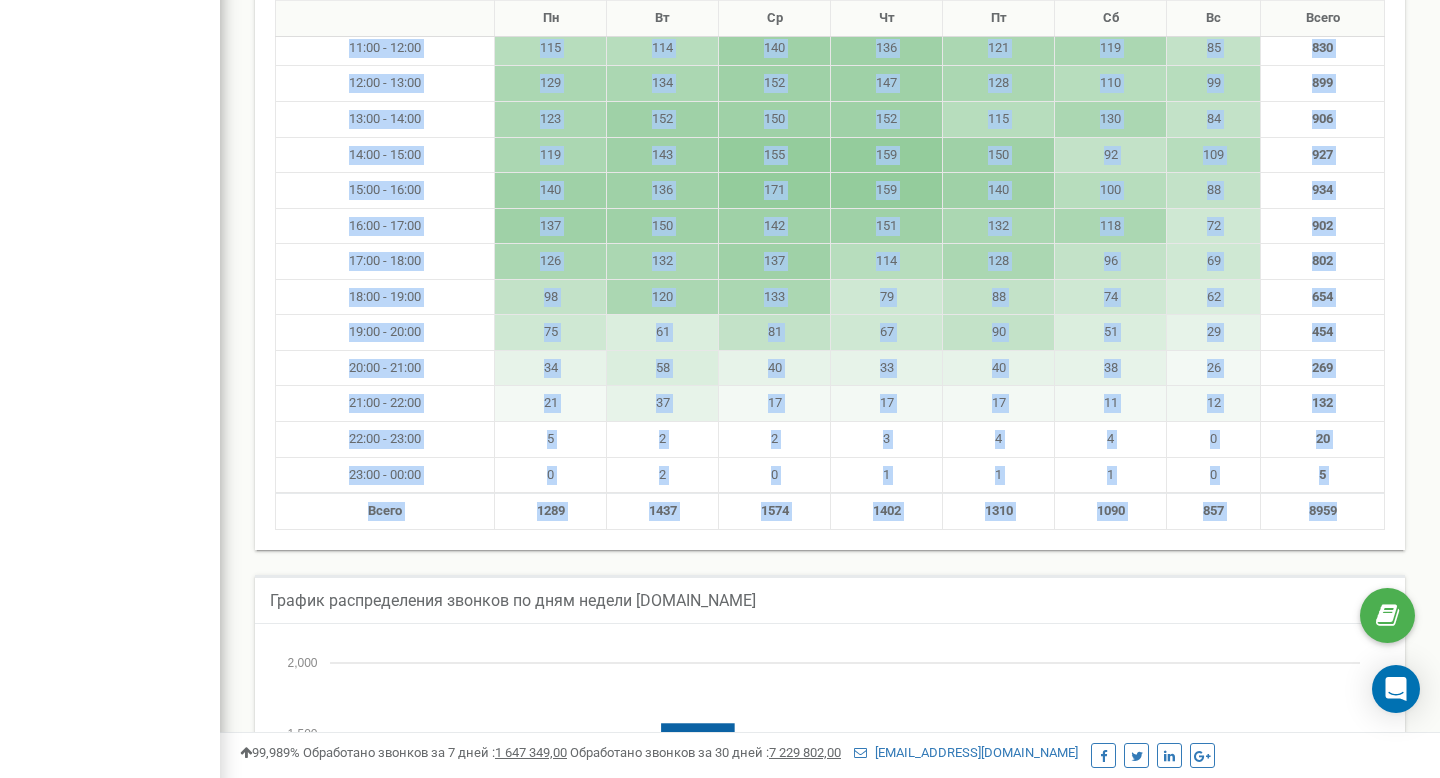 drag, startPoint x: 320, startPoint y: 304, endPoint x: 1307, endPoint y: 521, distance: 1010.5731 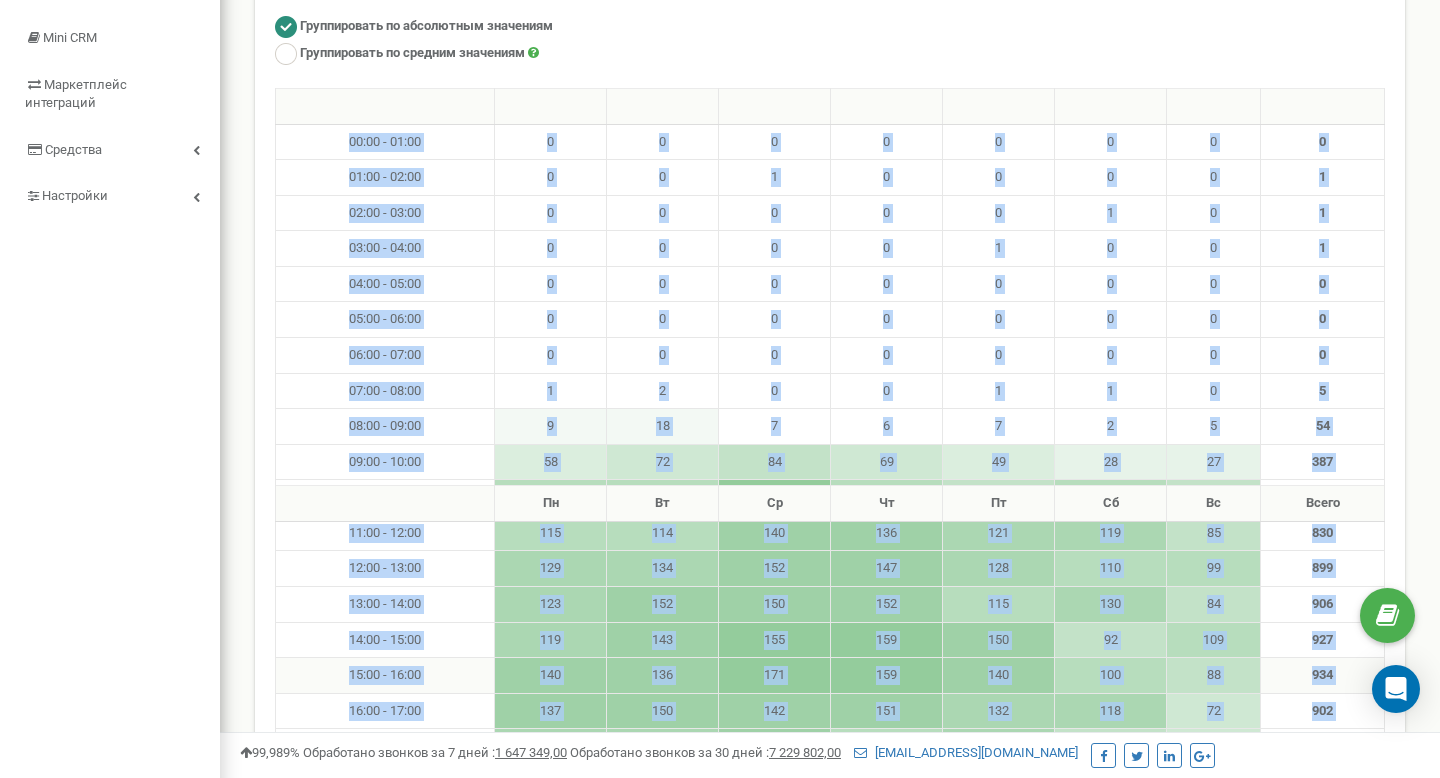 scroll, scrollTop: 0, scrollLeft: 0, axis: both 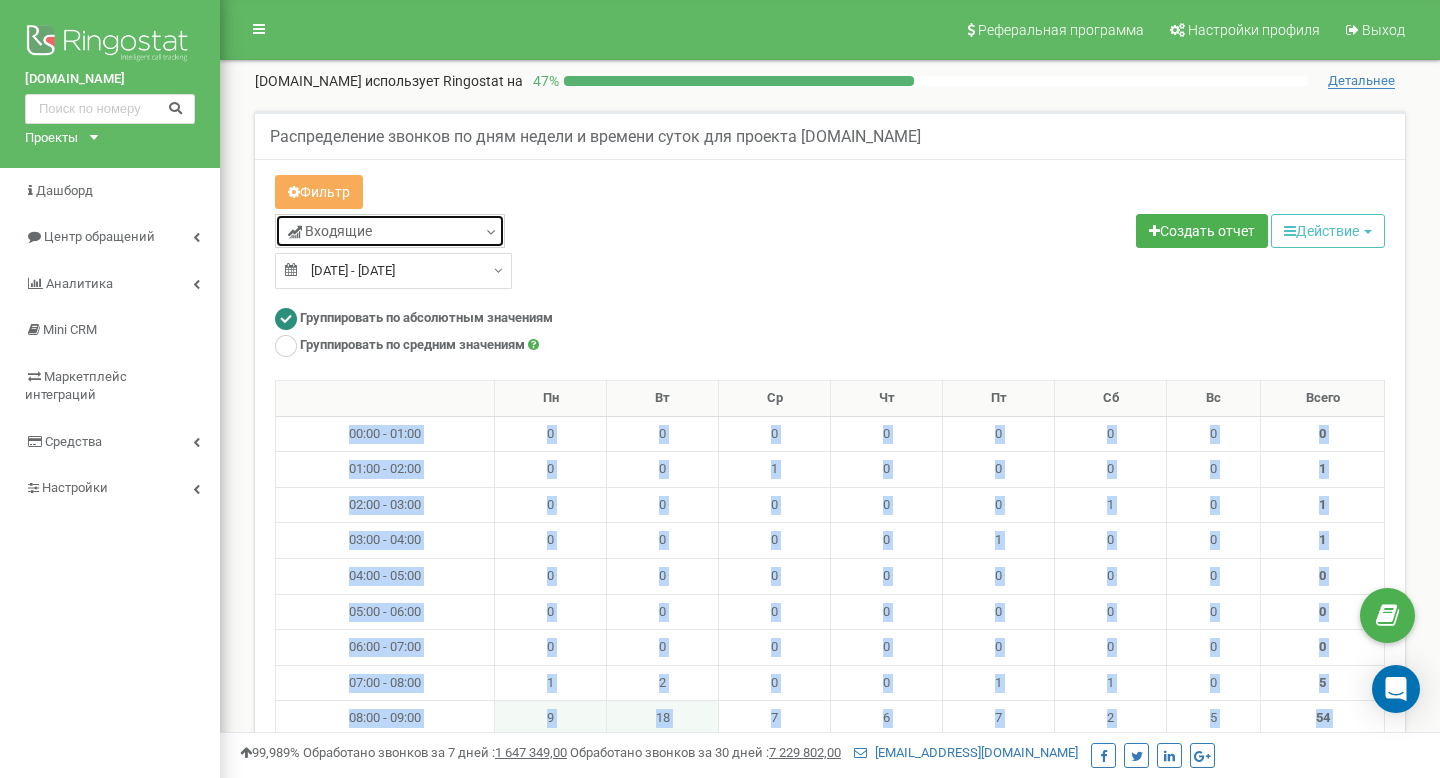 click on "Входящие" at bounding box center [390, 231] 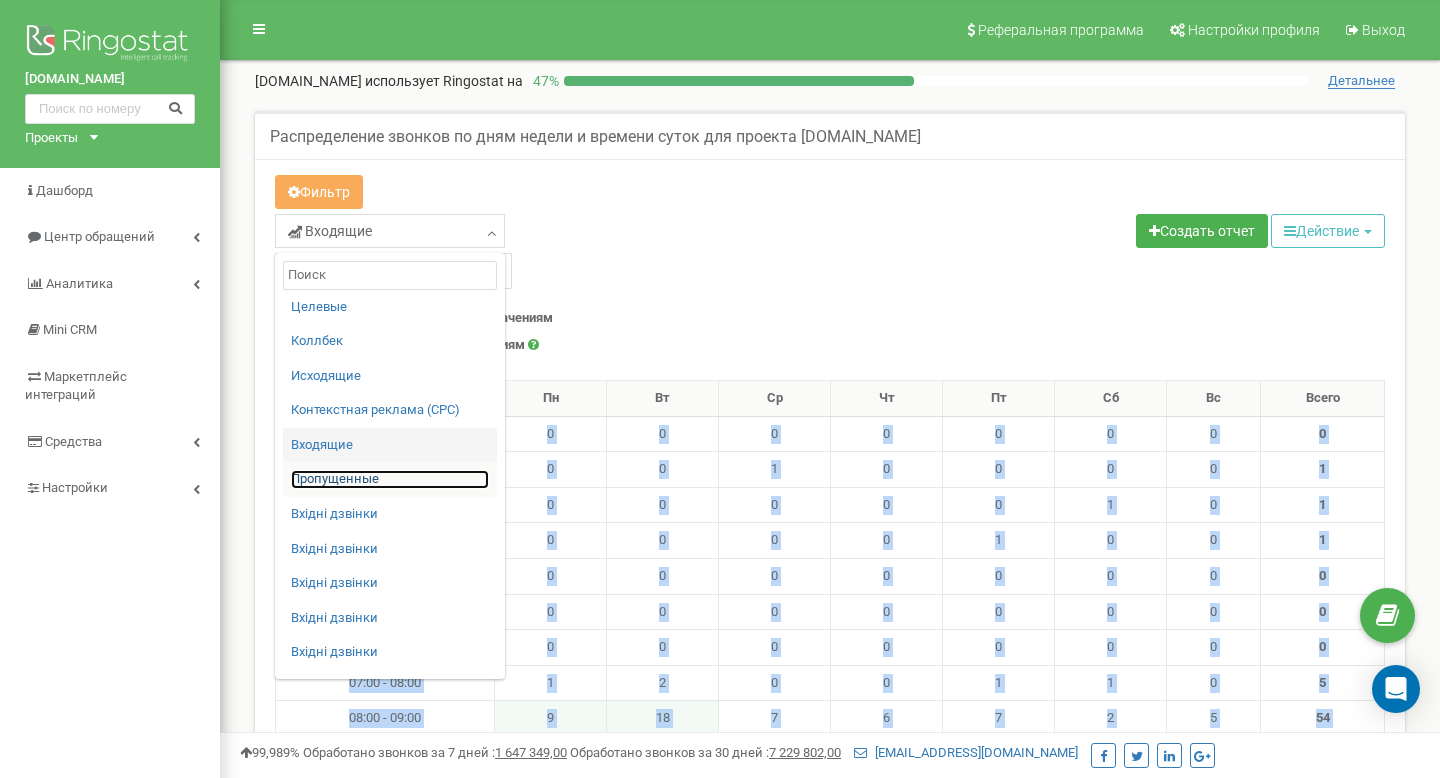 click on "Пропущенные" at bounding box center (390, 479) 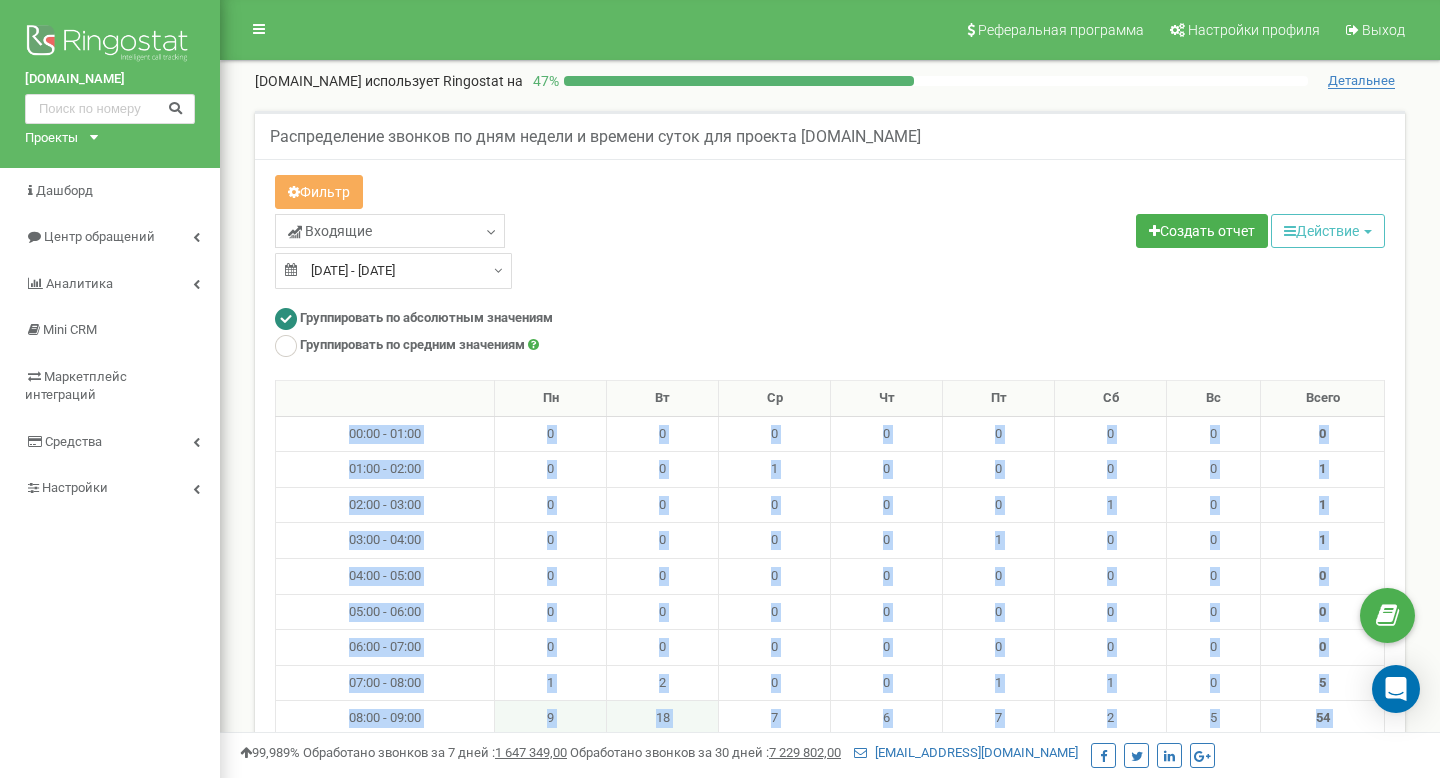 type on "[DATE]" 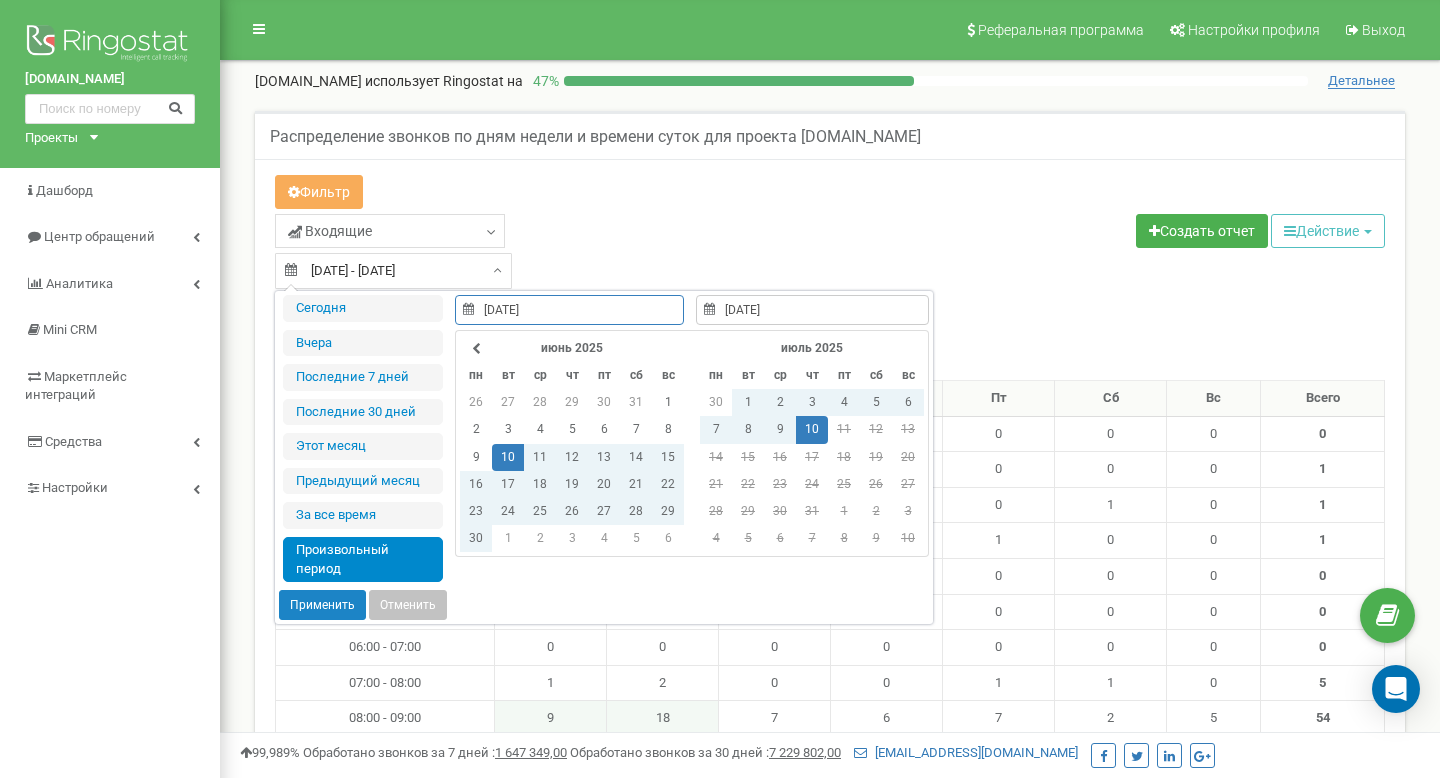 click on "10.06.2025 - 10.07.2025" at bounding box center (393, 271) 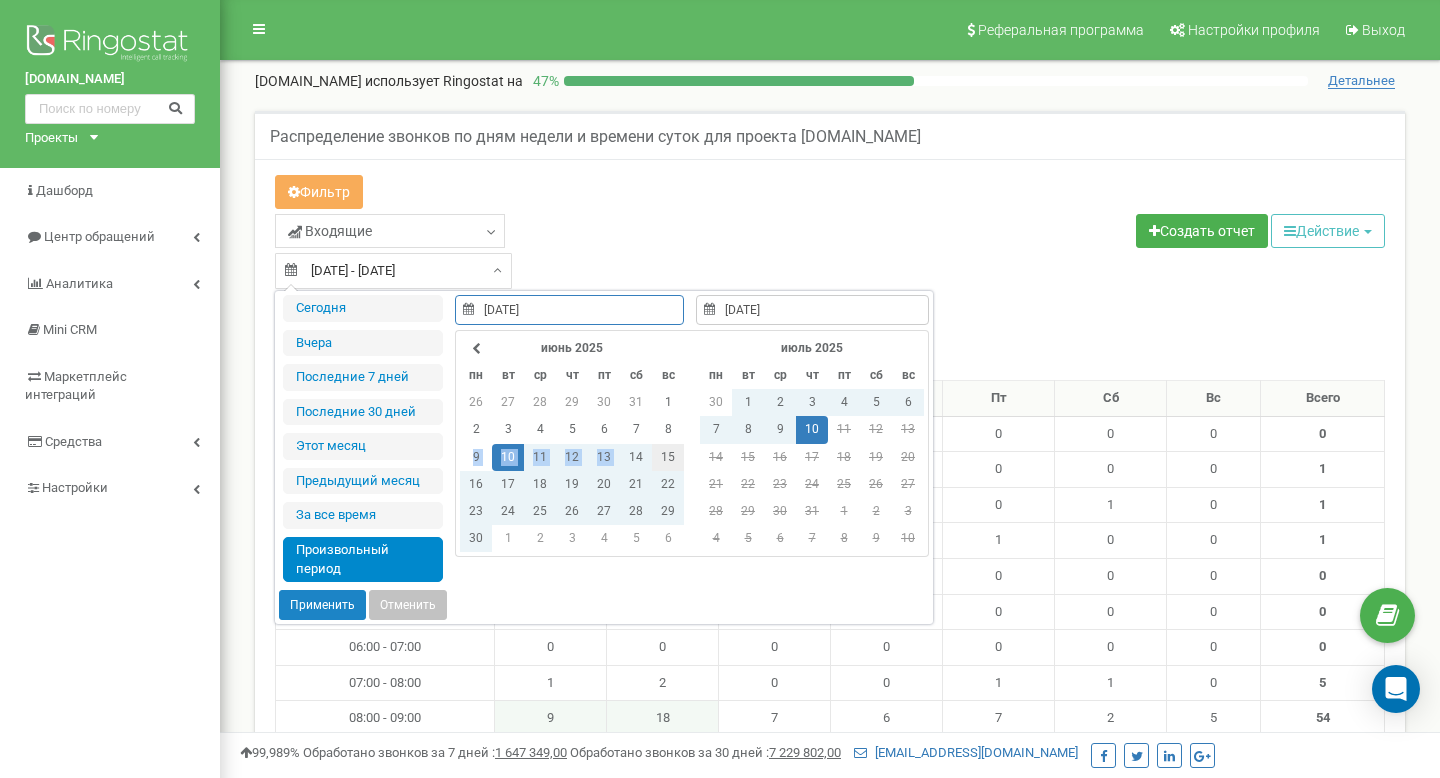 type on "[DATE]" 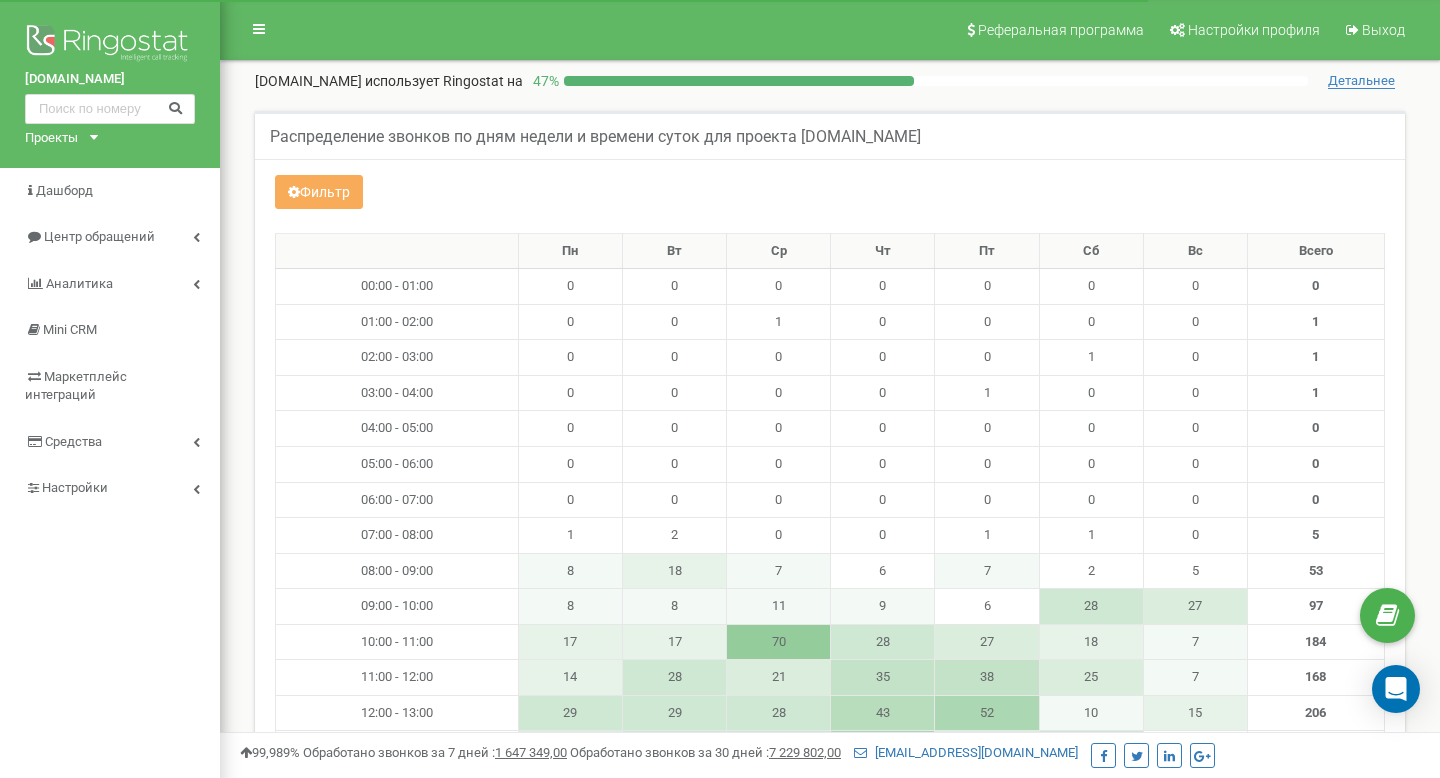 scroll, scrollTop: 0, scrollLeft: 0, axis: both 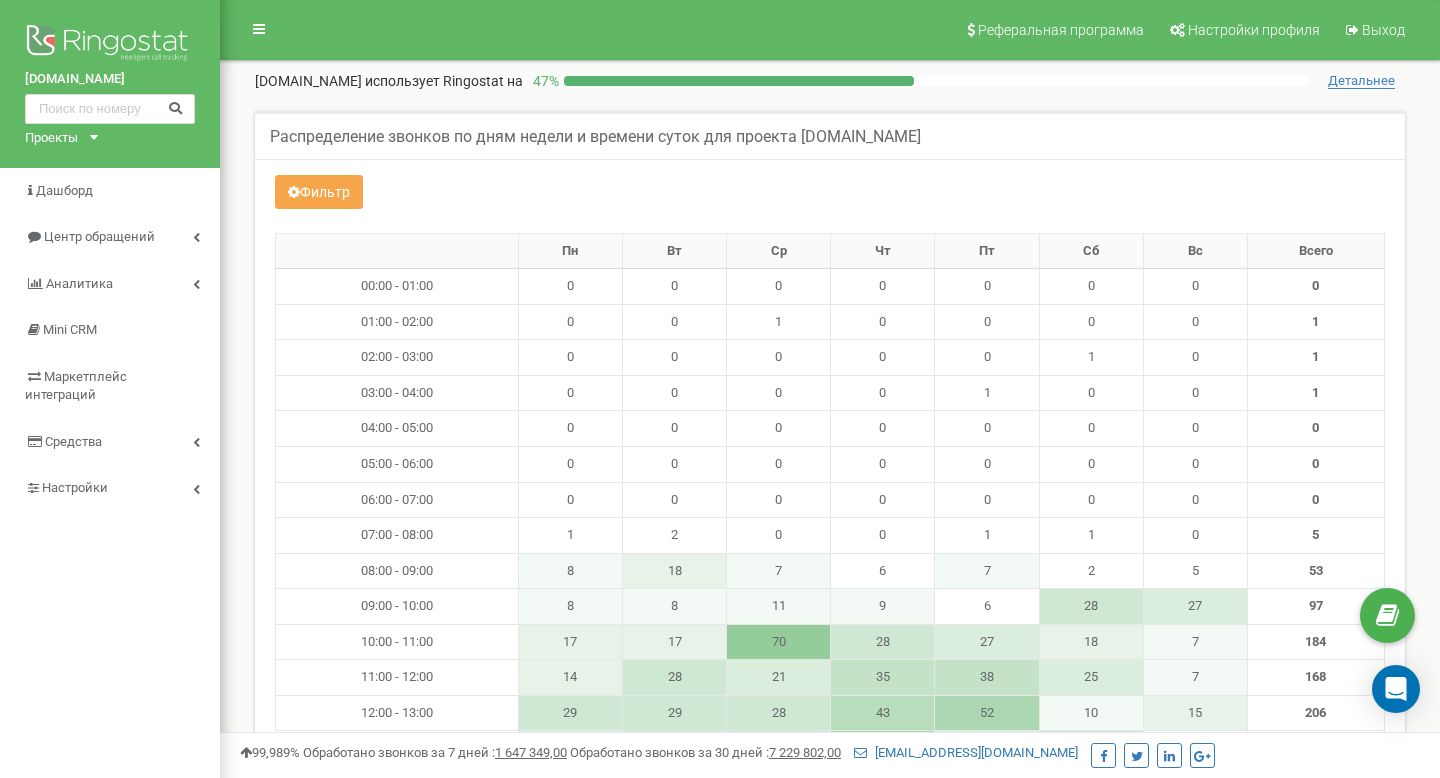 click on "Фильтр" at bounding box center (319, 192) 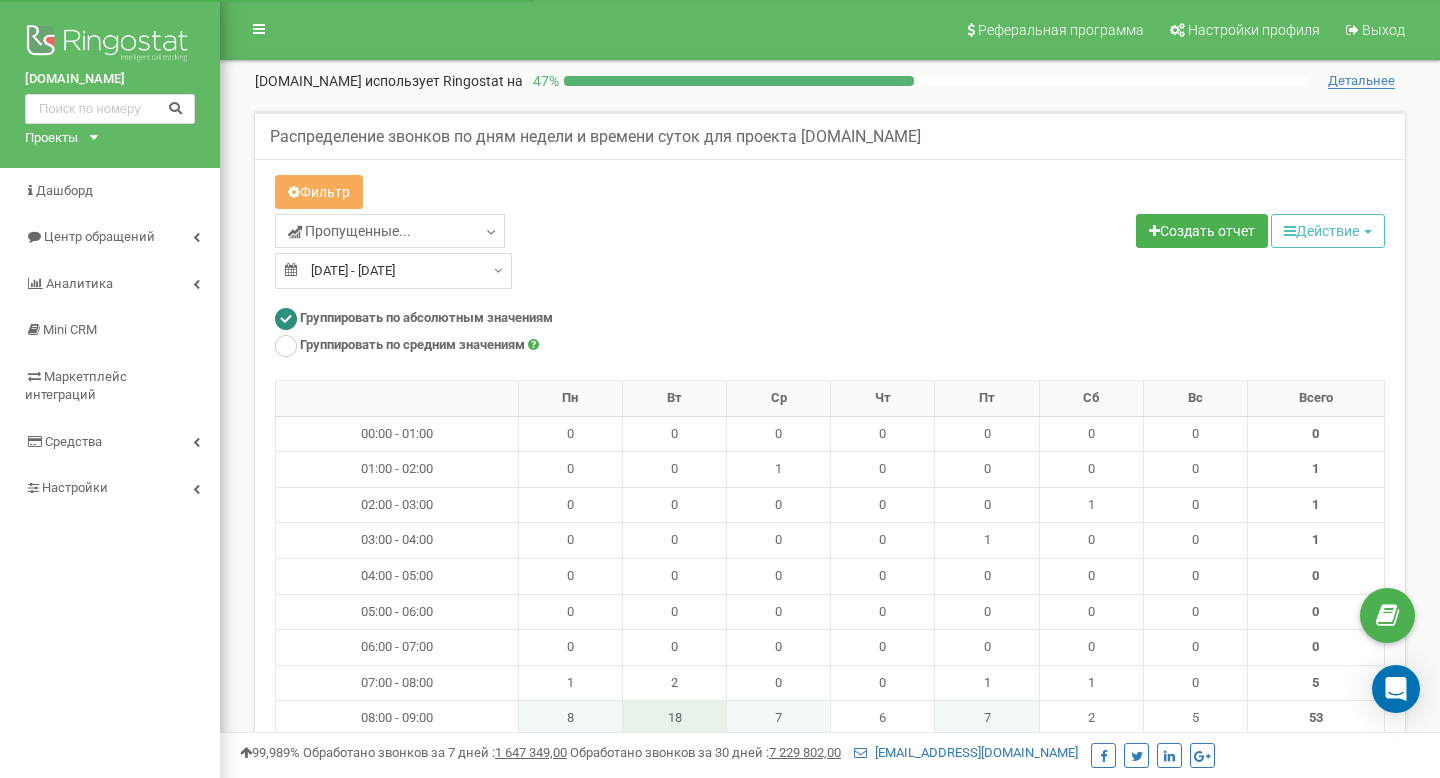 type on "[DATE]" 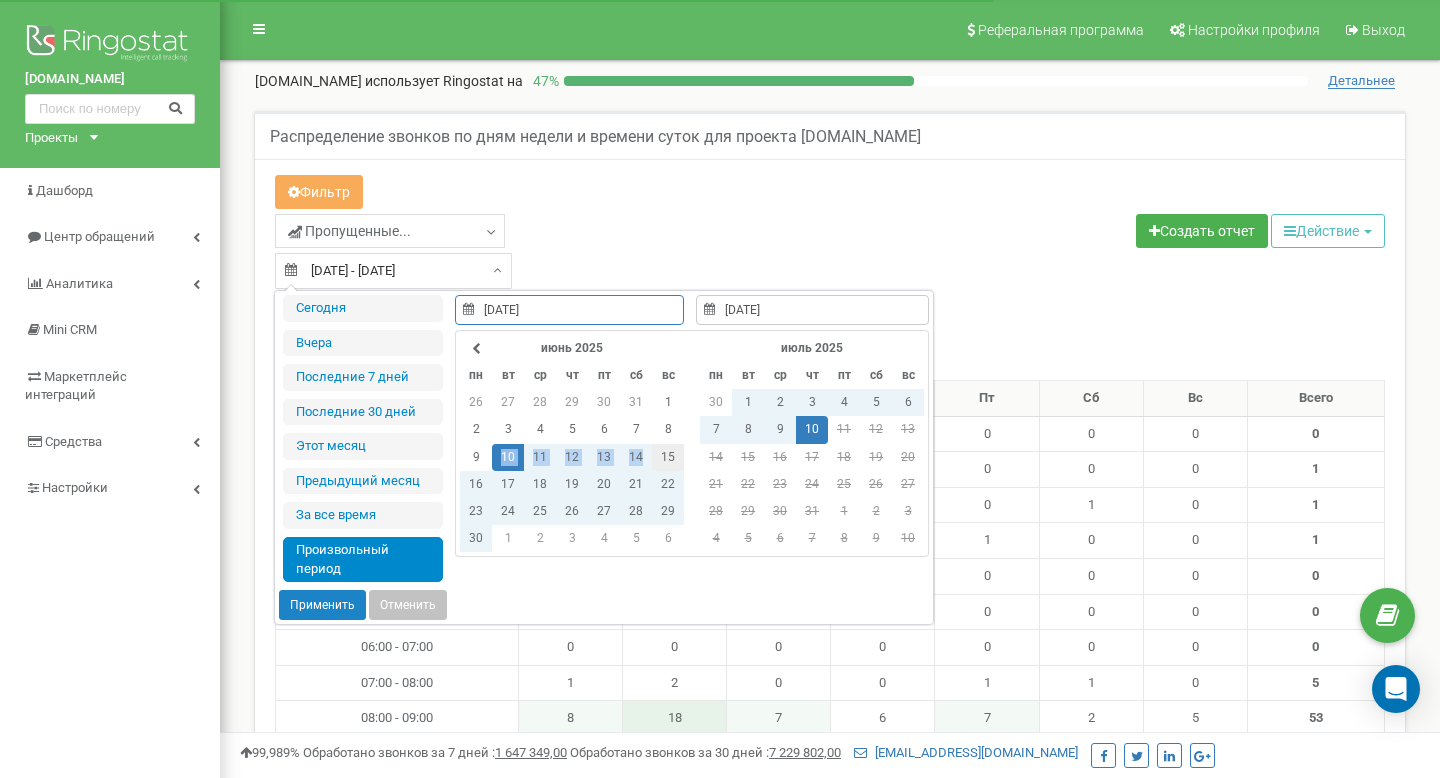 type on "[DATE]" 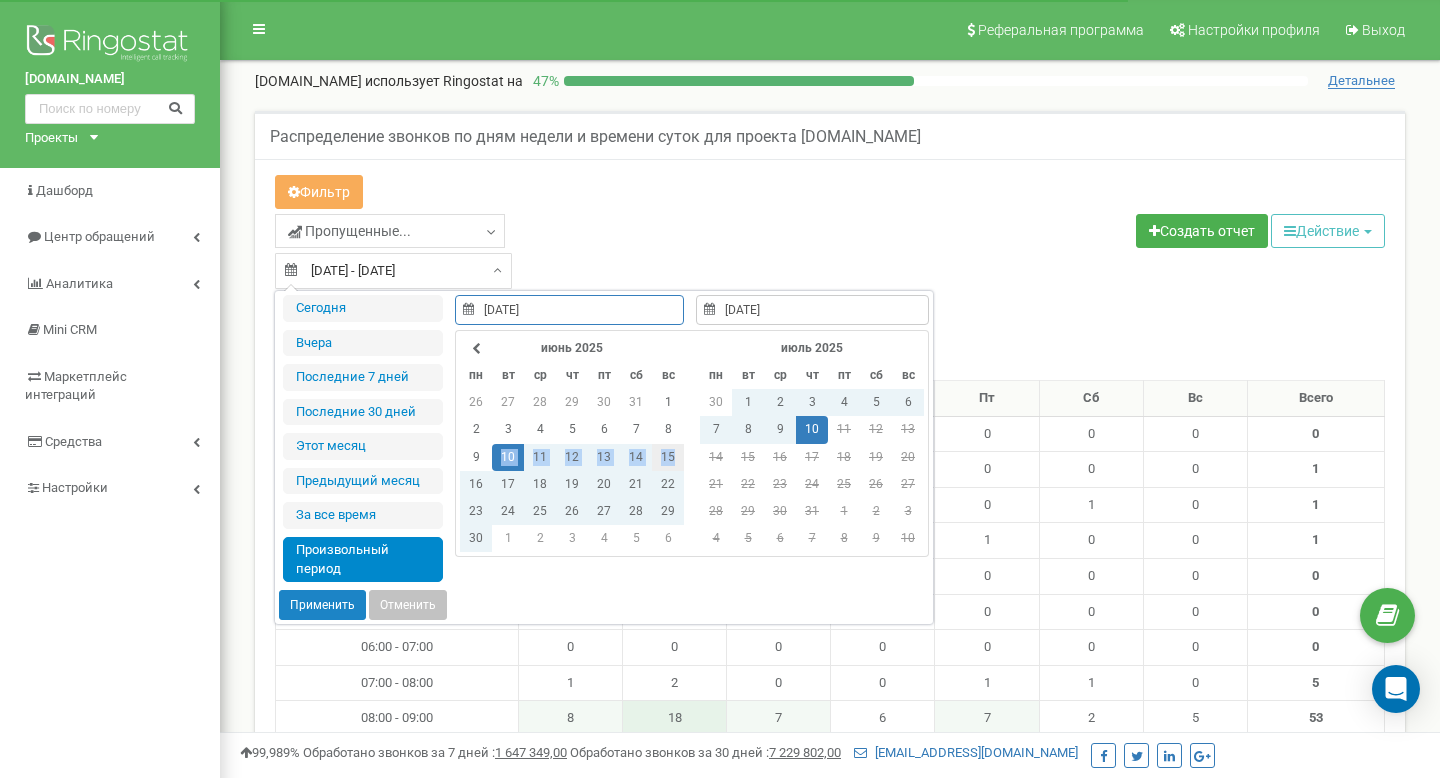 drag, startPoint x: 476, startPoint y: 449, endPoint x: 668, endPoint y: 458, distance: 192.21082 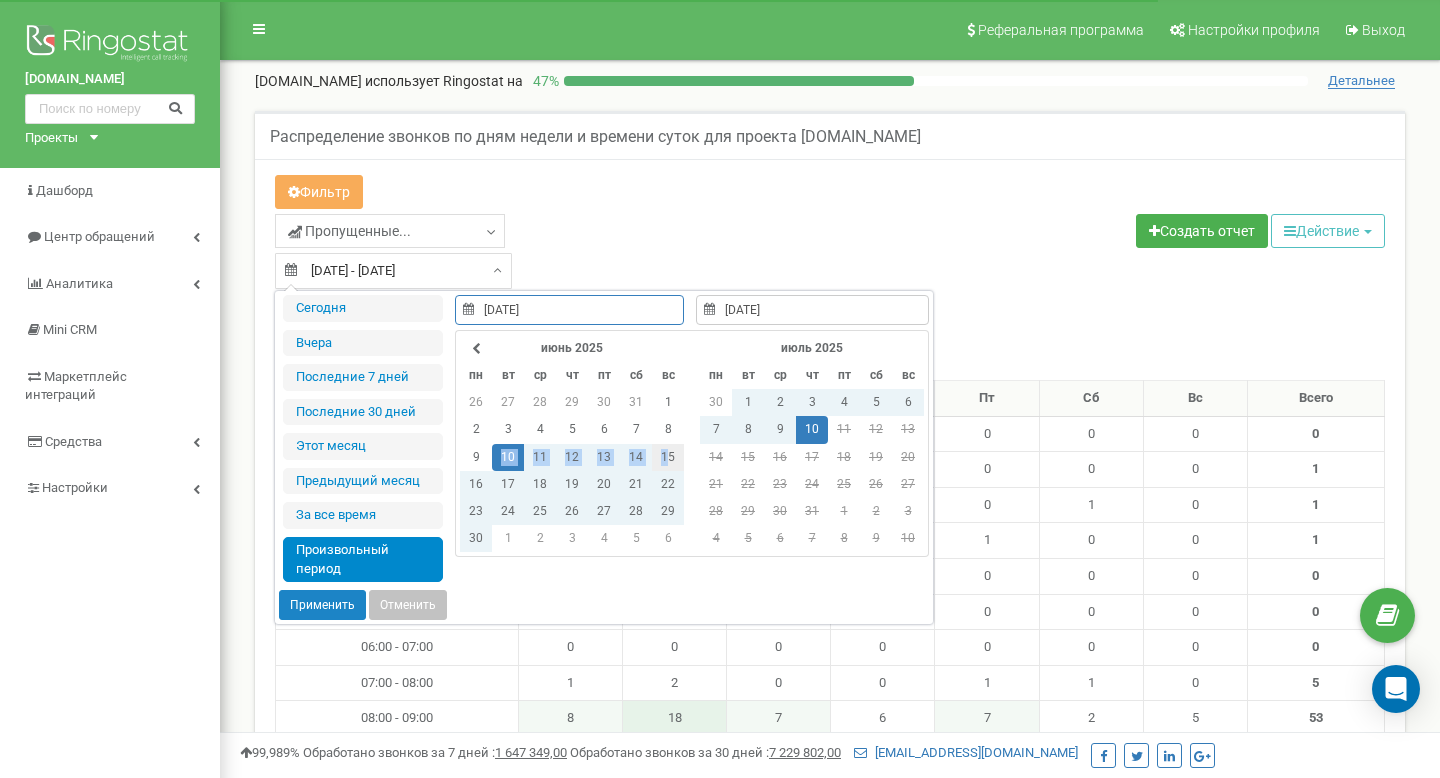 click on "15" at bounding box center (668, 457) 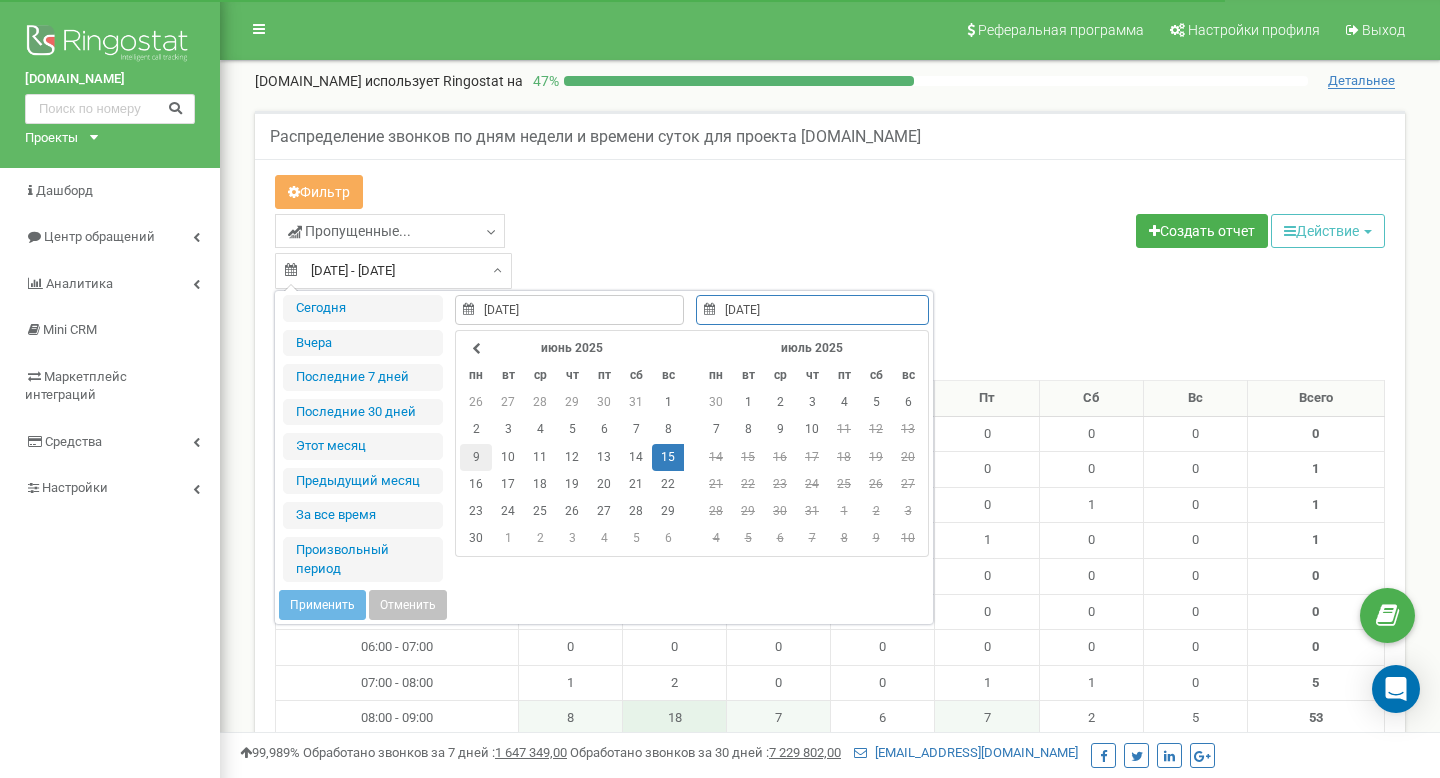 type on "[DATE]" 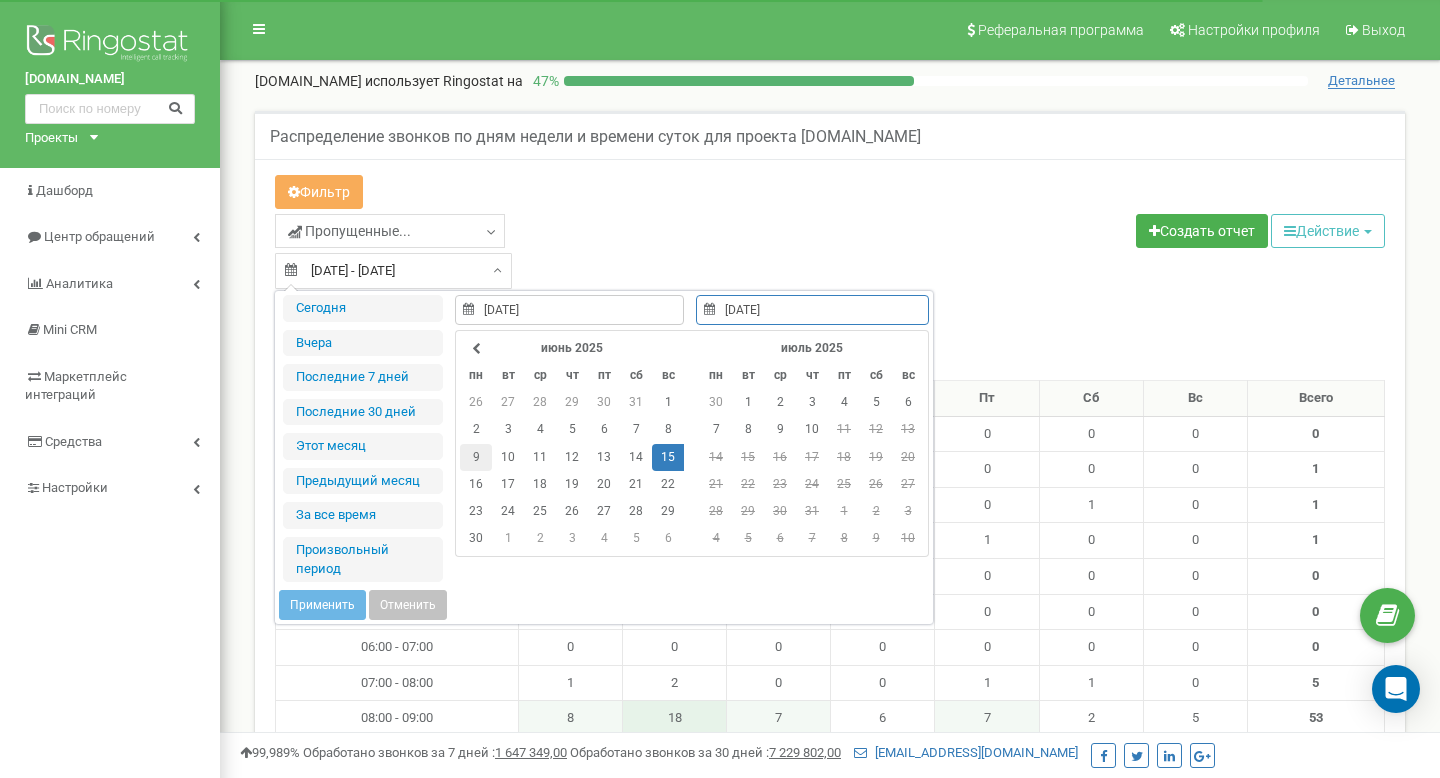 click on "9" at bounding box center (476, 457) 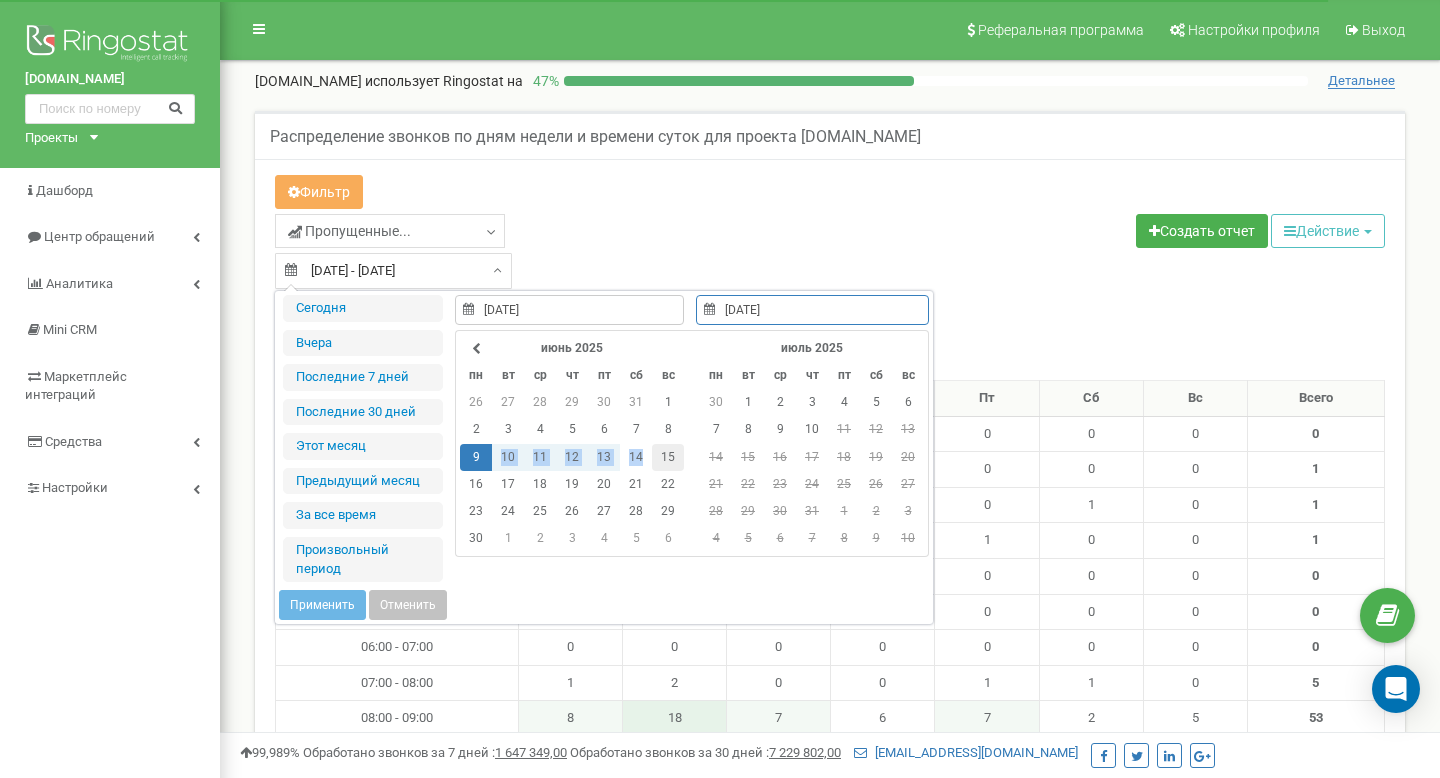 type on "[DATE]" 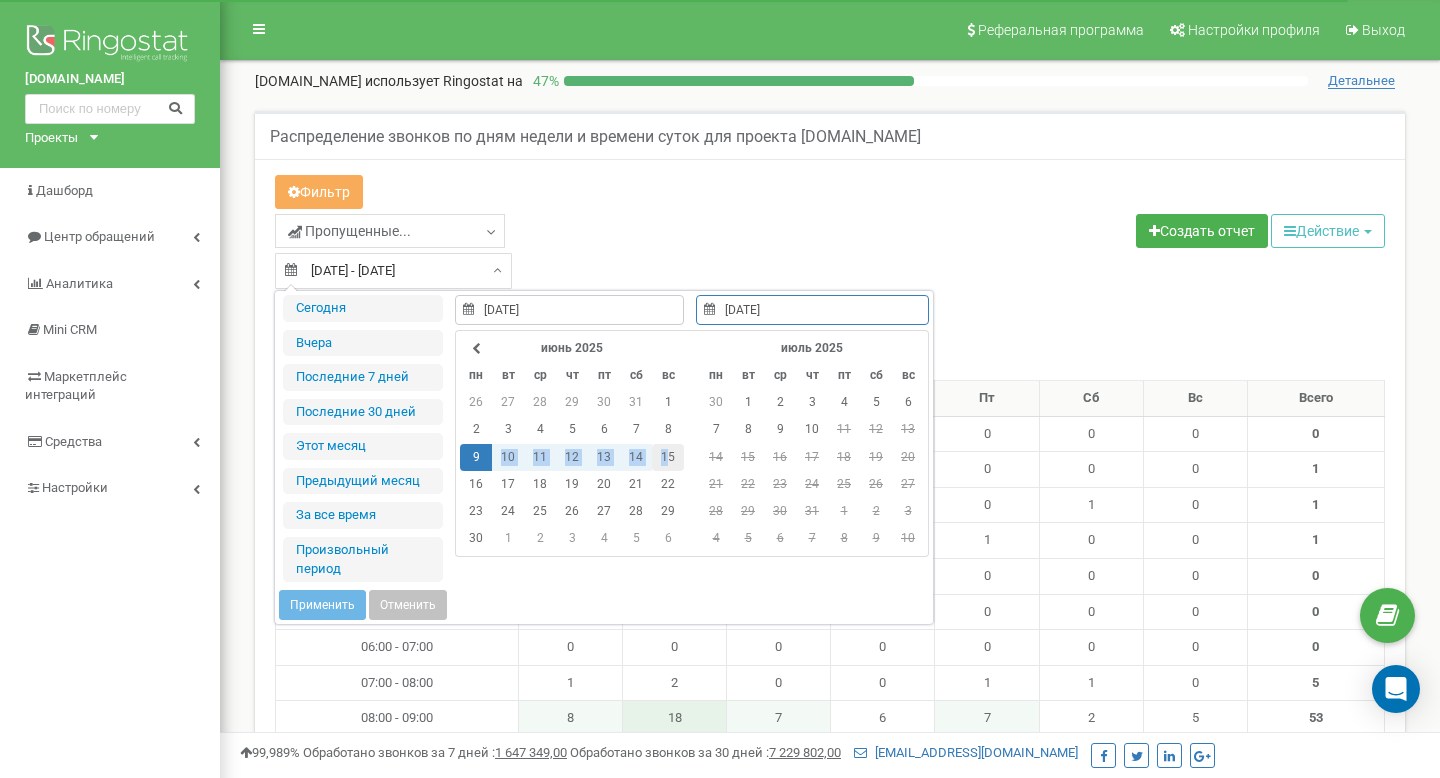 drag, startPoint x: 478, startPoint y: 455, endPoint x: 663, endPoint y: 461, distance: 185.09727 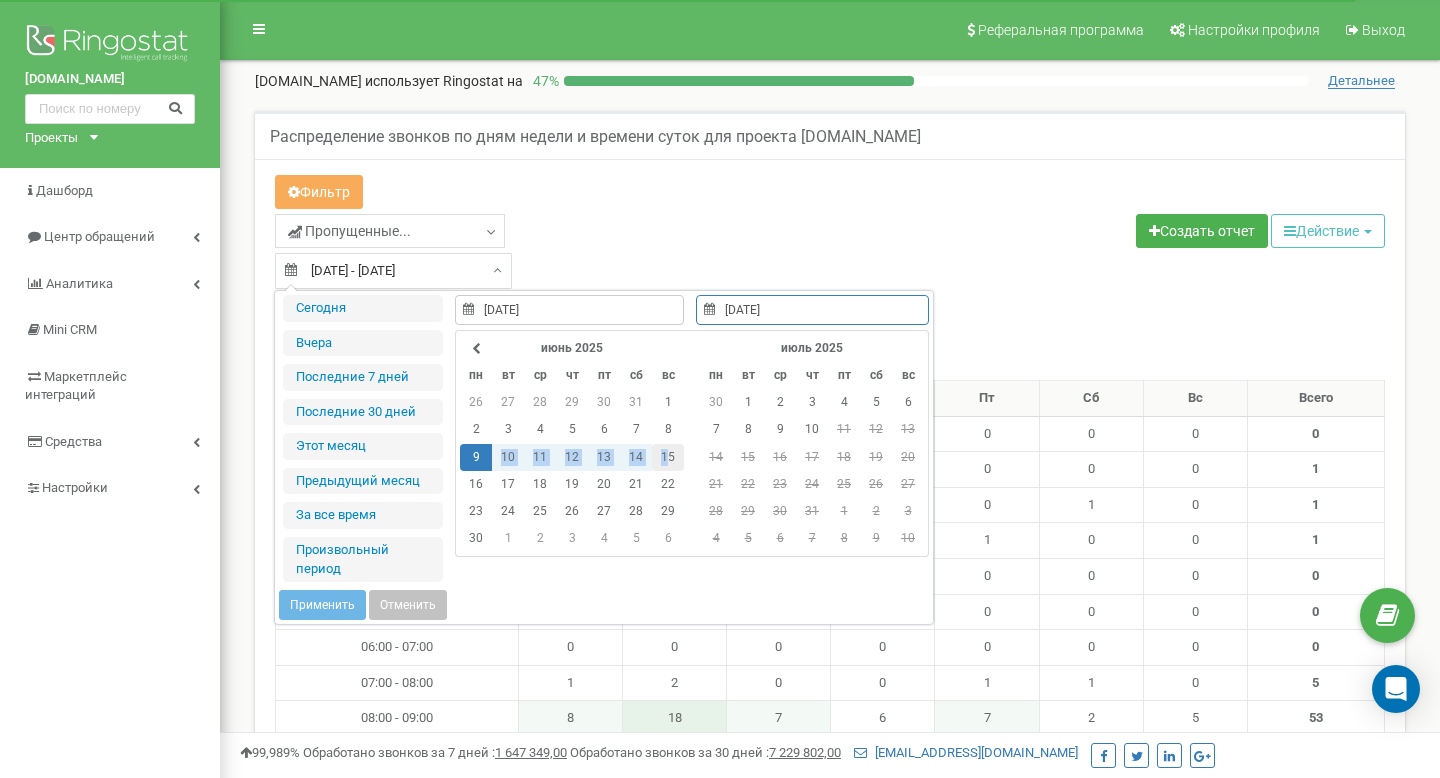 click on "15" at bounding box center (668, 457) 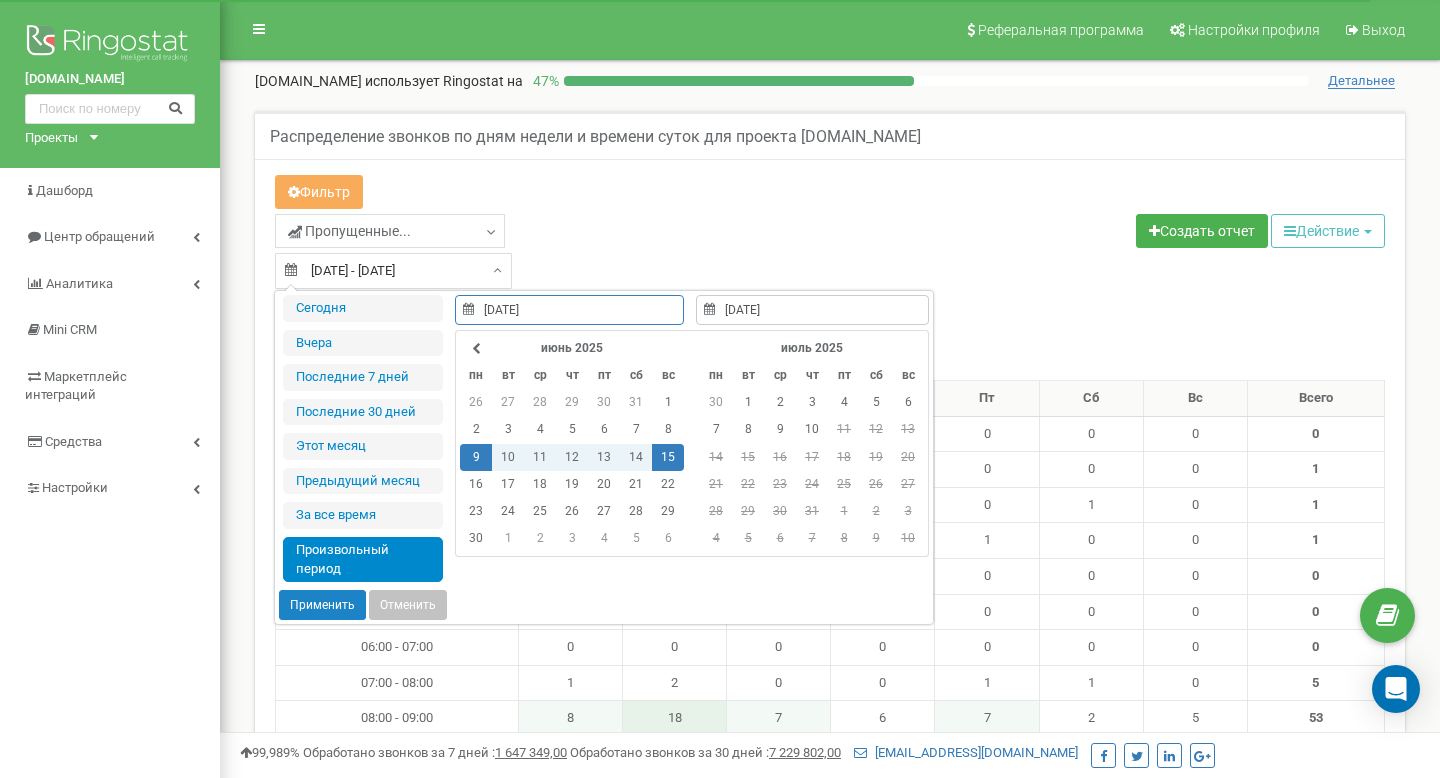 type on "10.12.2018" 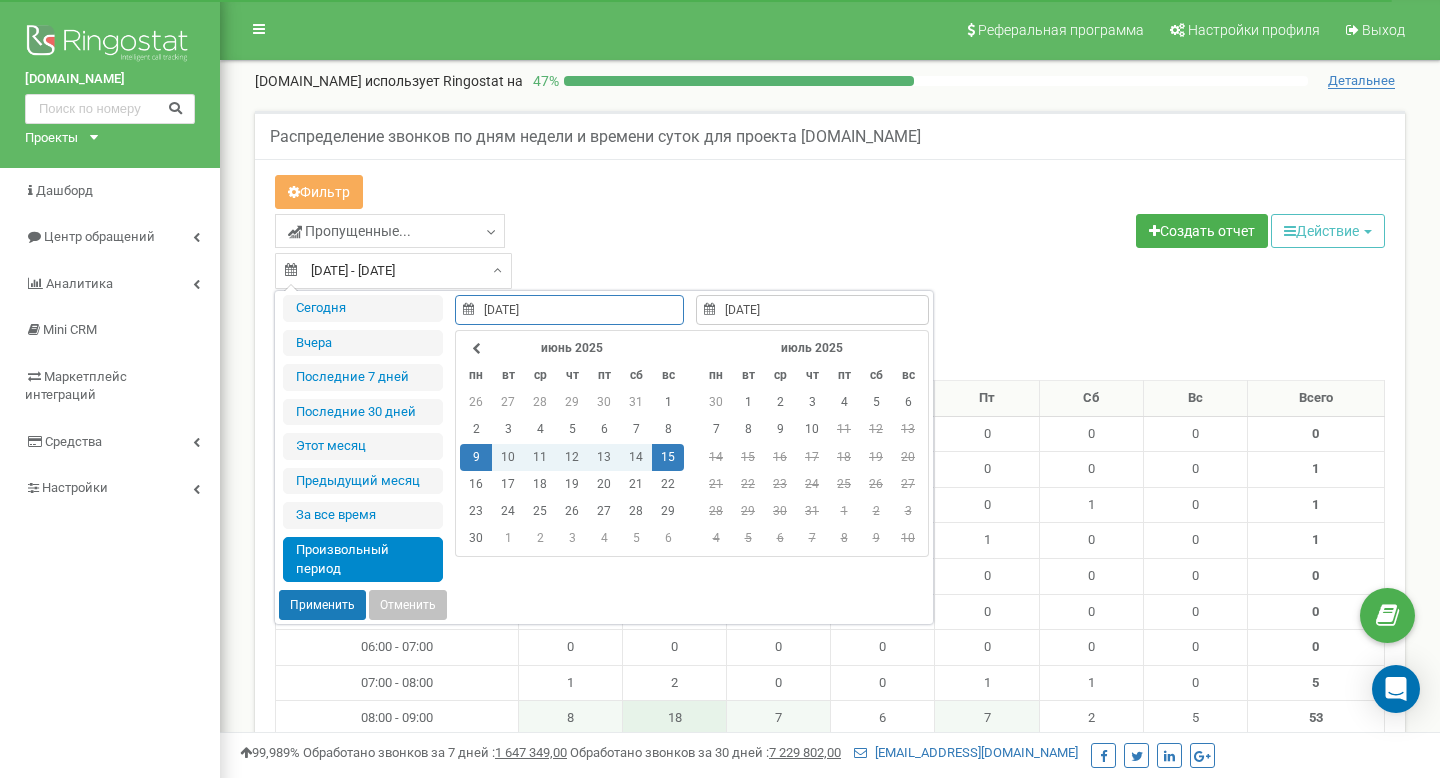 click on "Применить" at bounding box center (322, 605) 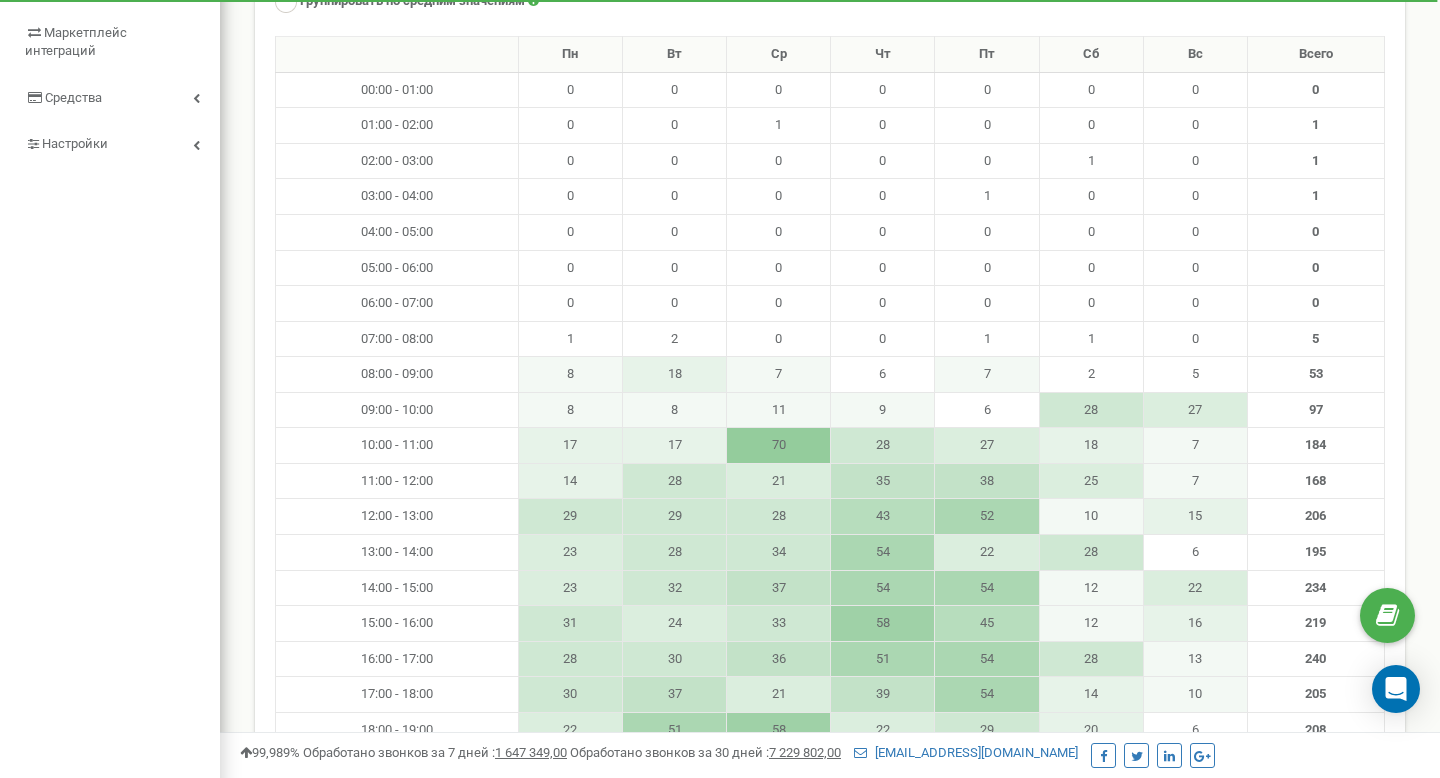 scroll, scrollTop: 0, scrollLeft: 0, axis: both 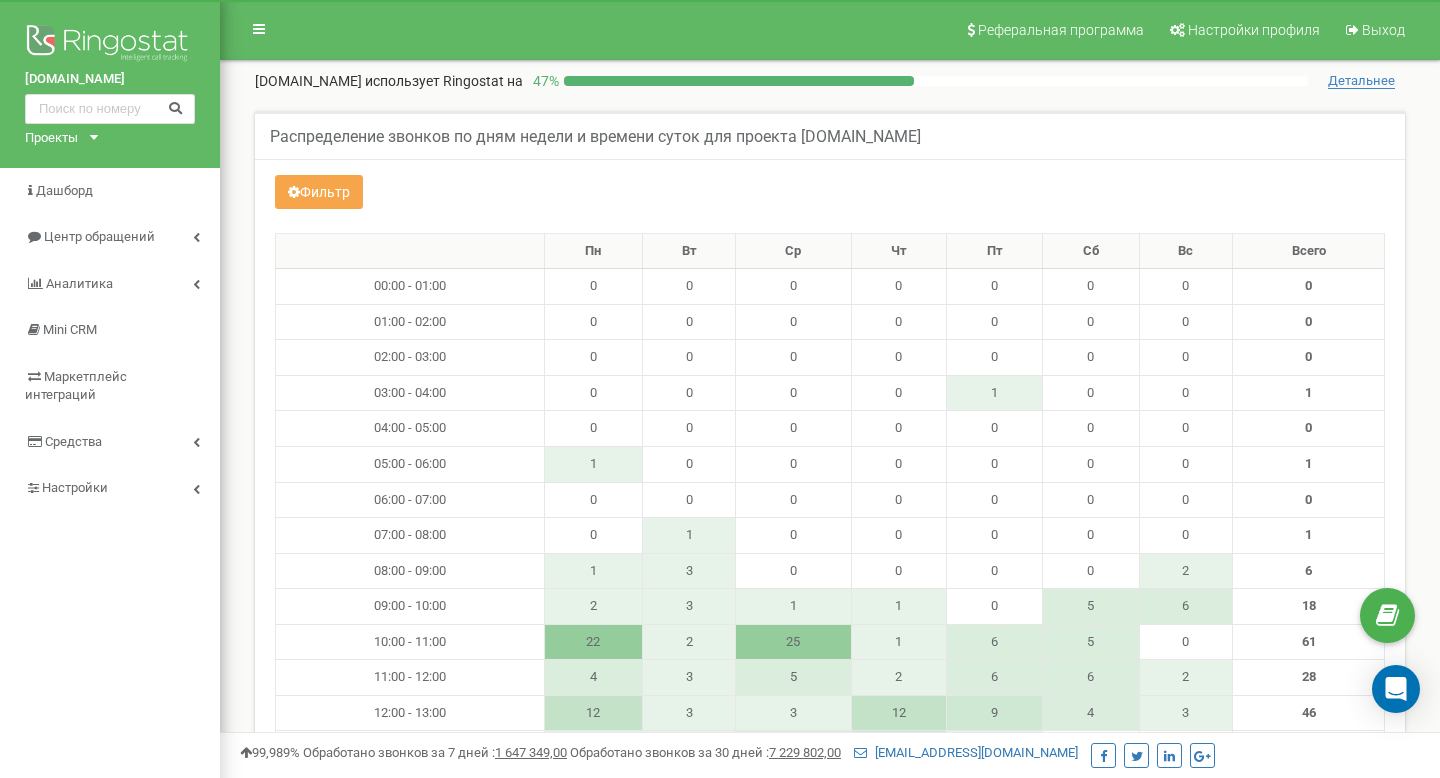 click on "Фильтр" at bounding box center (319, 192) 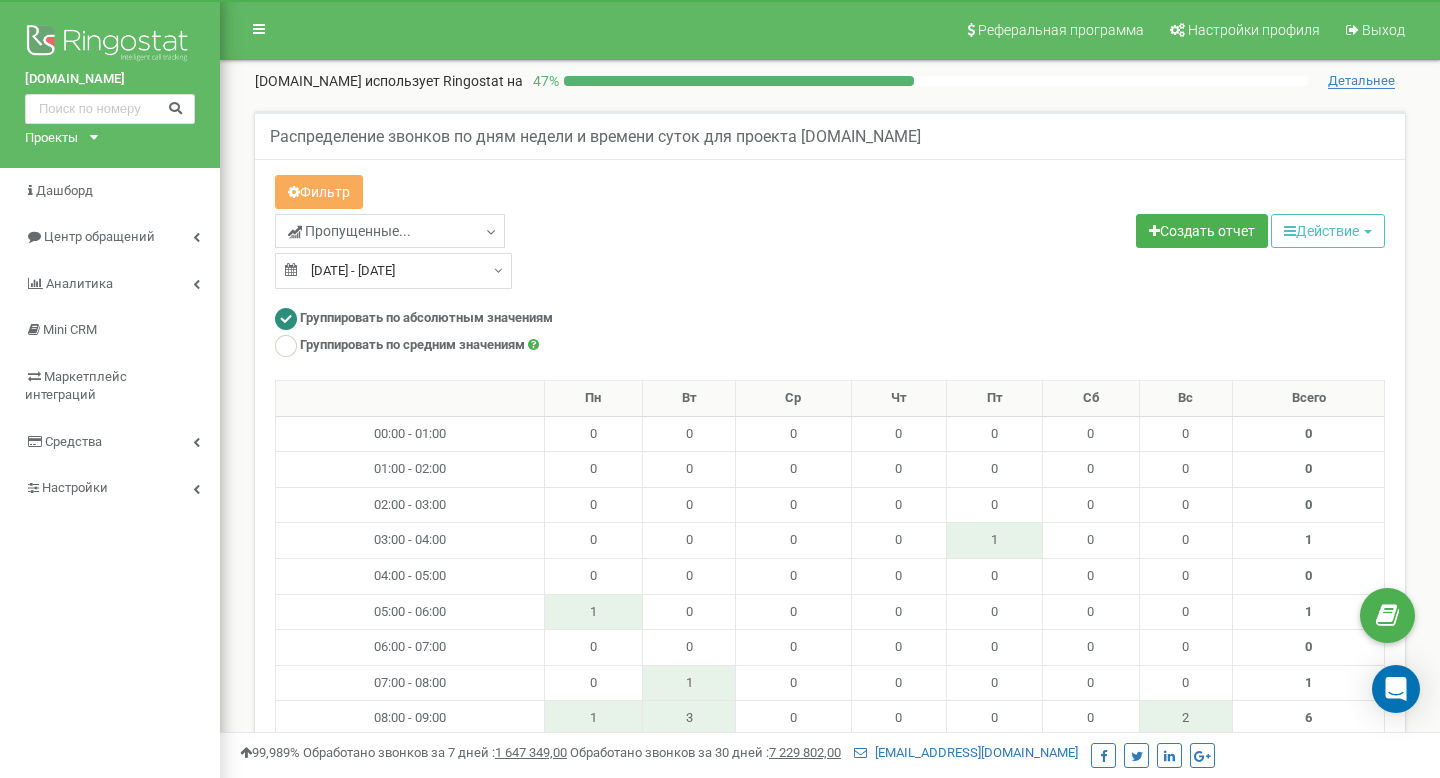 click on "Пропущенные...
Целевые
[GEOGRAPHIC_DATA]
Исходящие
Контекстная реклама (CPC)
Входящие" at bounding box center [545, 233] 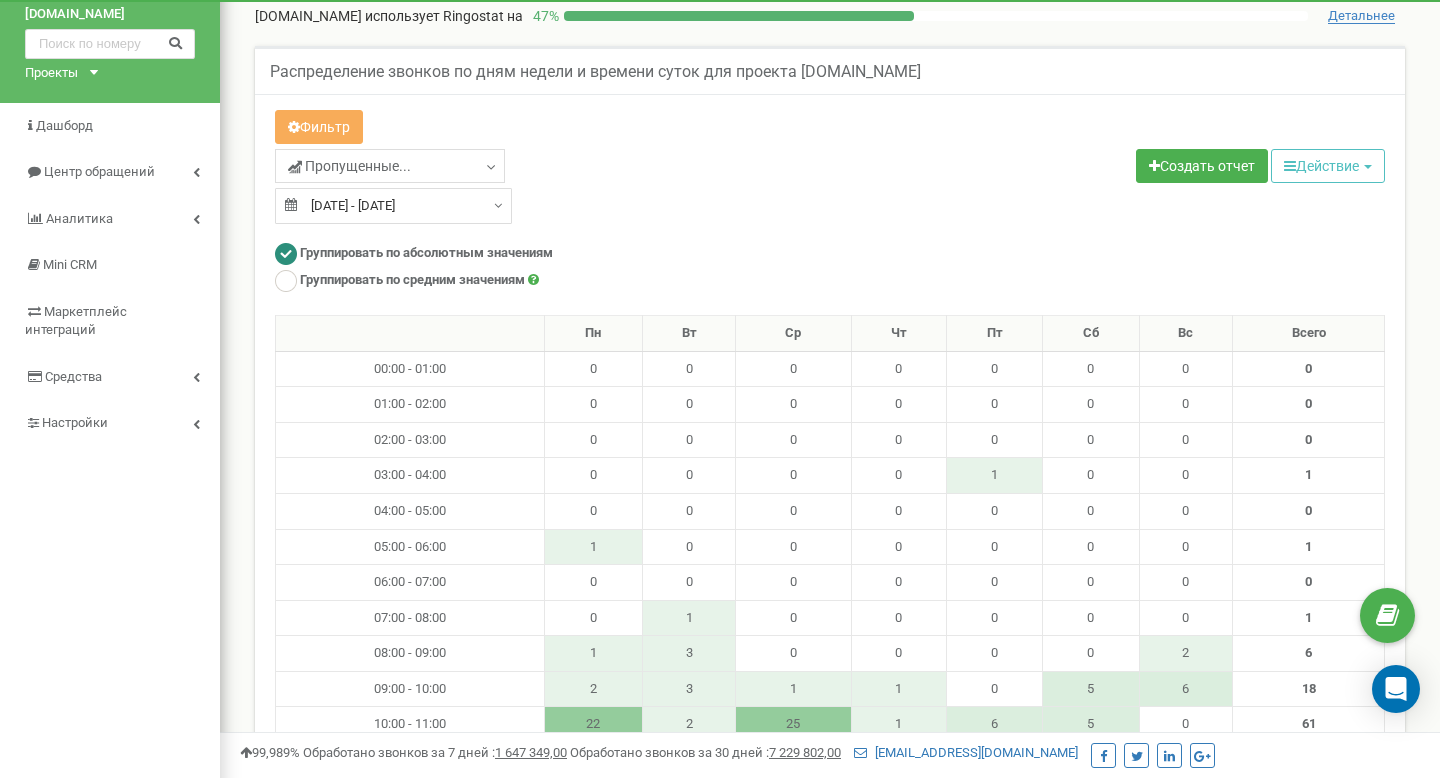 scroll, scrollTop: 208, scrollLeft: 0, axis: vertical 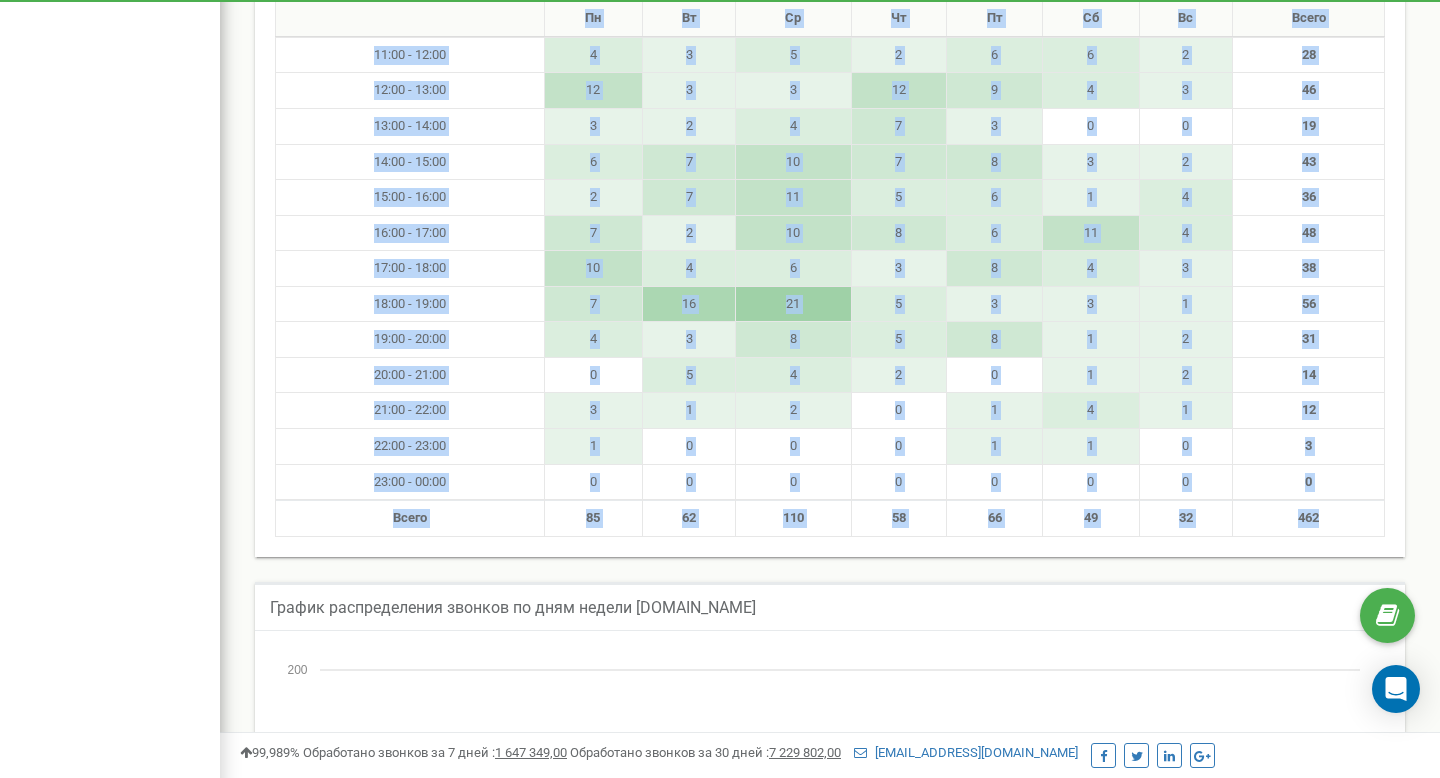 drag, startPoint x: 381, startPoint y: 197, endPoint x: 1362, endPoint y: 526, distance: 1034.699 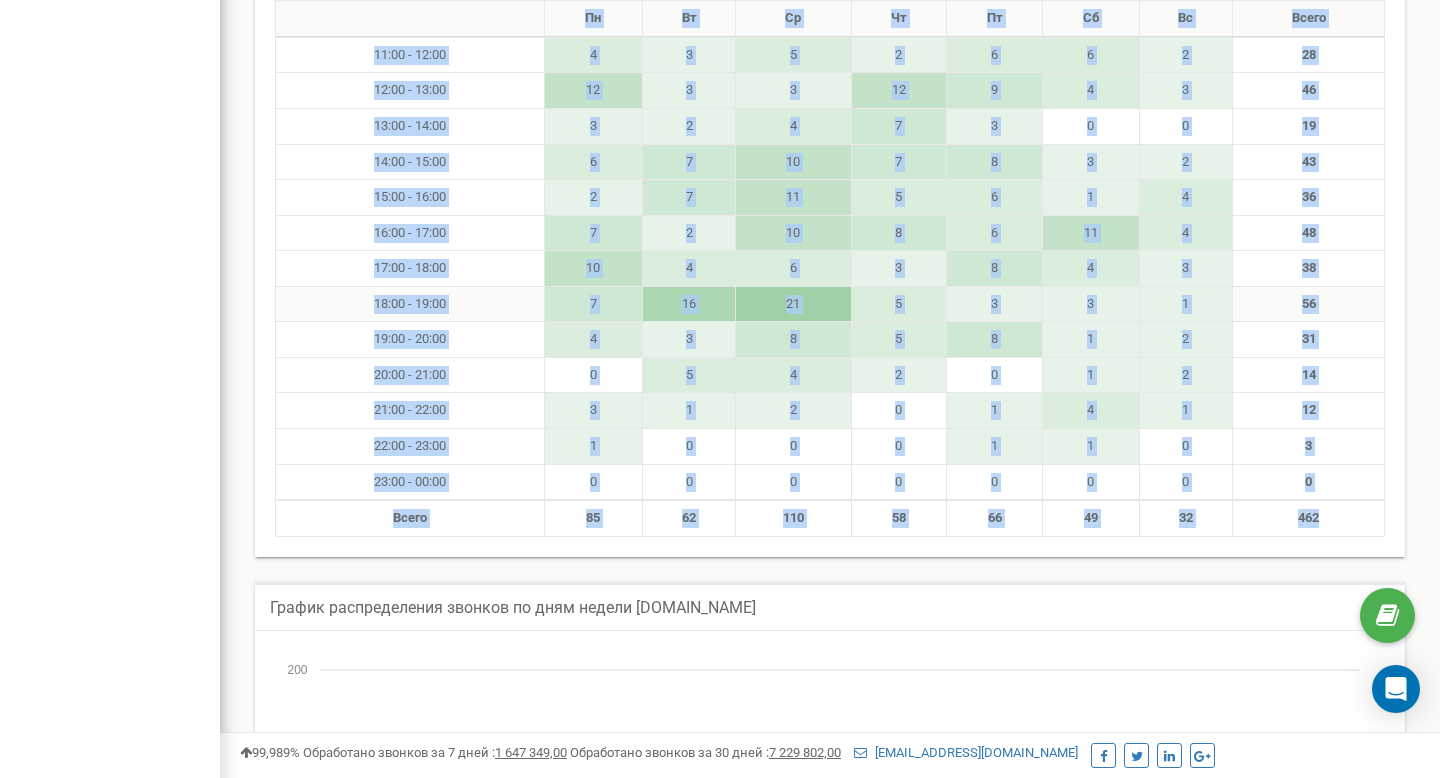scroll, scrollTop: 0, scrollLeft: 0, axis: both 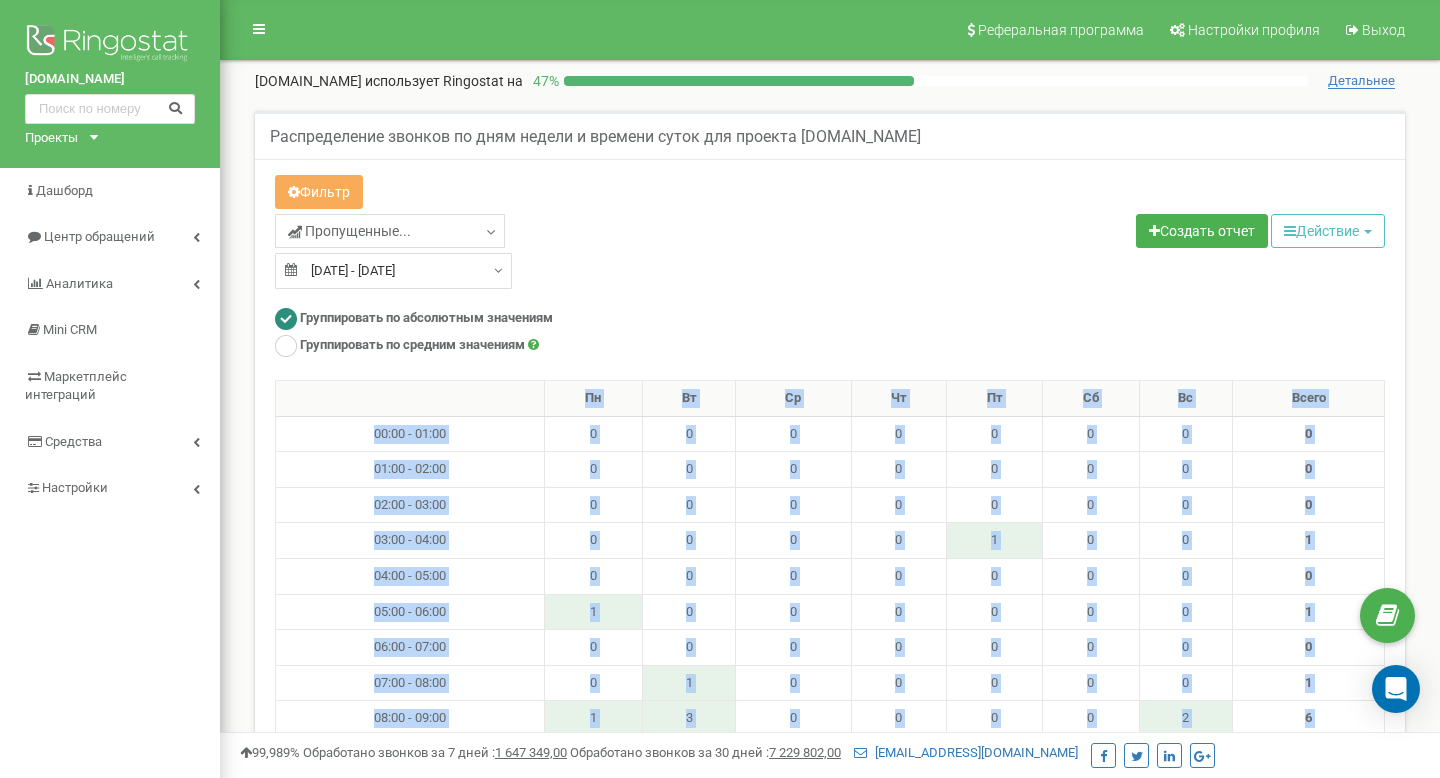 type on "[DATE]" 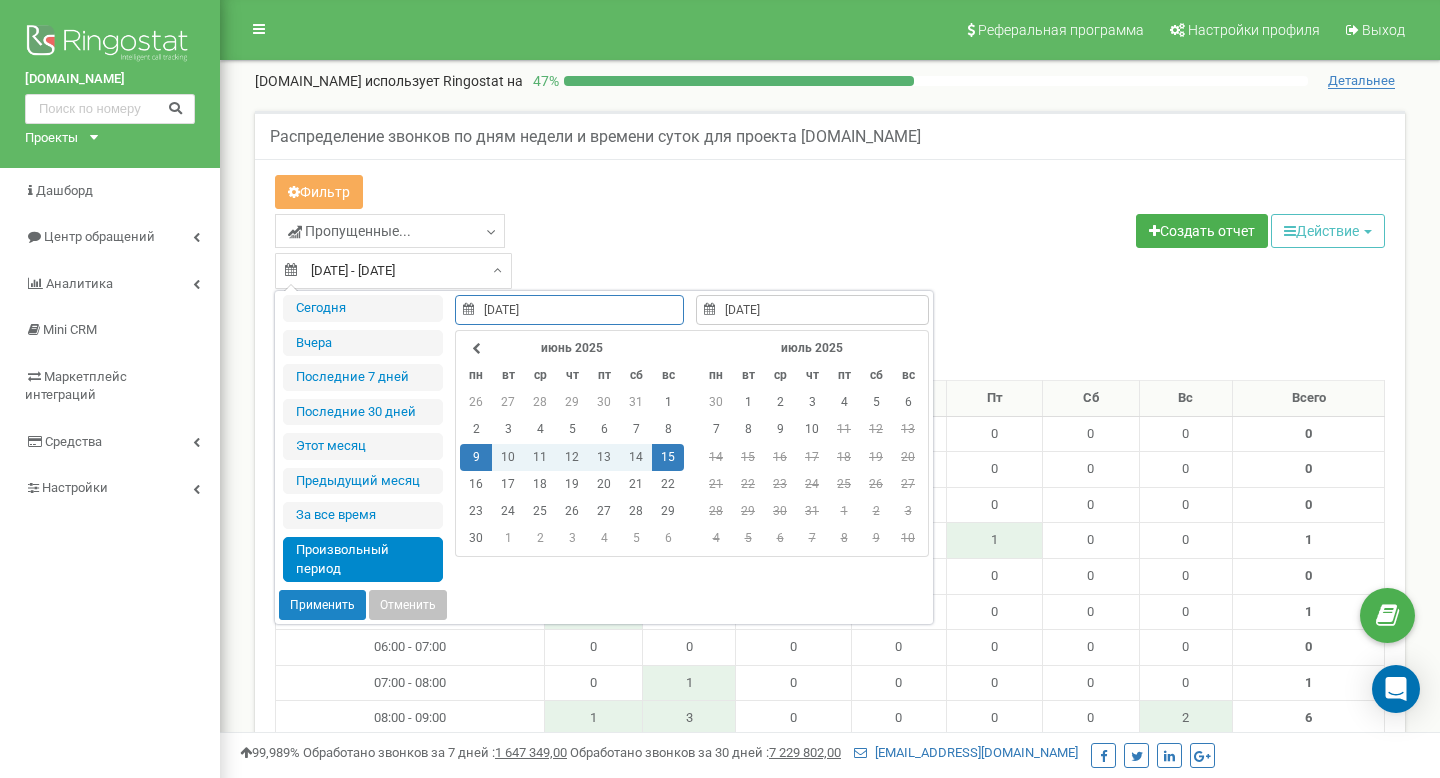 click on "[DATE] - [DATE]" at bounding box center [393, 271] 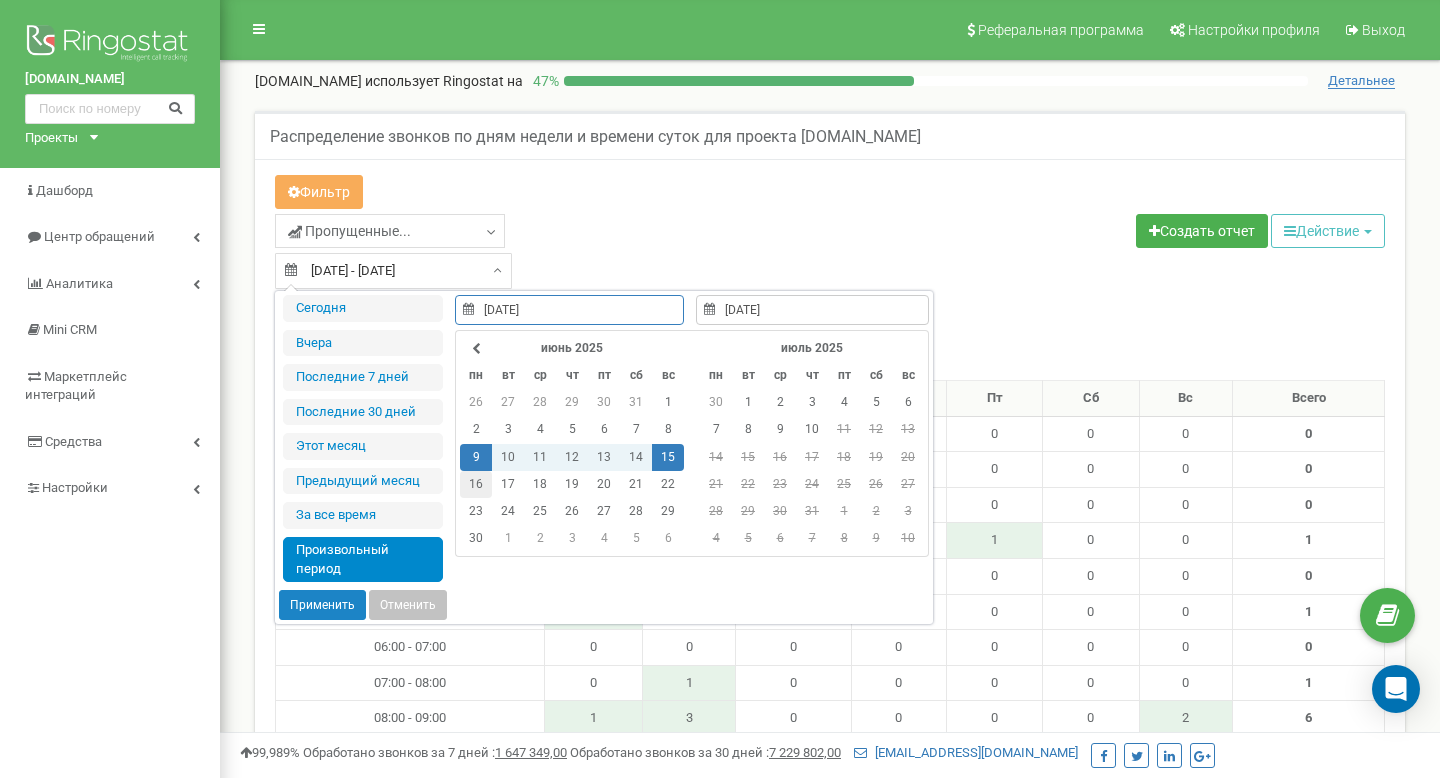 type on "[DATE]" 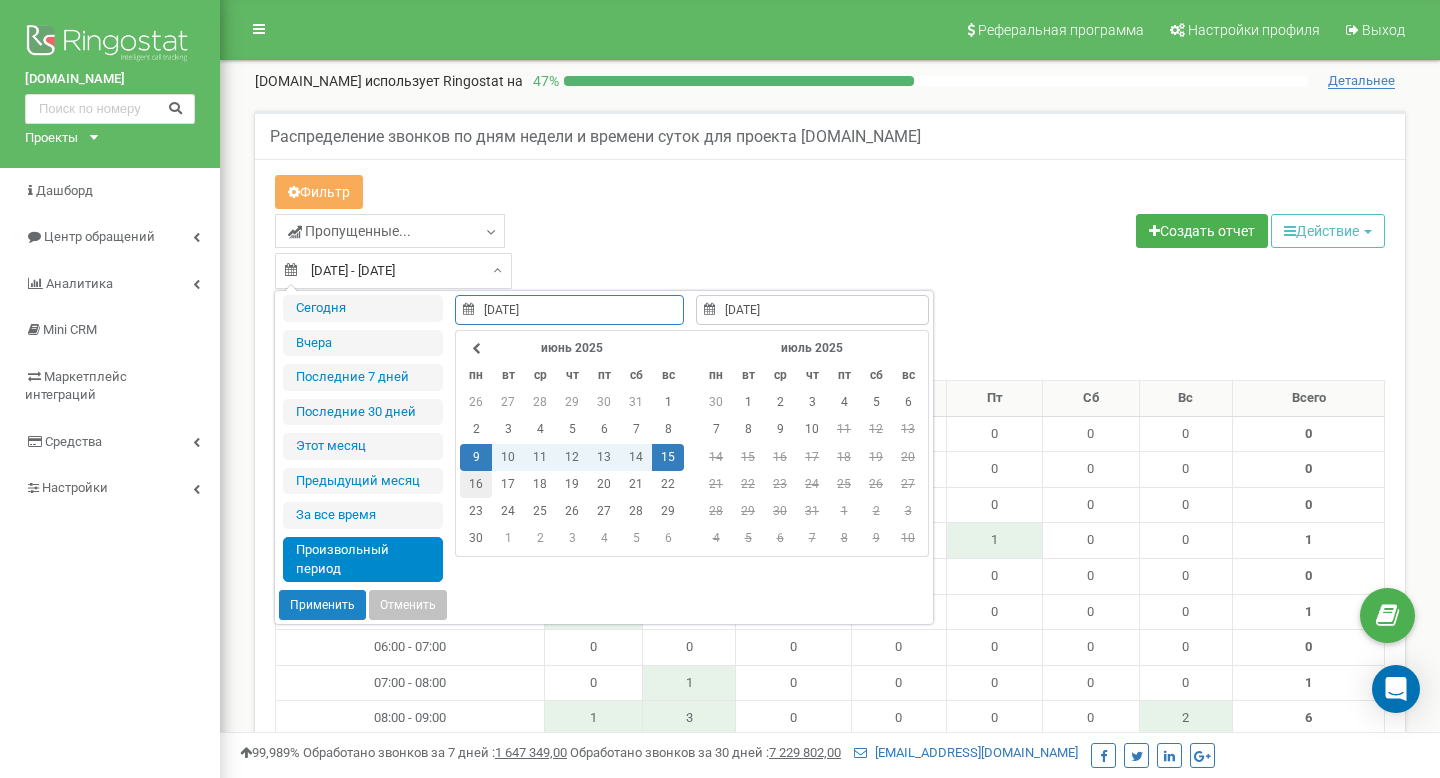 click on "16" at bounding box center [476, 484] 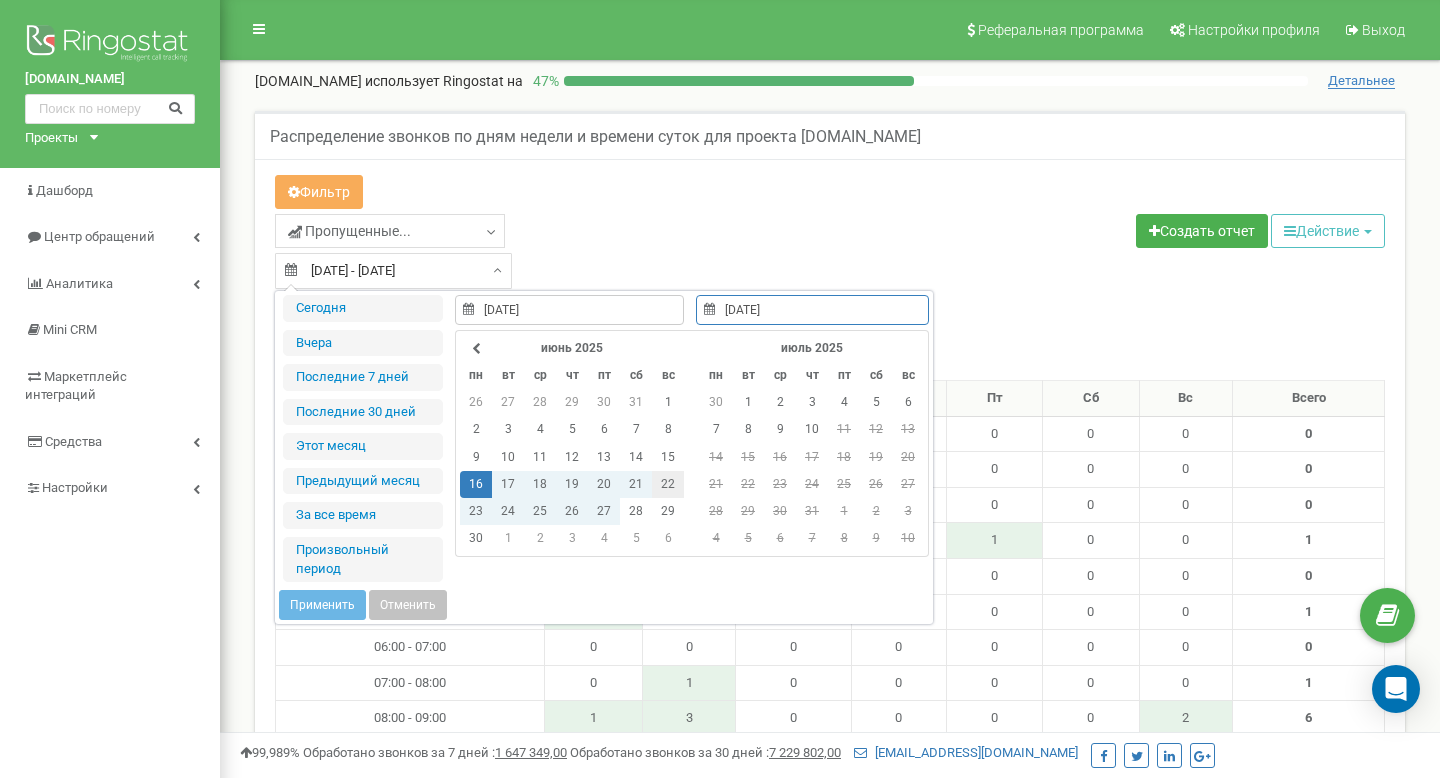 type on "[DATE]" 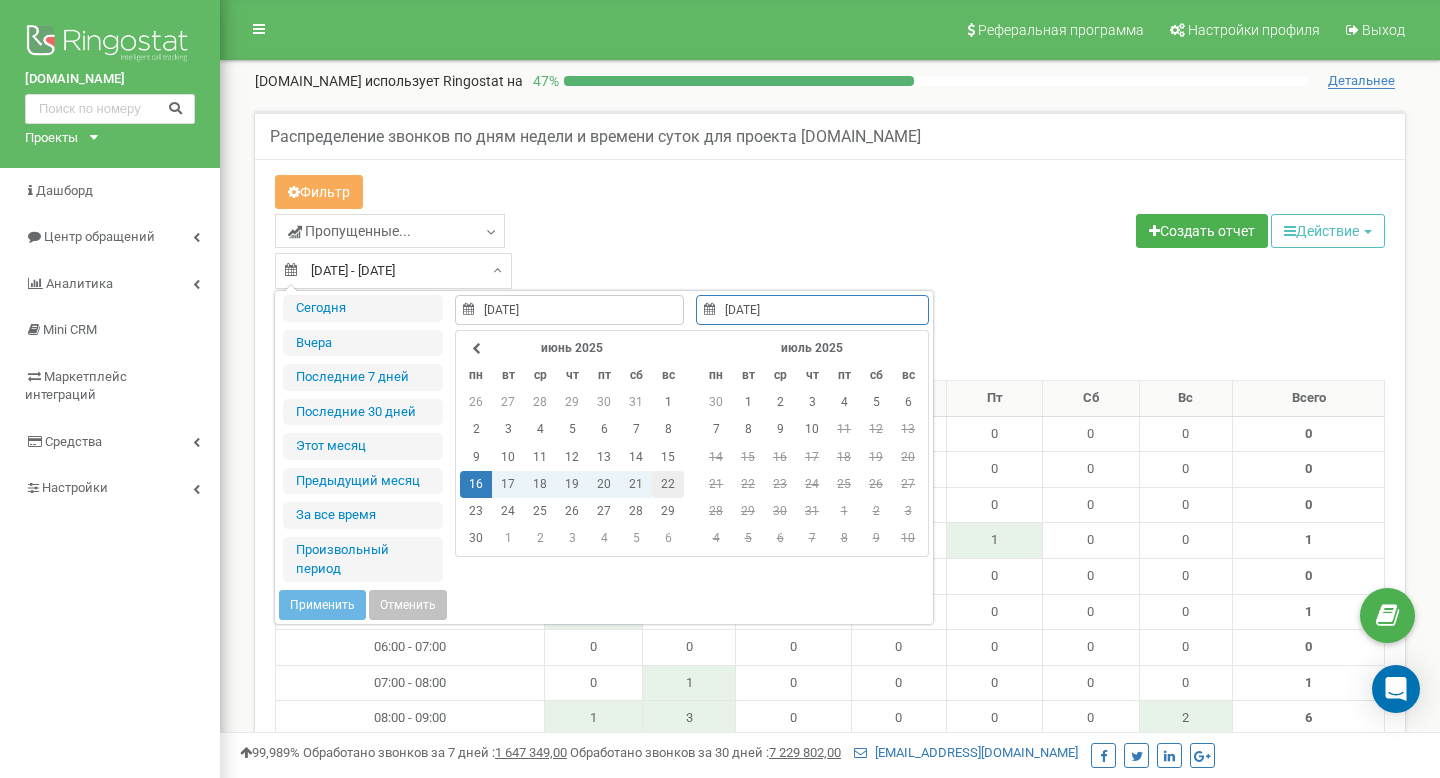 click on "22" at bounding box center (668, 484) 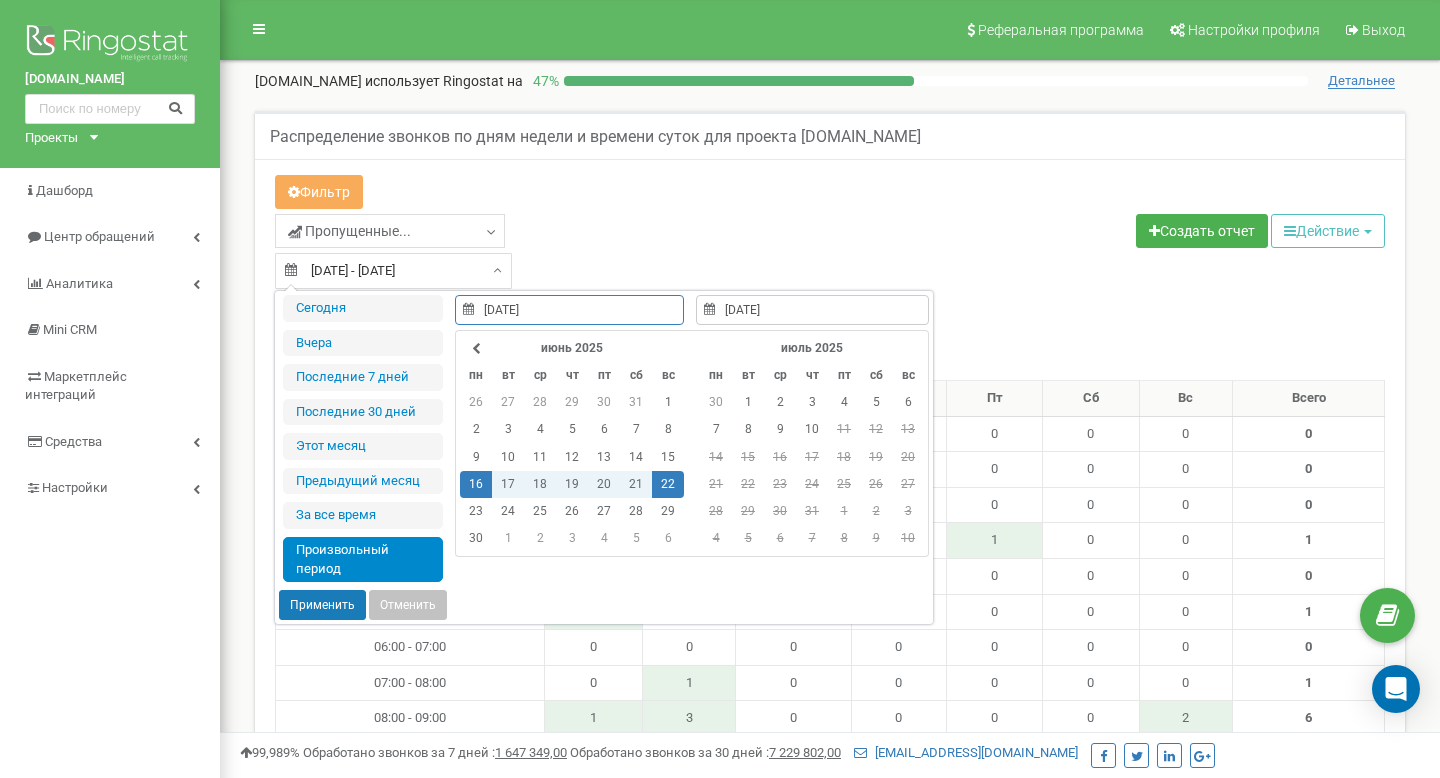 type on "[DATE]" 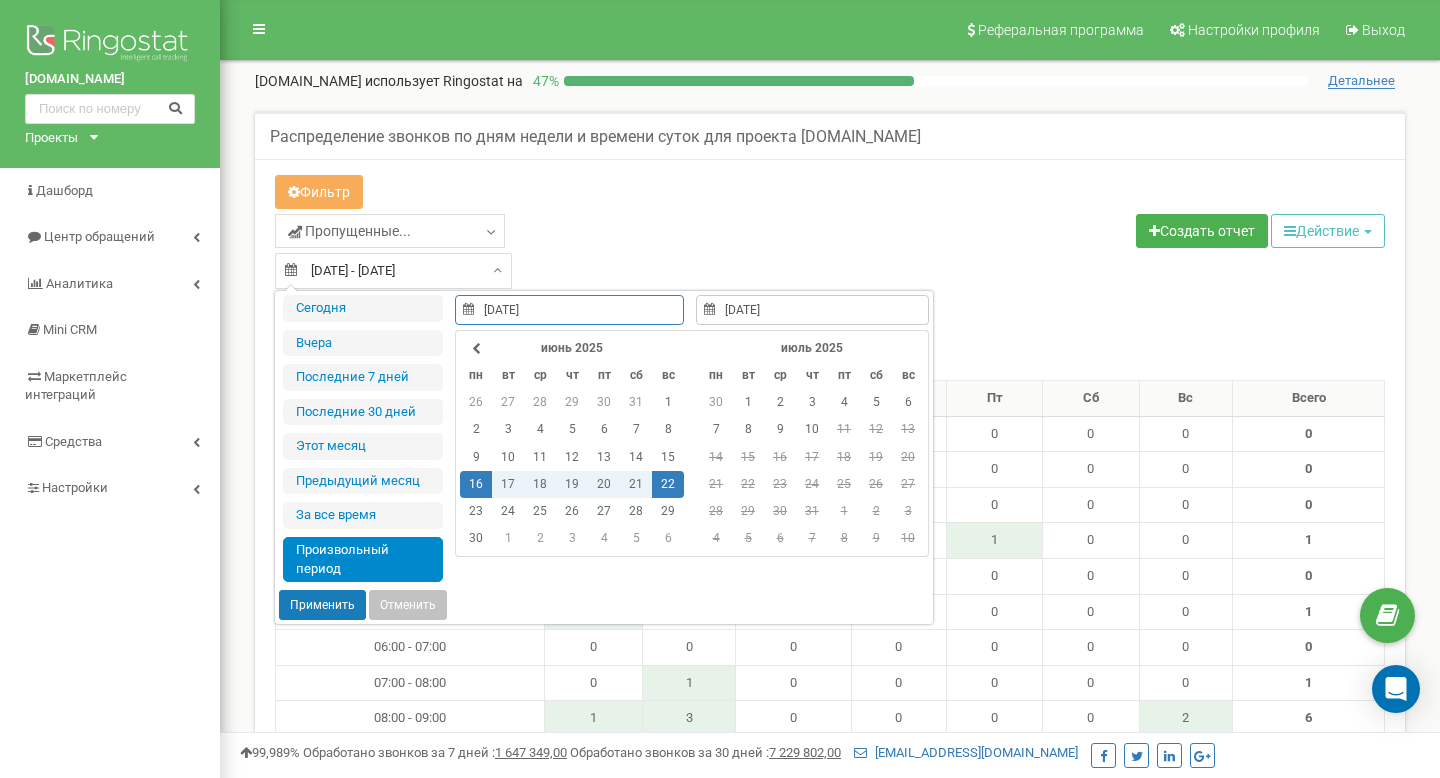 click on "Применить" at bounding box center [322, 605] 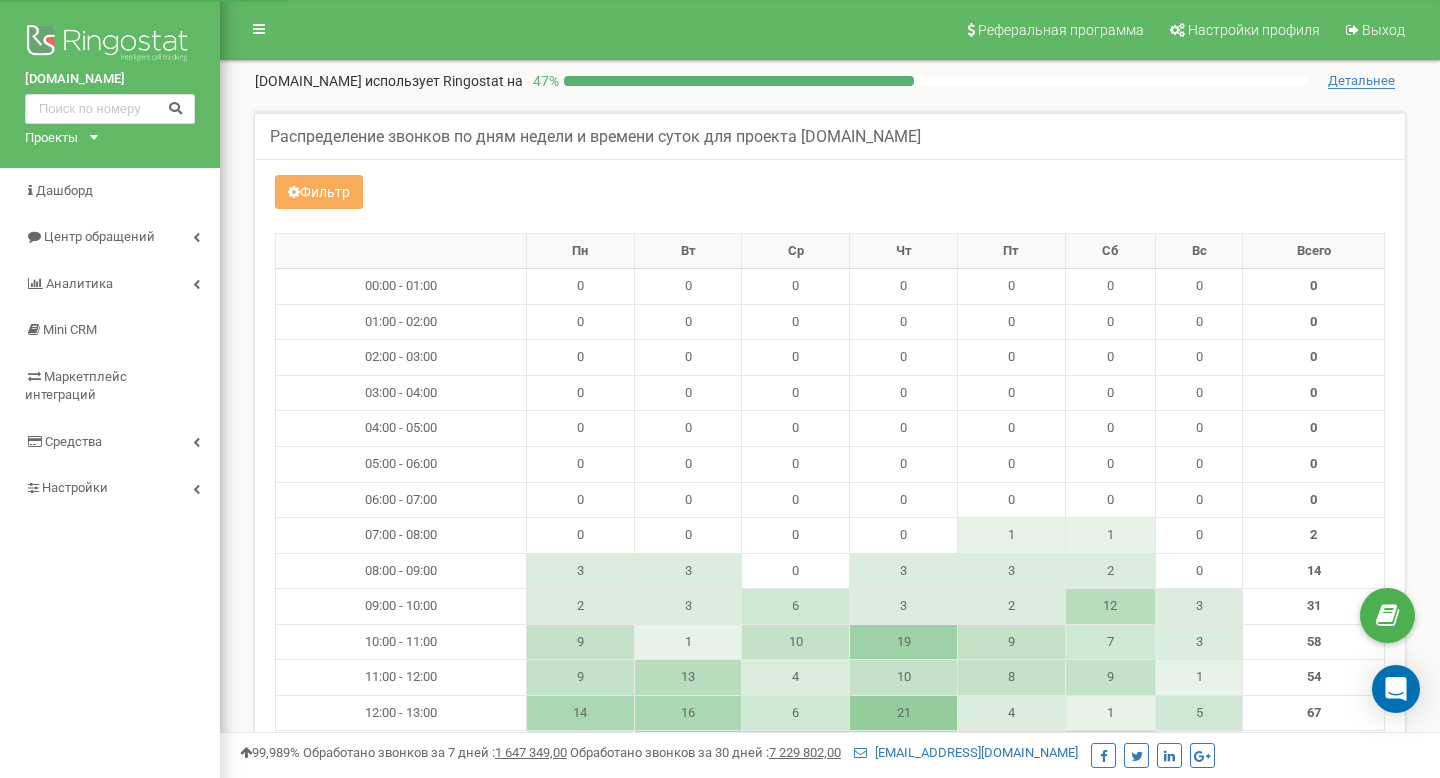 scroll, scrollTop: 0, scrollLeft: 0, axis: both 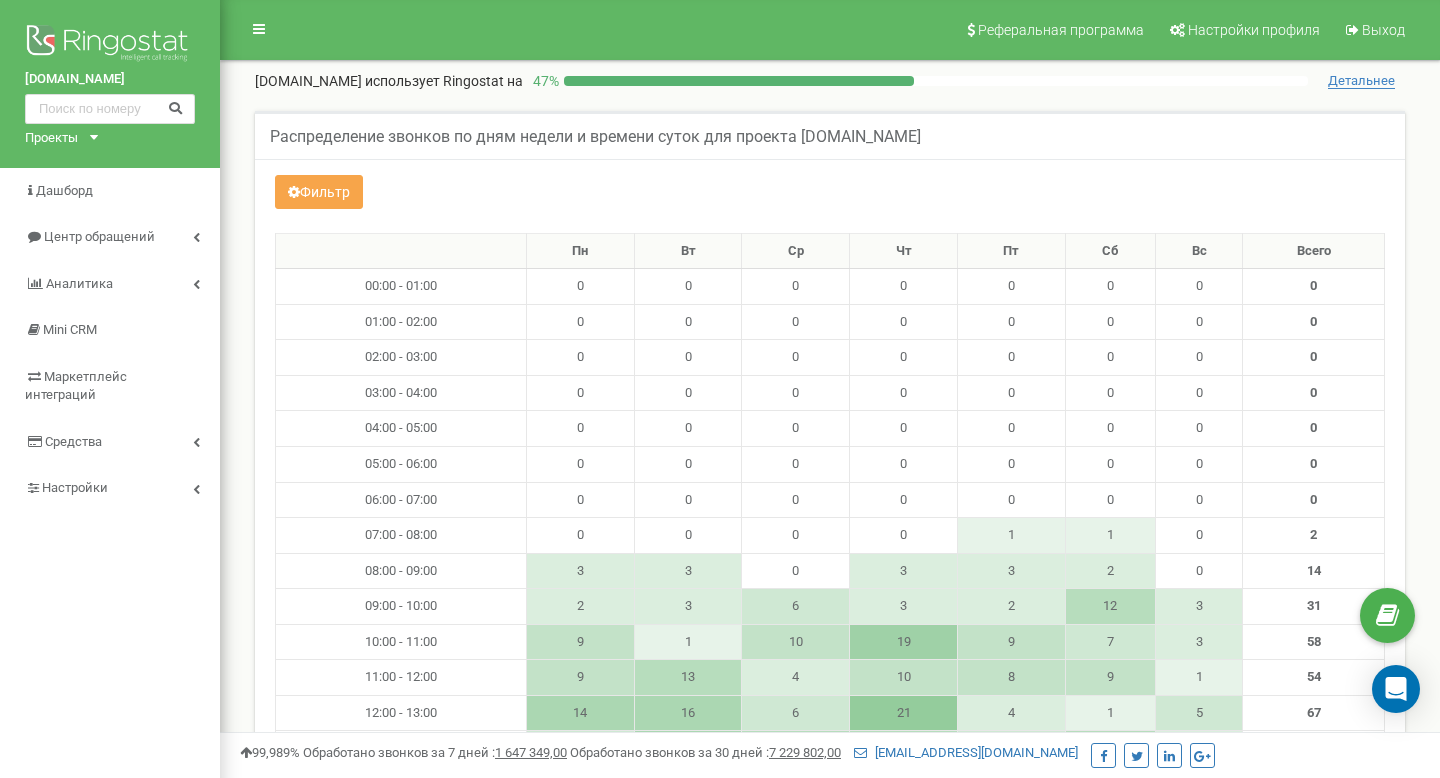 click on "Фильтр" at bounding box center [319, 192] 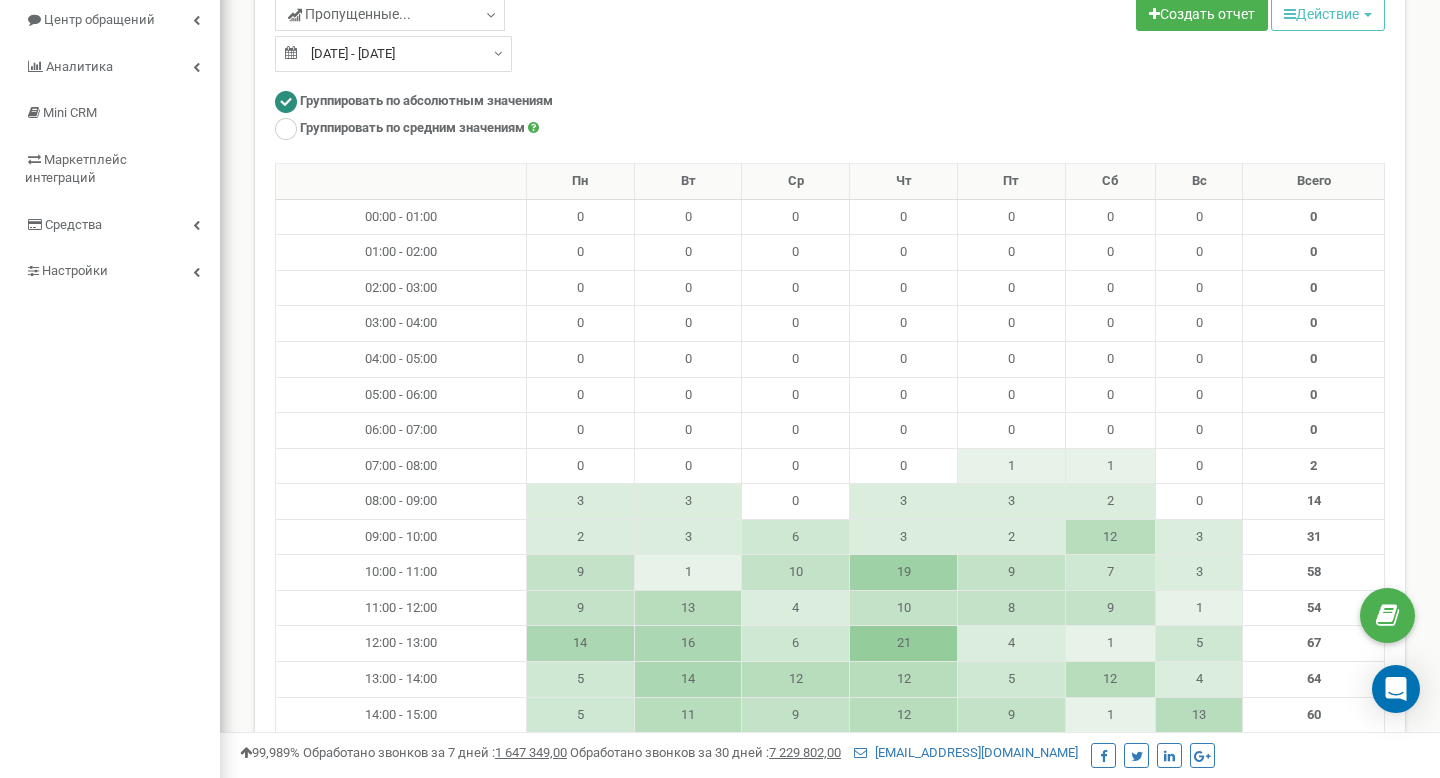scroll, scrollTop: 234, scrollLeft: 0, axis: vertical 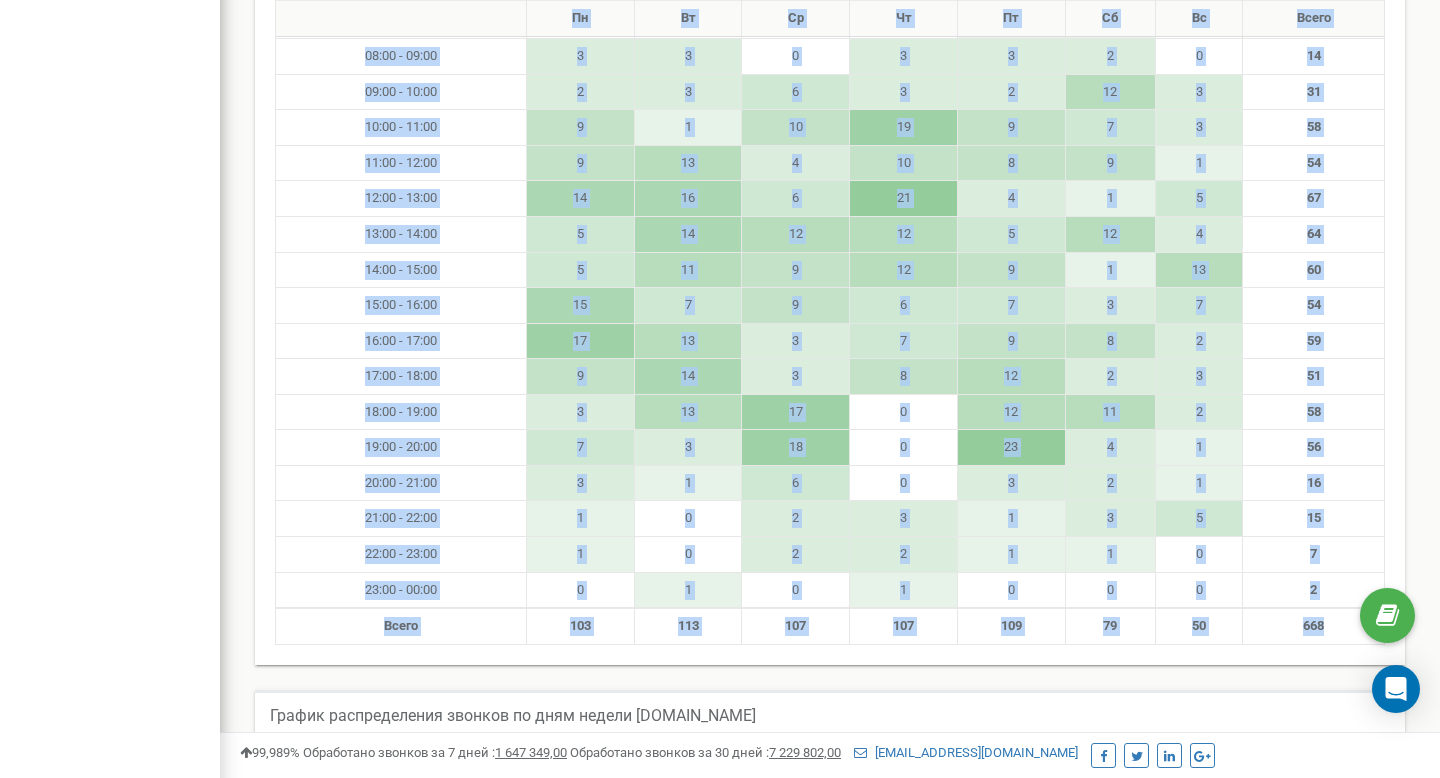 drag, startPoint x: 315, startPoint y: 163, endPoint x: 1340, endPoint y: 628, distance: 1125.5443 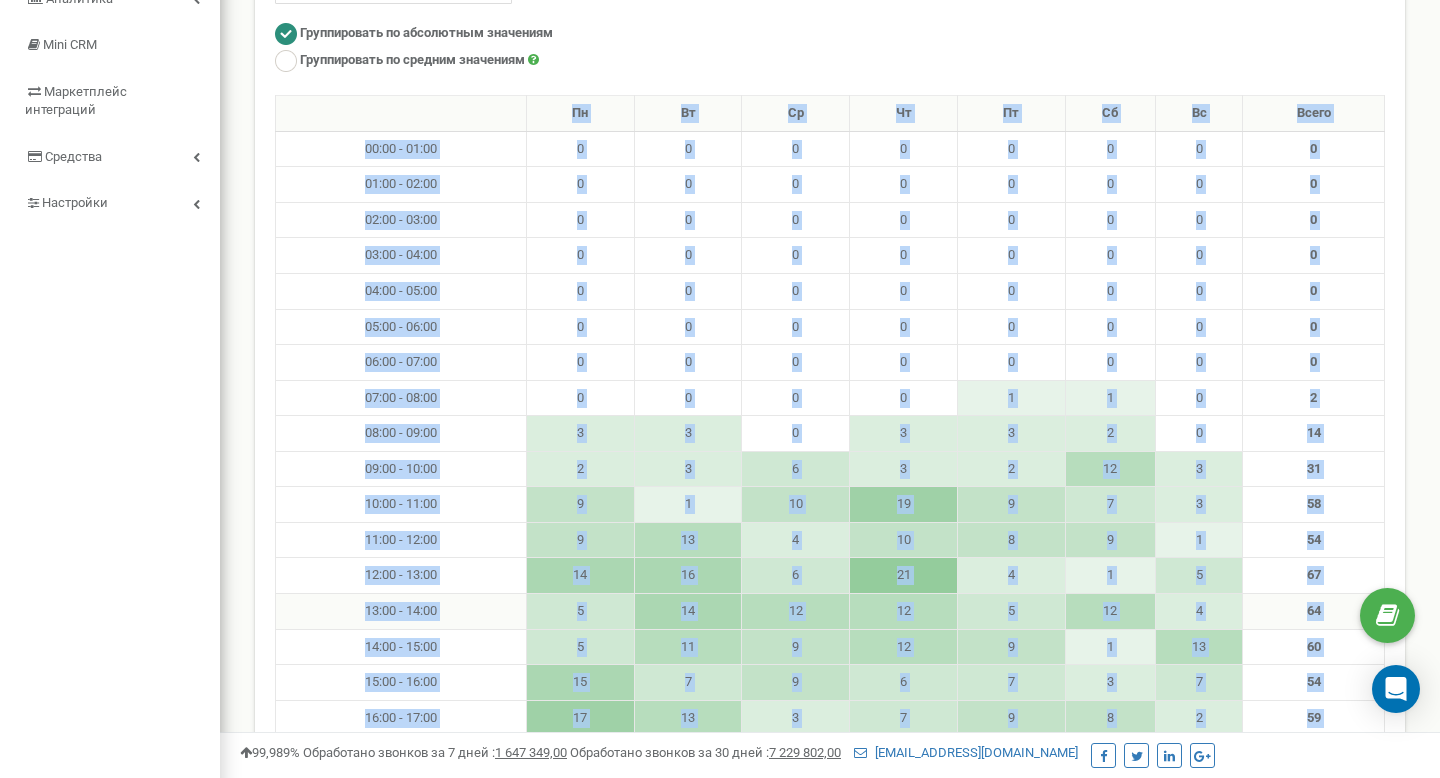 scroll, scrollTop: 0, scrollLeft: 0, axis: both 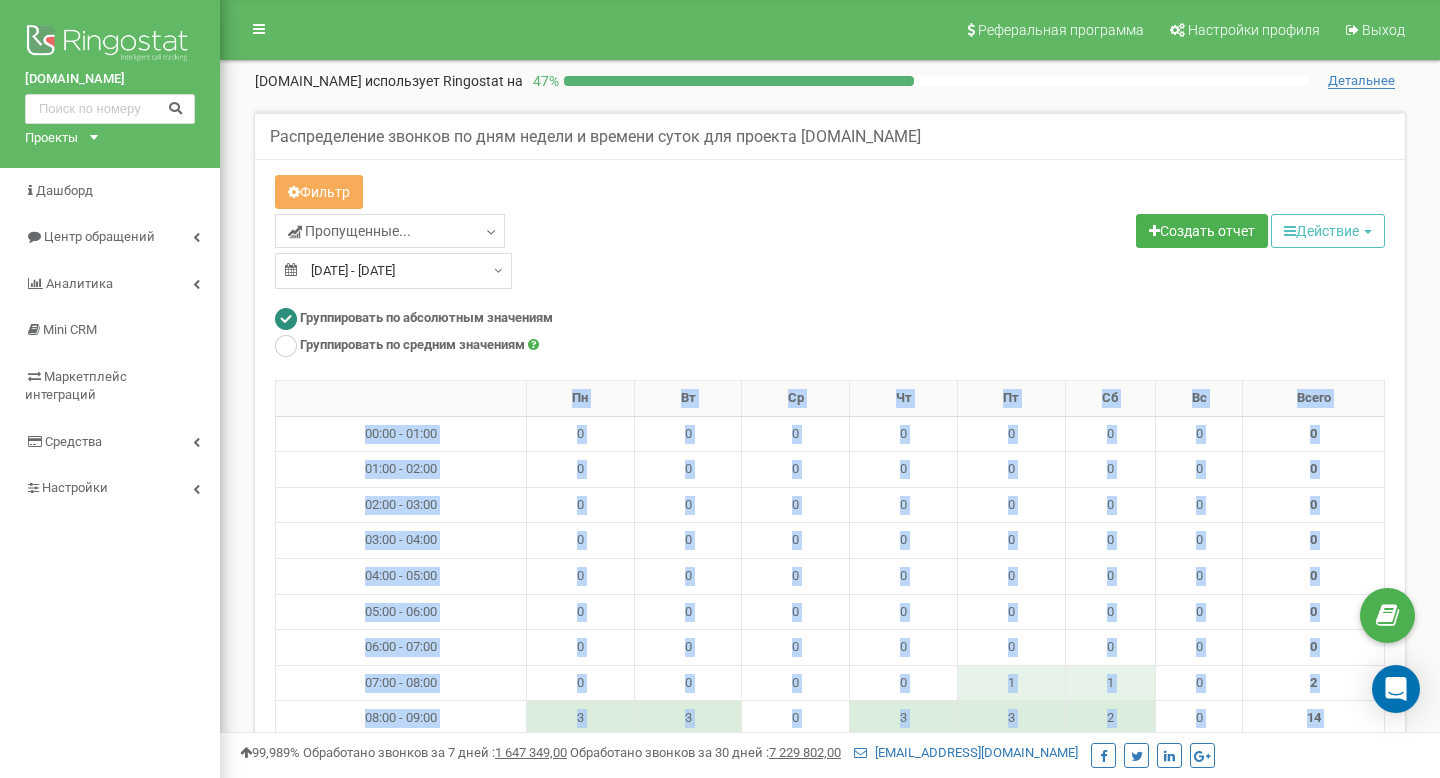 type on "[DATE]" 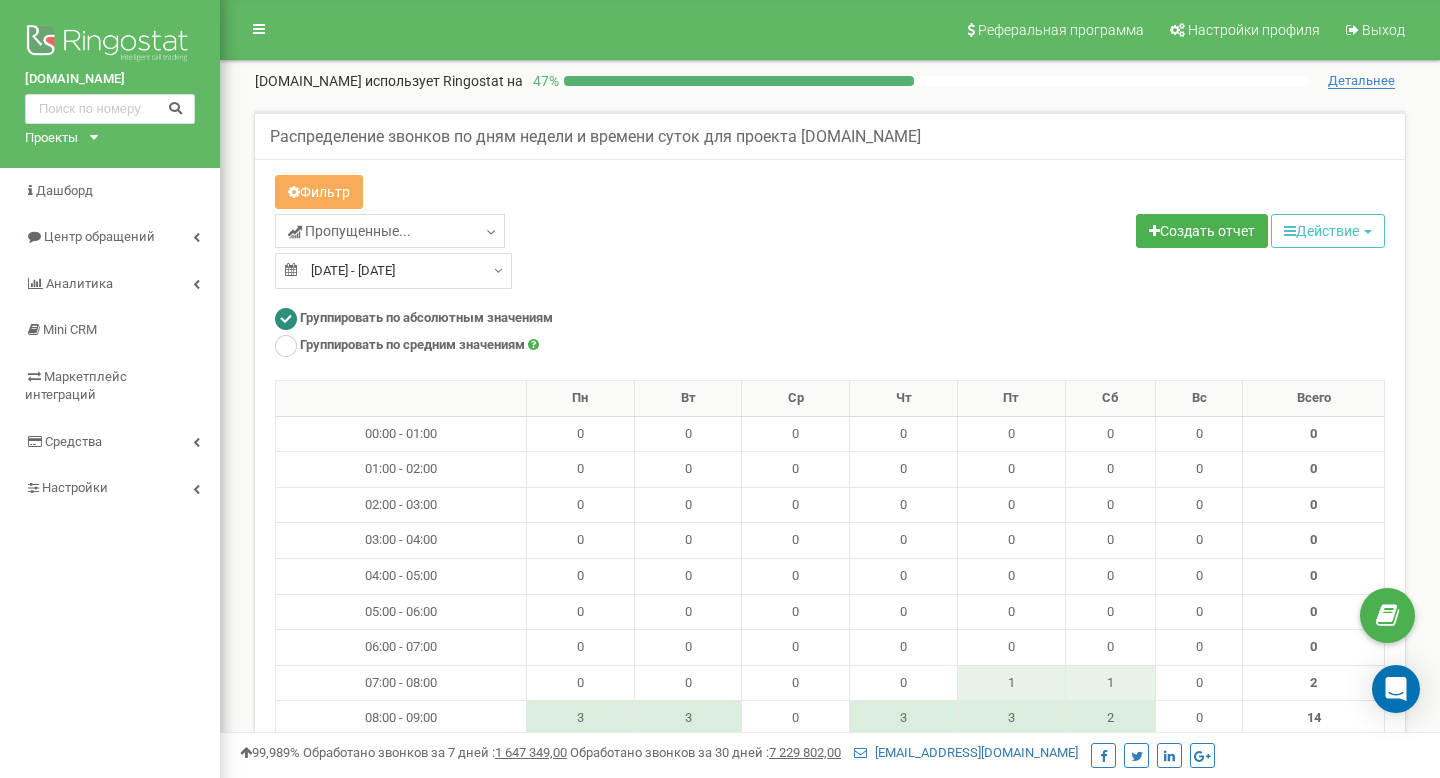 click on "16.06.2025 - 22.06.2025" at bounding box center (393, 271) 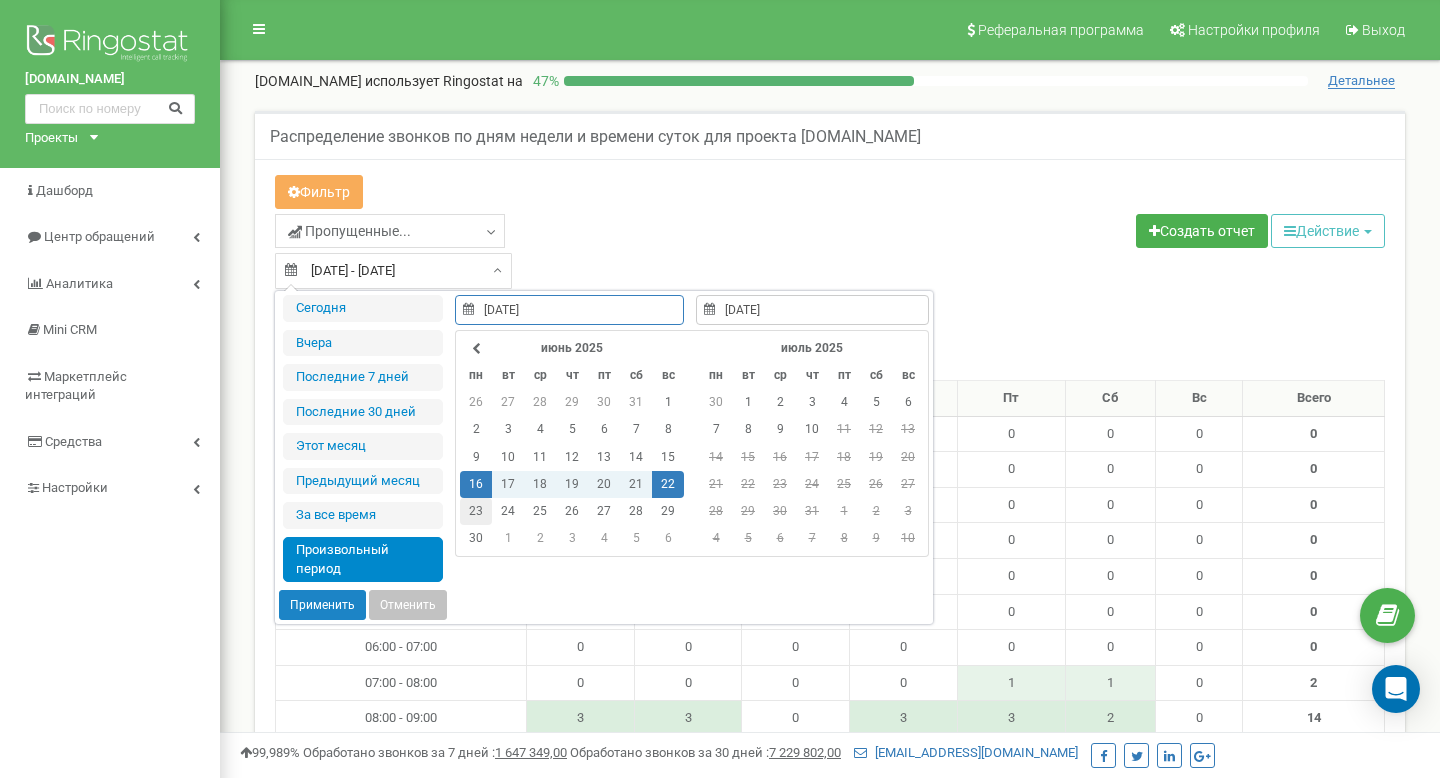 type on "23.06.2025" 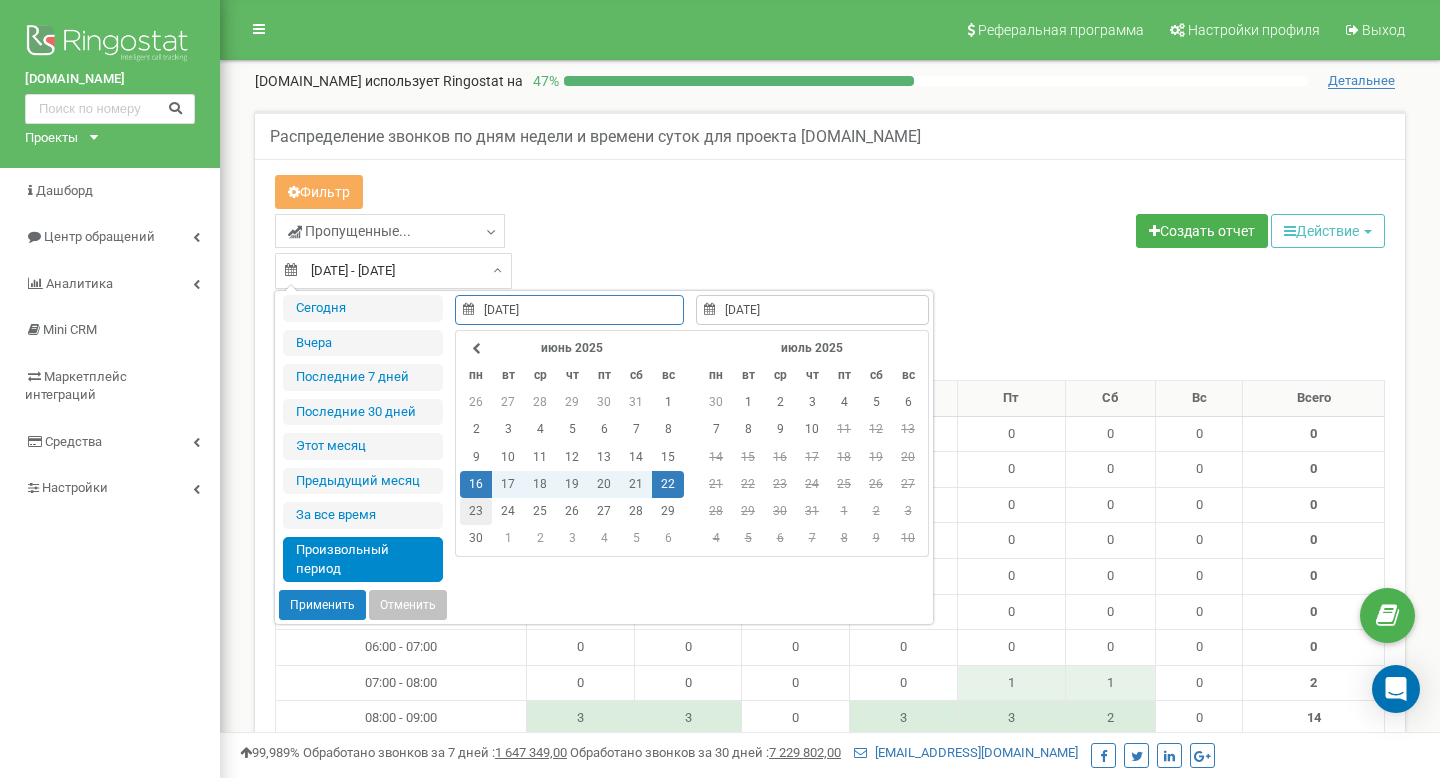 click on "23" at bounding box center (476, 511) 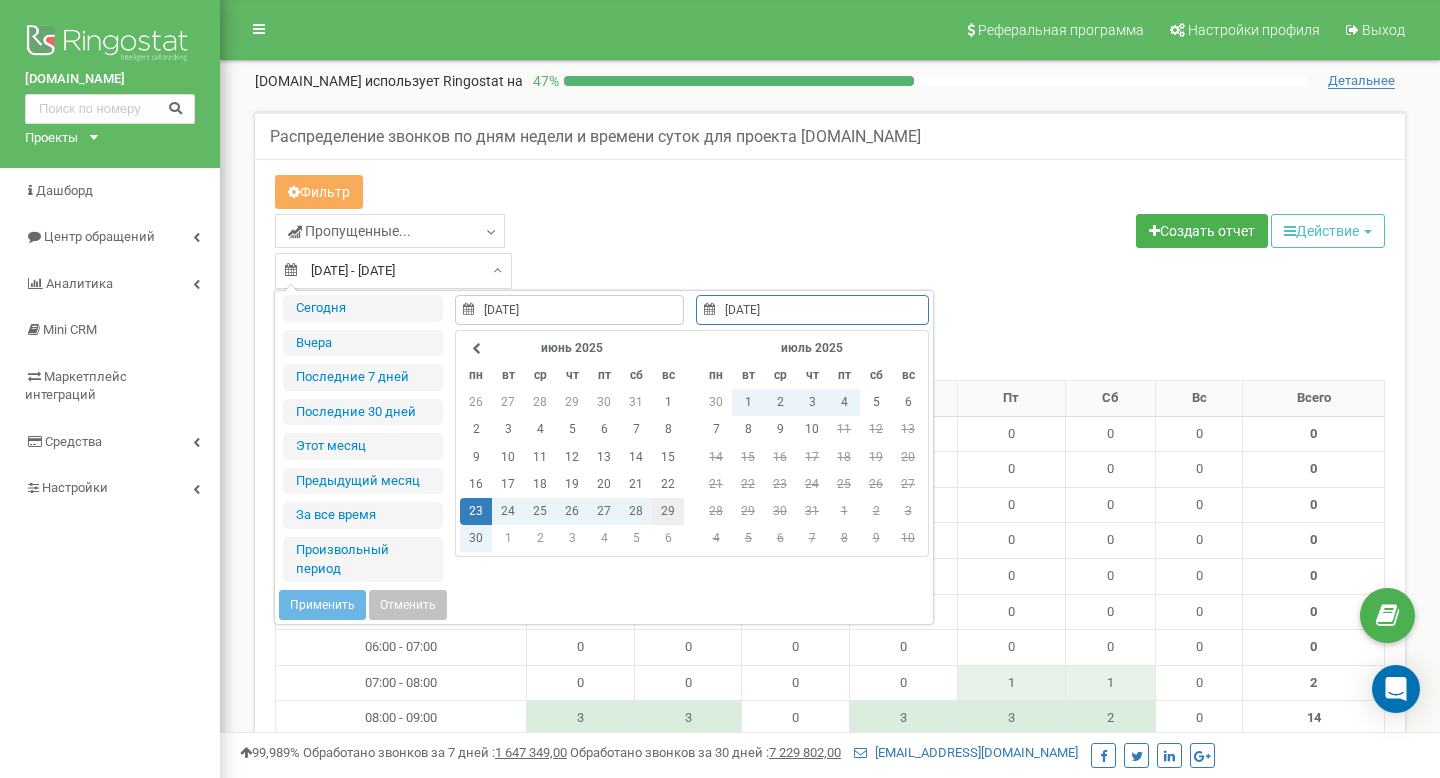 type on "29.06.2025" 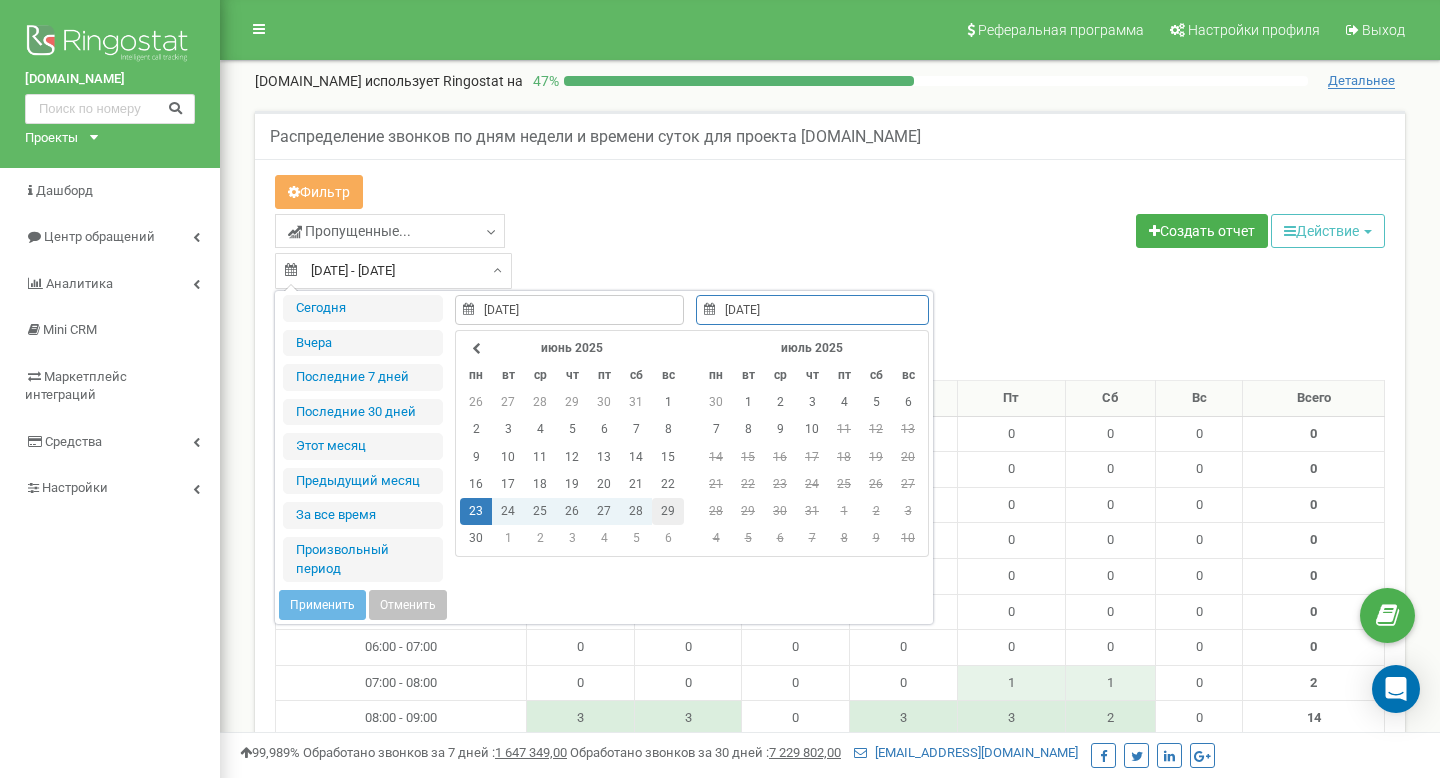 click on "29" at bounding box center [668, 511] 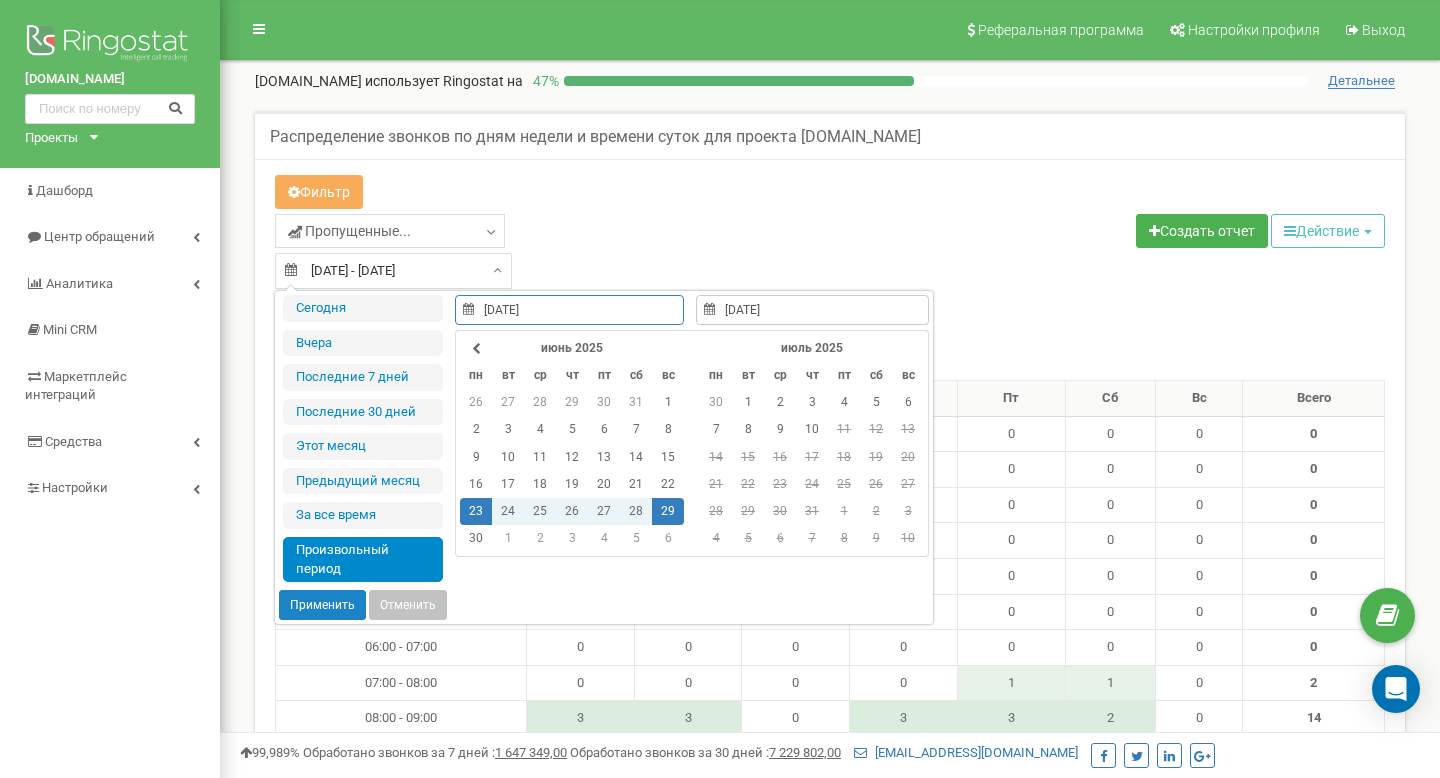 type on "23.06.2025" 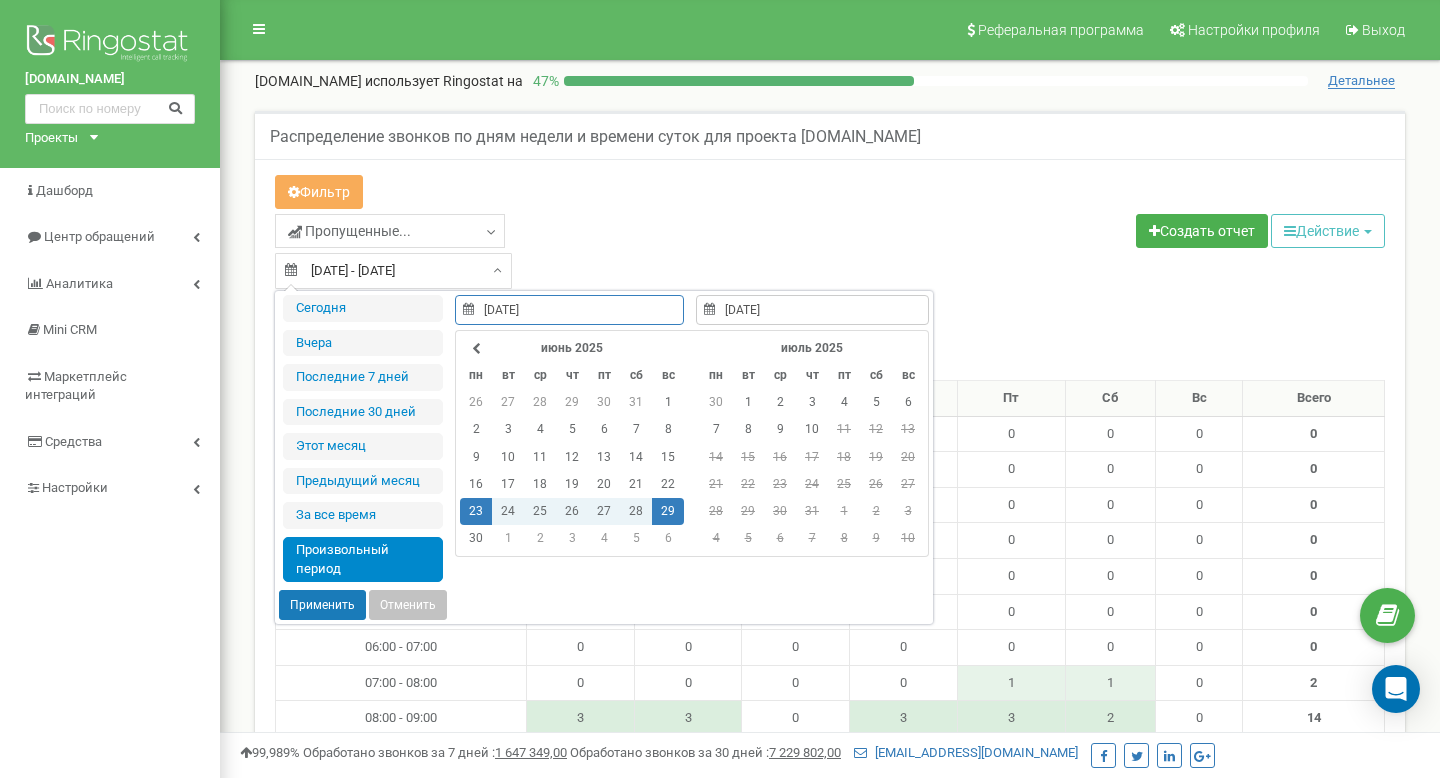 click on "Применить" at bounding box center [322, 605] 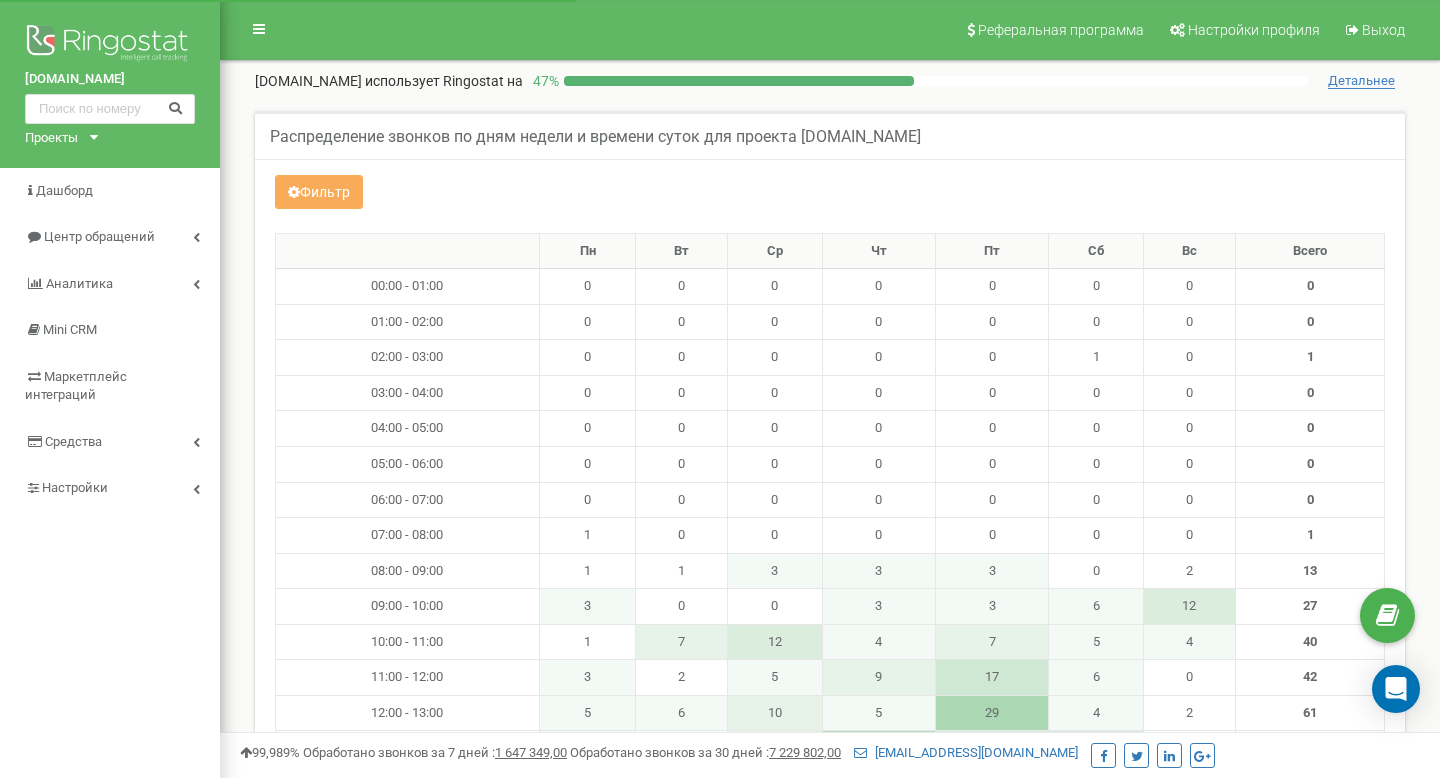 scroll, scrollTop: 0, scrollLeft: 0, axis: both 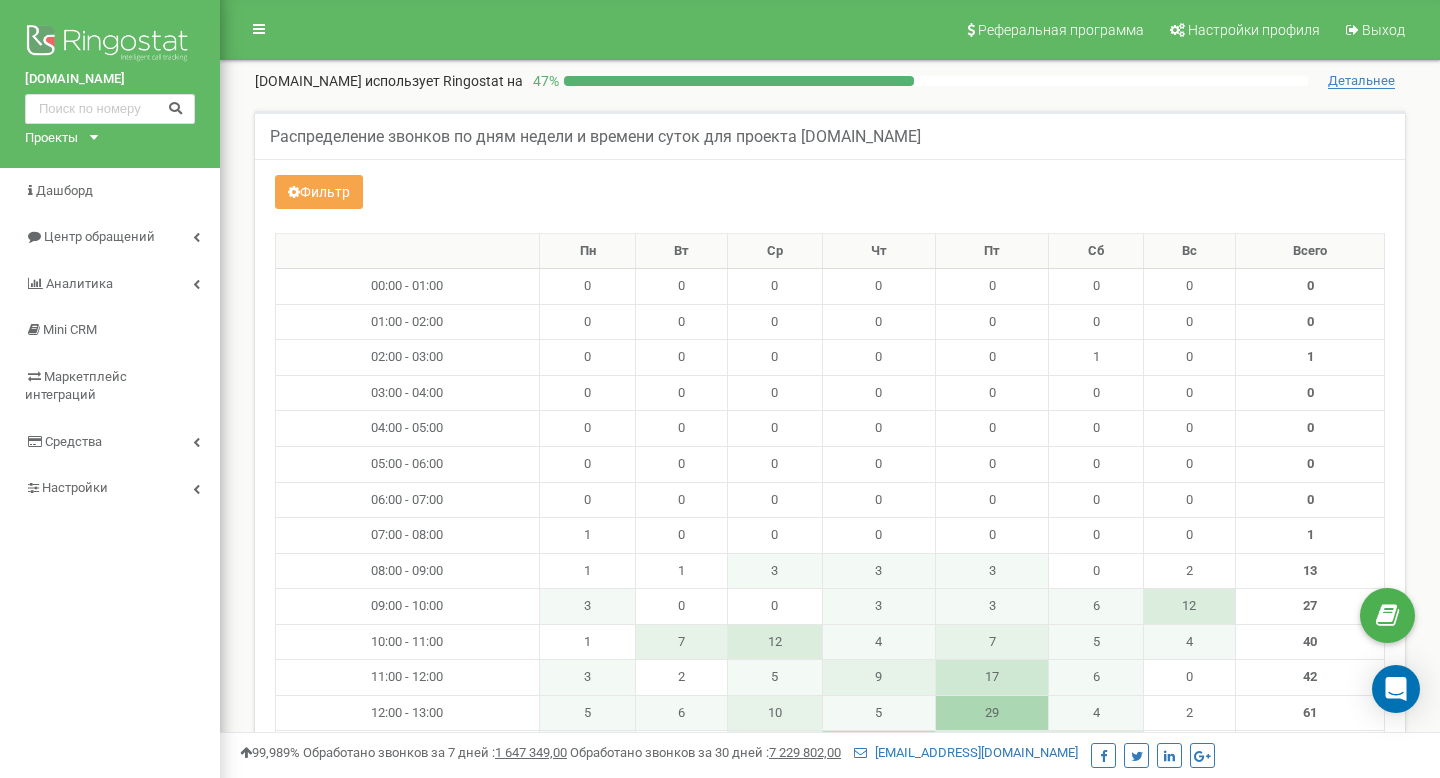 click on "Фильтр" at bounding box center (319, 192) 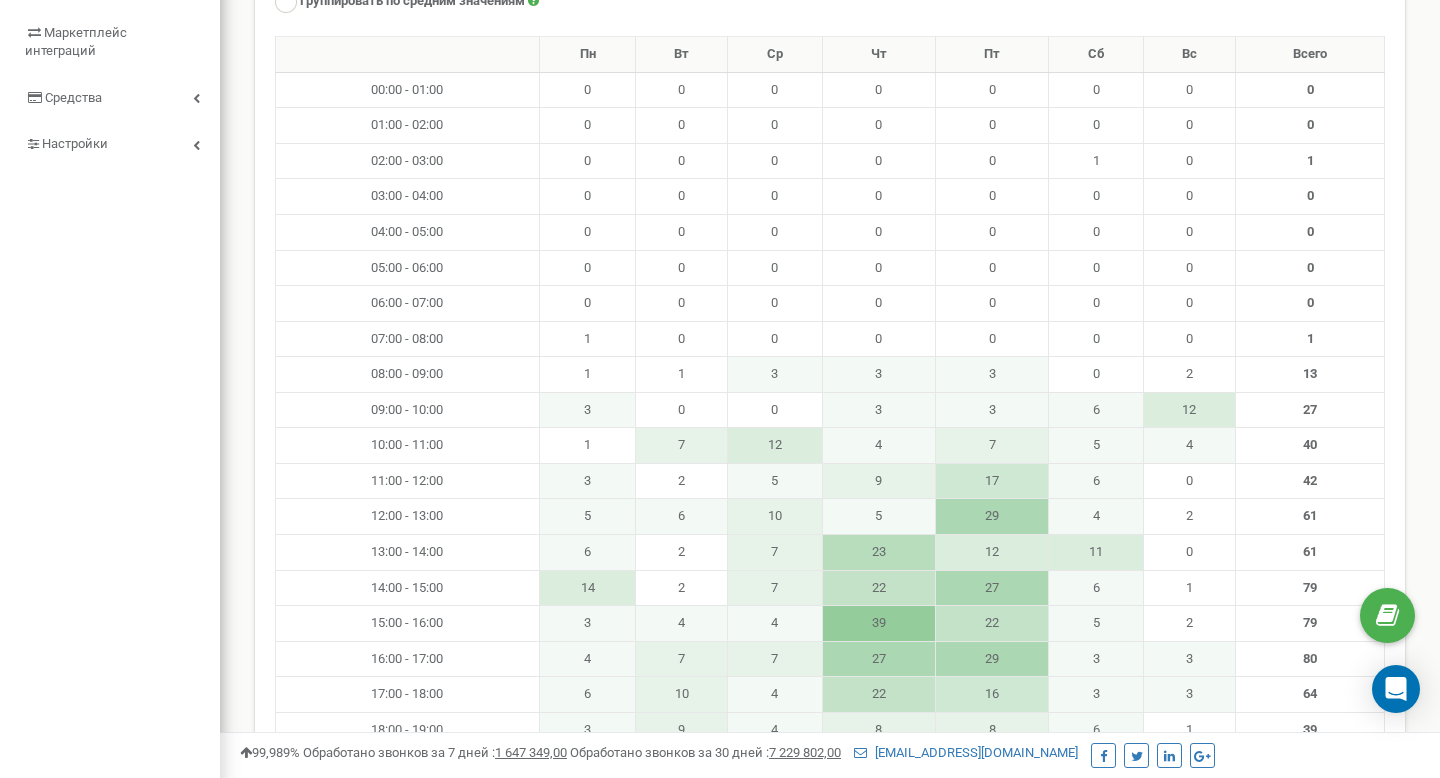 scroll, scrollTop: 345, scrollLeft: 0, axis: vertical 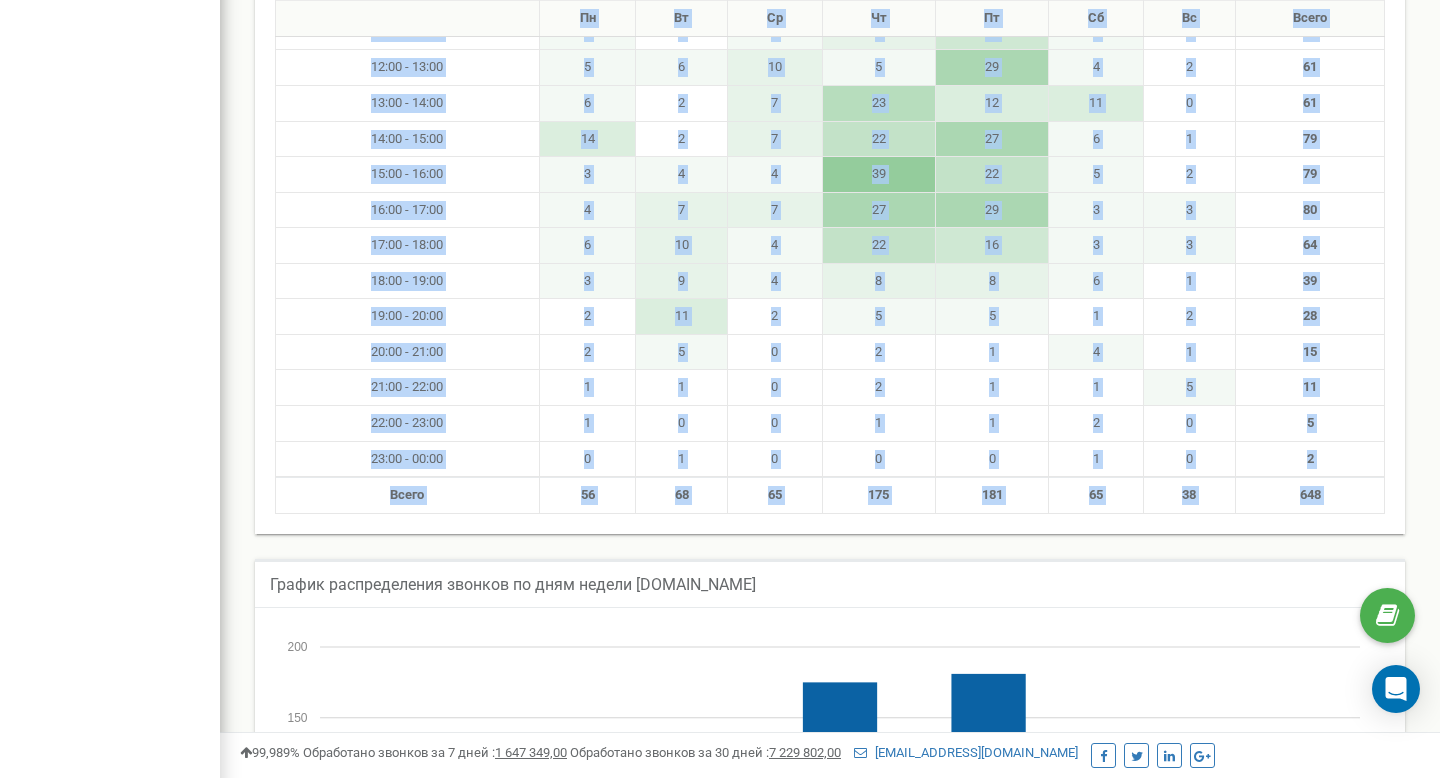 drag, startPoint x: 370, startPoint y: 52, endPoint x: 1334, endPoint y: 574, distance: 1096.2573 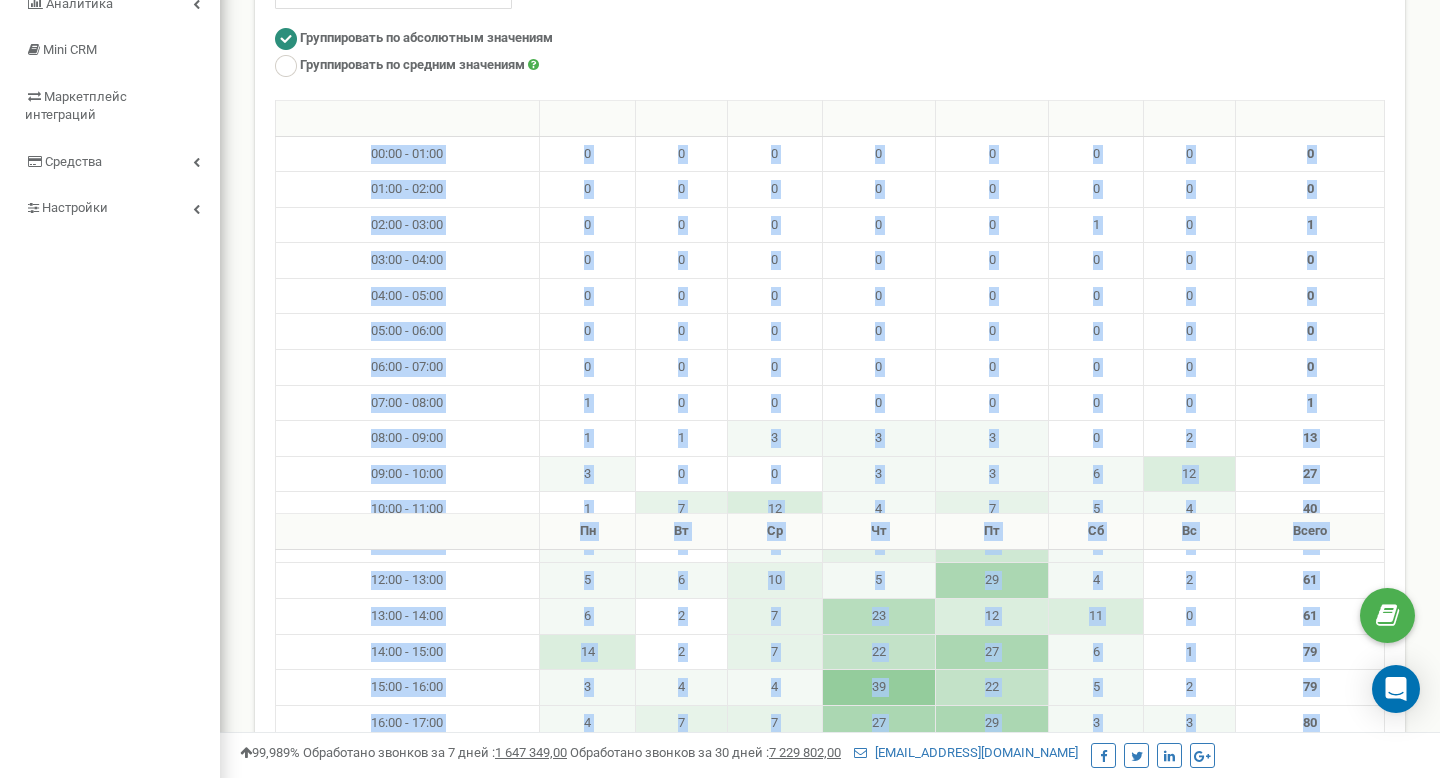 scroll, scrollTop: 0, scrollLeft: 0, axis: both 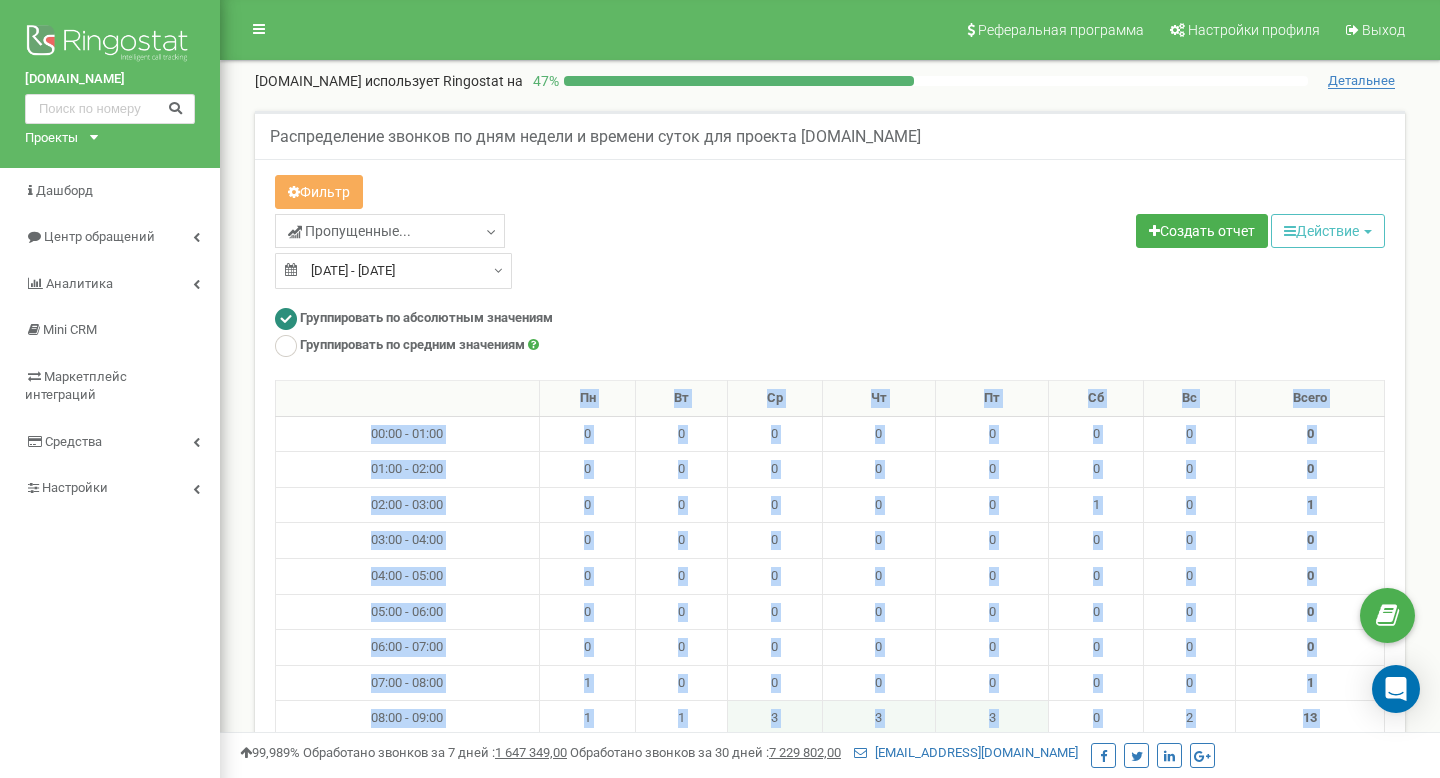 type on "[DATE]" 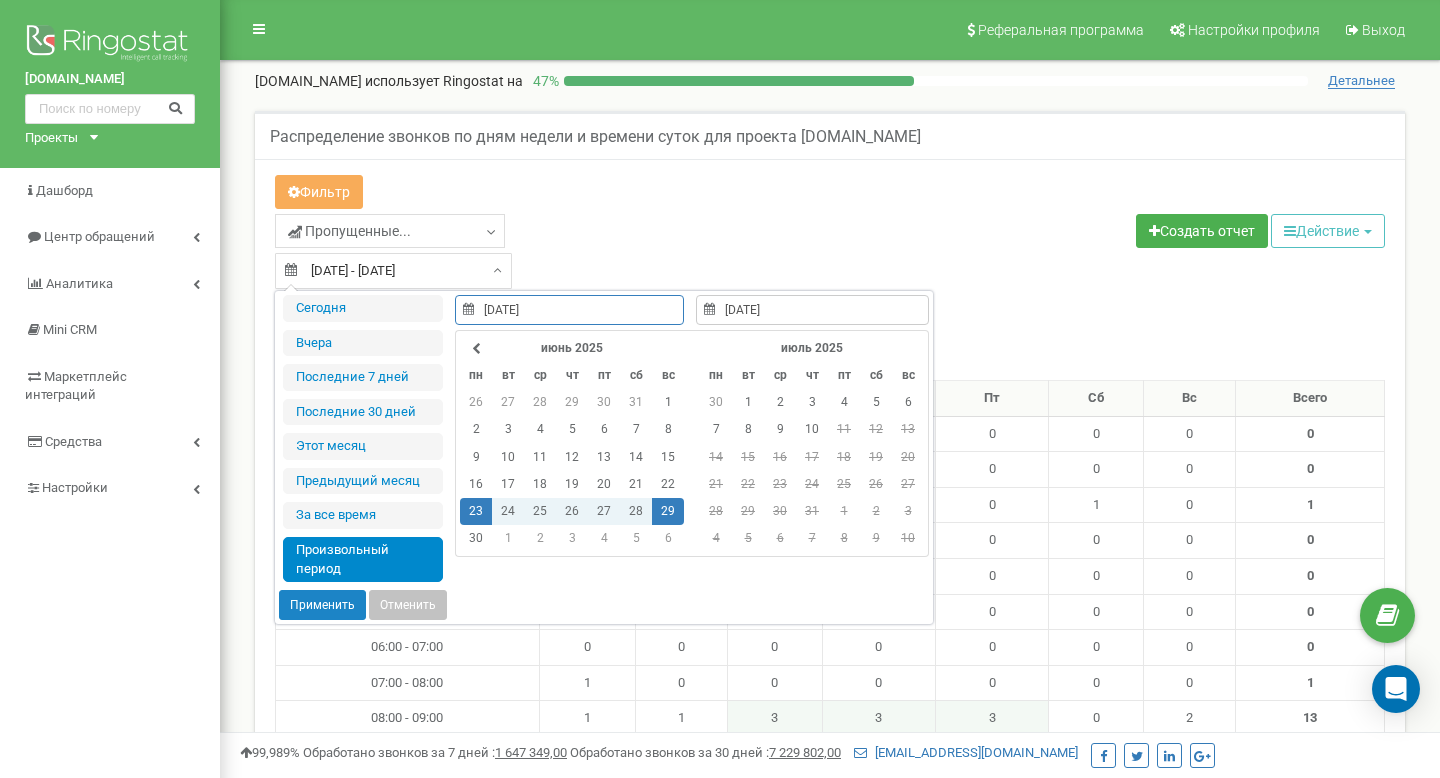 click on "[DATE] - [DATE]" at bounding box center (393, 271) 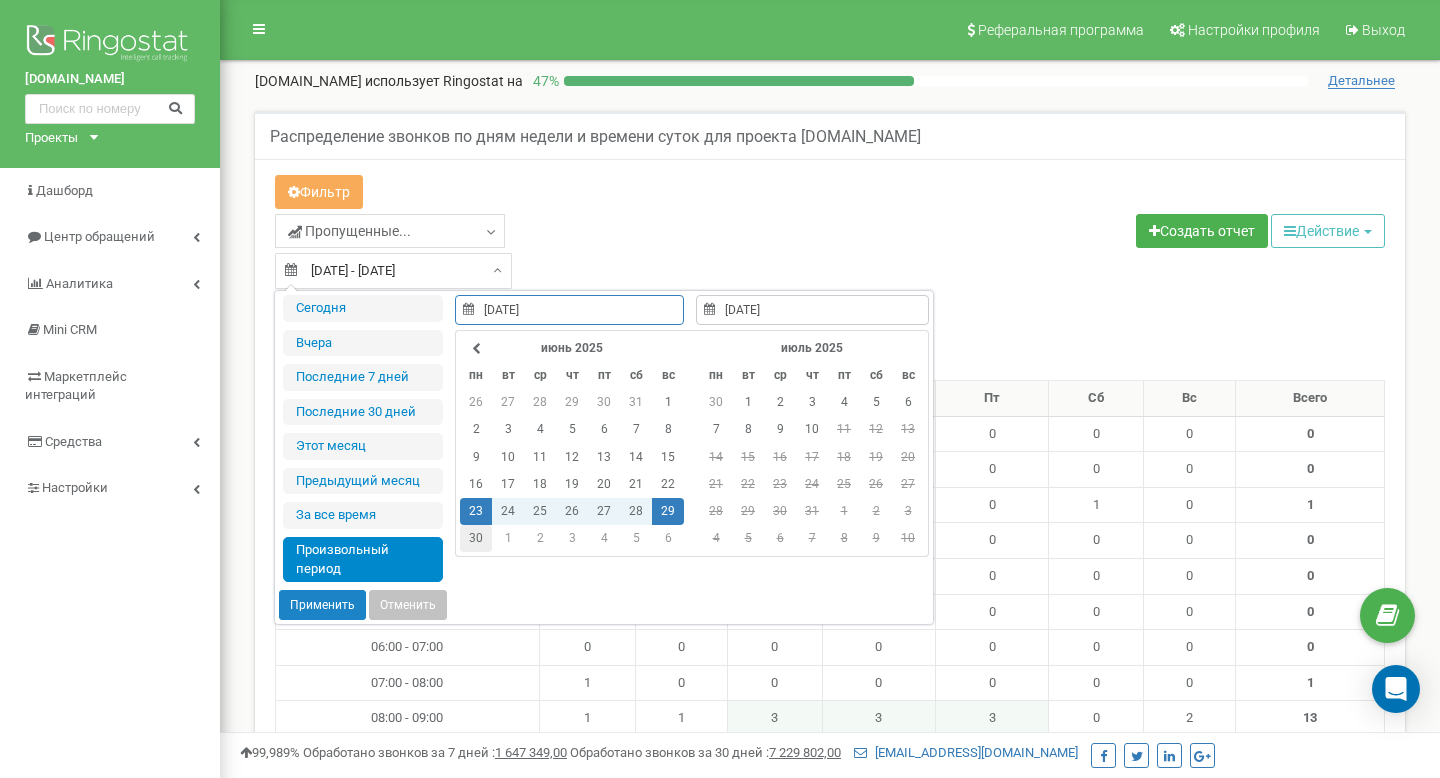type on "30.06.2025" 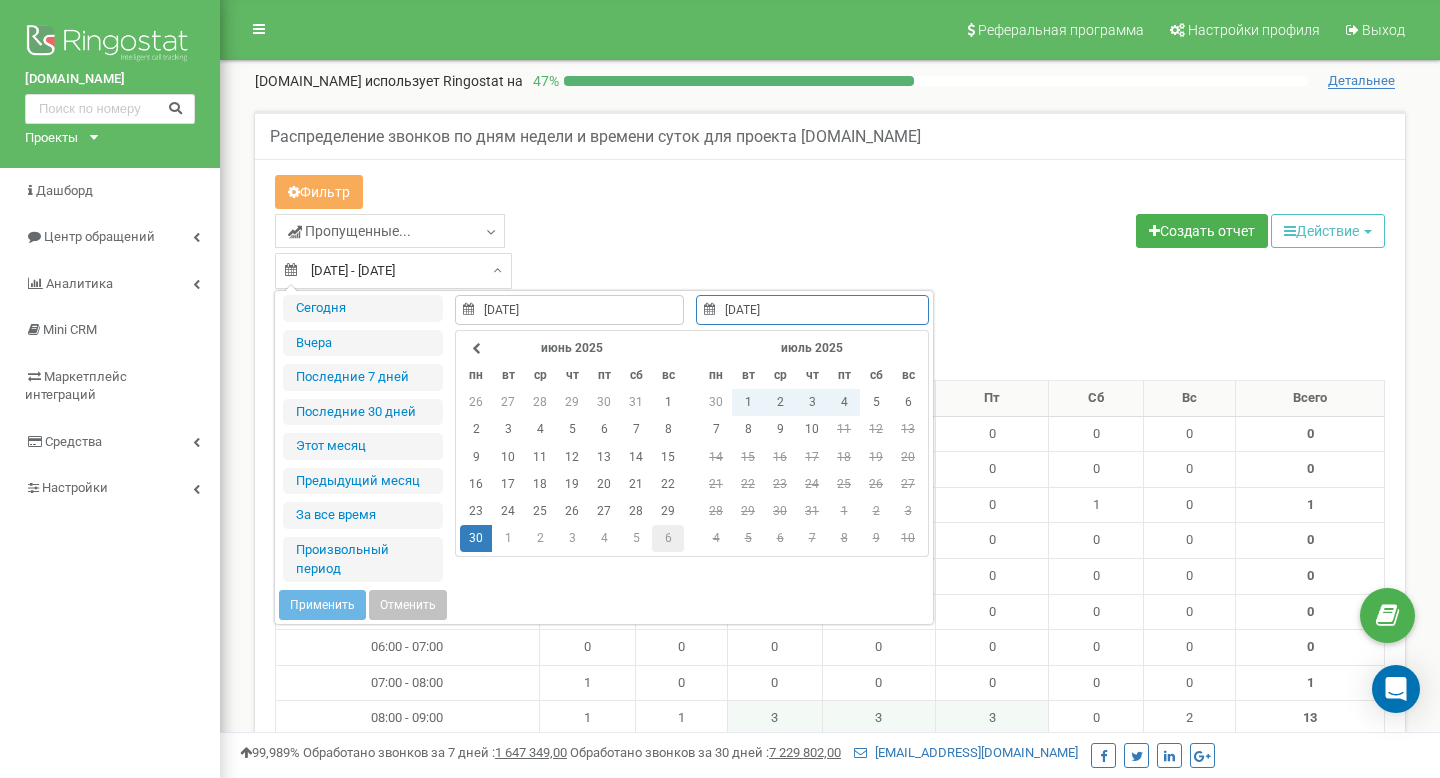 type on "[DATE]" 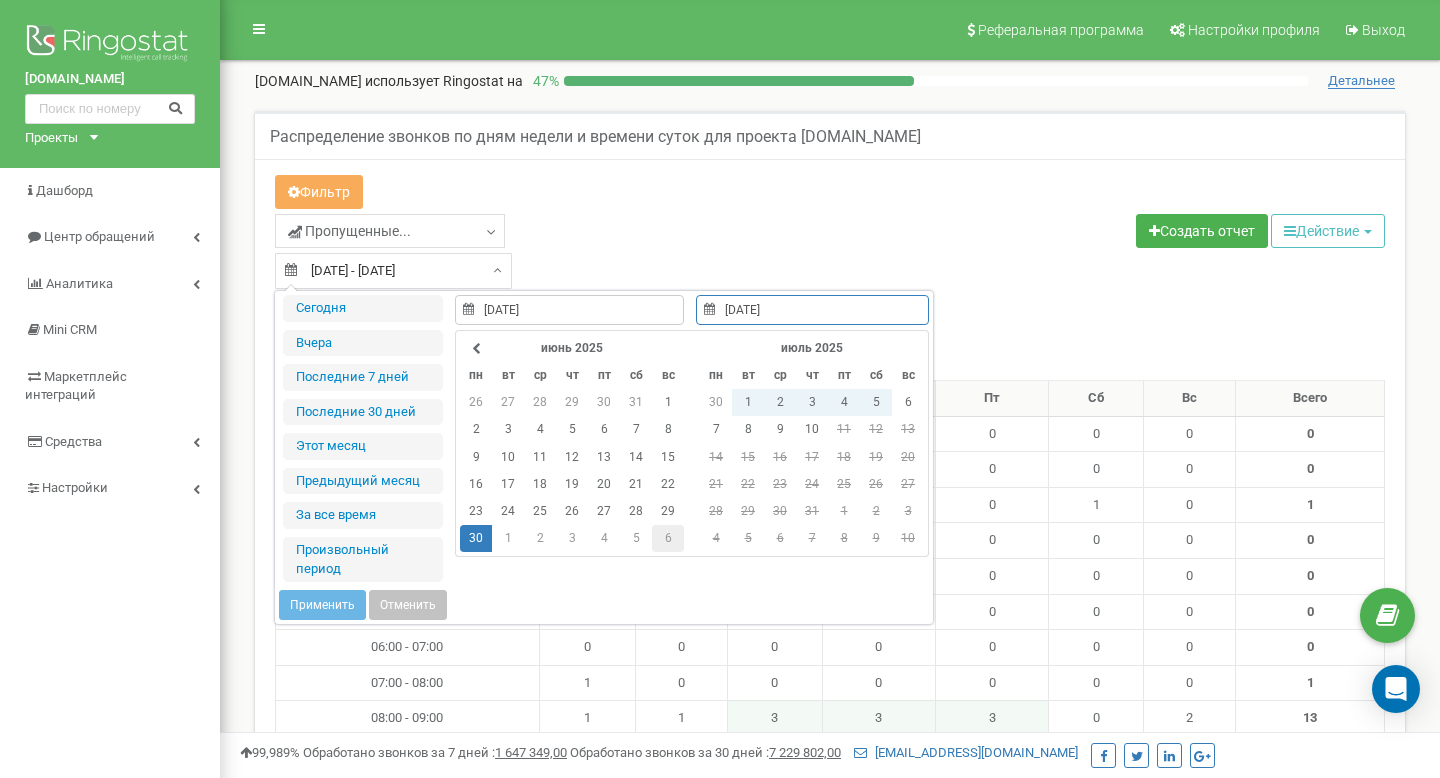 click on "6" at bounding box center [668, 538] 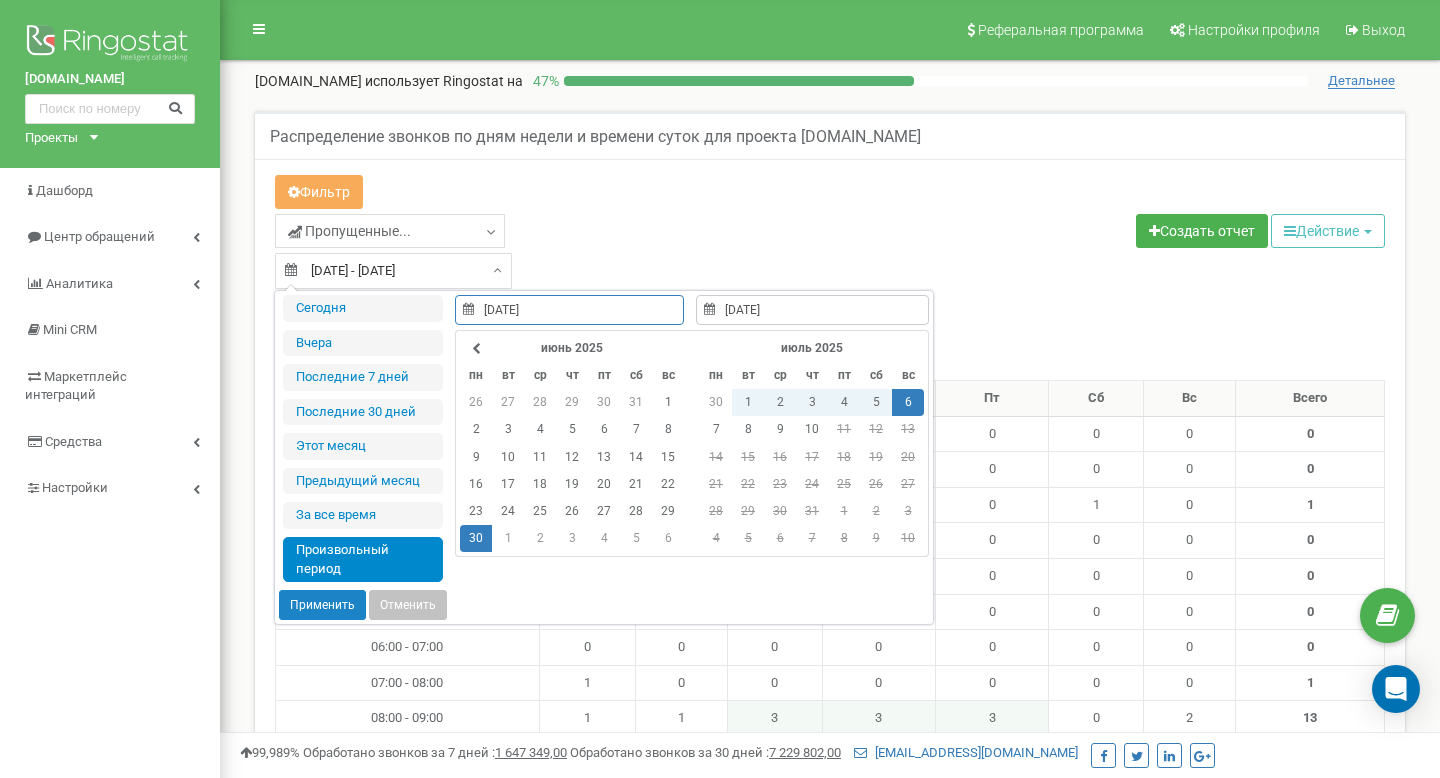 type on "30.06.2025" 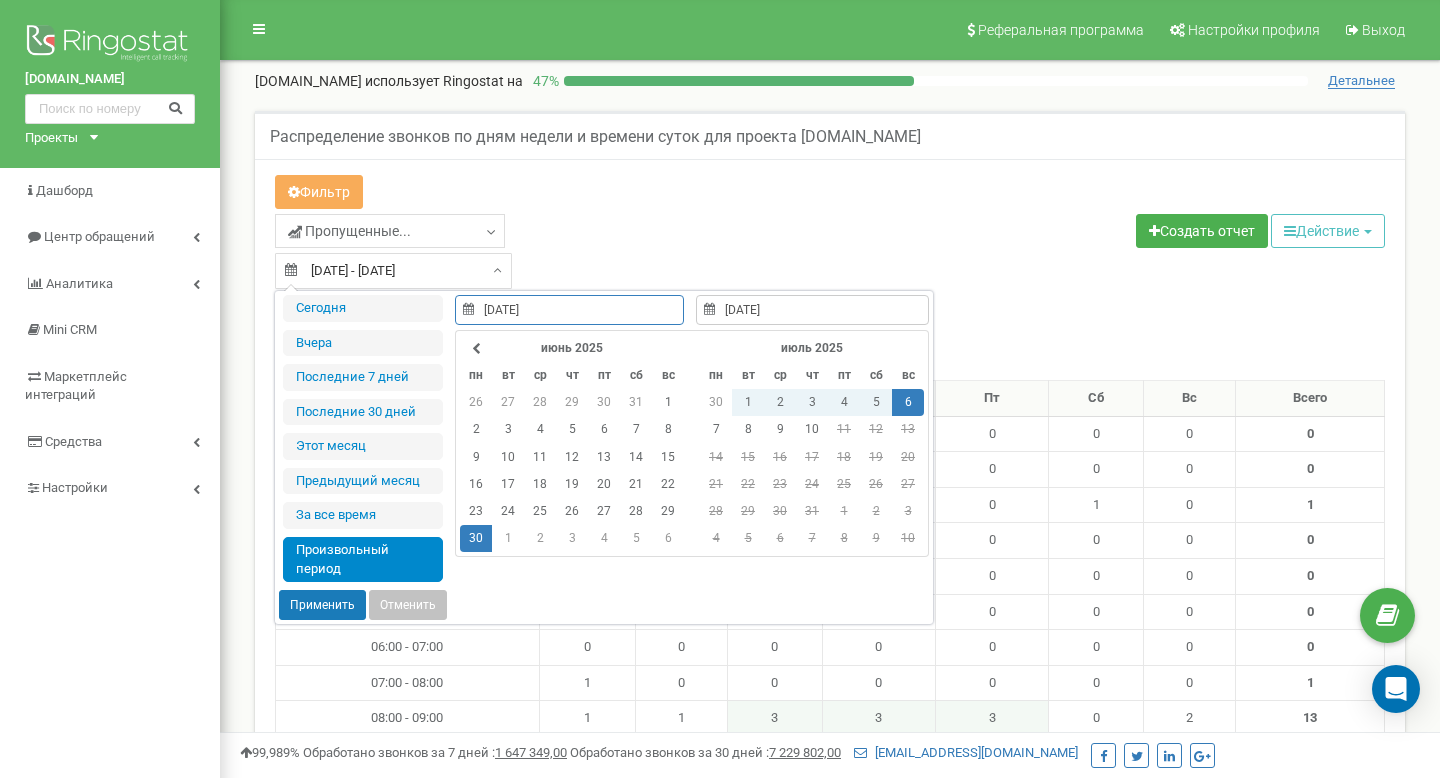 click on "Применить" at bounding box center (322, 605) 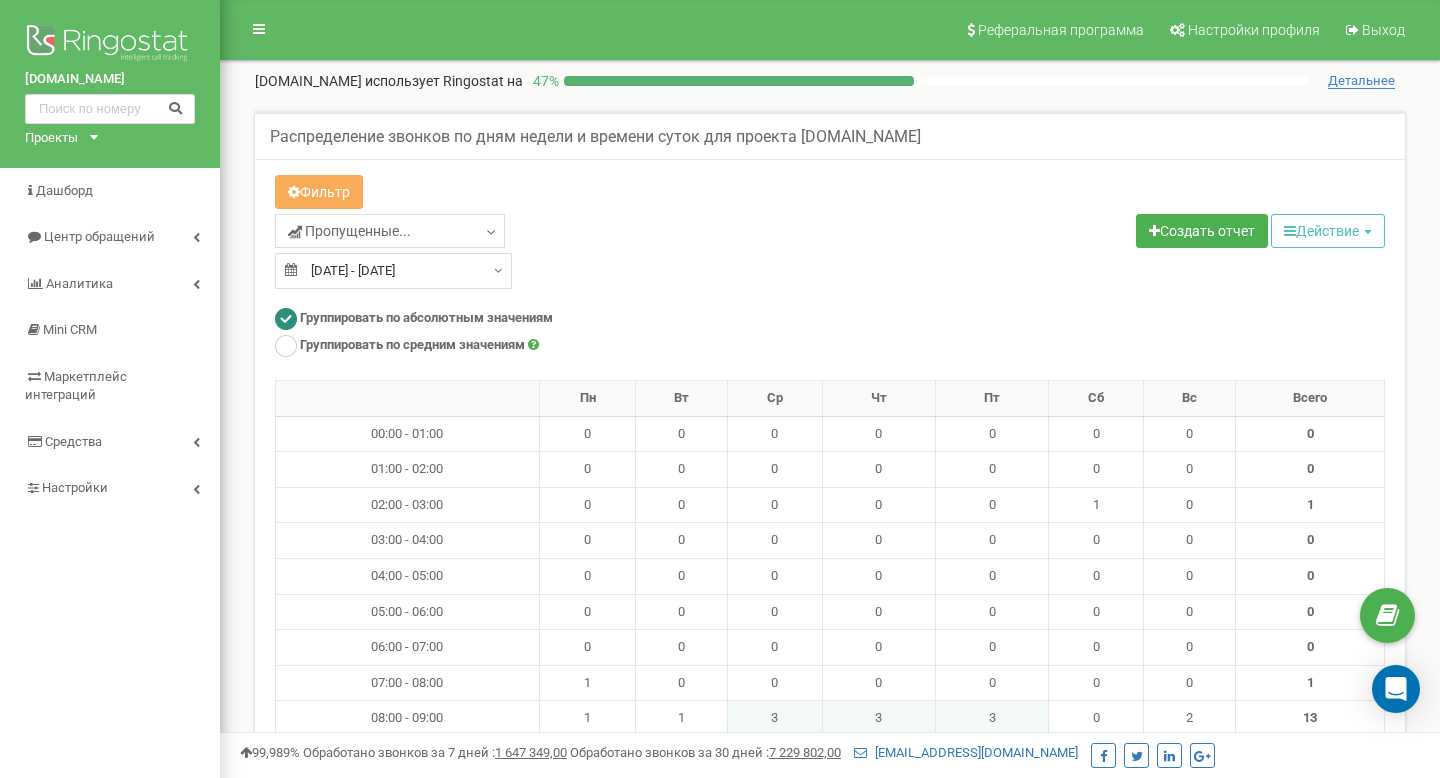 scroll, scrollTop: 4, scrollLeft: 0, axis: vertical 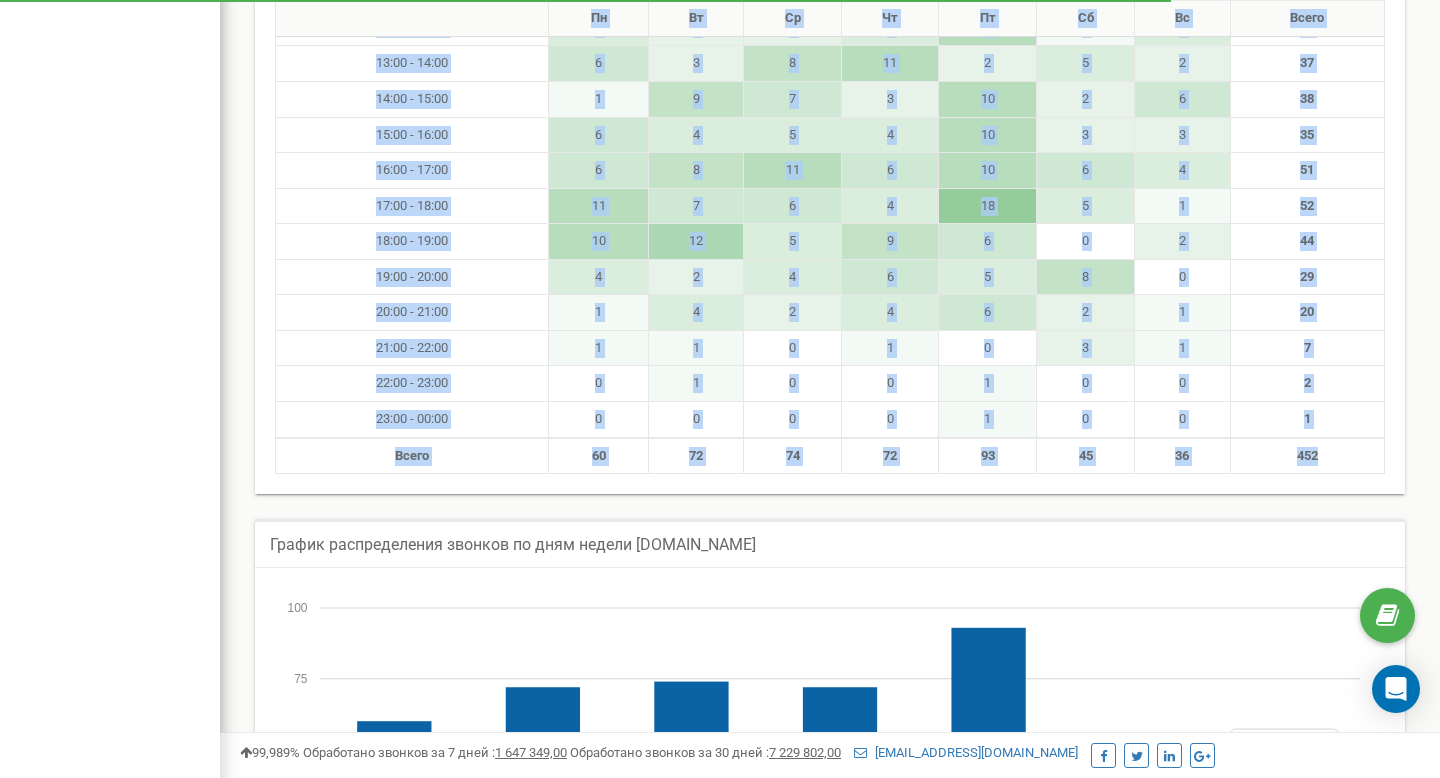 drag, startPoint x: 364, startPoint y: 78, endPoint x: 1344, endPoint y: 471, distance: 1055.8641 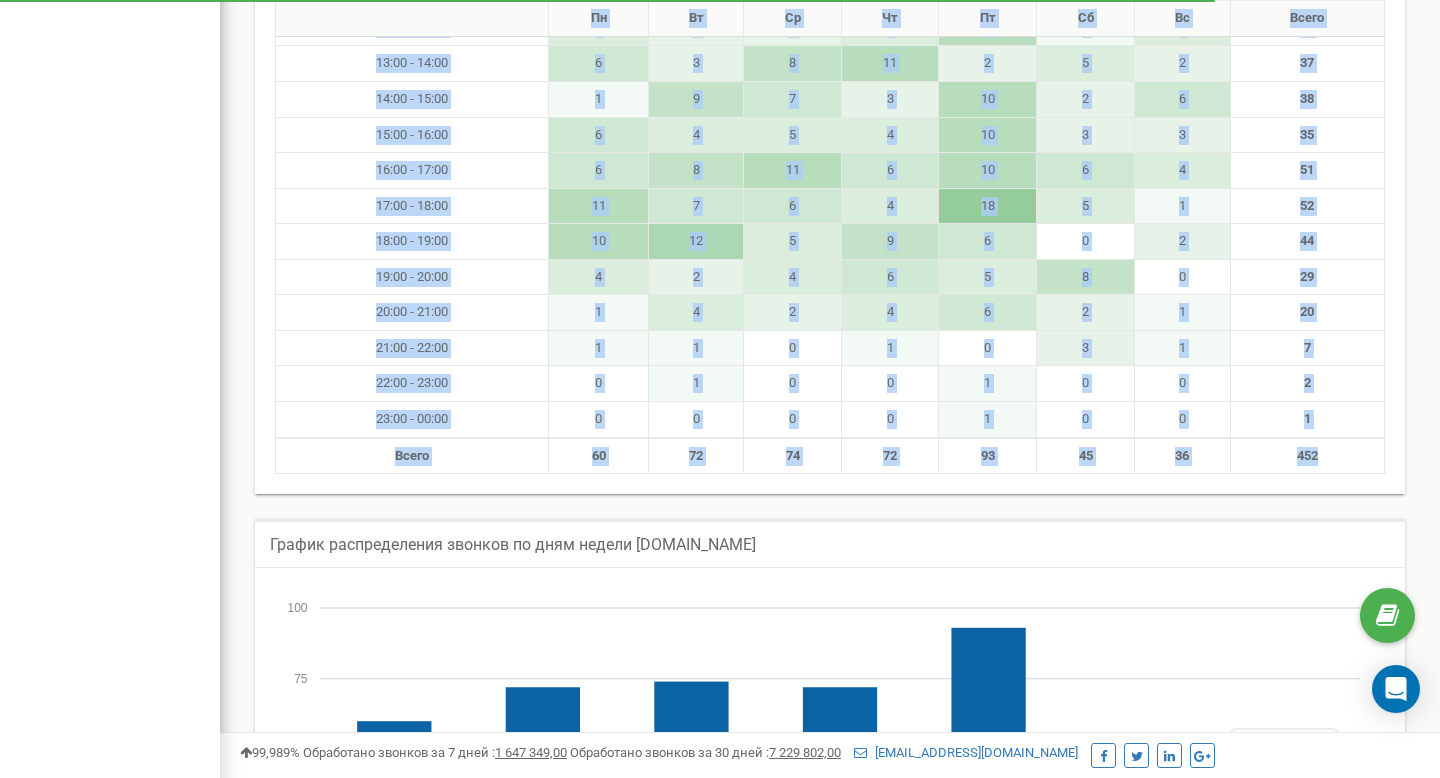 copy on "Пн
Вт
Ср
Чт
Пт
Сб
Вс
Всего
00:00 - 01:00
0
0                          ..." 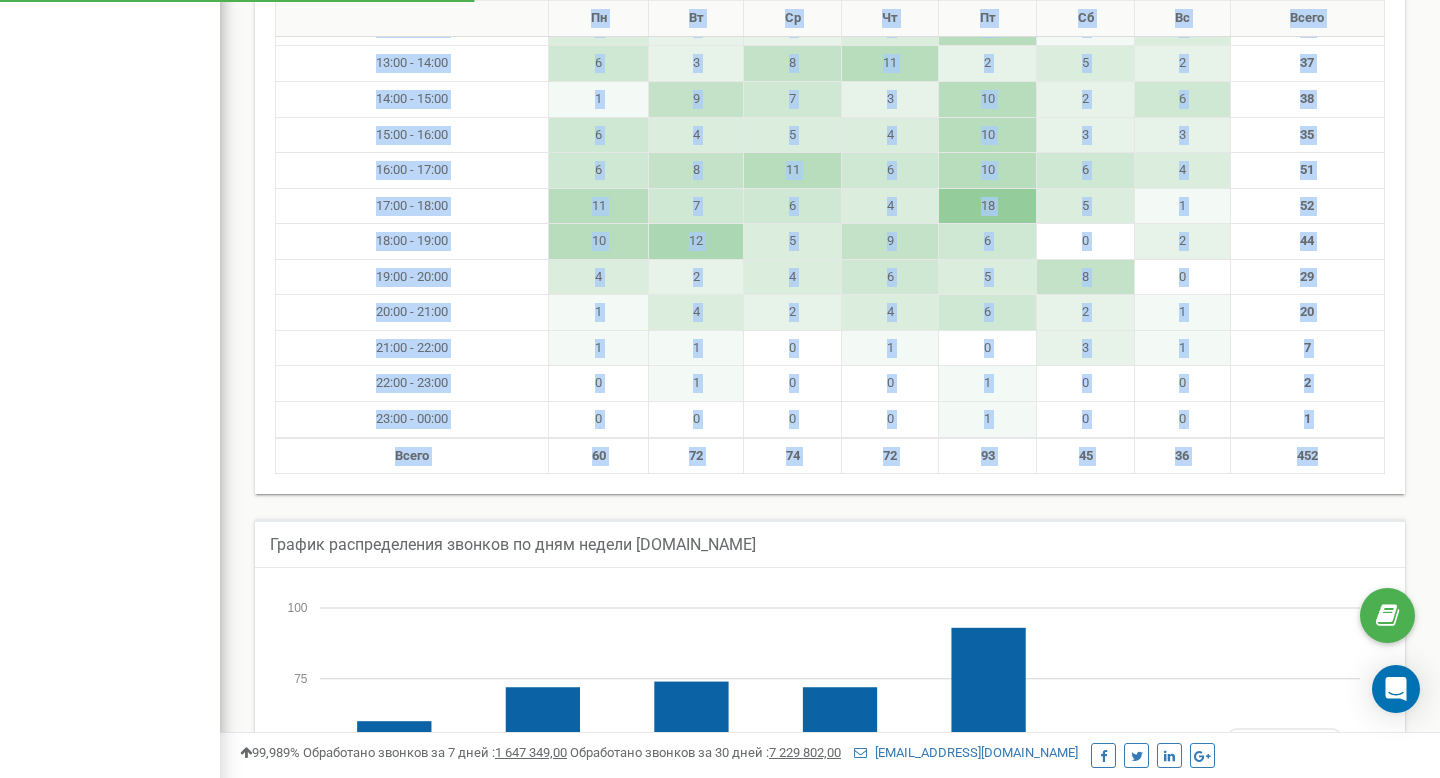 scroll, scrollTop: 0, scrollLeft: 0, axis: both 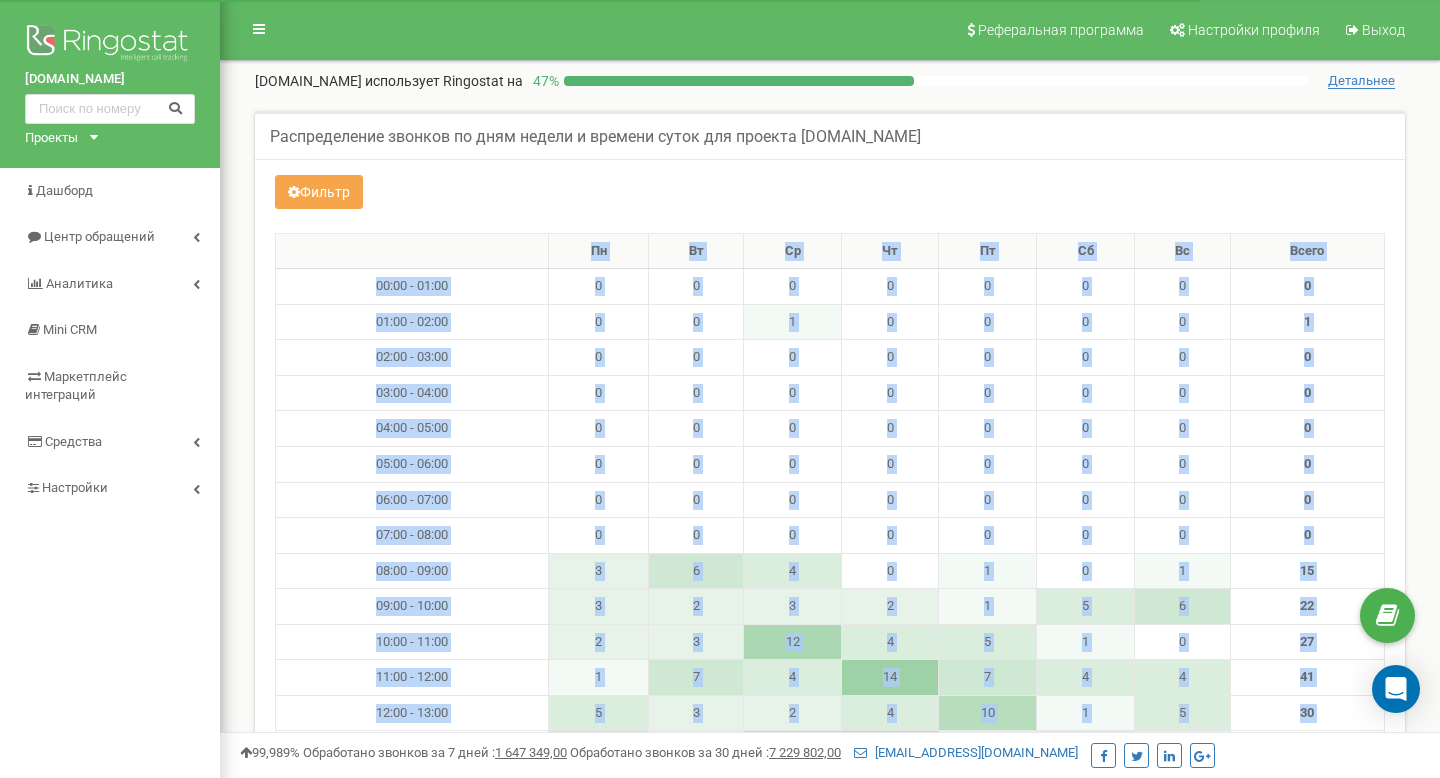 click on "Фильтр" at bounding box center [319, 192] 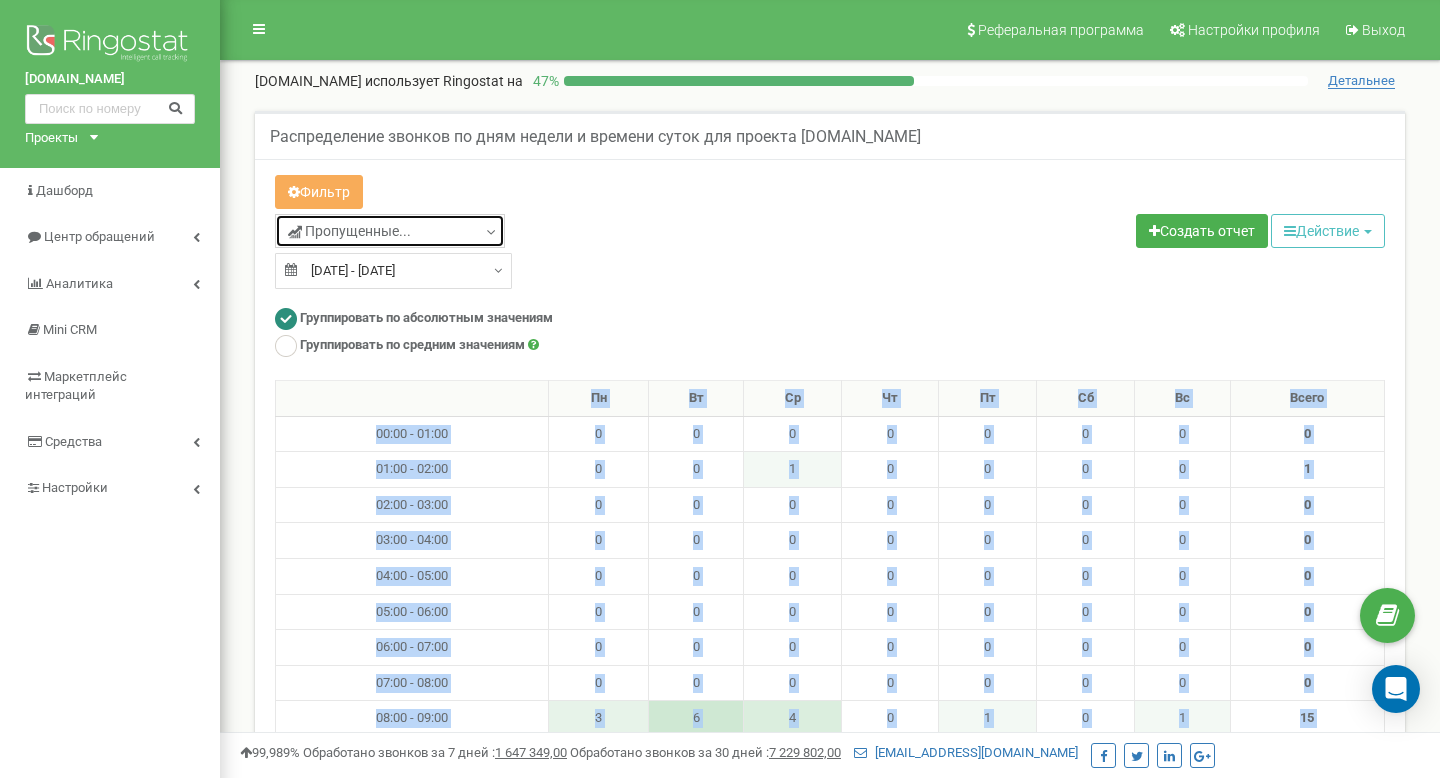 click at bounding box center (491, 233) 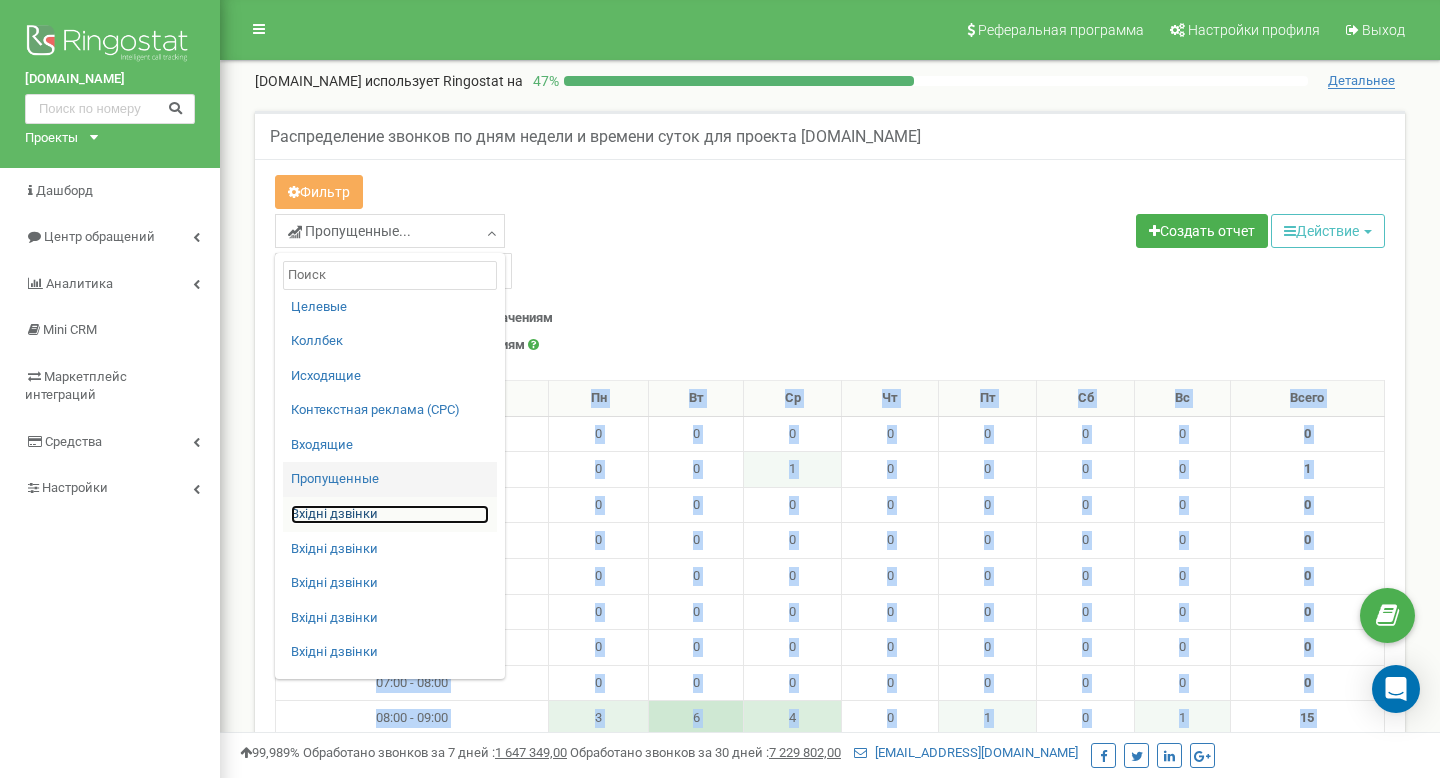 click on "Вхідні дзвінки" at bounding box center [390, 514] 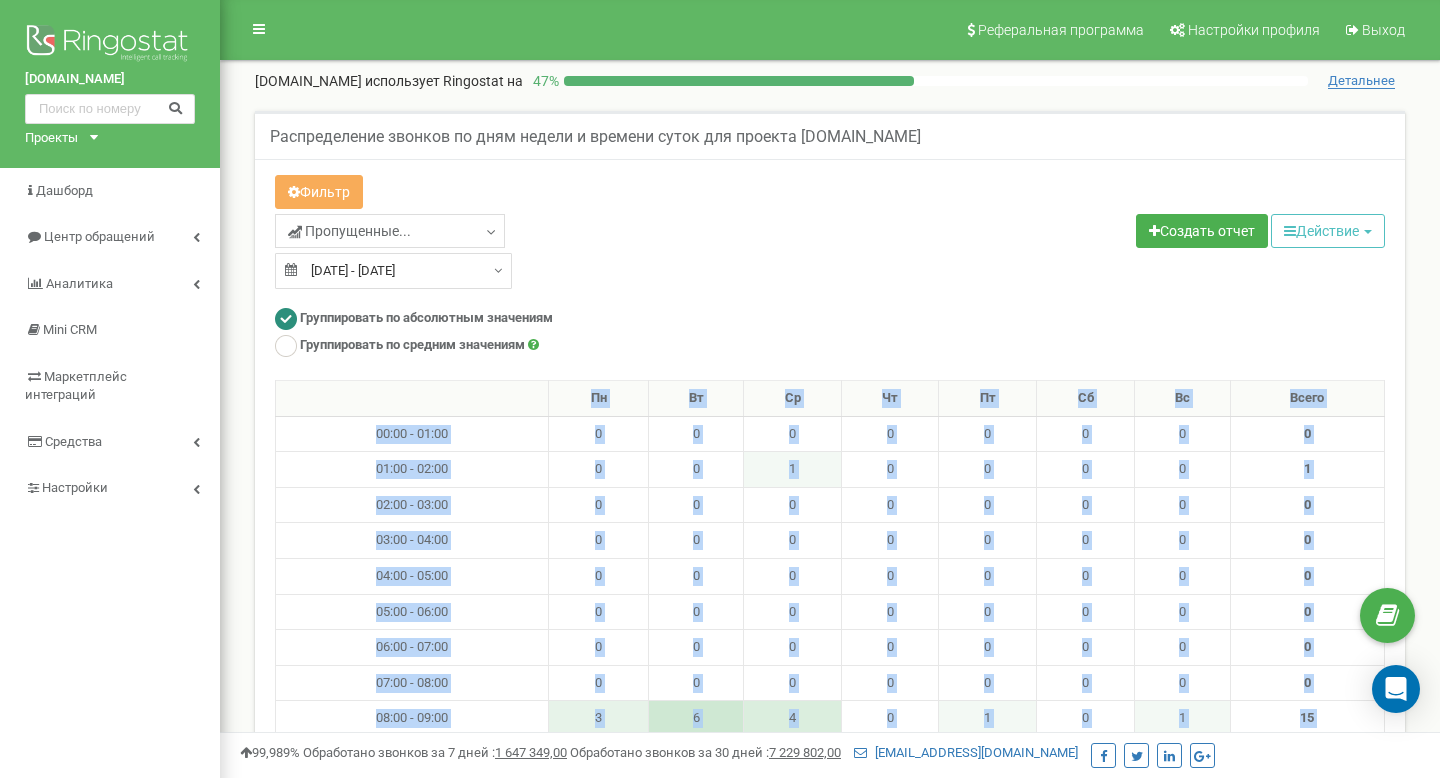 type on "[DATE]" 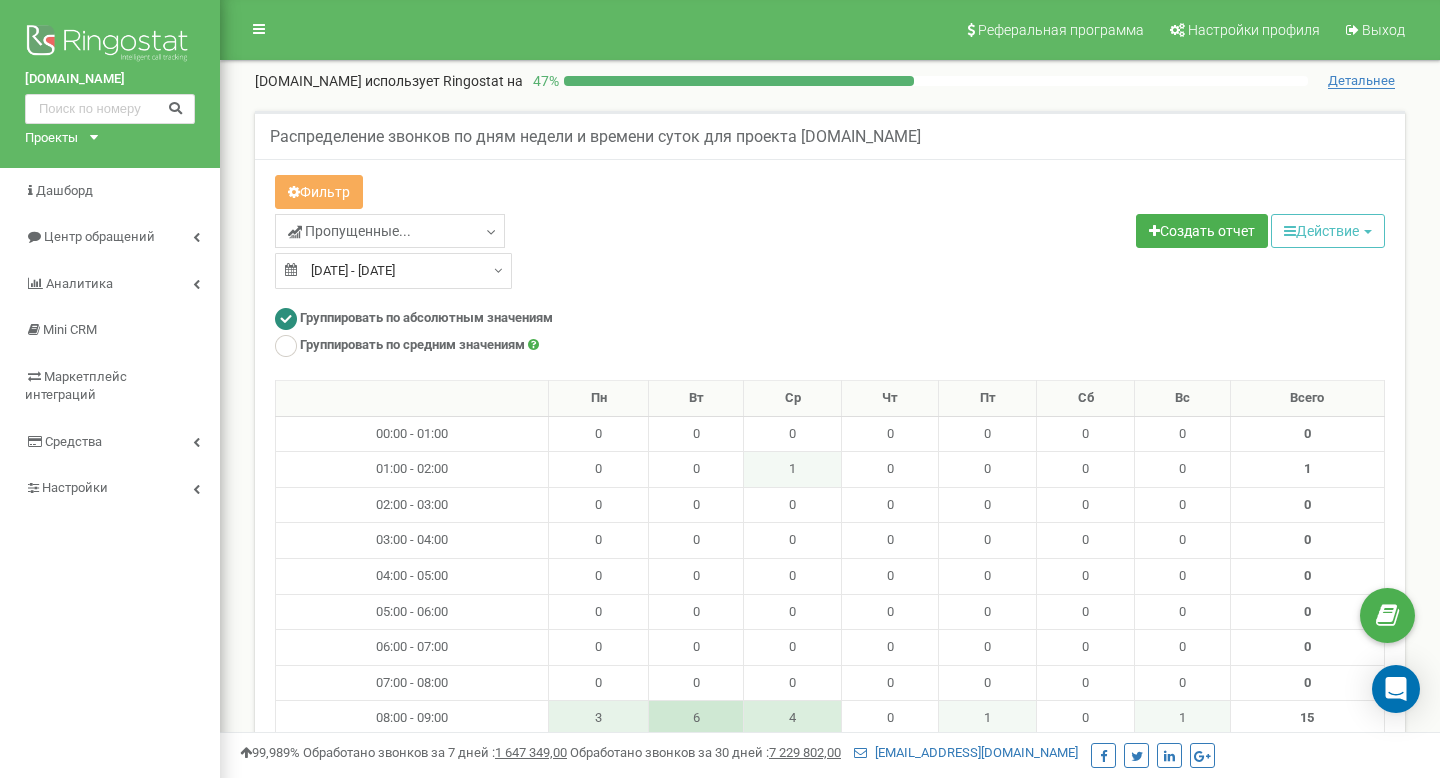 click on "[DATE] - [DATE]" at bounding box center [393, 271] 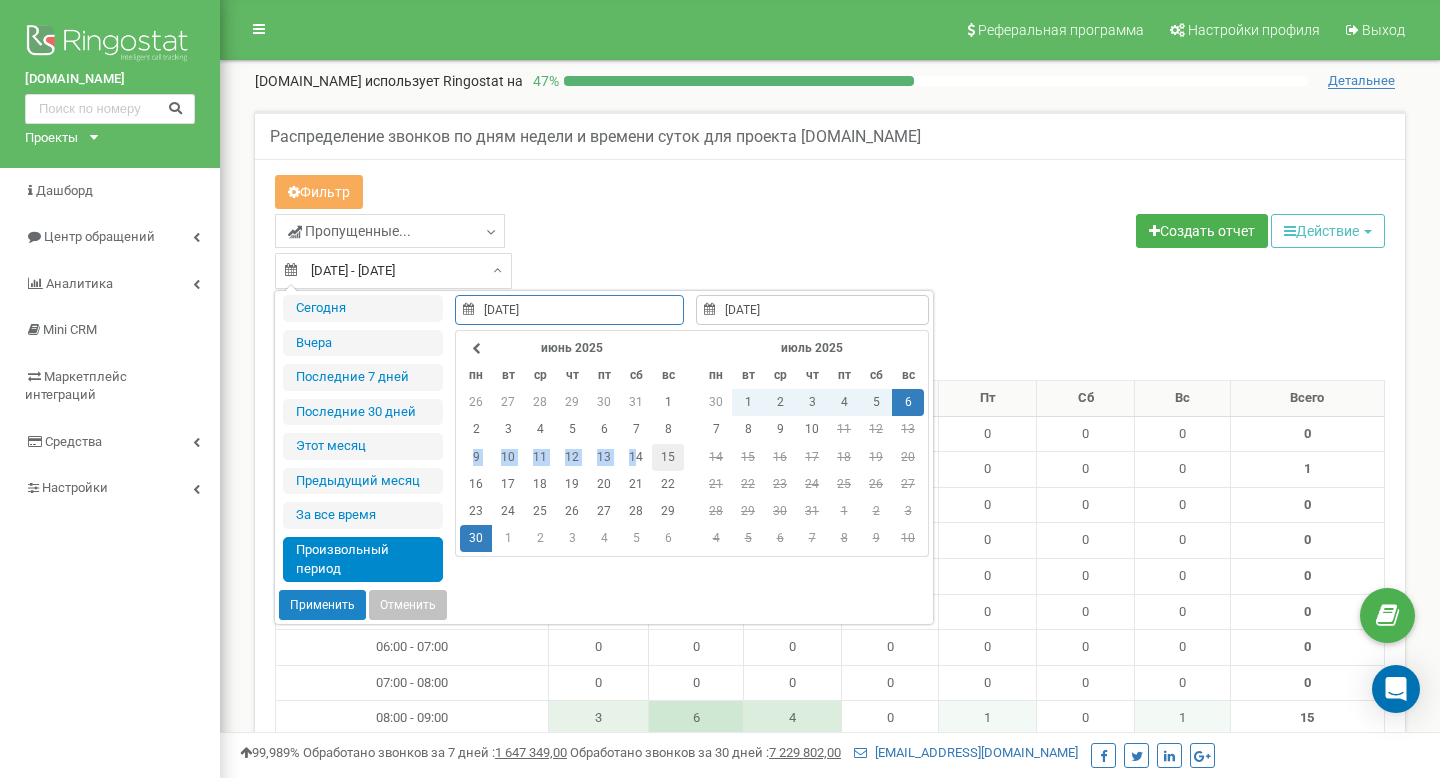 type on "[DATE]" 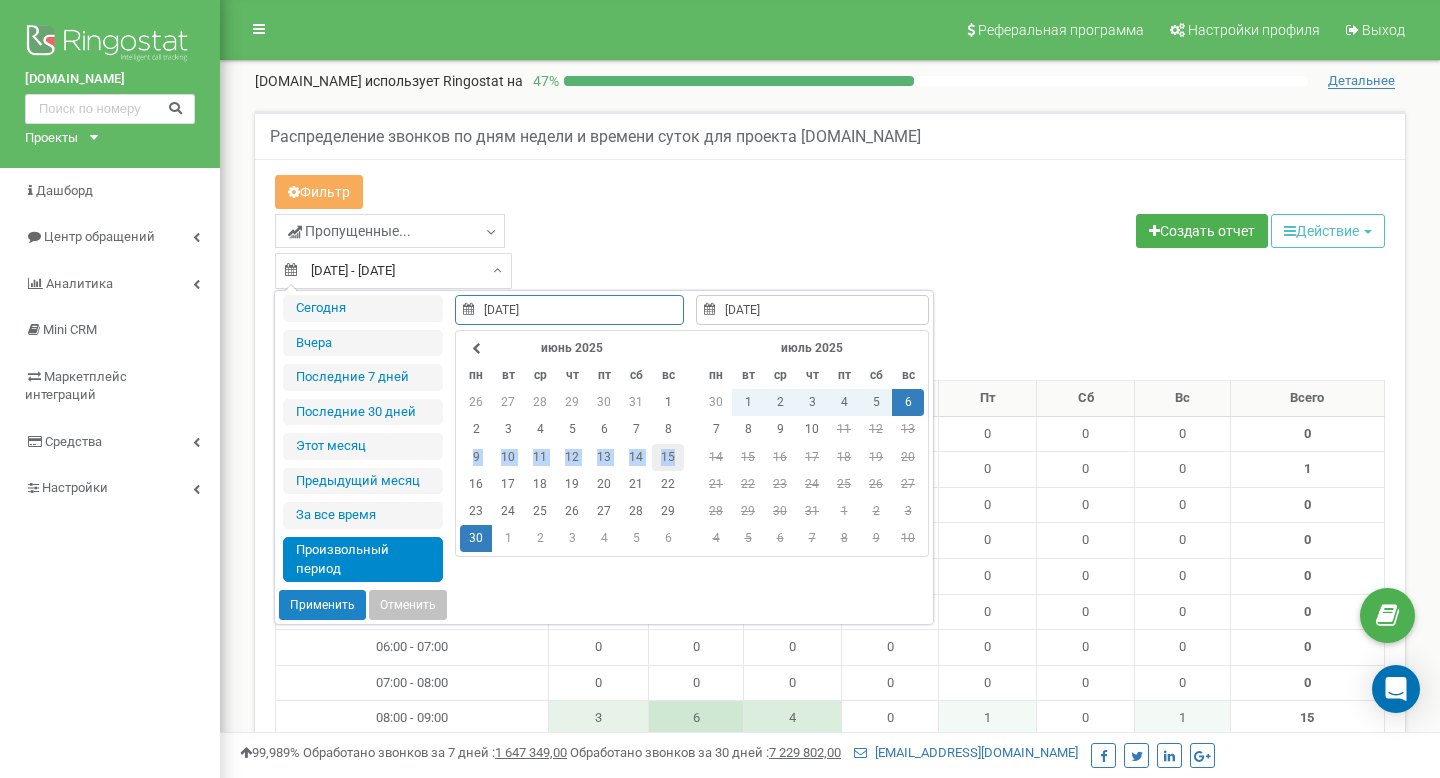 drag, startPoint x: 473, startPoint y: 448, endPoint x: 668, endPoint y: 450, distance: 195.01025 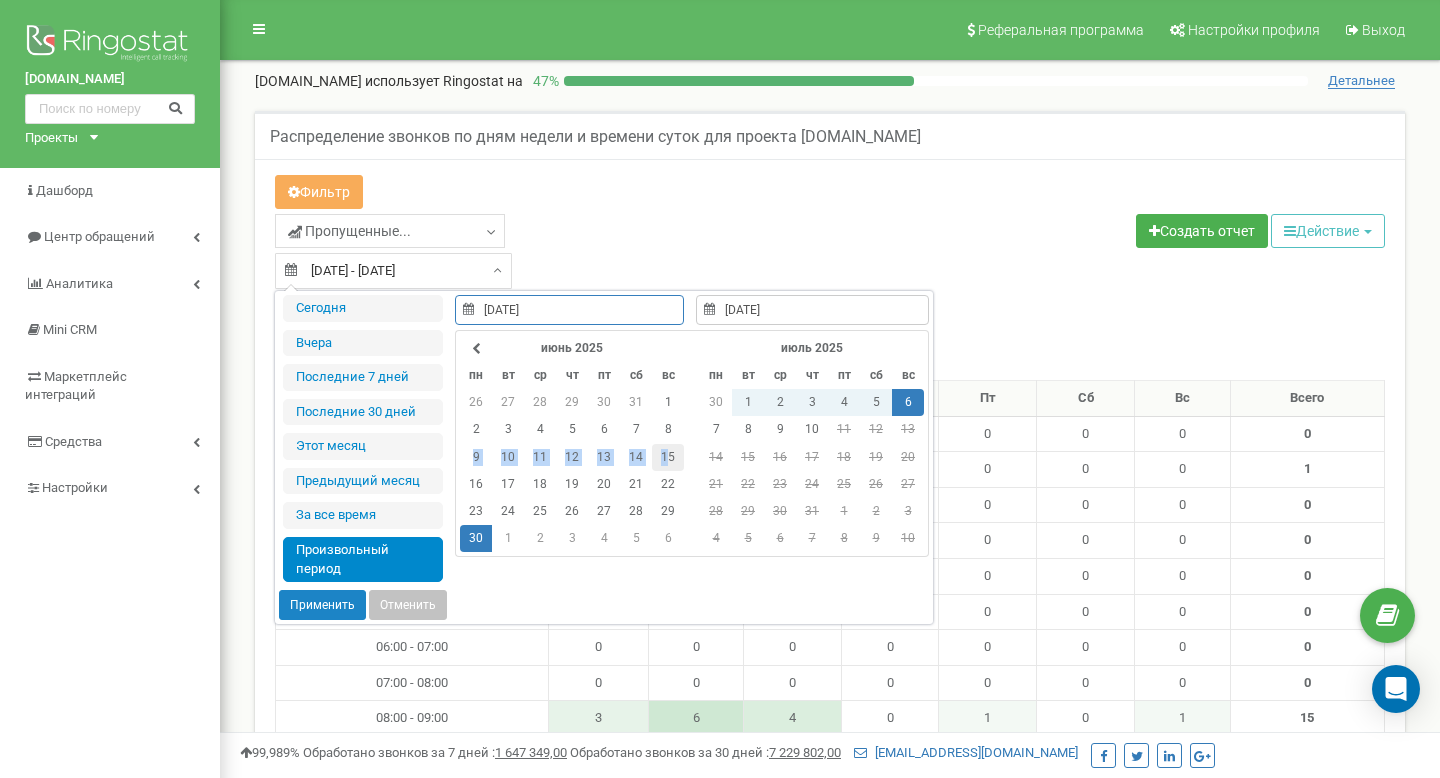 click on "15" at bounding box center [668, 457] 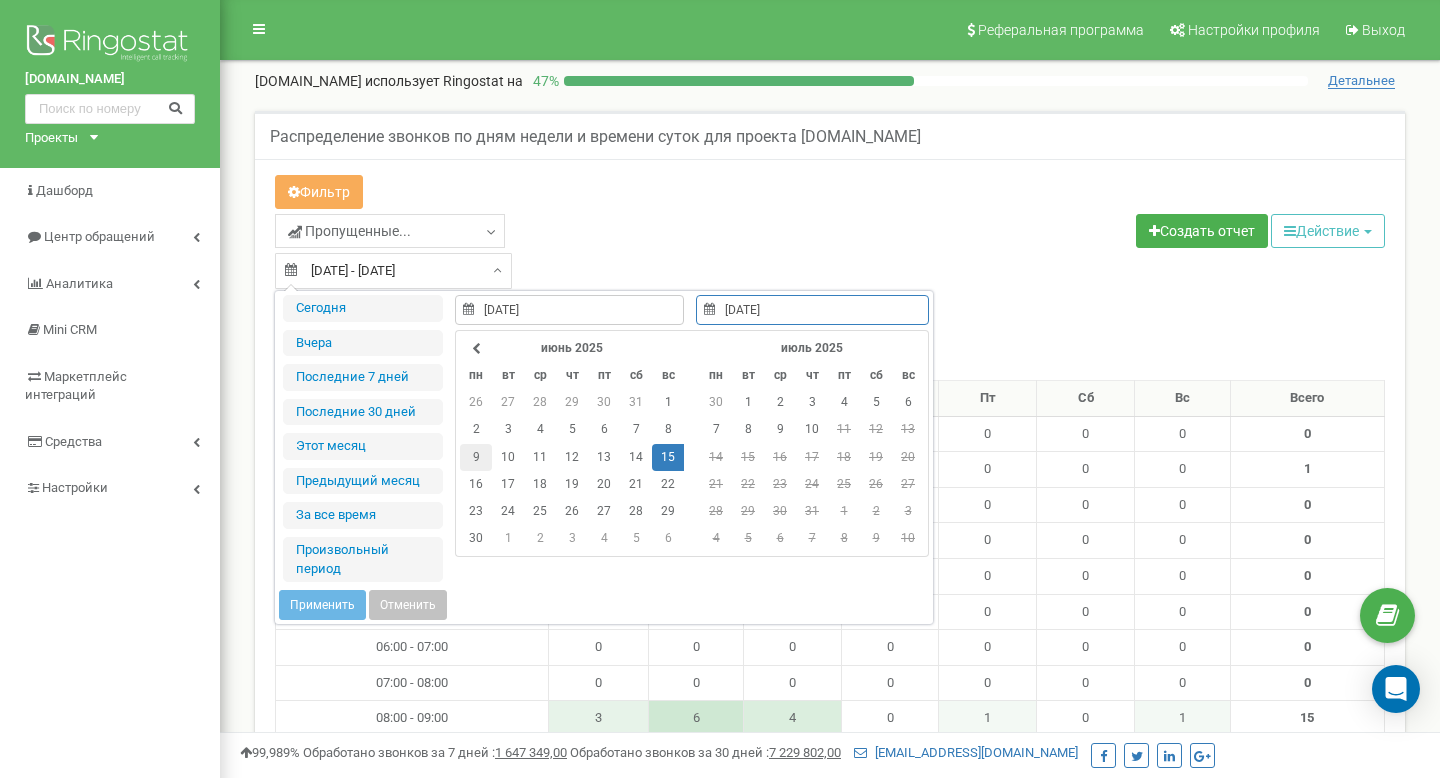 type on "[DATE]" 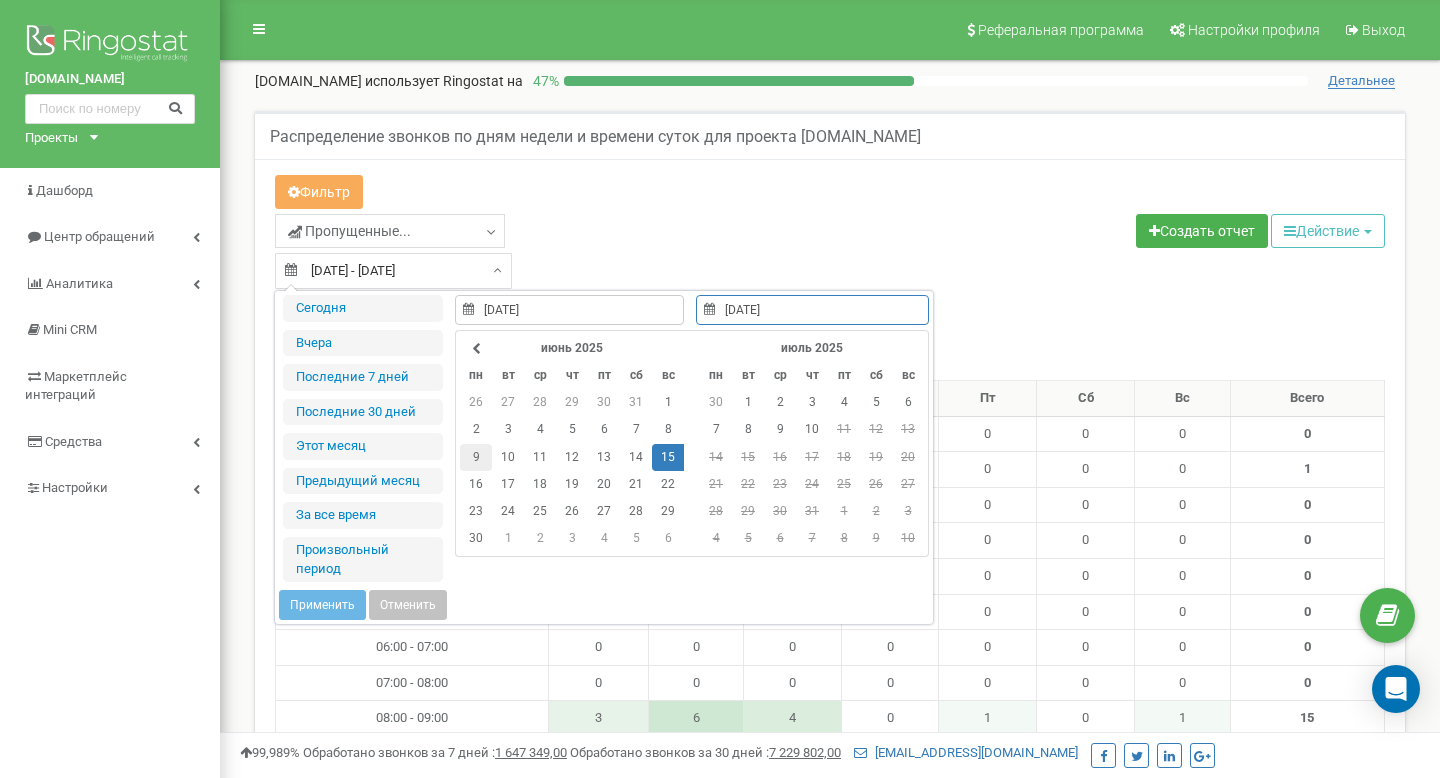 click on "9" at bounding box center [476, 457] 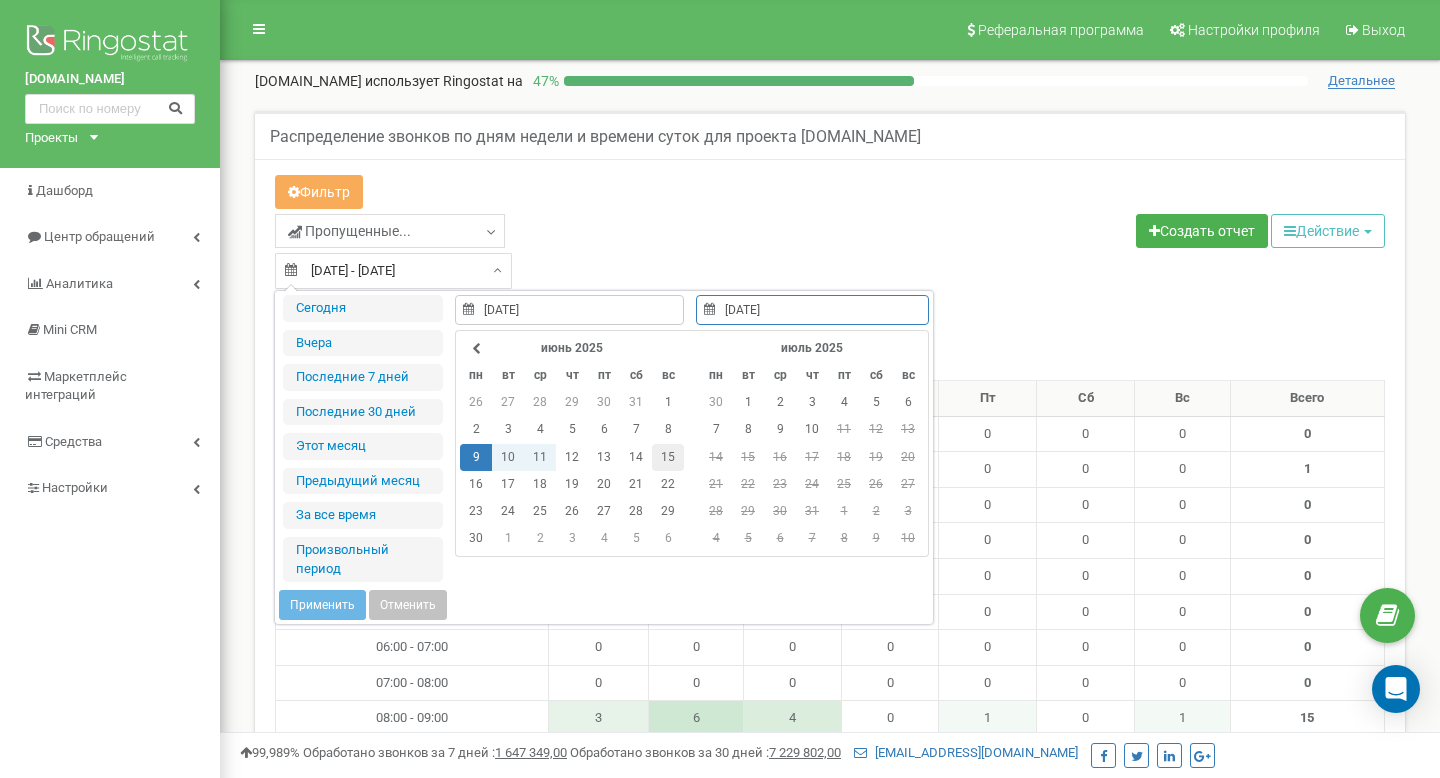 type on "[DATE]" 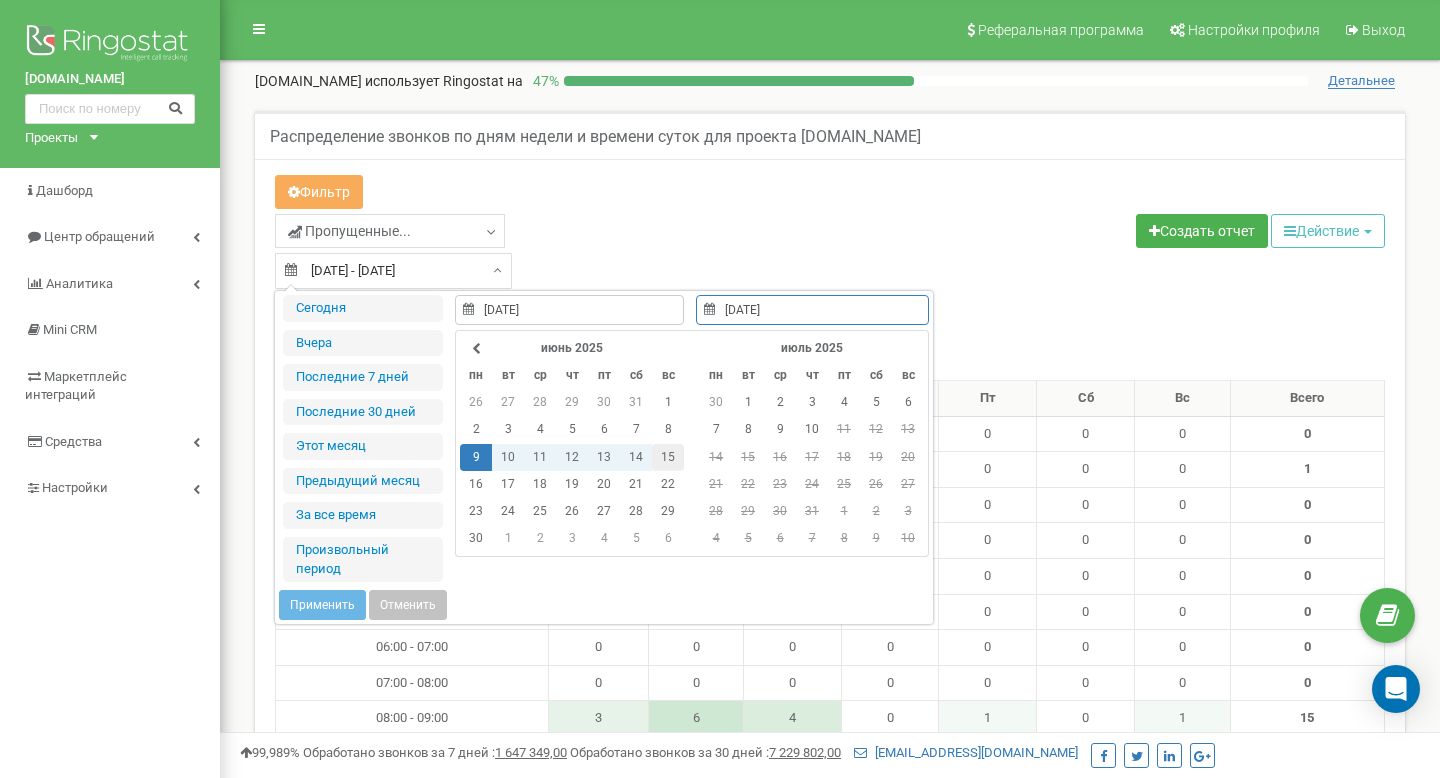 click on "15" at bounding box center [668, 457] 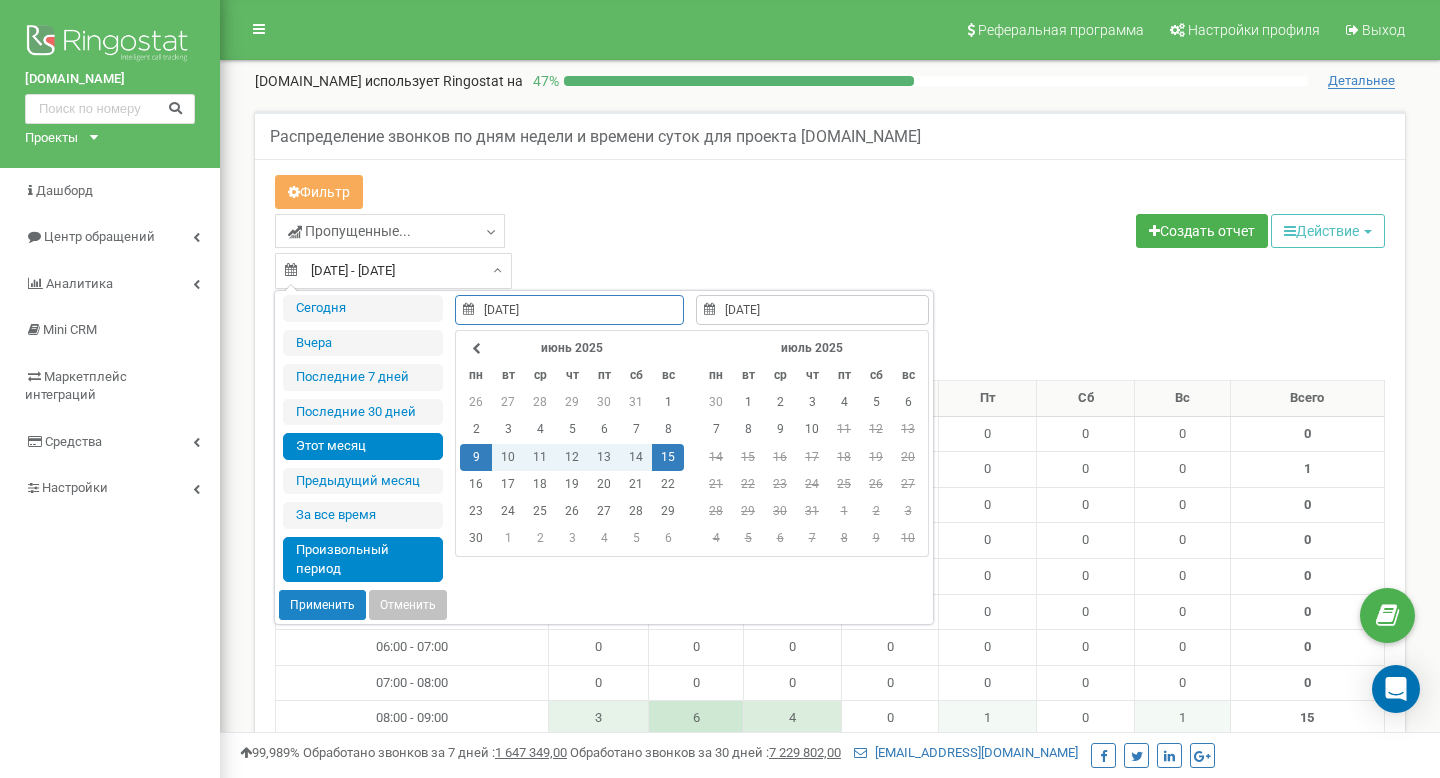 type on "01.07.2025" 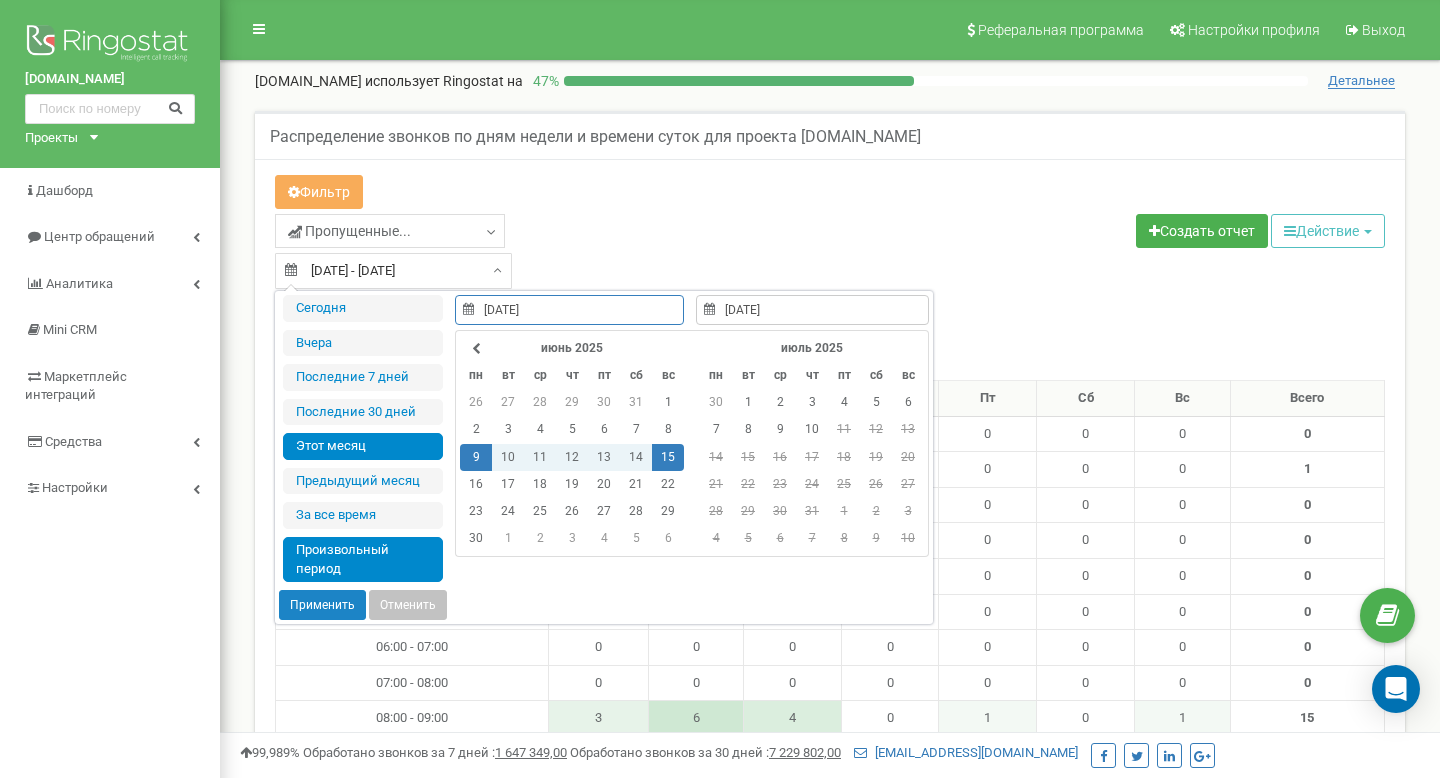 type on "10.07.2025" 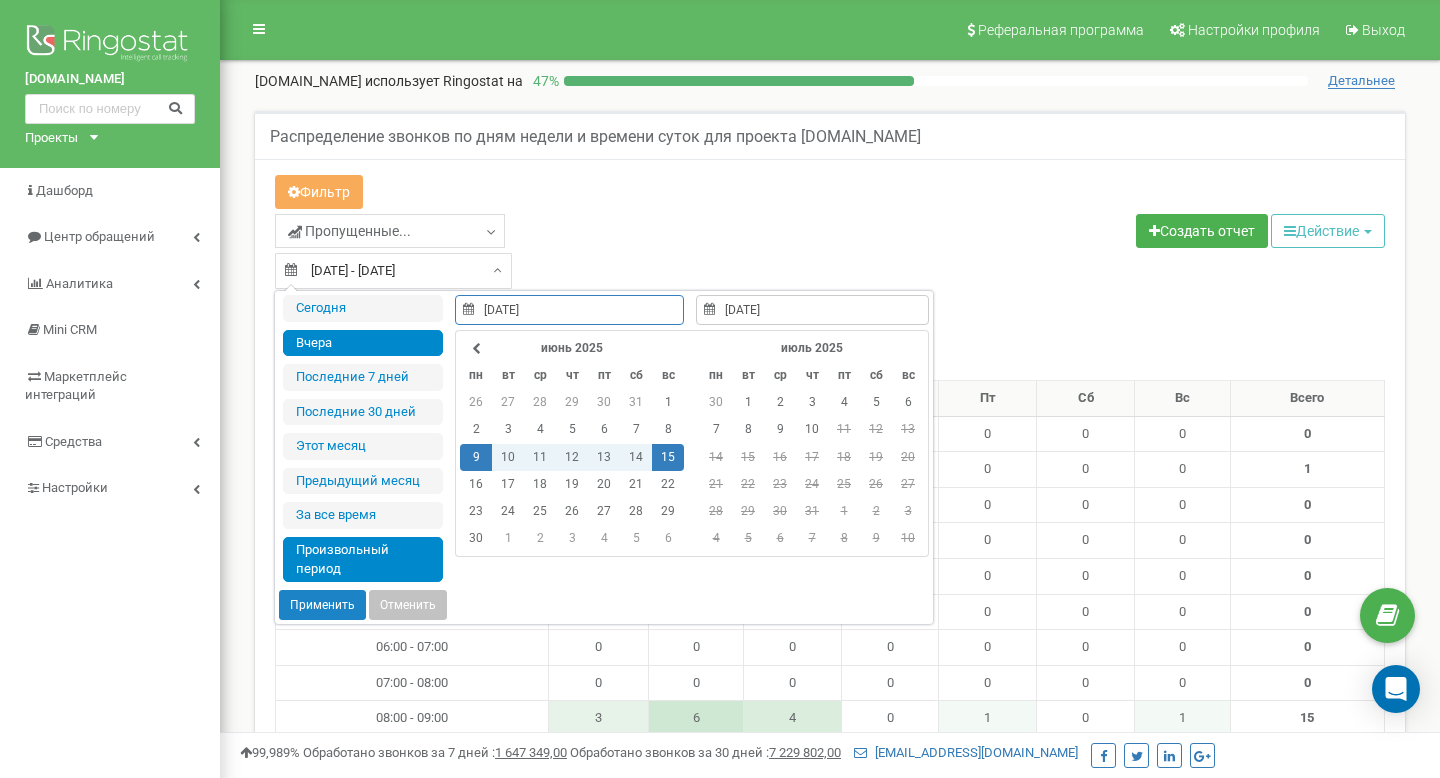 type on "[DATE]" 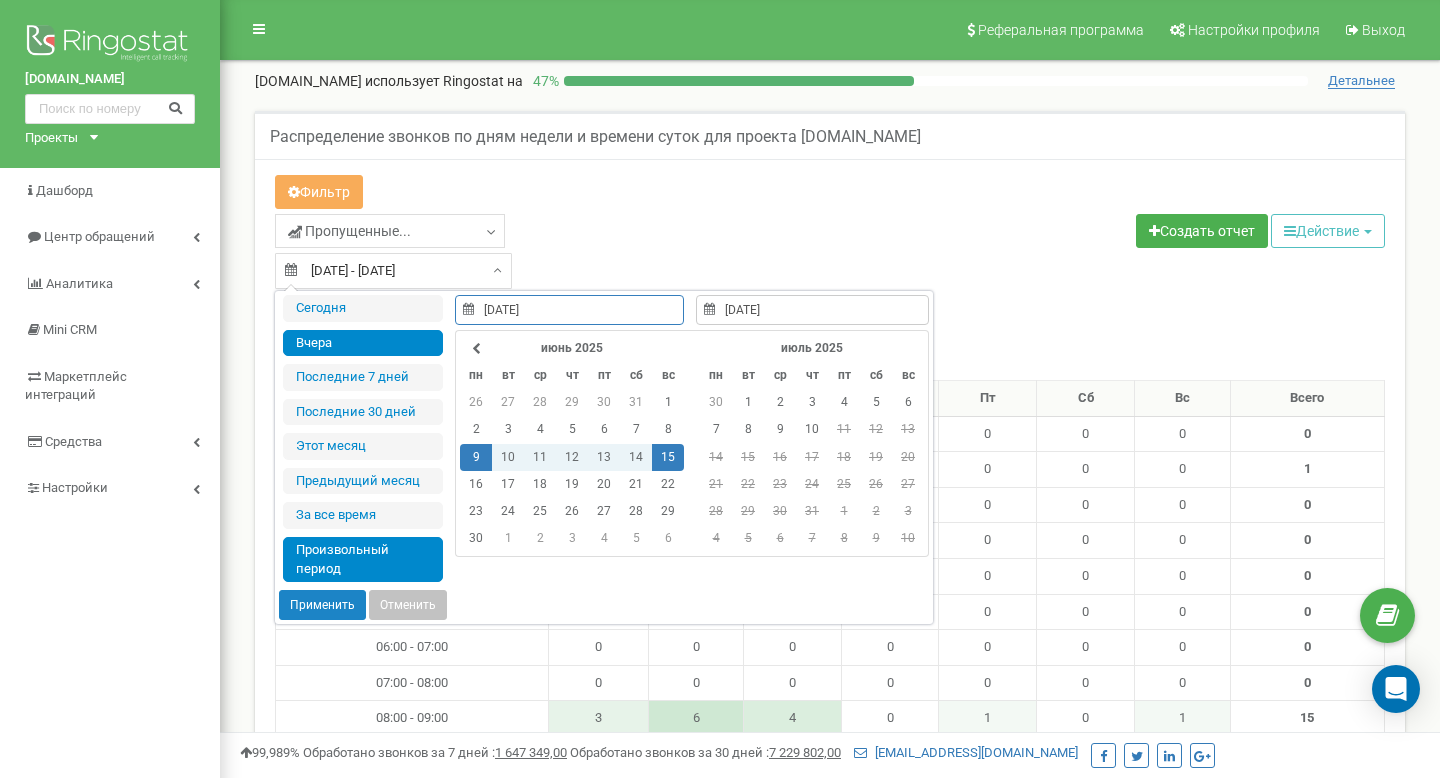 type on "[DATE]" 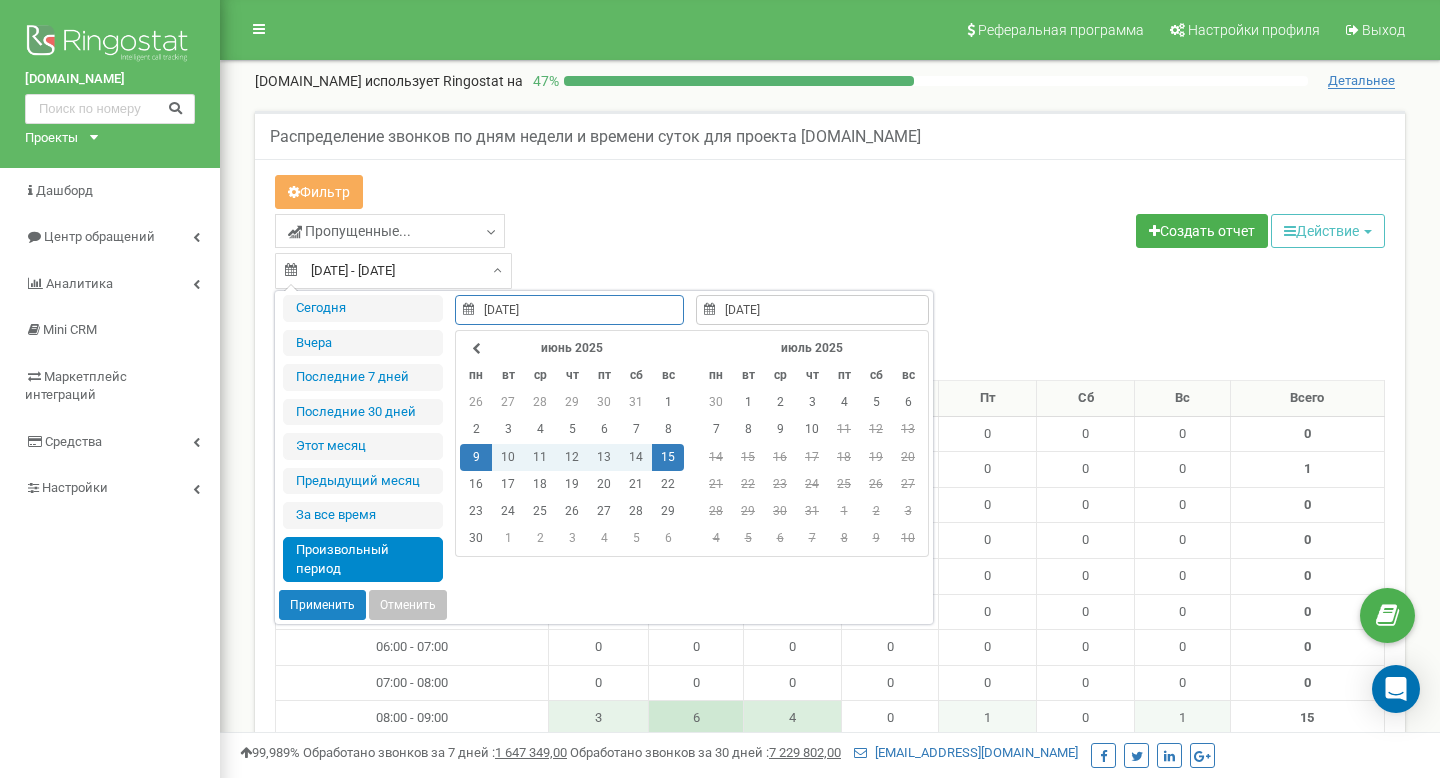 type on "[DATE]" 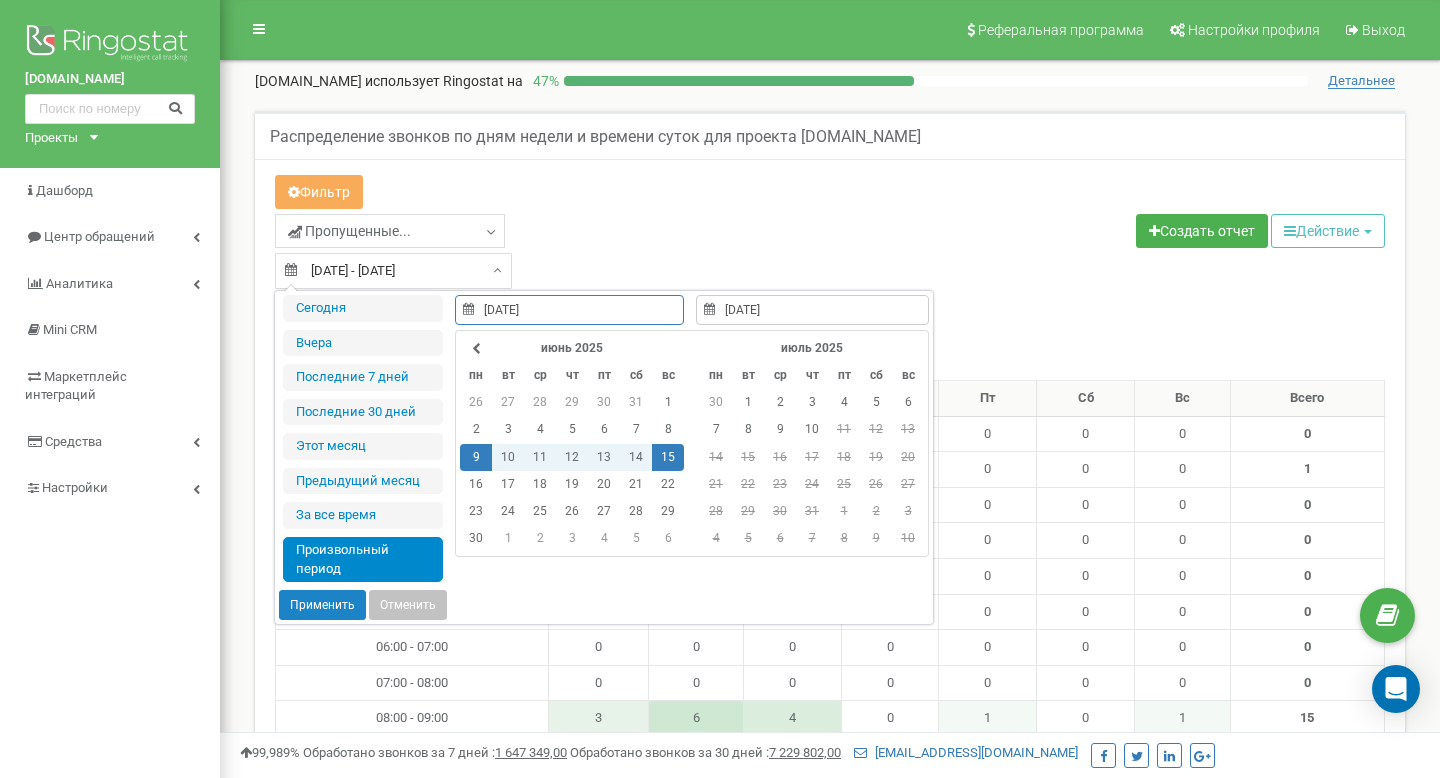 type on "[DATE]" 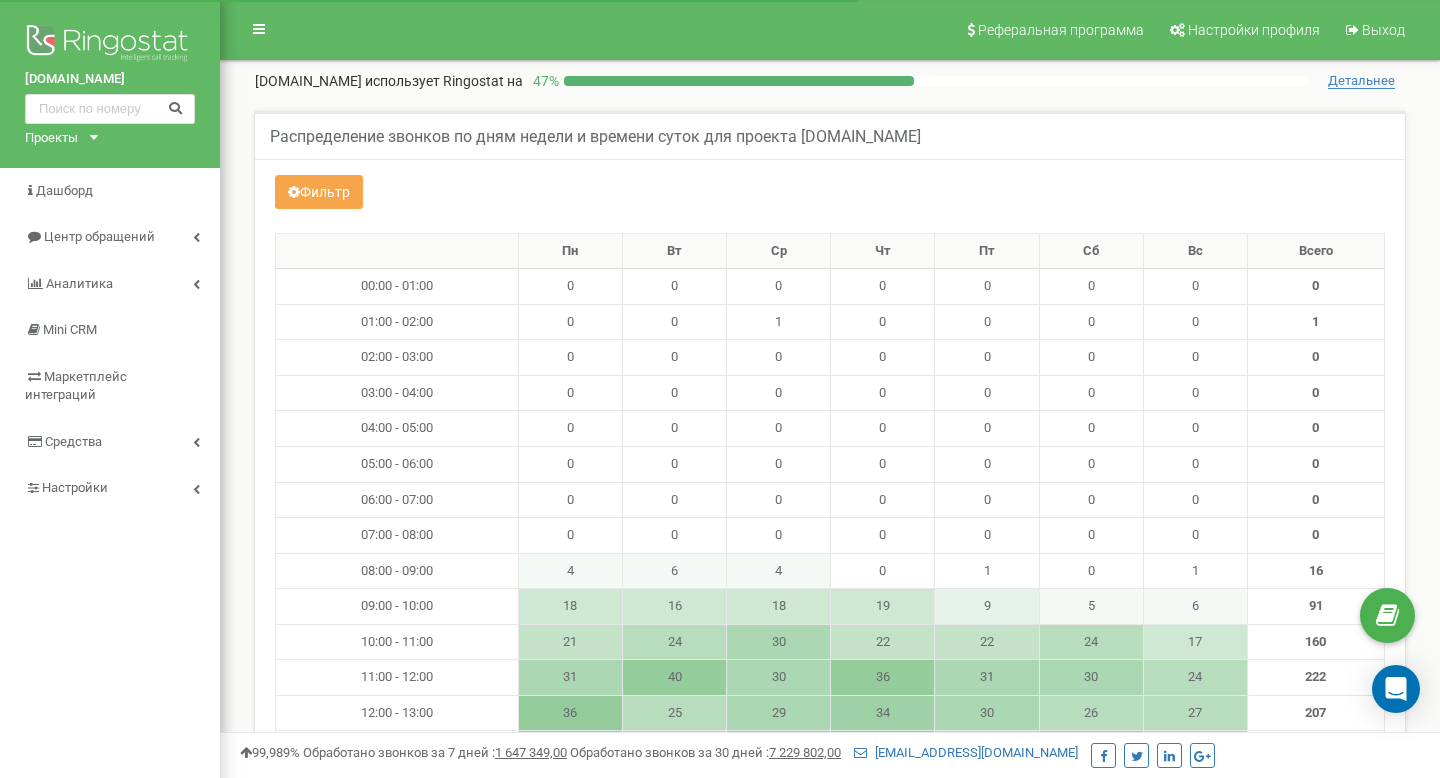 scroll, scrollTop: 0, scrollLeft: 0, axis: both 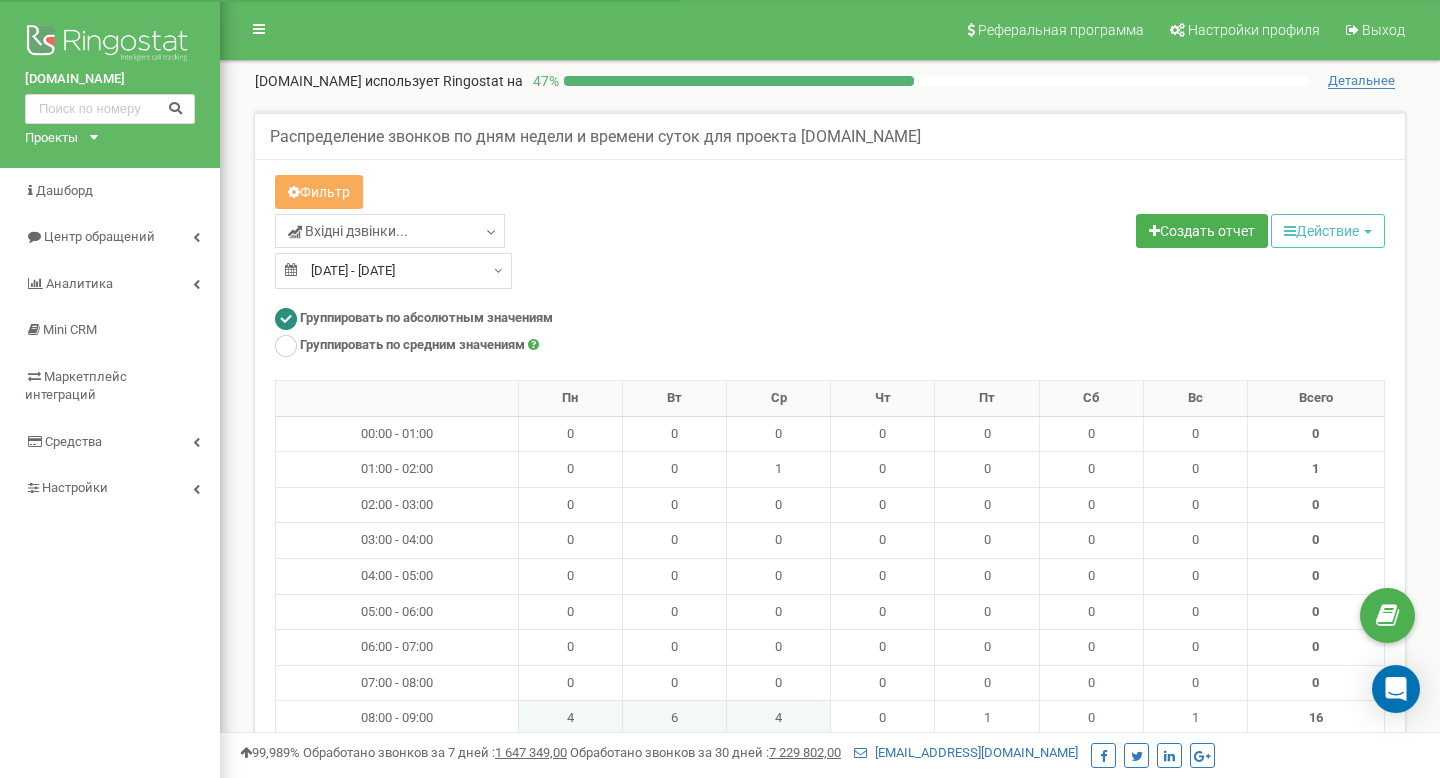 type on "[DATE]" 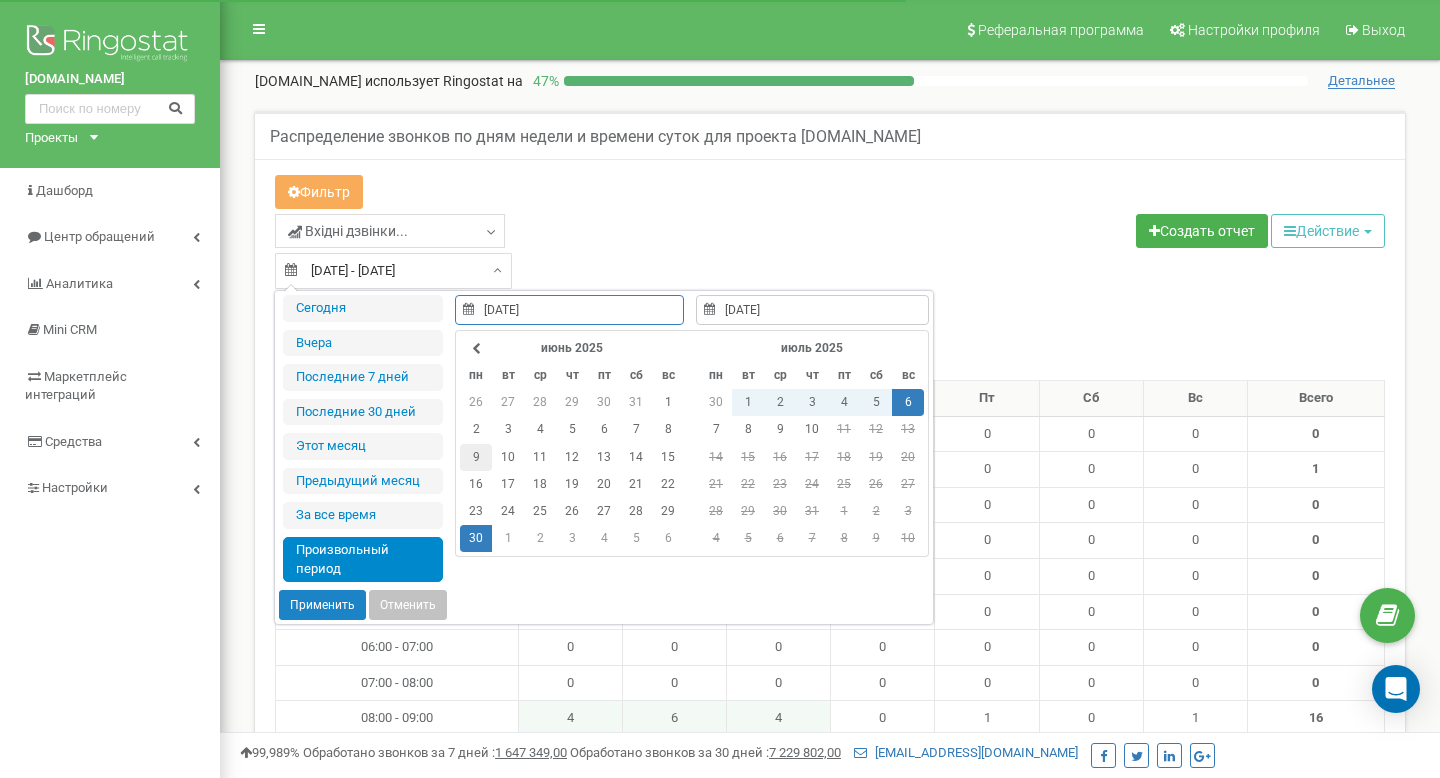 type on "[DATE]" 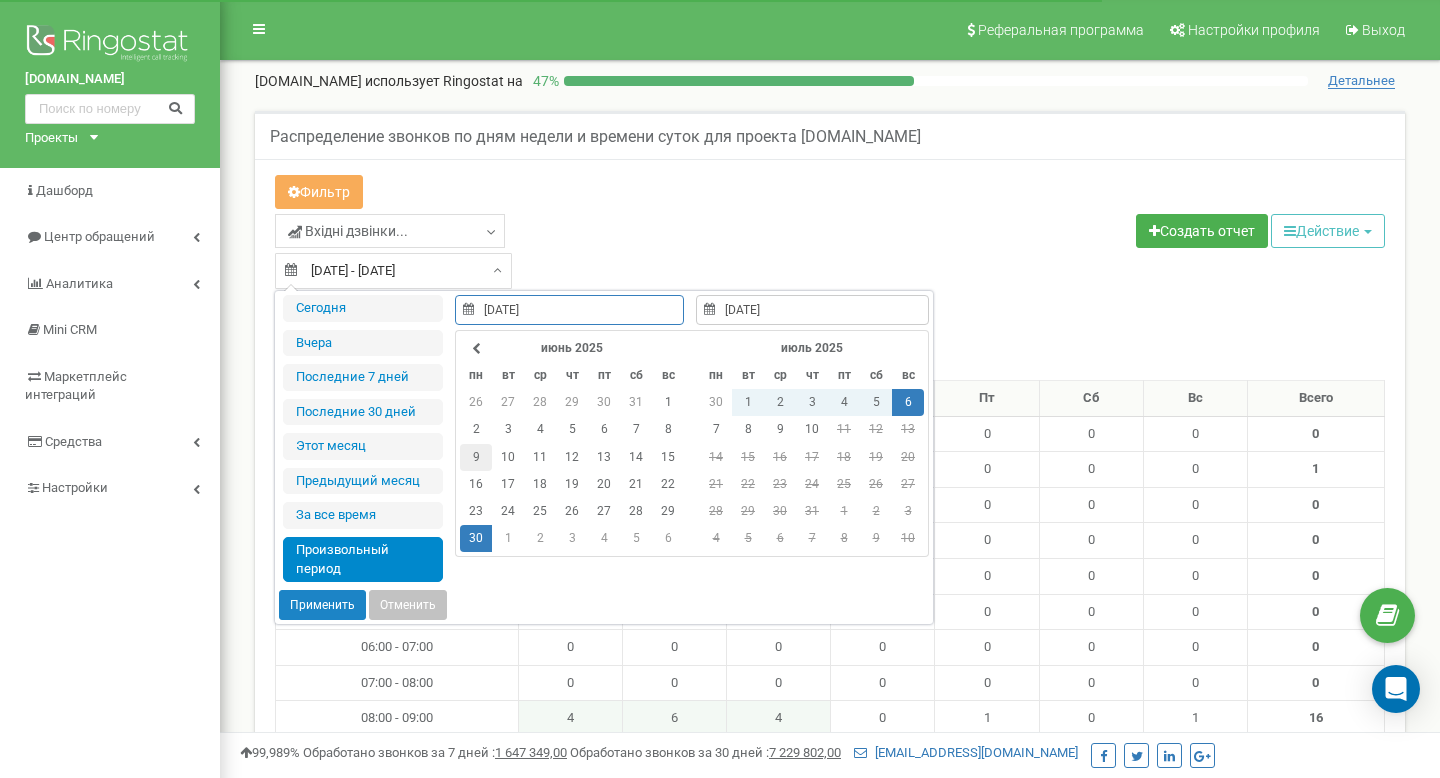 click on "9" at bounding box center (476, 457) 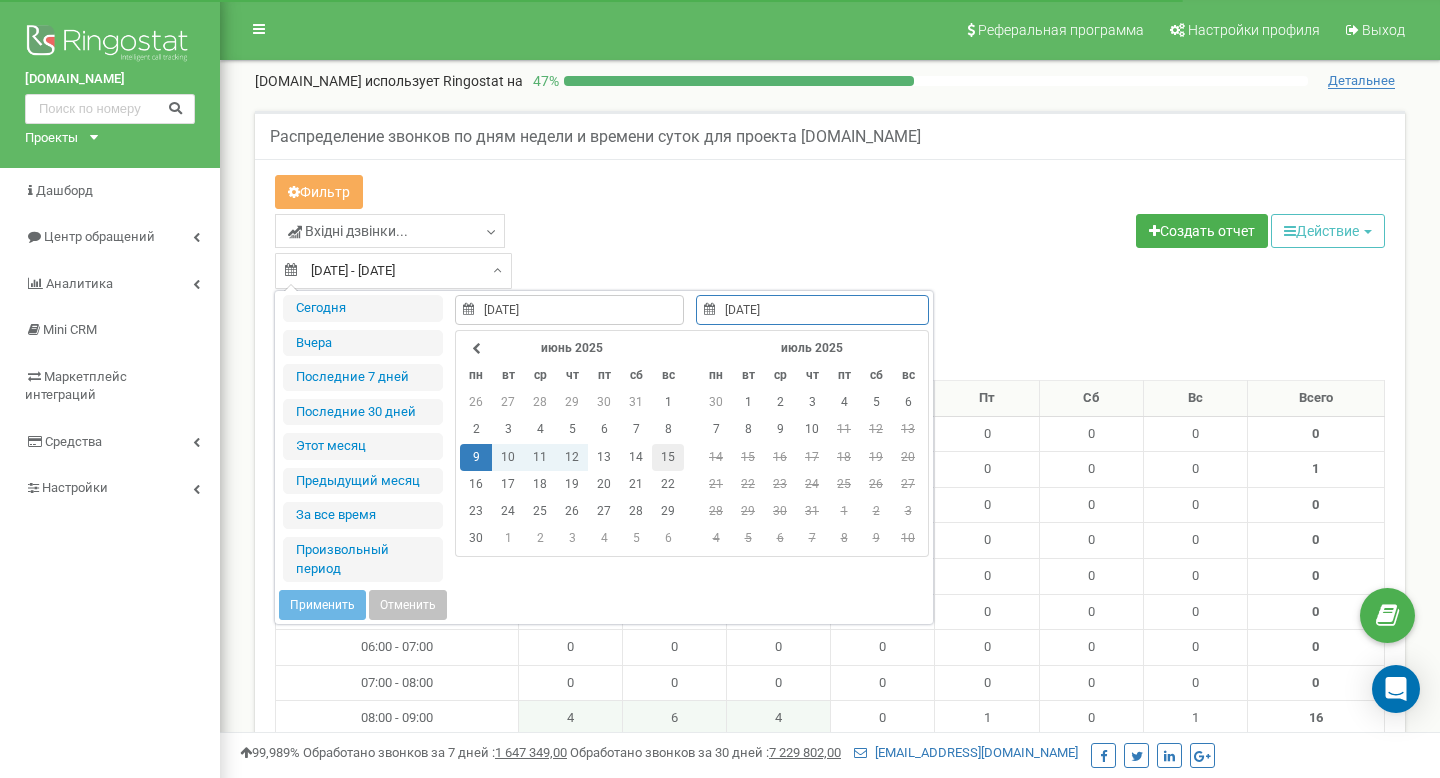 type on "[DATE]" 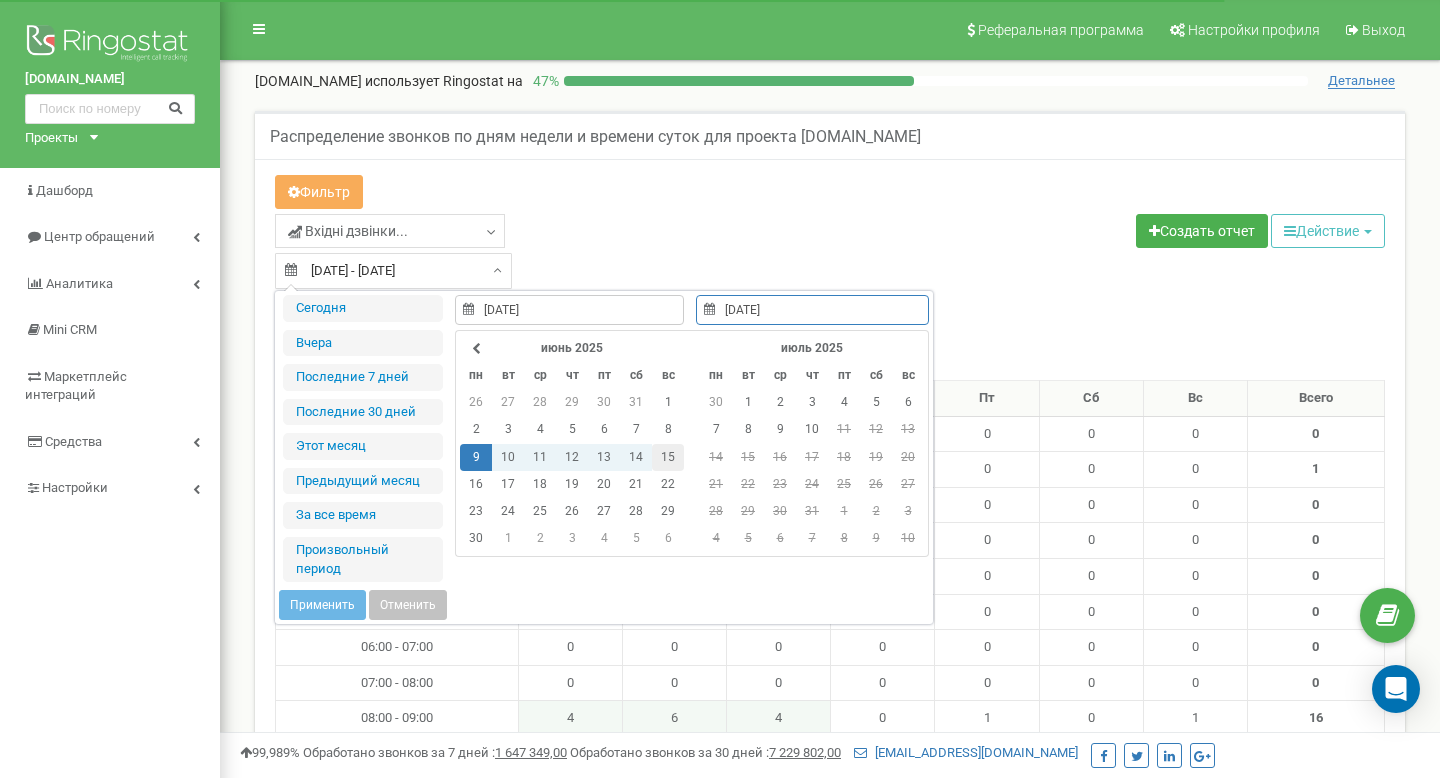 click on "15" at bounding box center [668, 457] 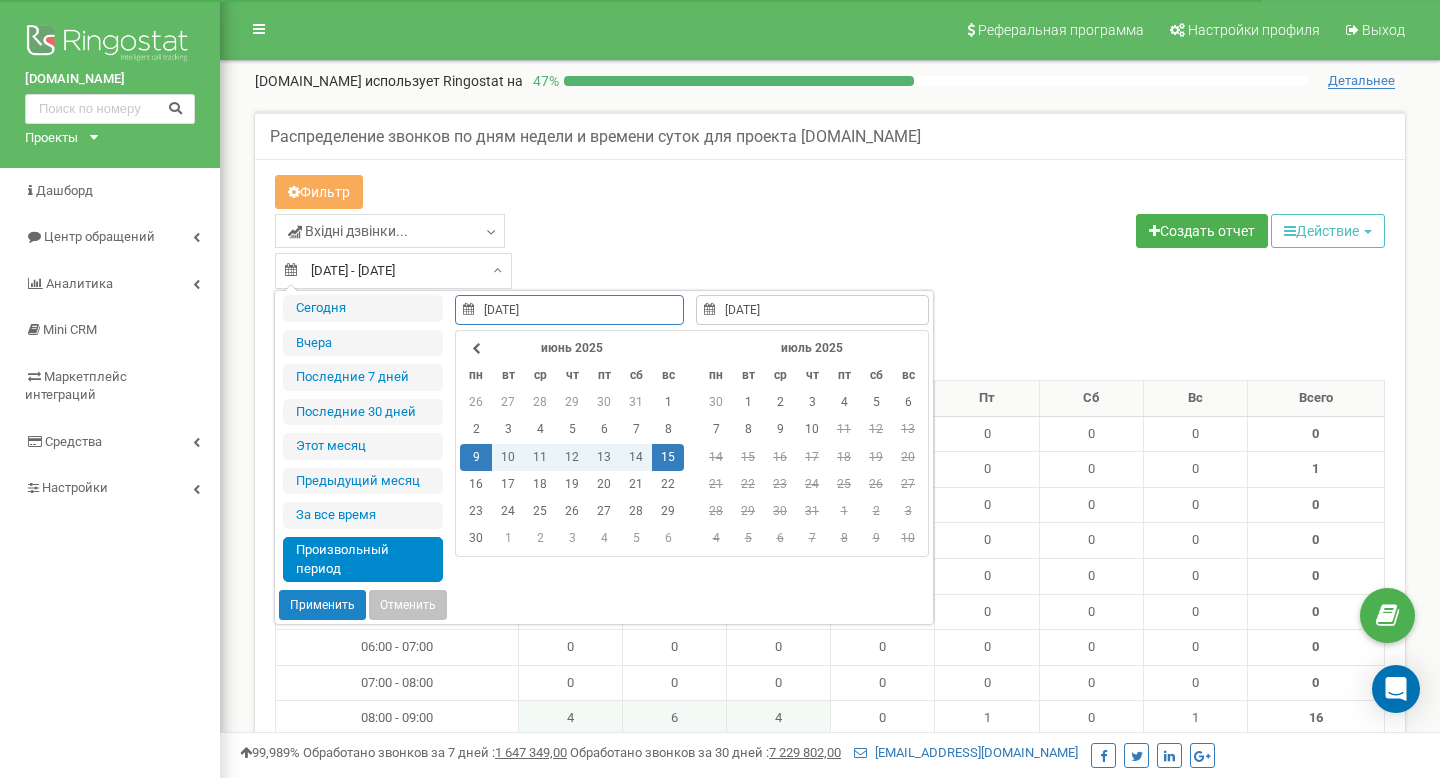 type on "[DATE]" 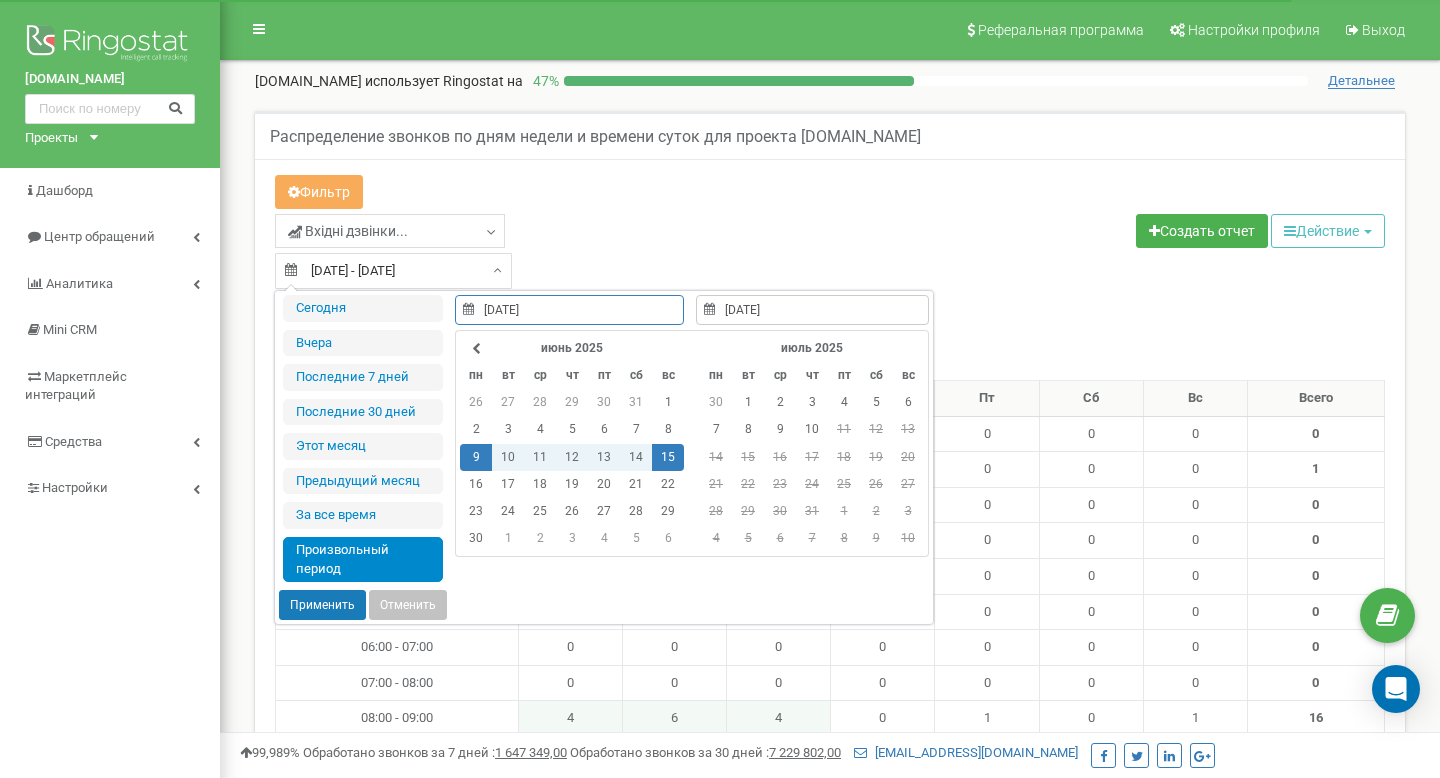 click on "Применить" at bounding box center [322, 605] 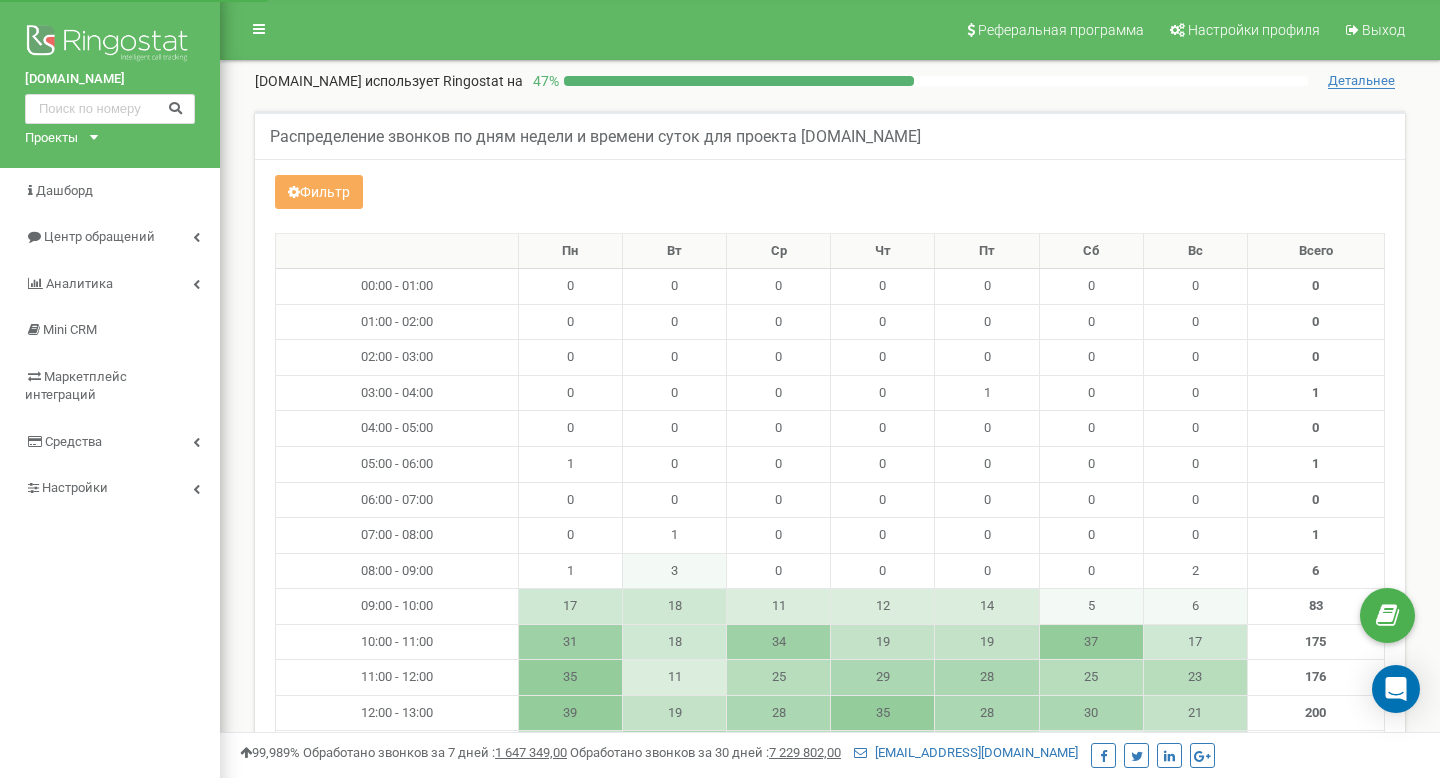 scroll, scrollTop: 0, scrollLeft: 0, axis: both 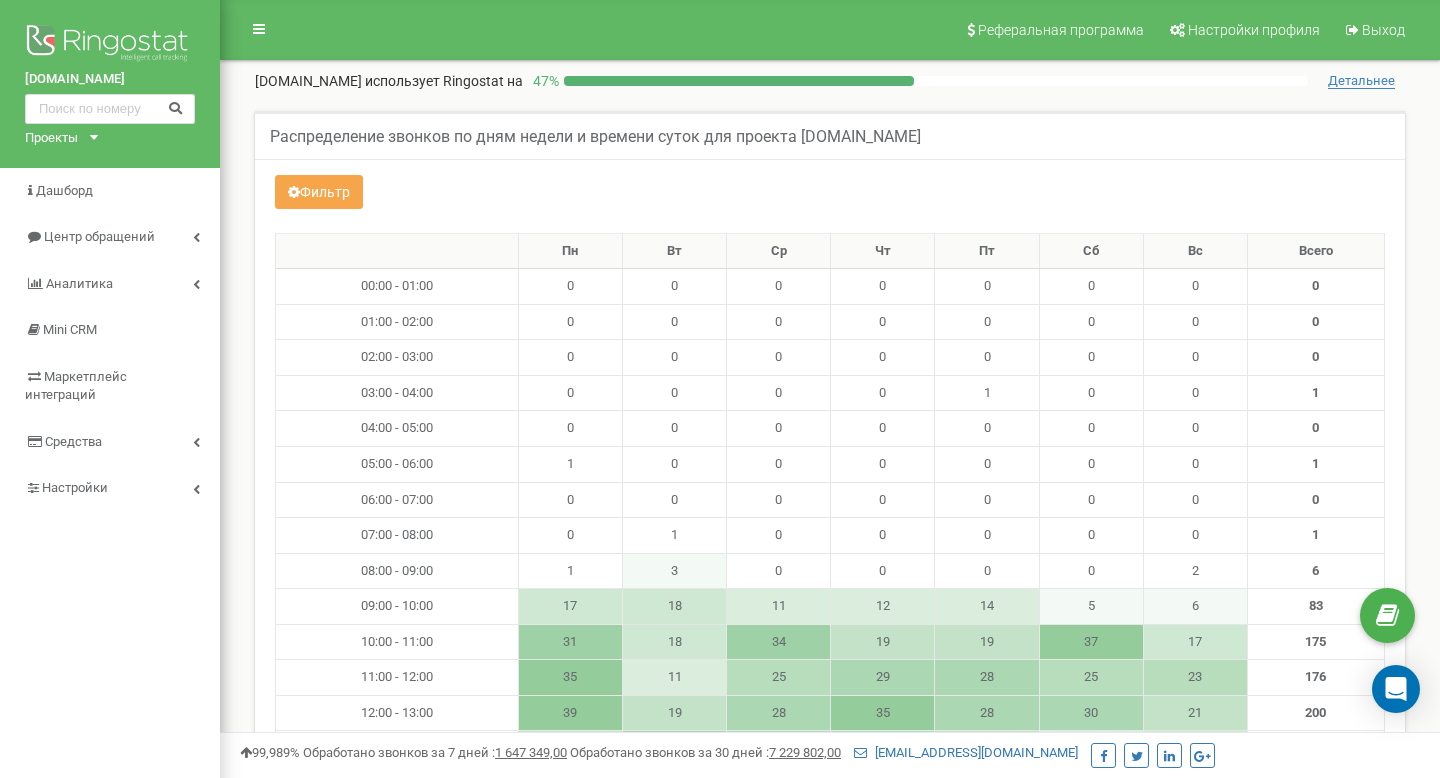 click on "Фильтр" at bounding box center [319, 192] 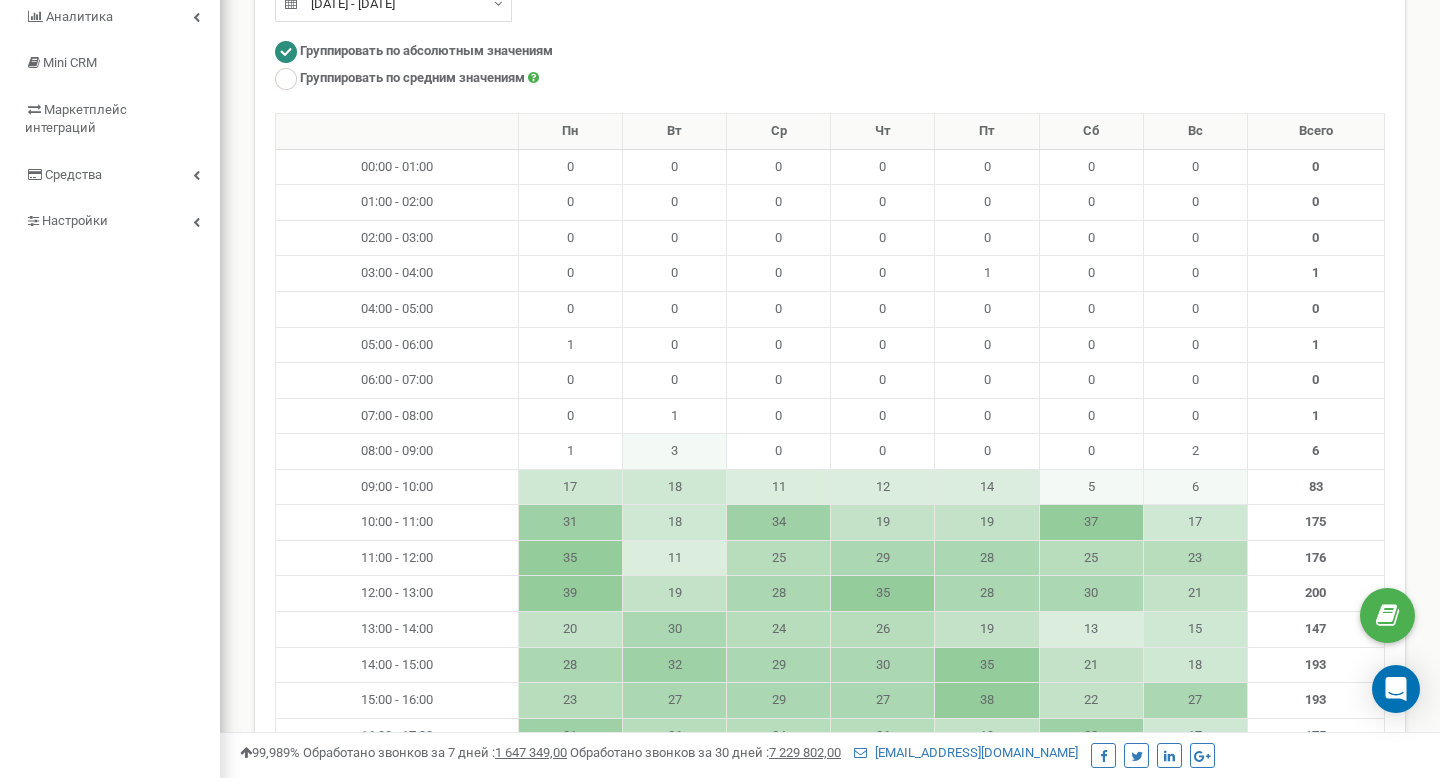 scroll, scrollTop: 269, scrollLeft: 0, axis: vertical 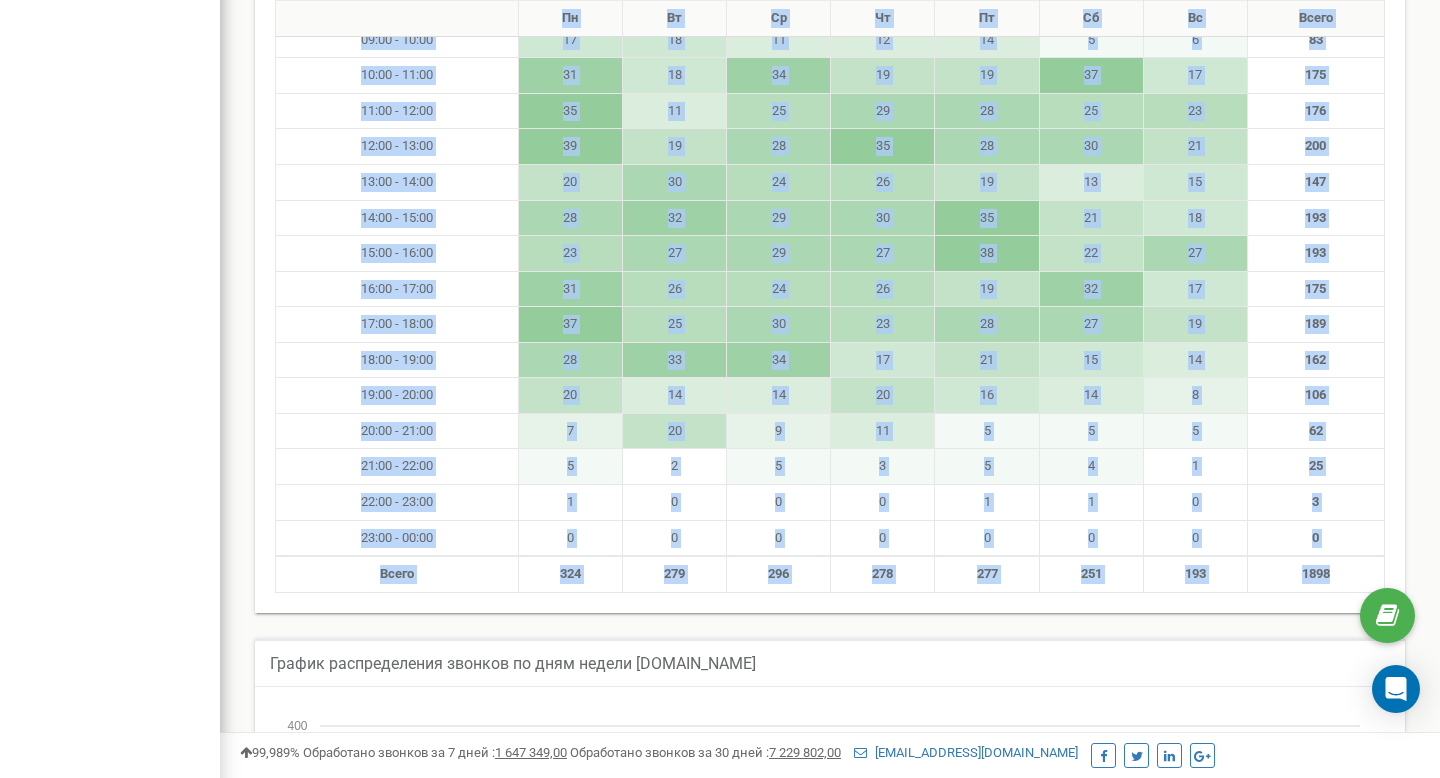 drag, startPoint x: 326, startPoint y: 129, endPoint x: 1357, endPoint y: 579, distance: 1124.9271 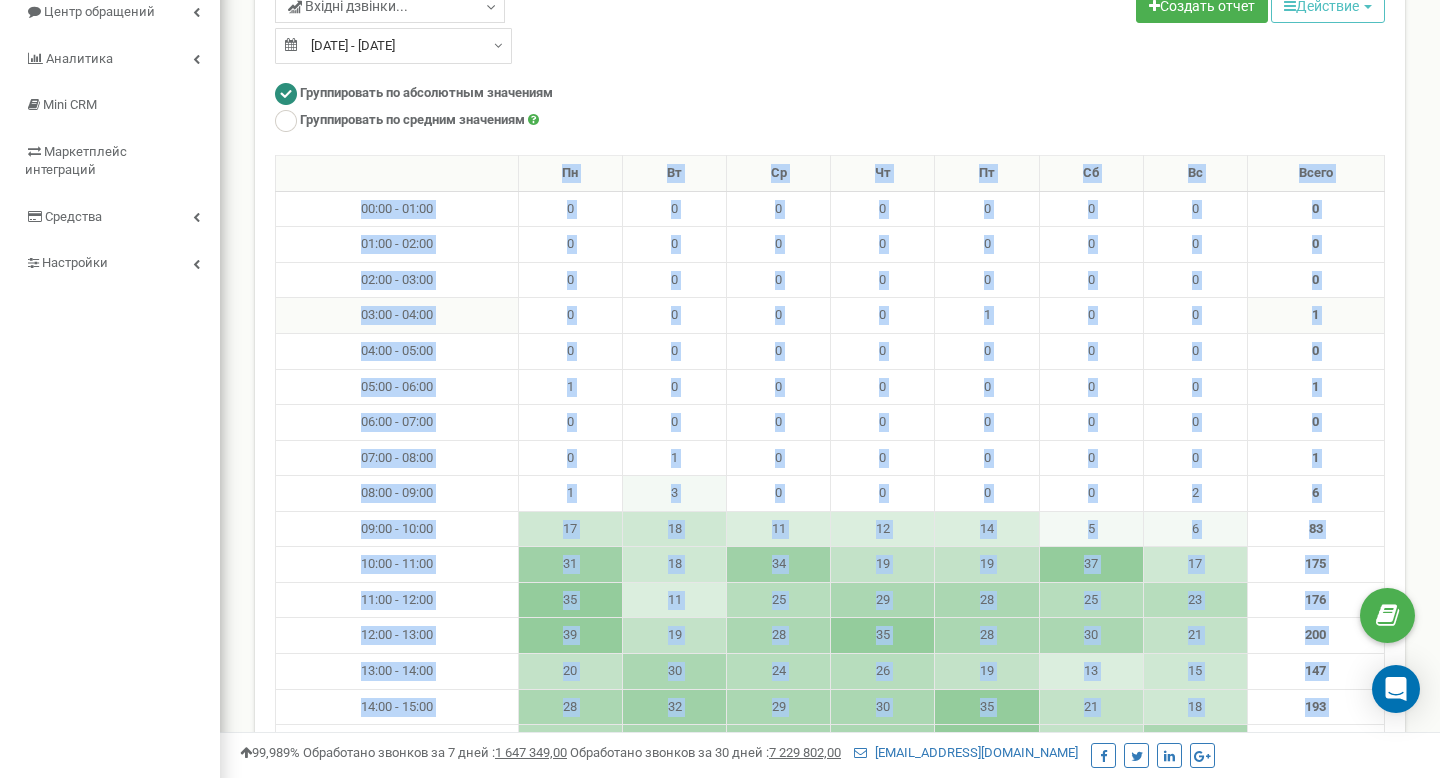 scroll, scrollTop: 0, scrollLeft: 0, axis: both 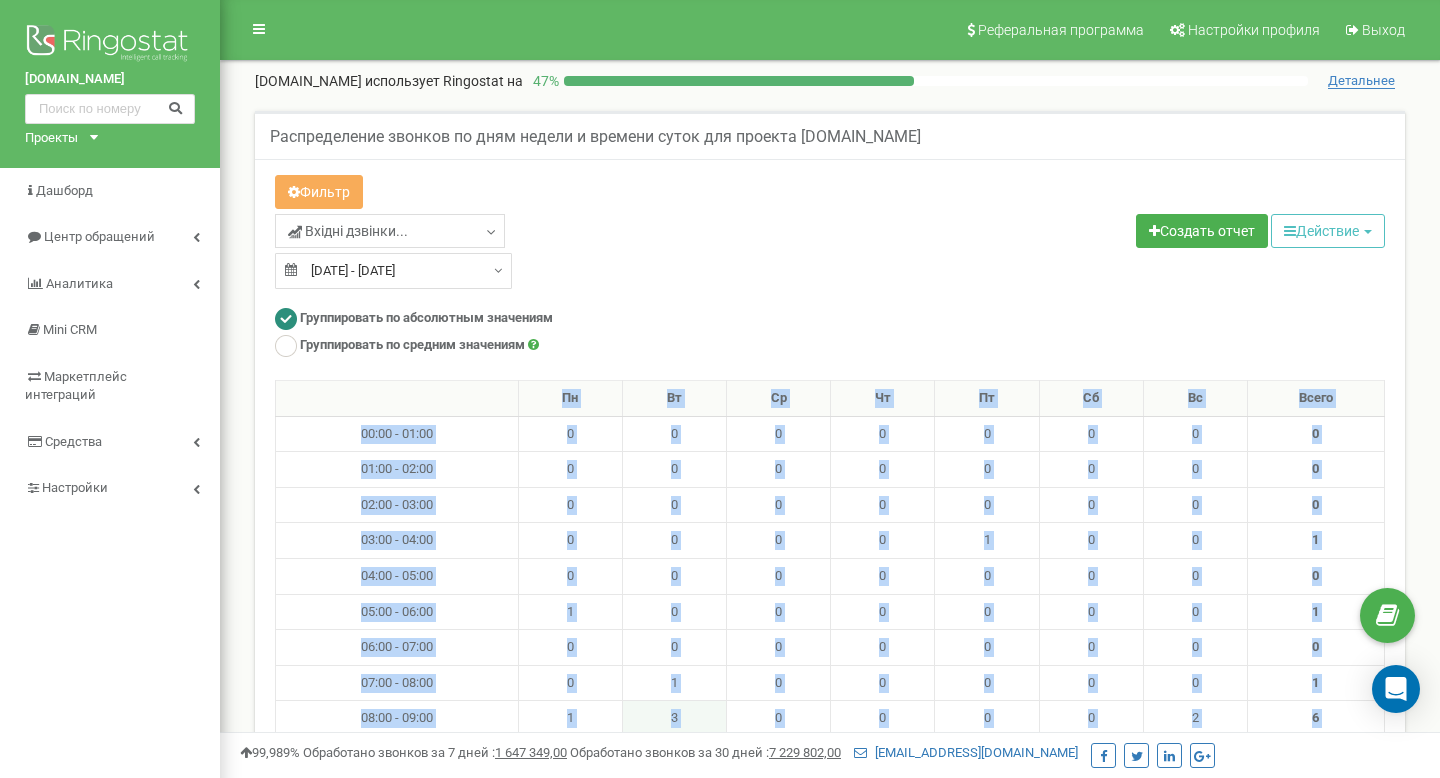 type on "09.06.2025" 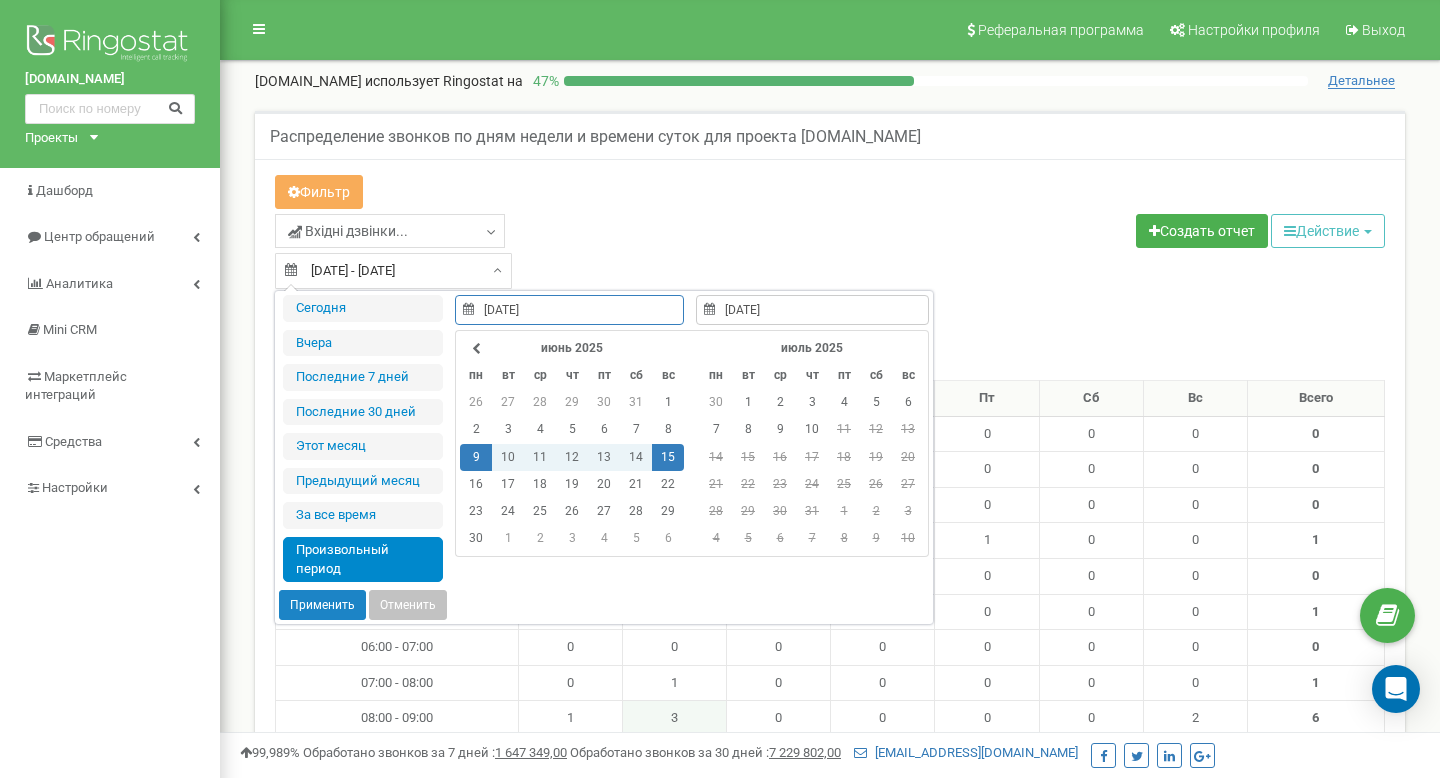click on "09.06.2025 - 15.06.2025" at bounding box center (393, 271) 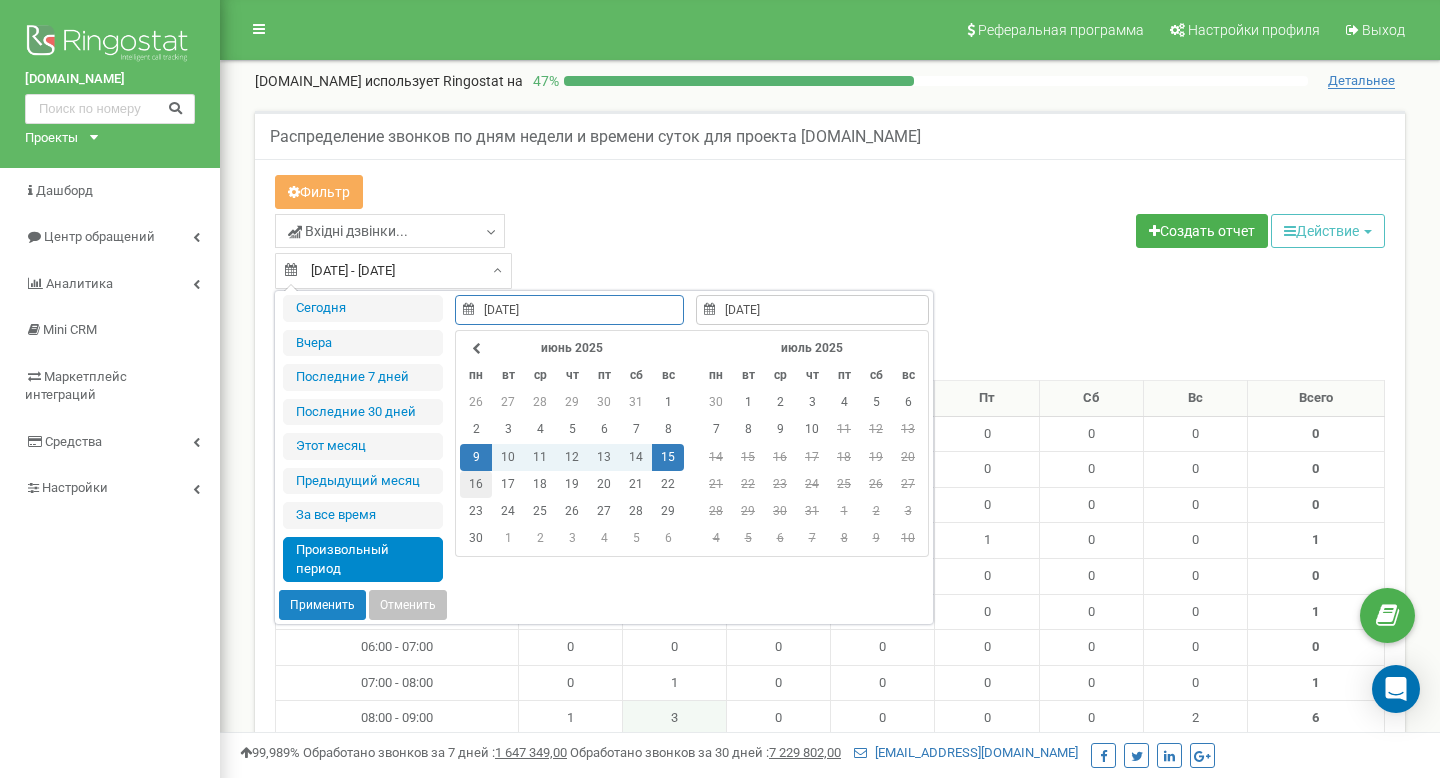 type on "[DATE]" 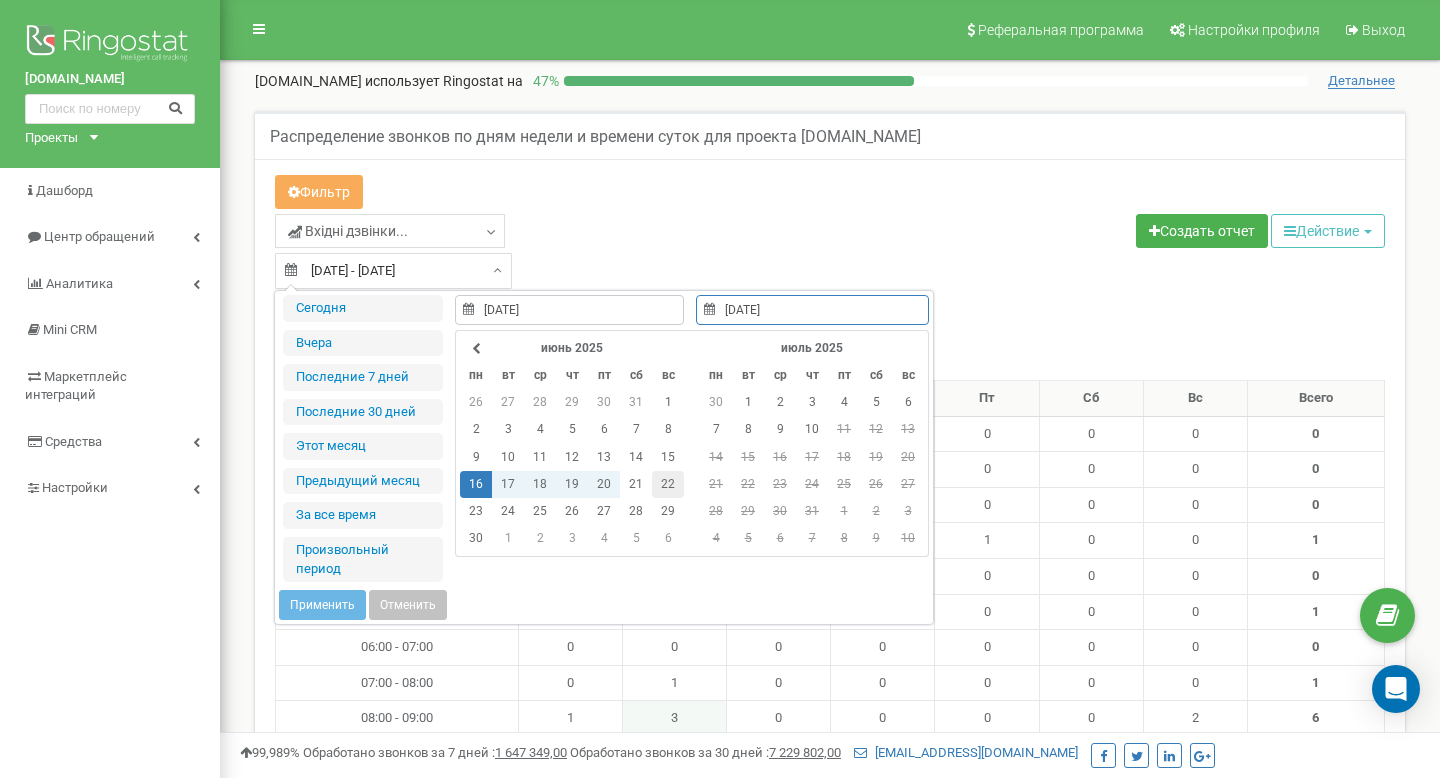 type on "[DATE]" 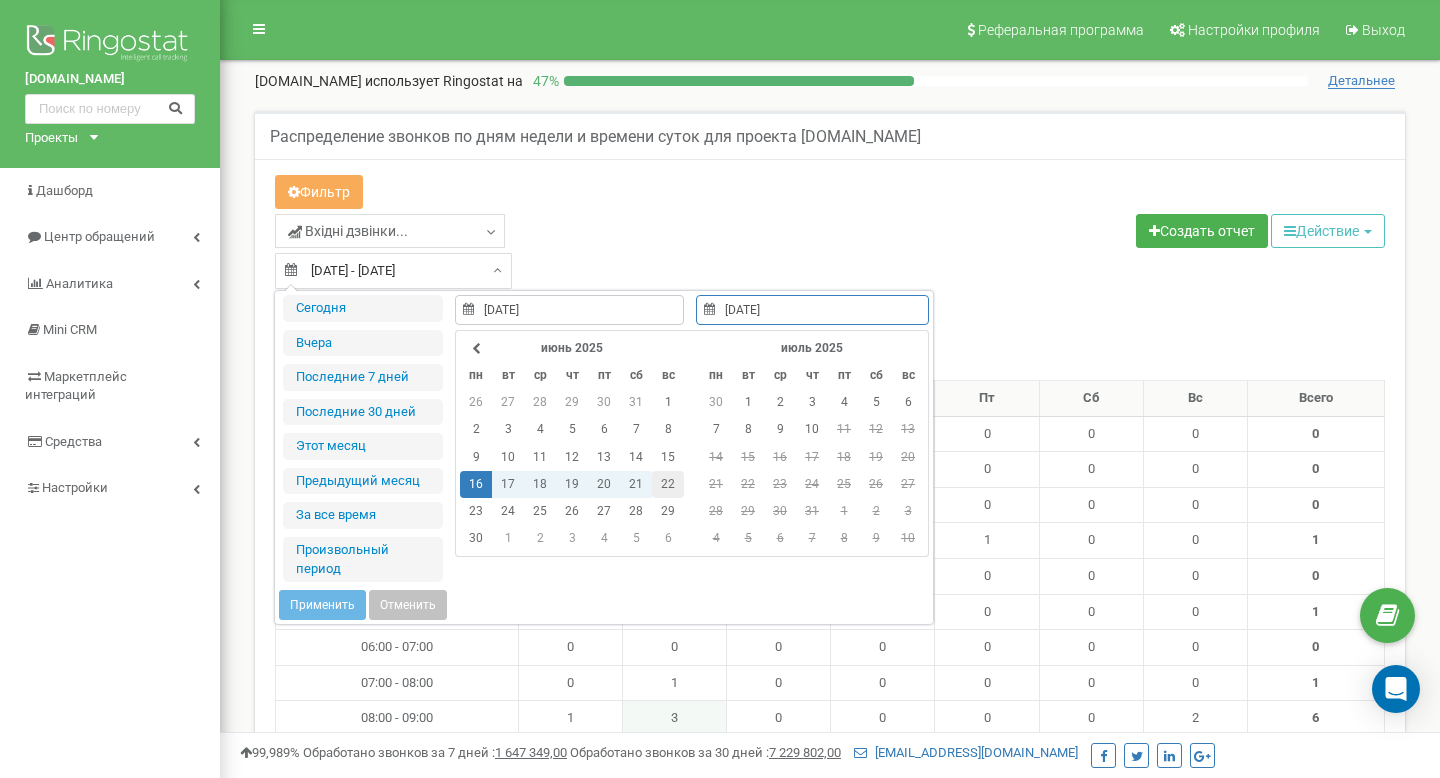 click on "22" at bounding box center (668, 484) 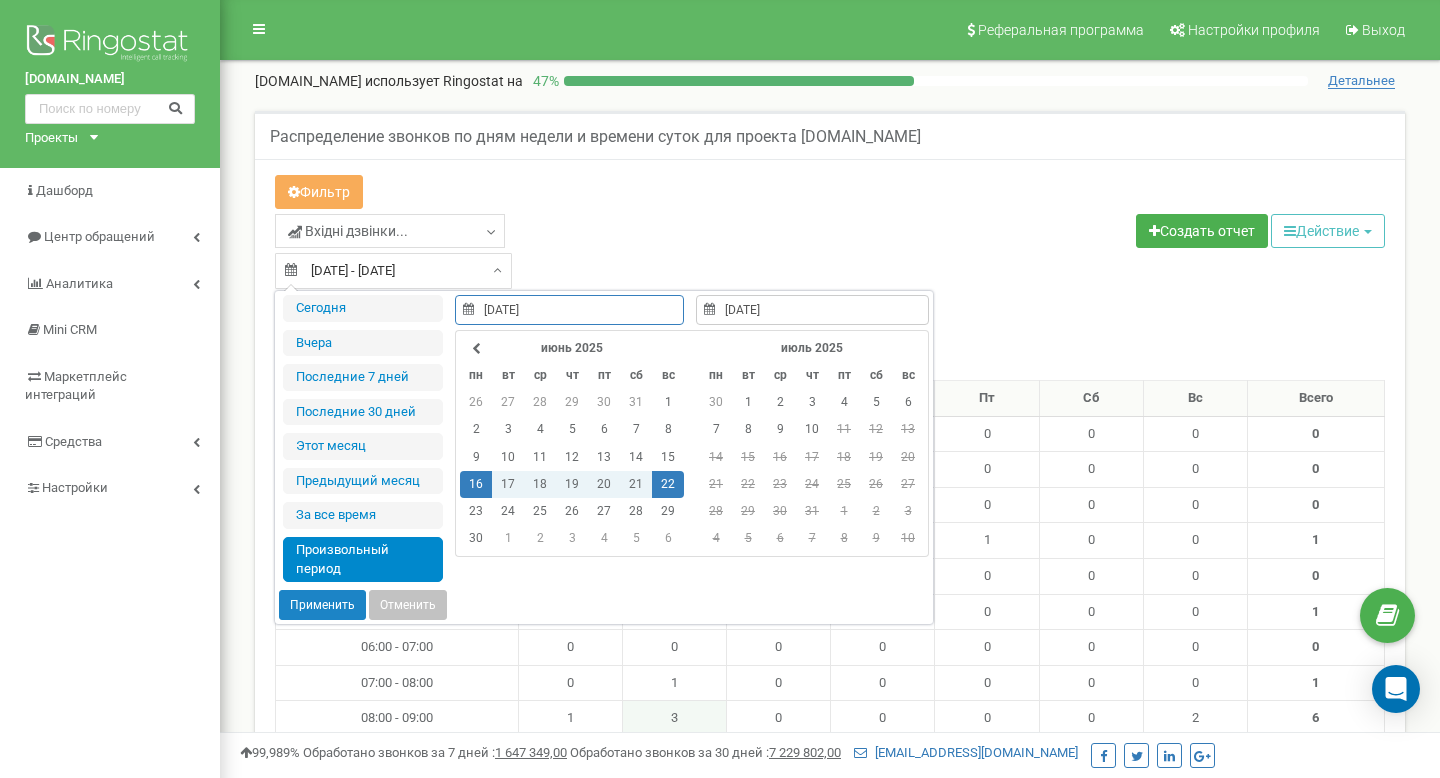 type on "16.06.2025" 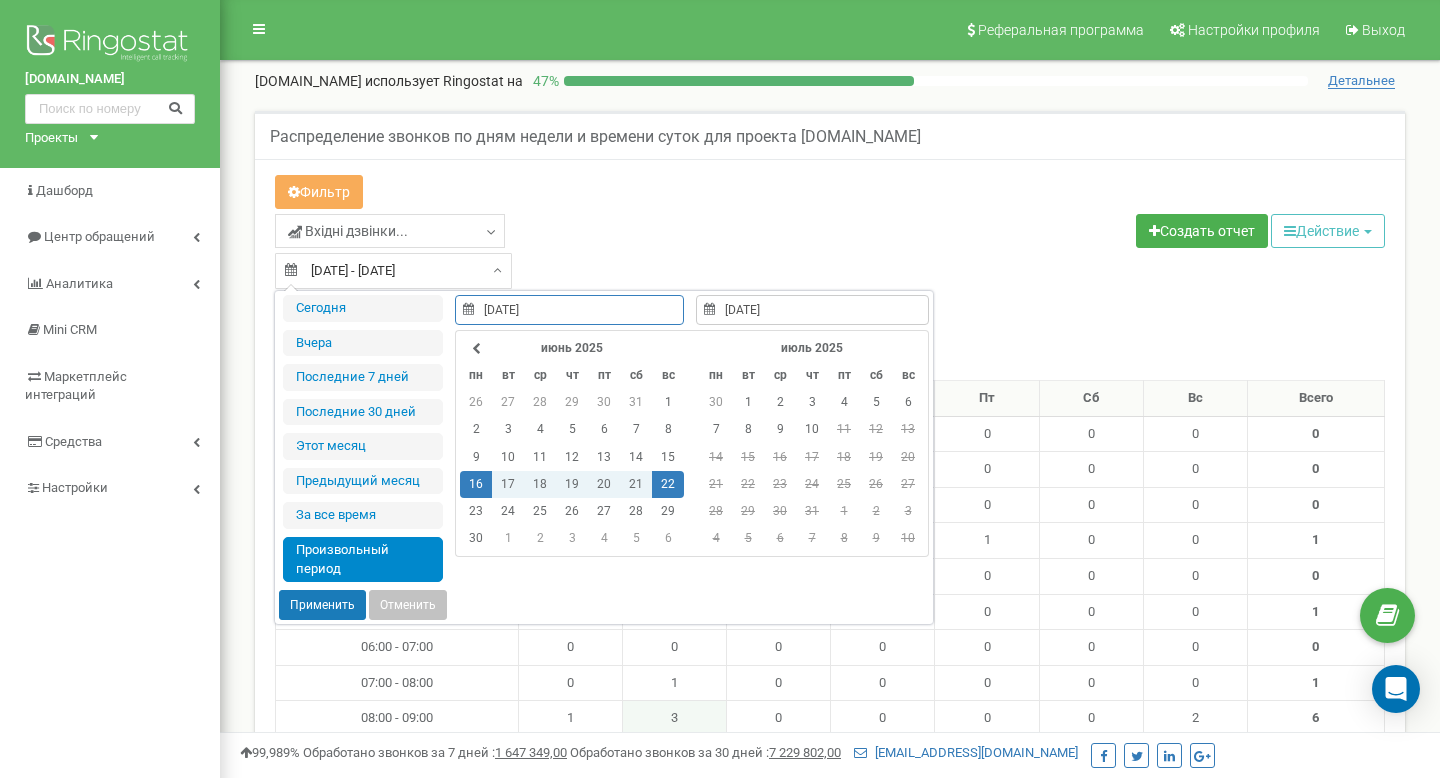 click on "Применить" at bounding box center (322, 605) 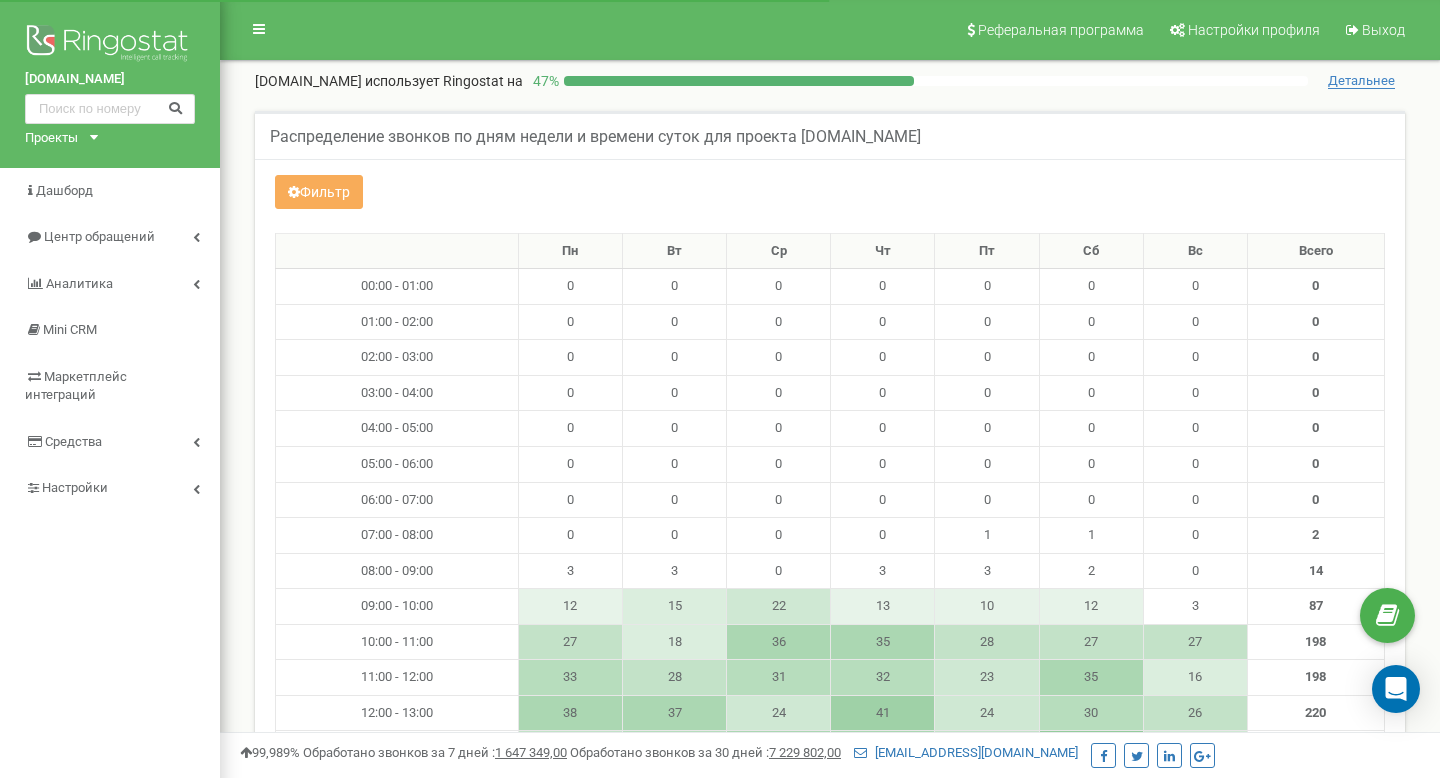 scroll, scrollTop: 0, scrollLeft: 0, axis: both 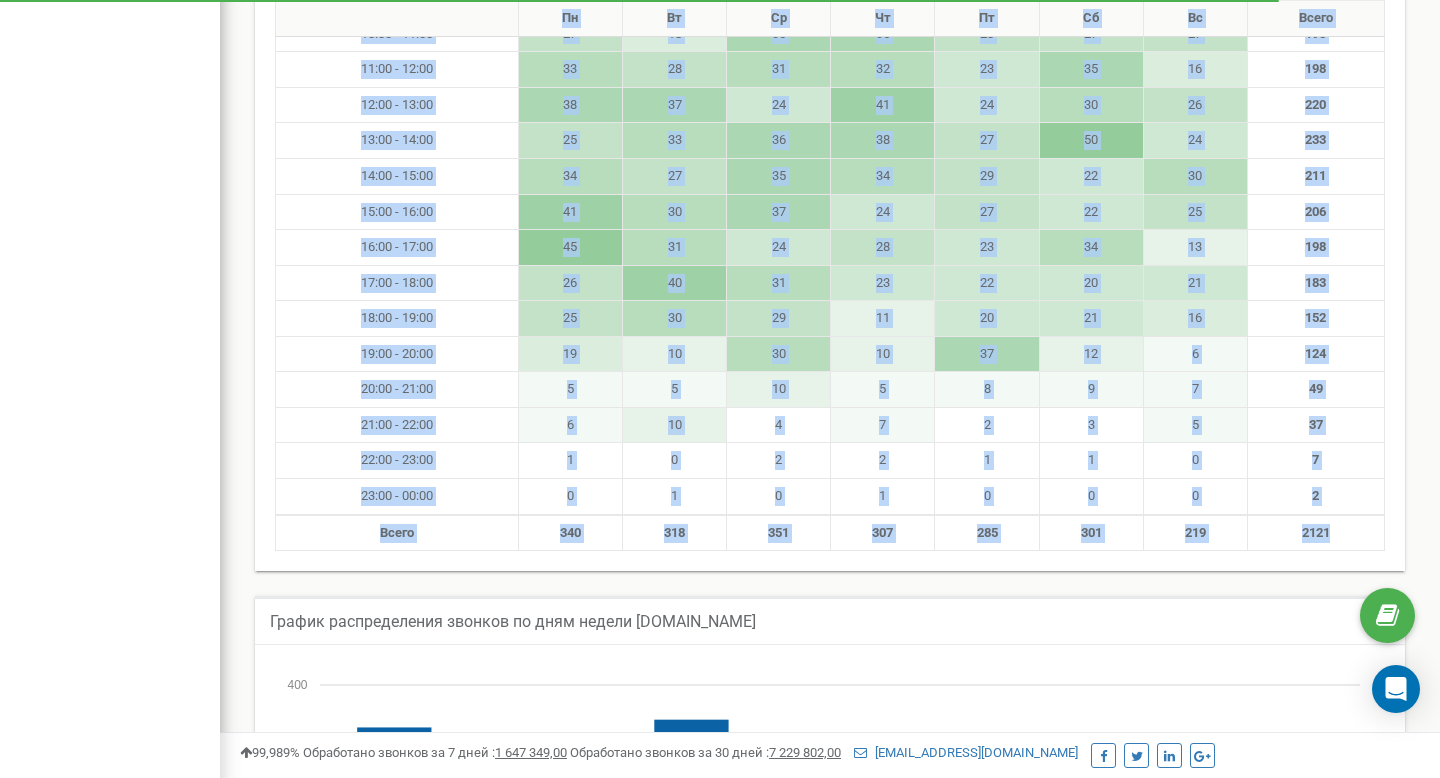 drag, startPoint x: 423, startPoint y: 255, endPoint x: 1358, endPoint y: 547, distance: 979.5351 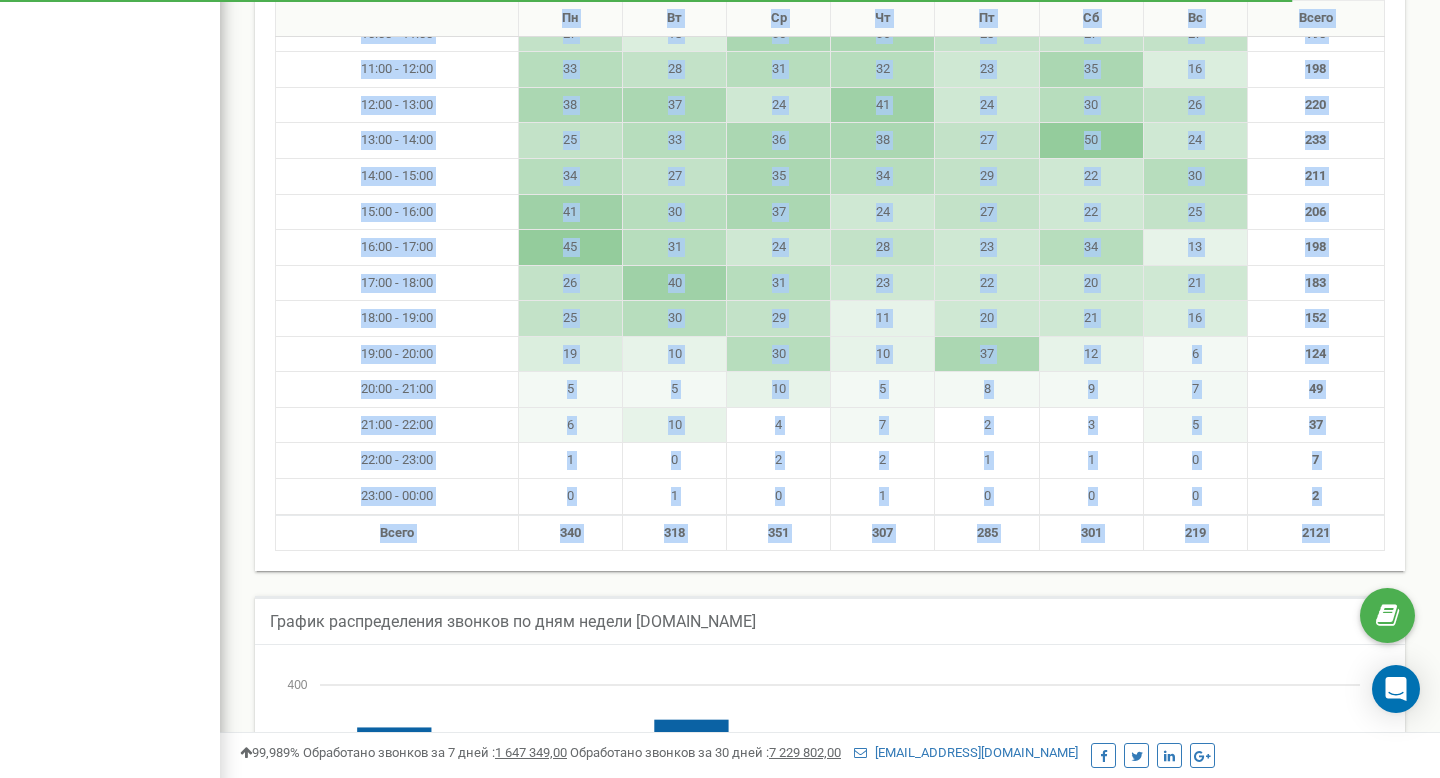 copy on "Пн
Вт
Ср
Чт
Пт
Сб
Вс
Всего
00:00 - 01:00
0
0                          ..." 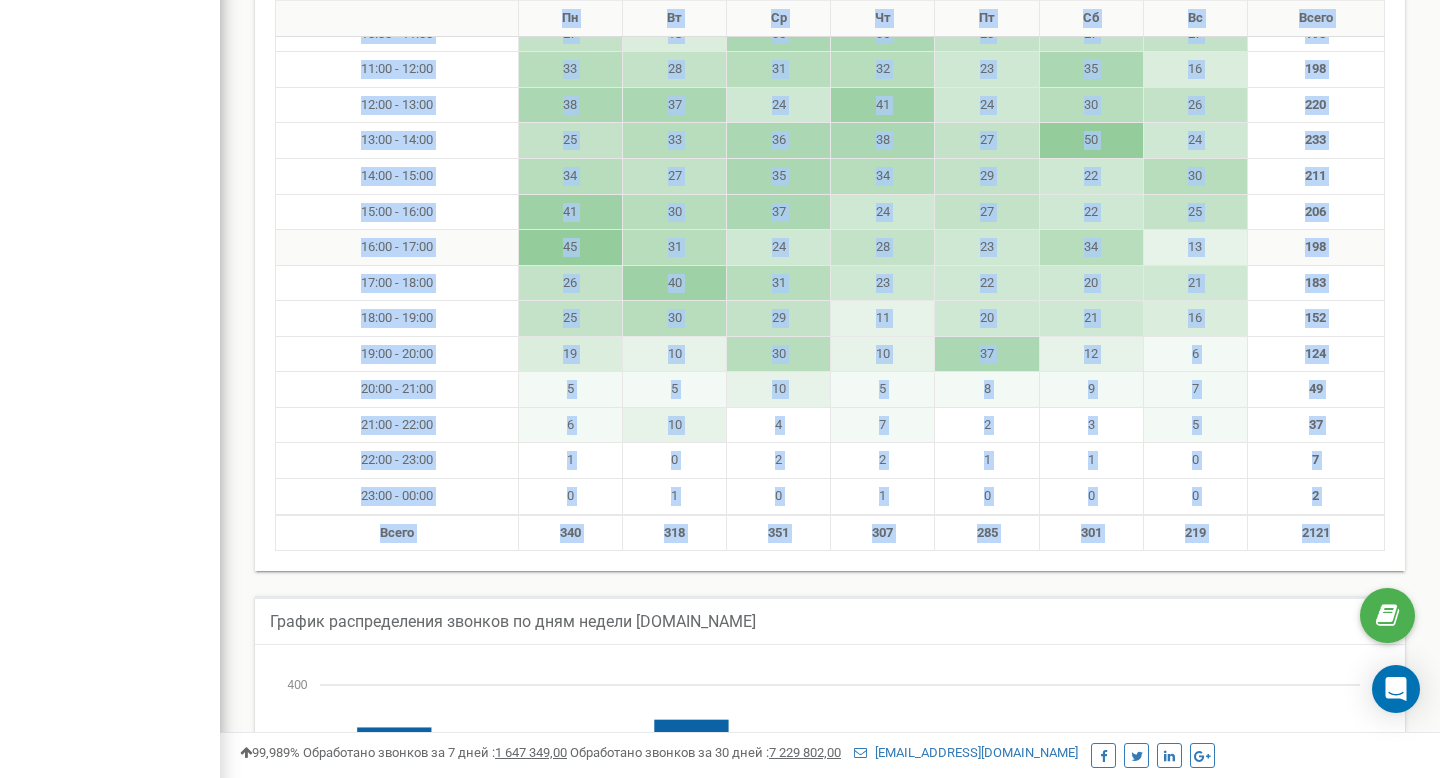 scroll, scrollTop: 0, scrollLeft: 0, axis: both 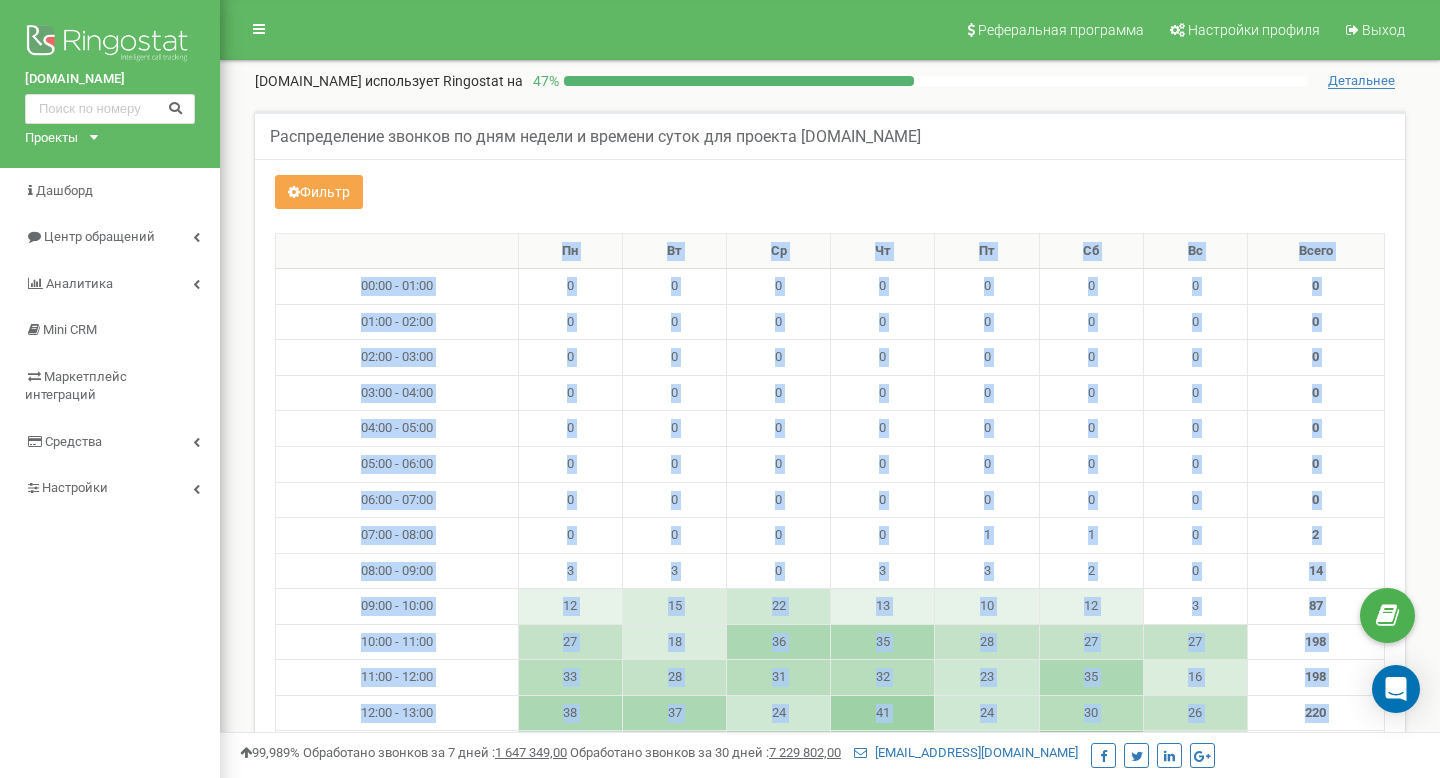 click on "Фильтр" at bounding box center [319, 192] 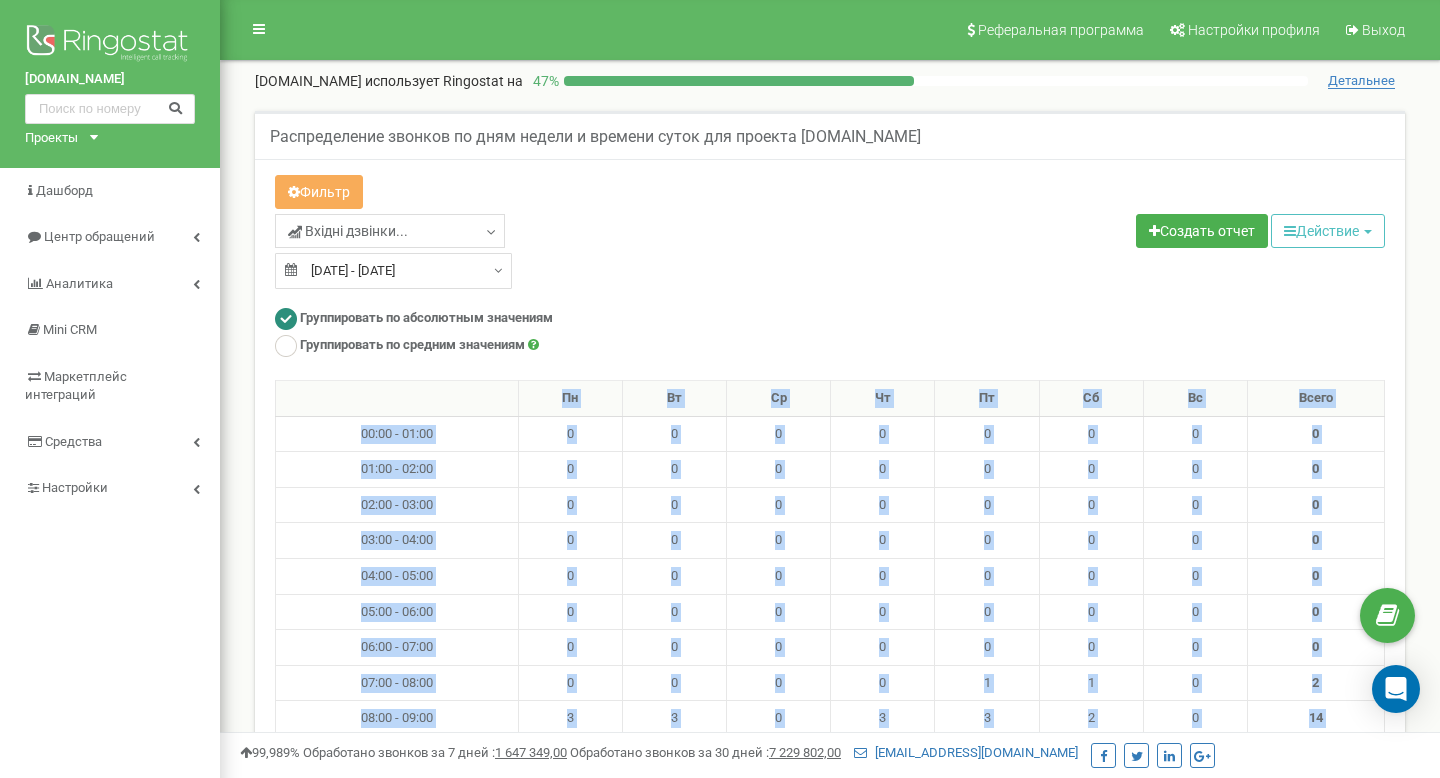 type on "[DATE]" 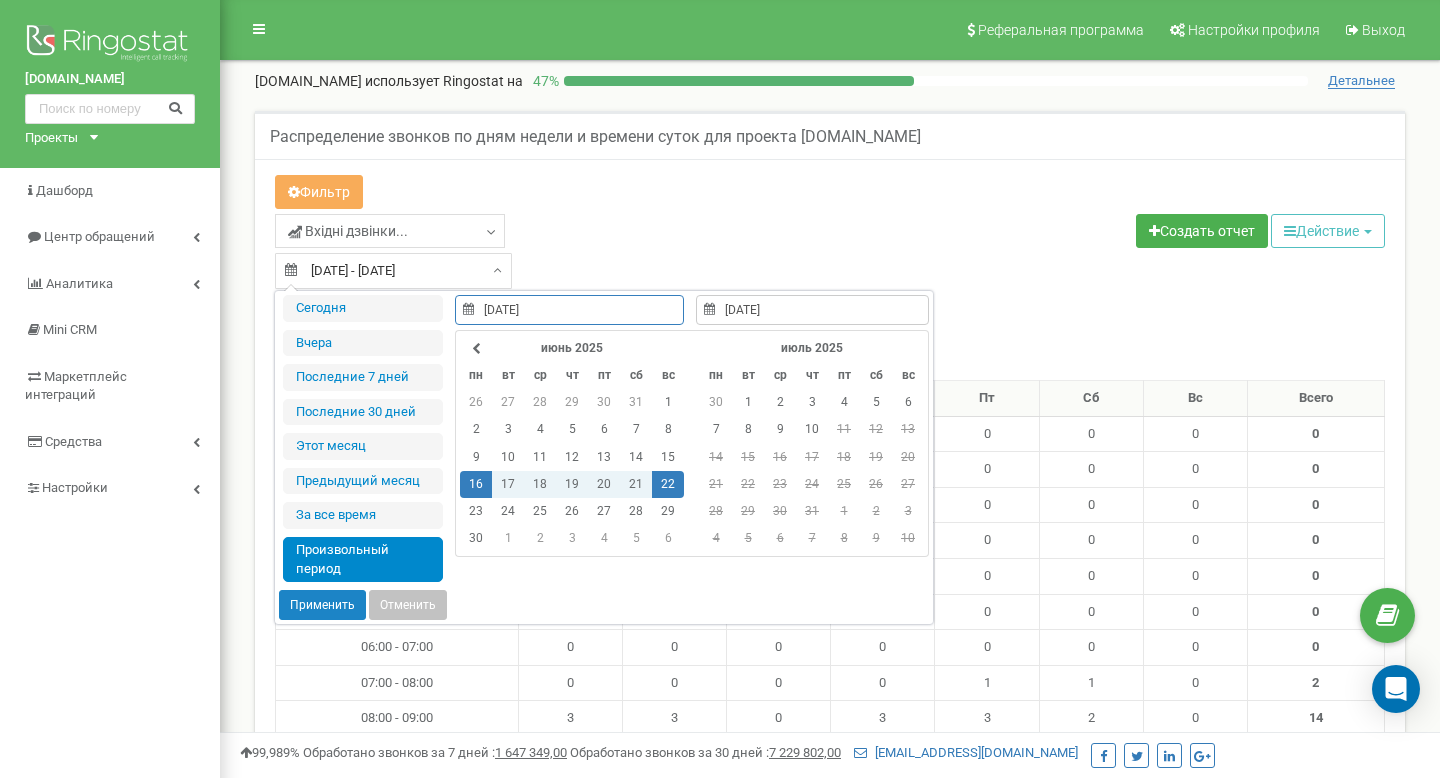 click on "[DATE] - [DATE]" at bounding box center (393, 271) 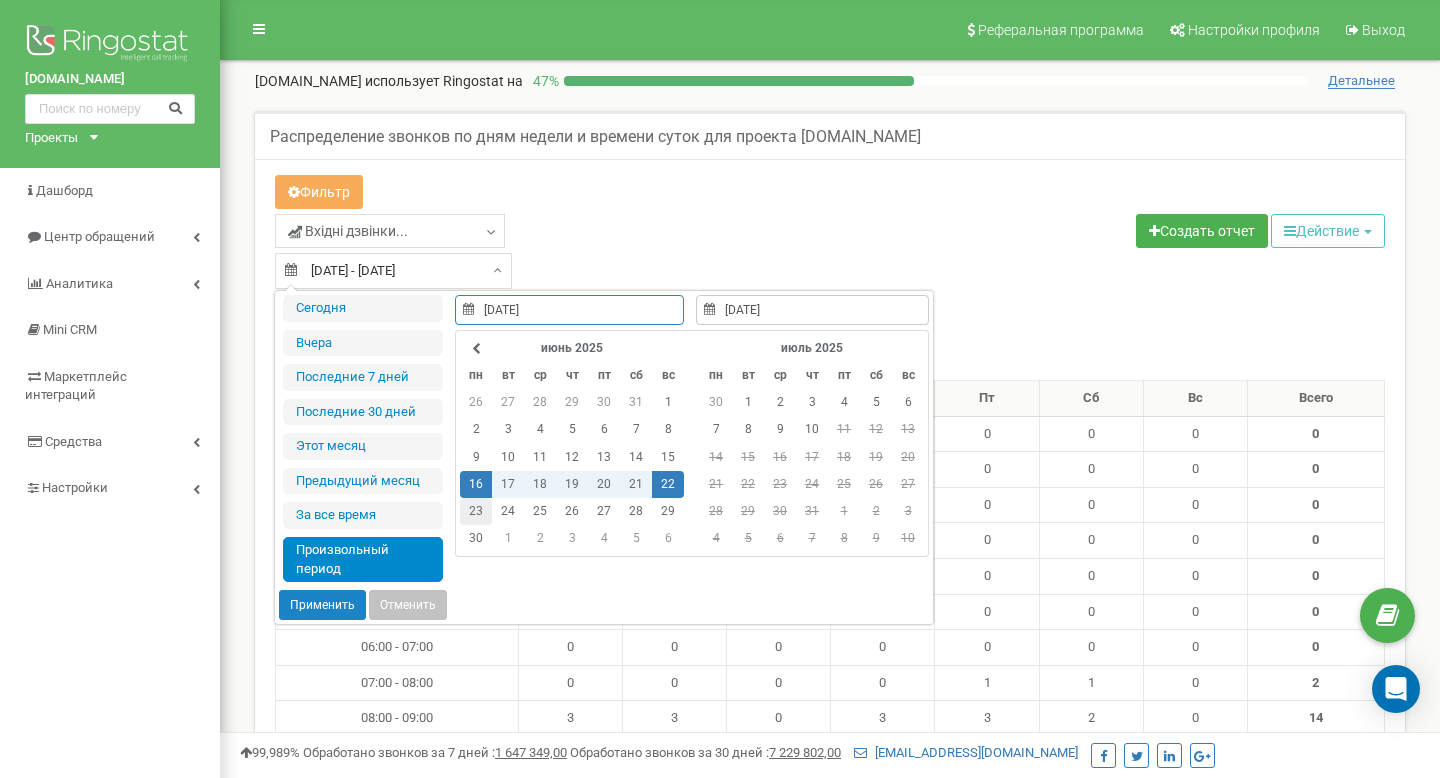 type on "[DATE]" 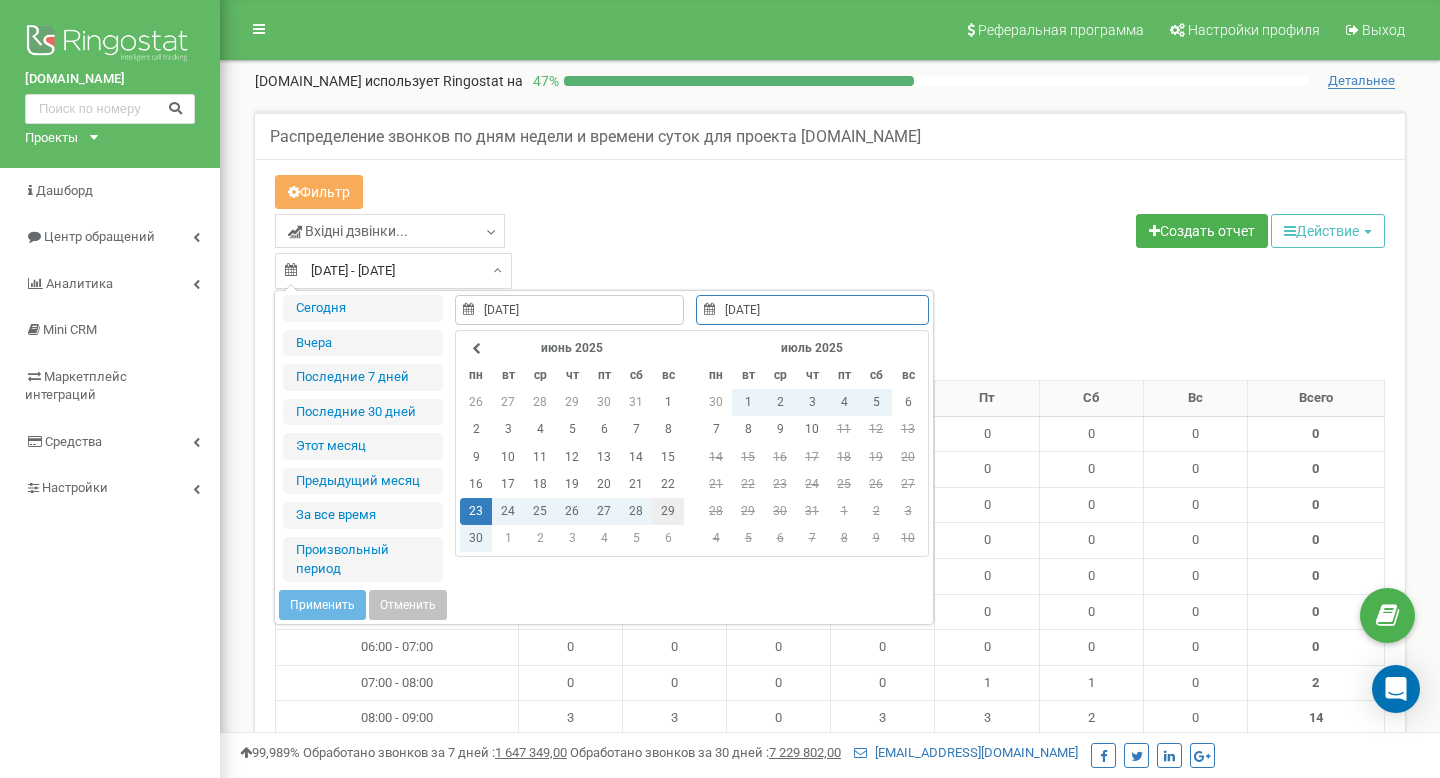 type on "[DATE]" 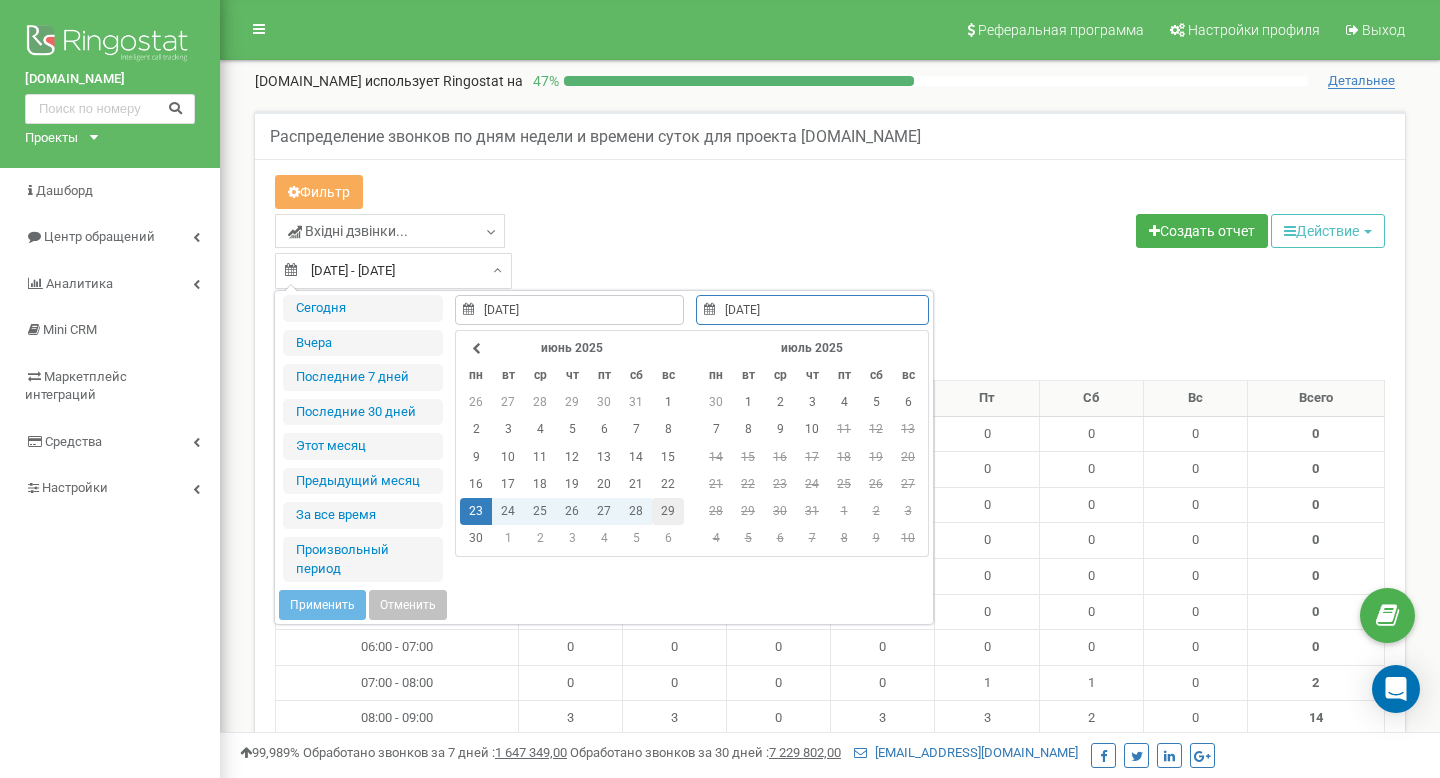 click on "29" at bounding box center (668, 511) 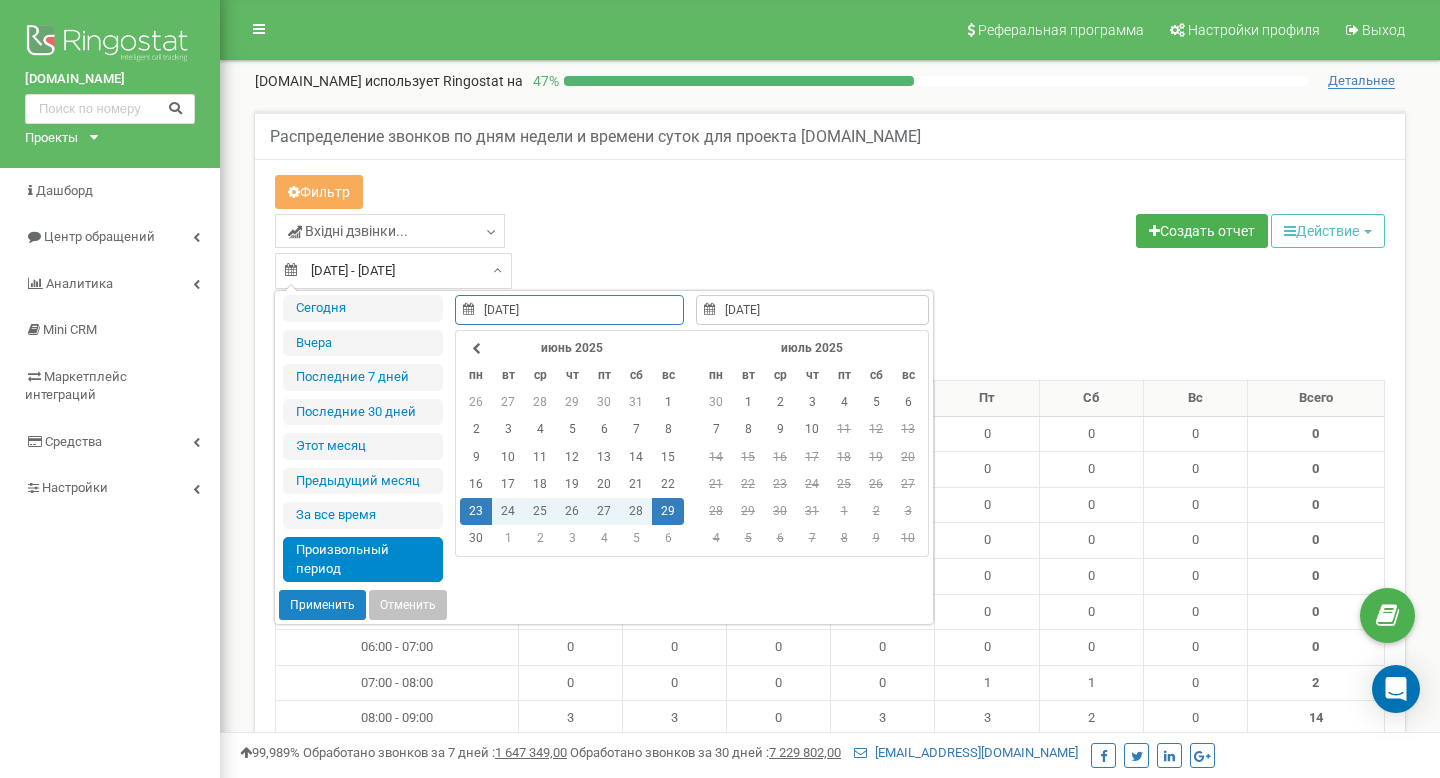 type on "[DATE]" 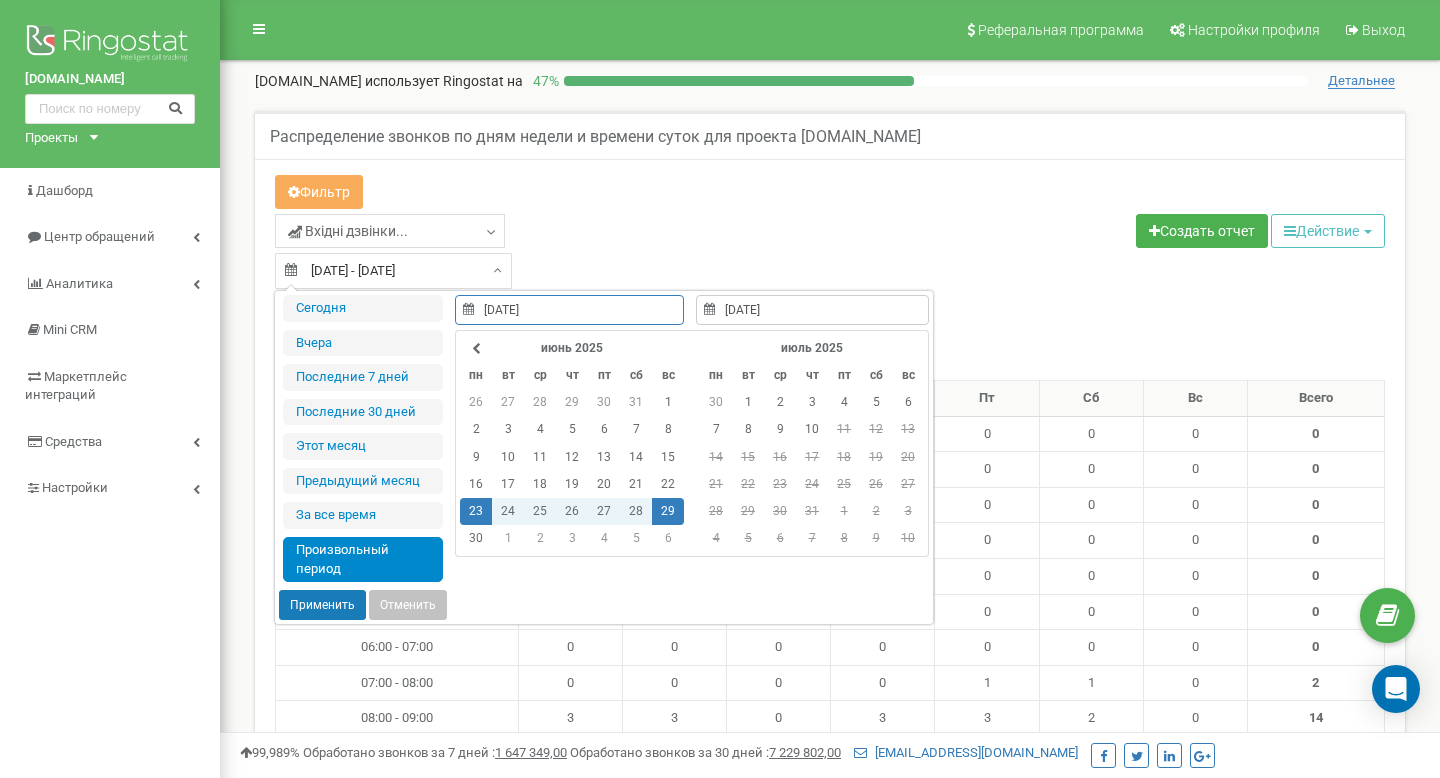 click on "Применить" at bounding box center [322, 605] 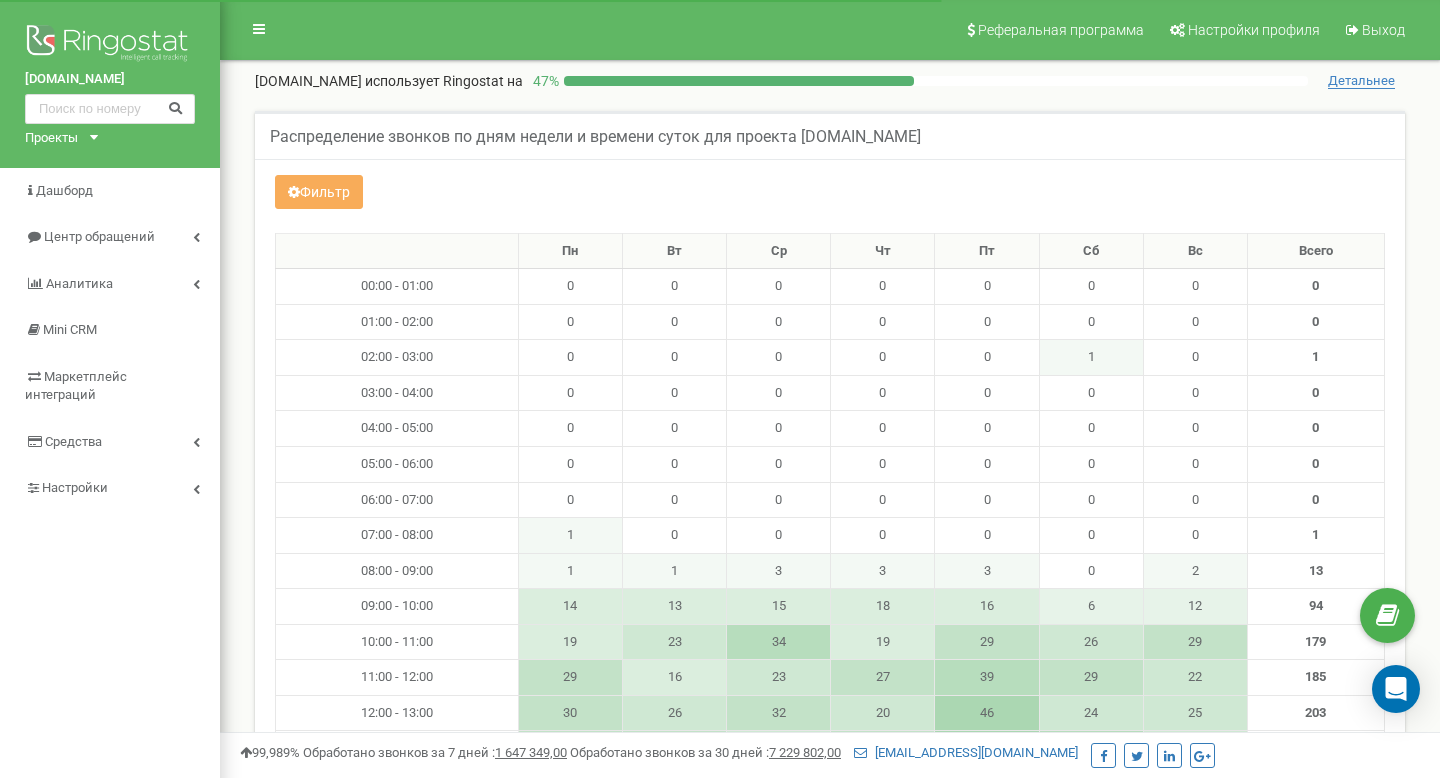 scroll, scrollTop: 0, scrollLeft: 0, axis: both 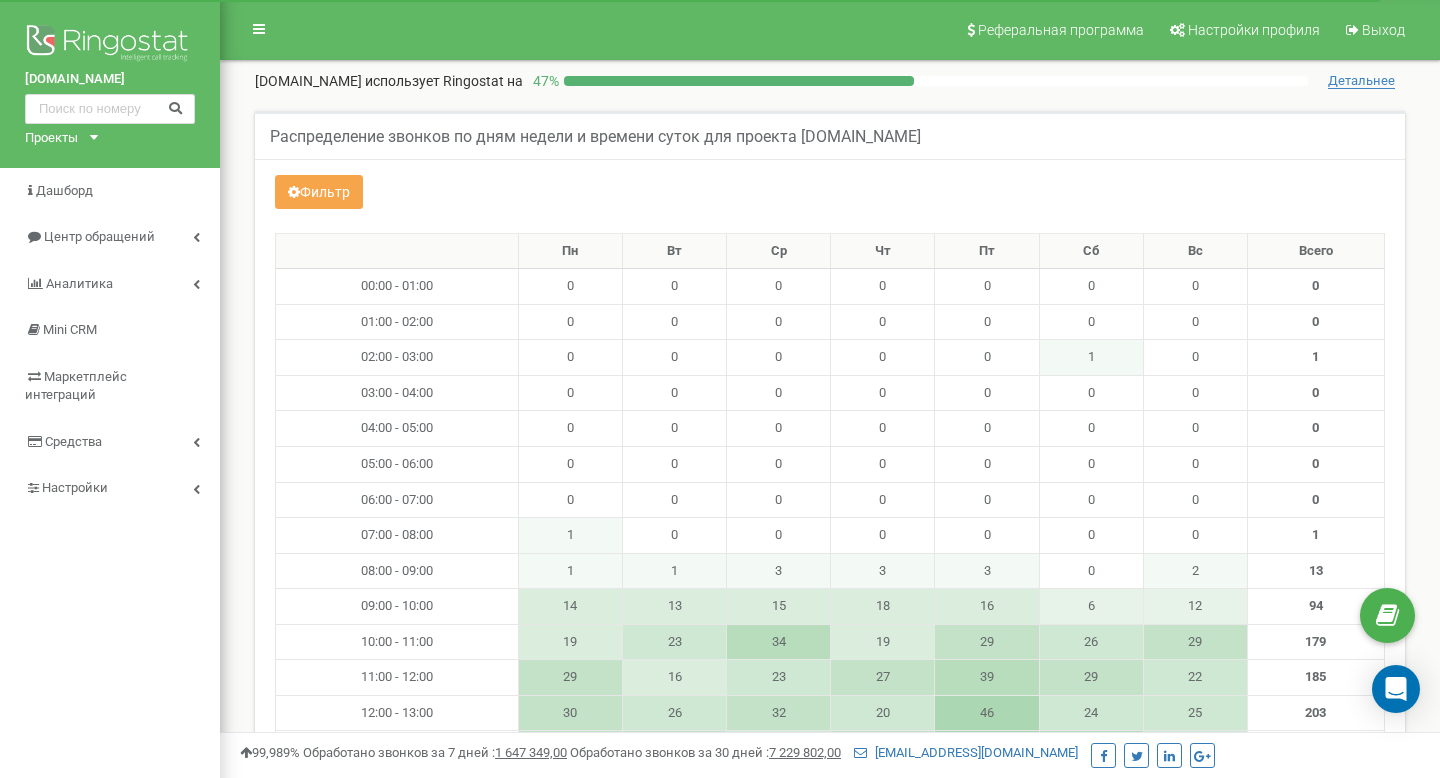 click on "Фильтр" at bounding box center [319, 192] 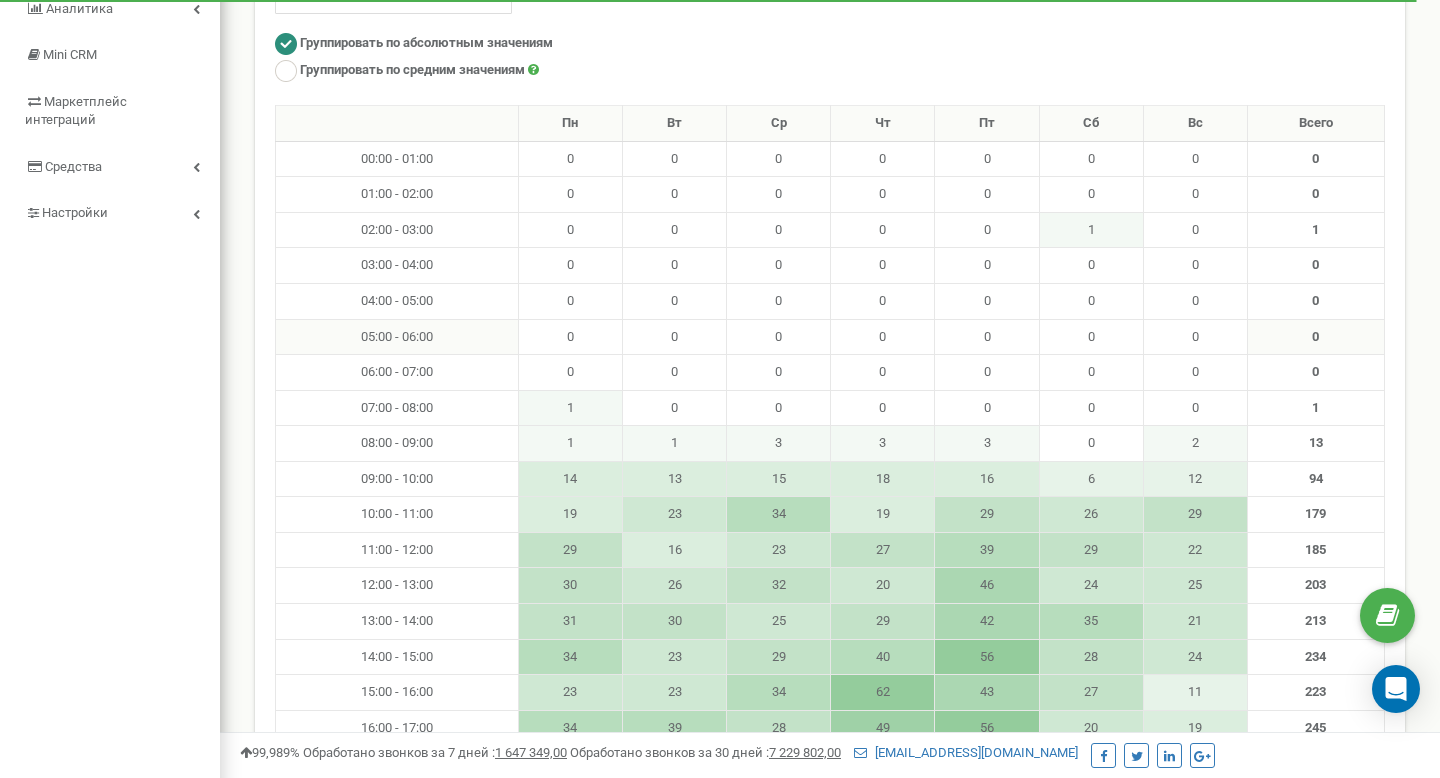 scroll, scrollTop: 266, scrollLeft: 0, axis: vertical 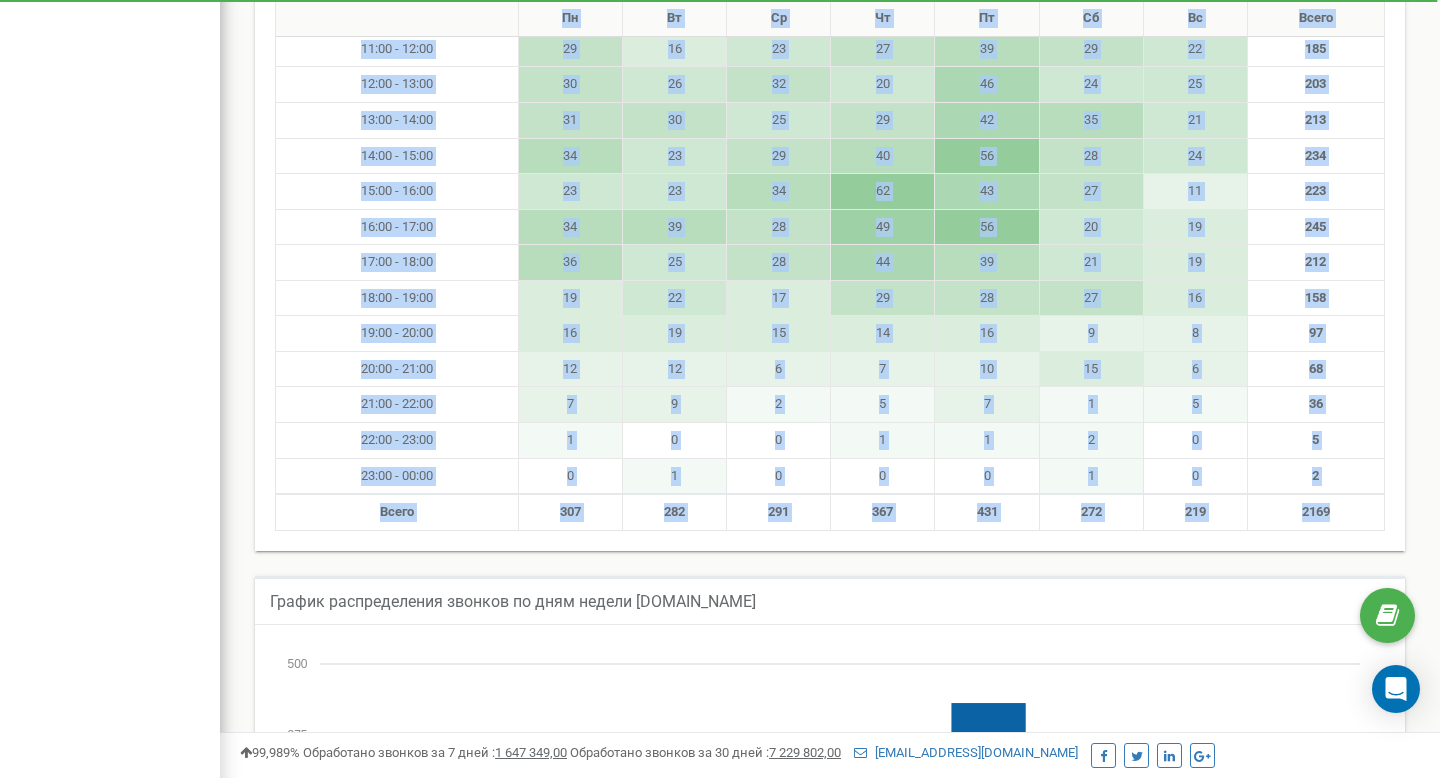 drag, startPoint x: 380, startPoint y: 132, endPoint x: 1341, endPoint y: 517, distance: 1035.2517 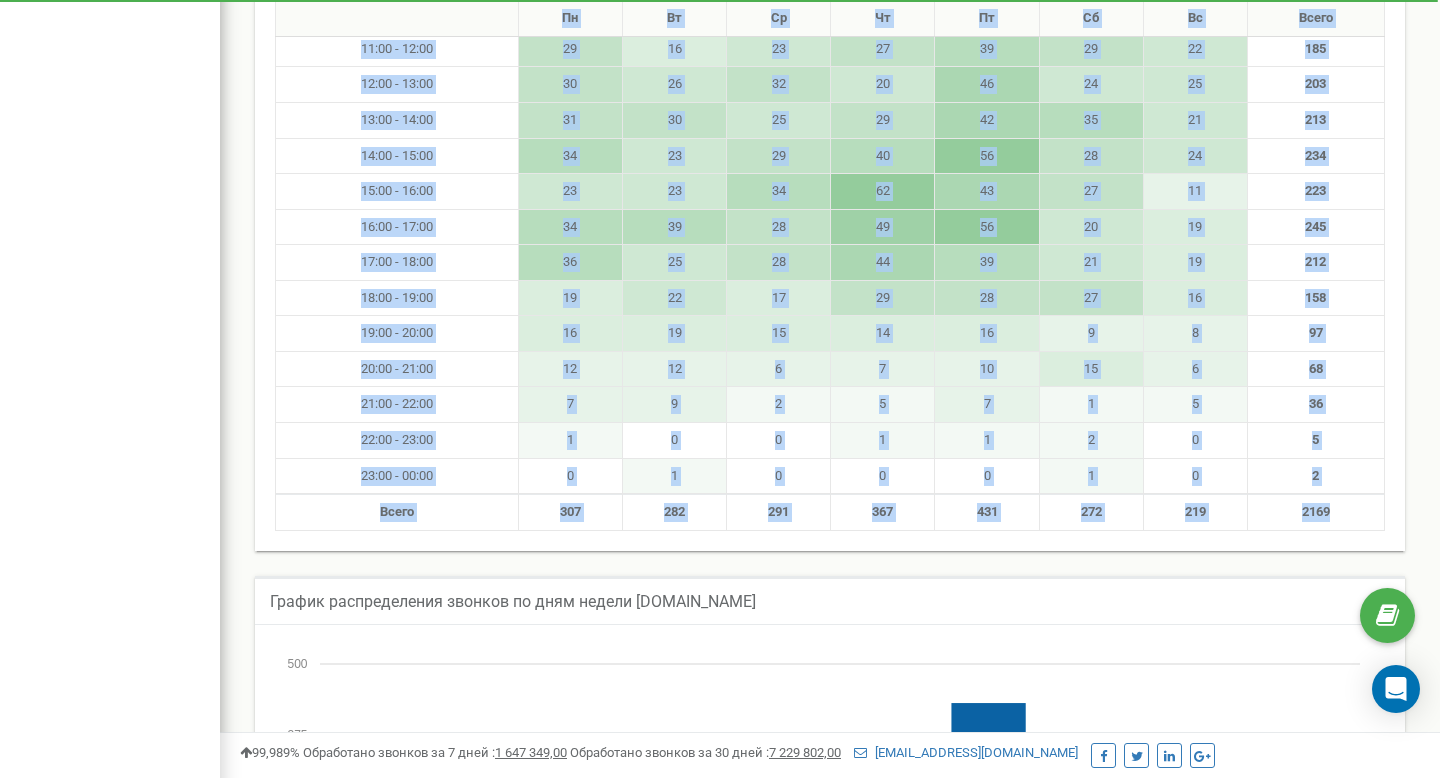 copy on "Пн
Вт
Ср
Чт
Пт
Сб
Вс
Всего
00:00 - 01:00
0
0                          ..." 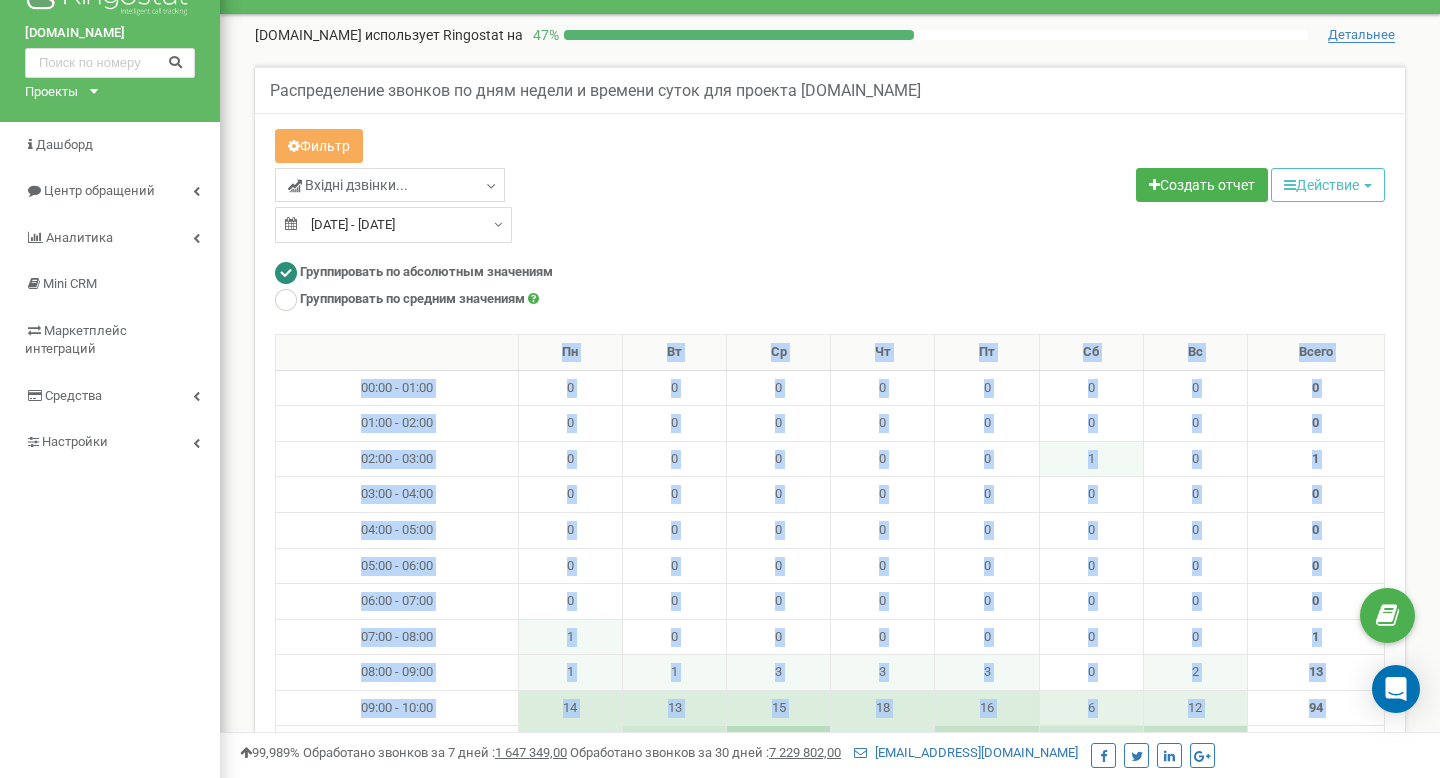 scroll, scrollTop: 0, scrollLeft: 0, axis: both 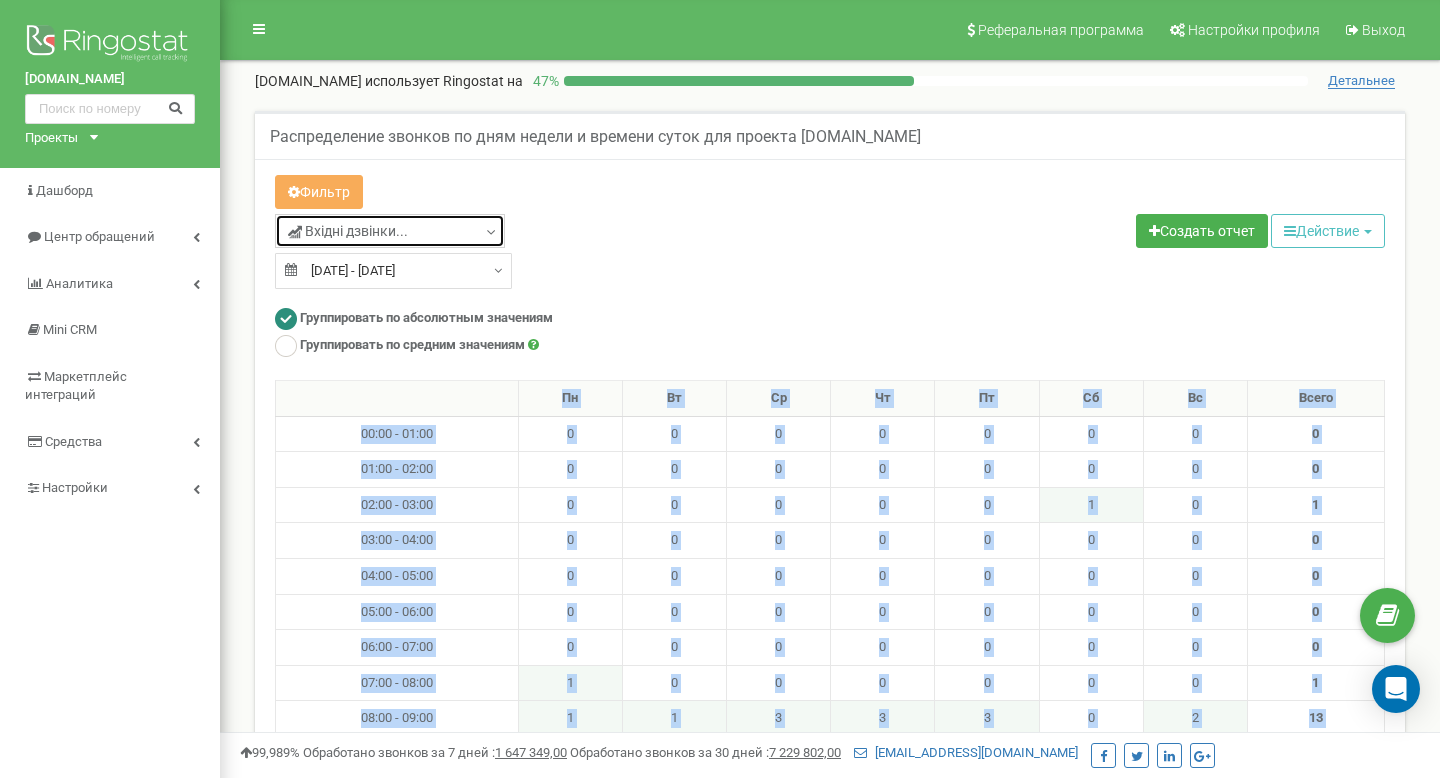 click at bounding box center (491, 233) 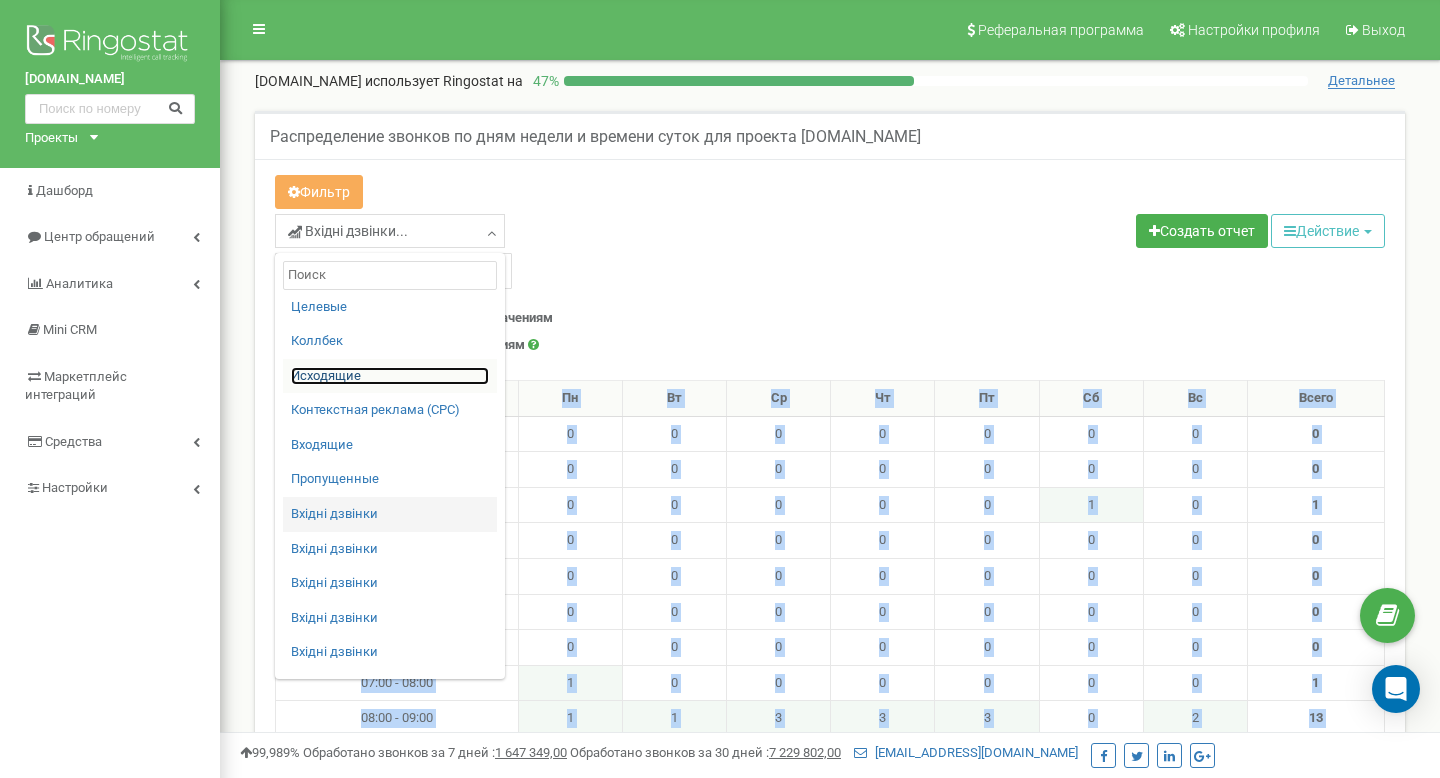 click on "Исходящие" at bounding box center [390, 376] 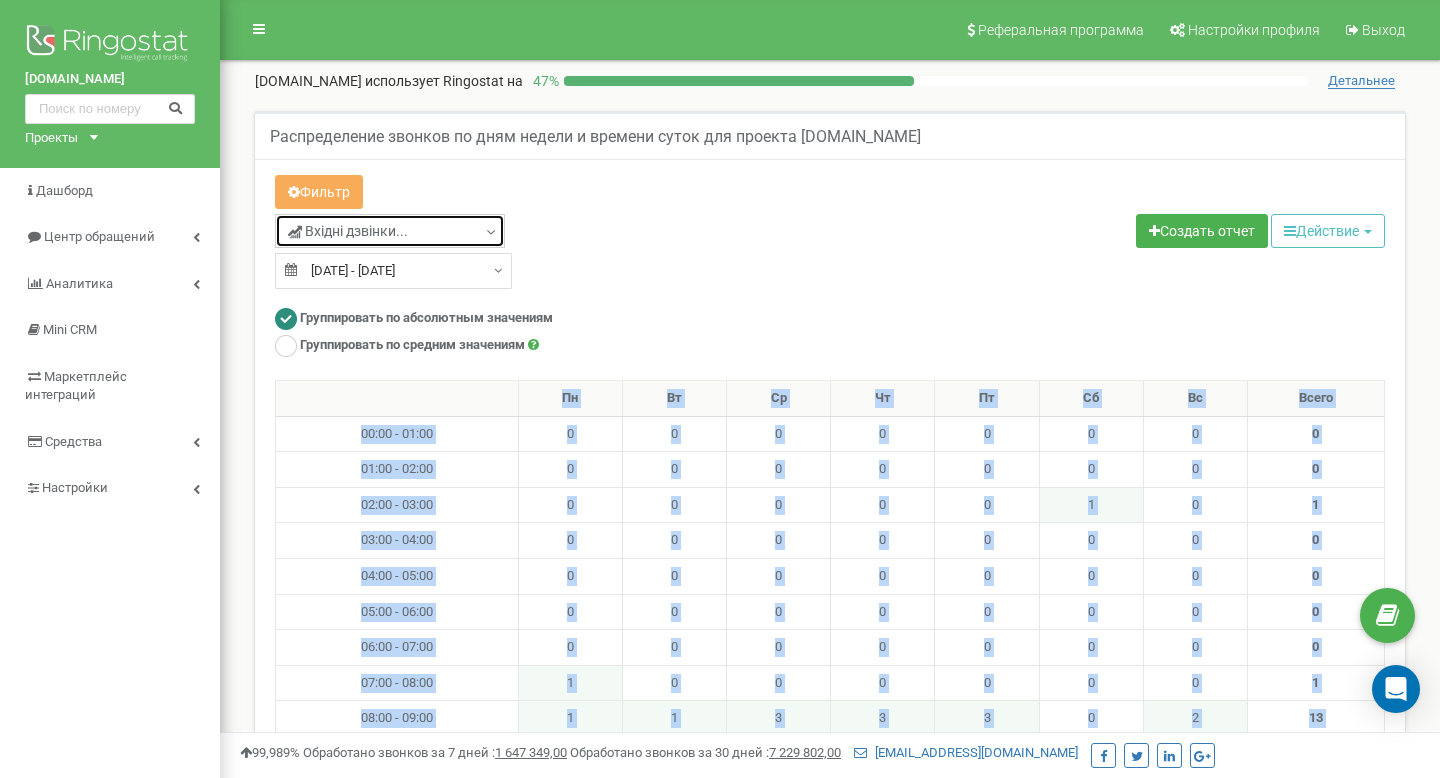 click on "Вхідні дзвінки..." at bounding box center (390, 231) 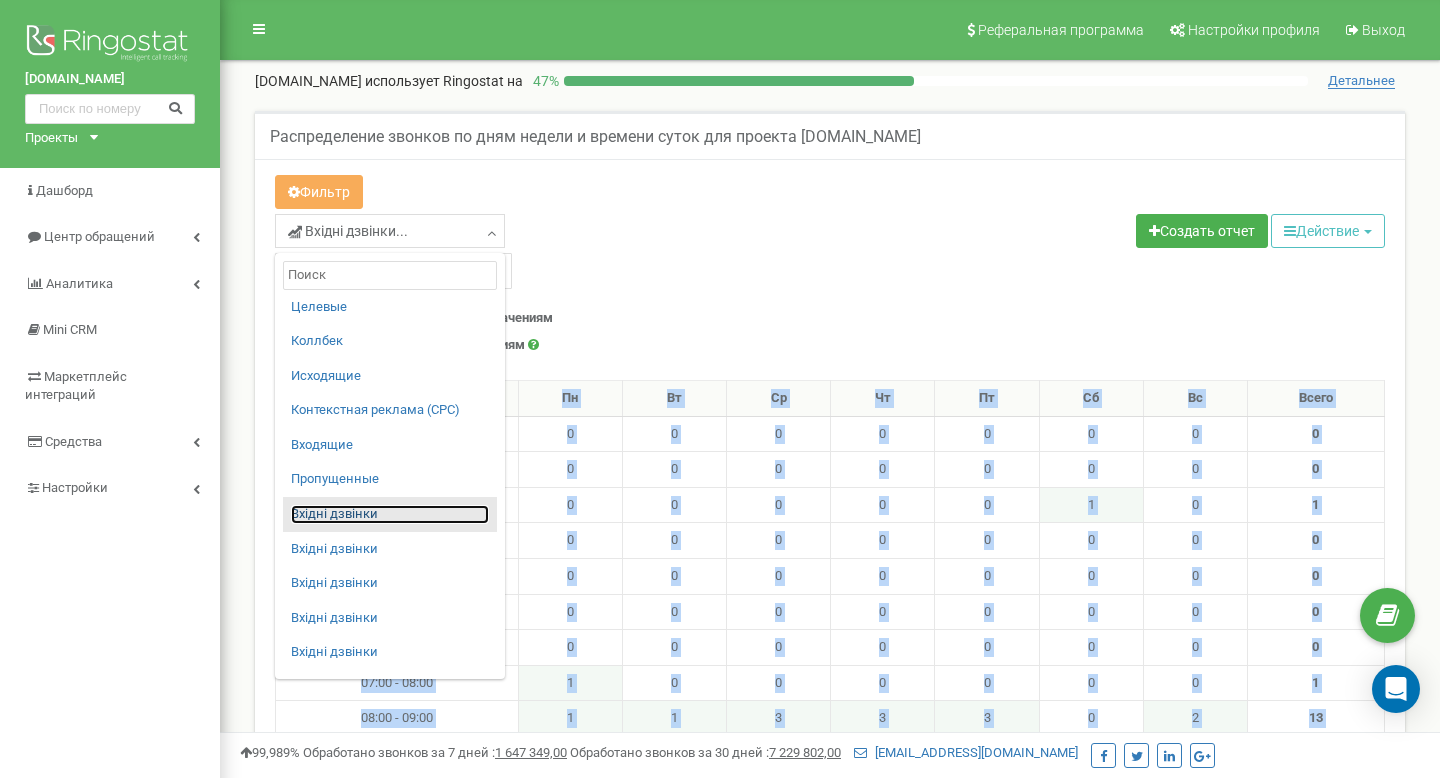click on "Вхідні дзвінки" at bounding box center (390, 514) 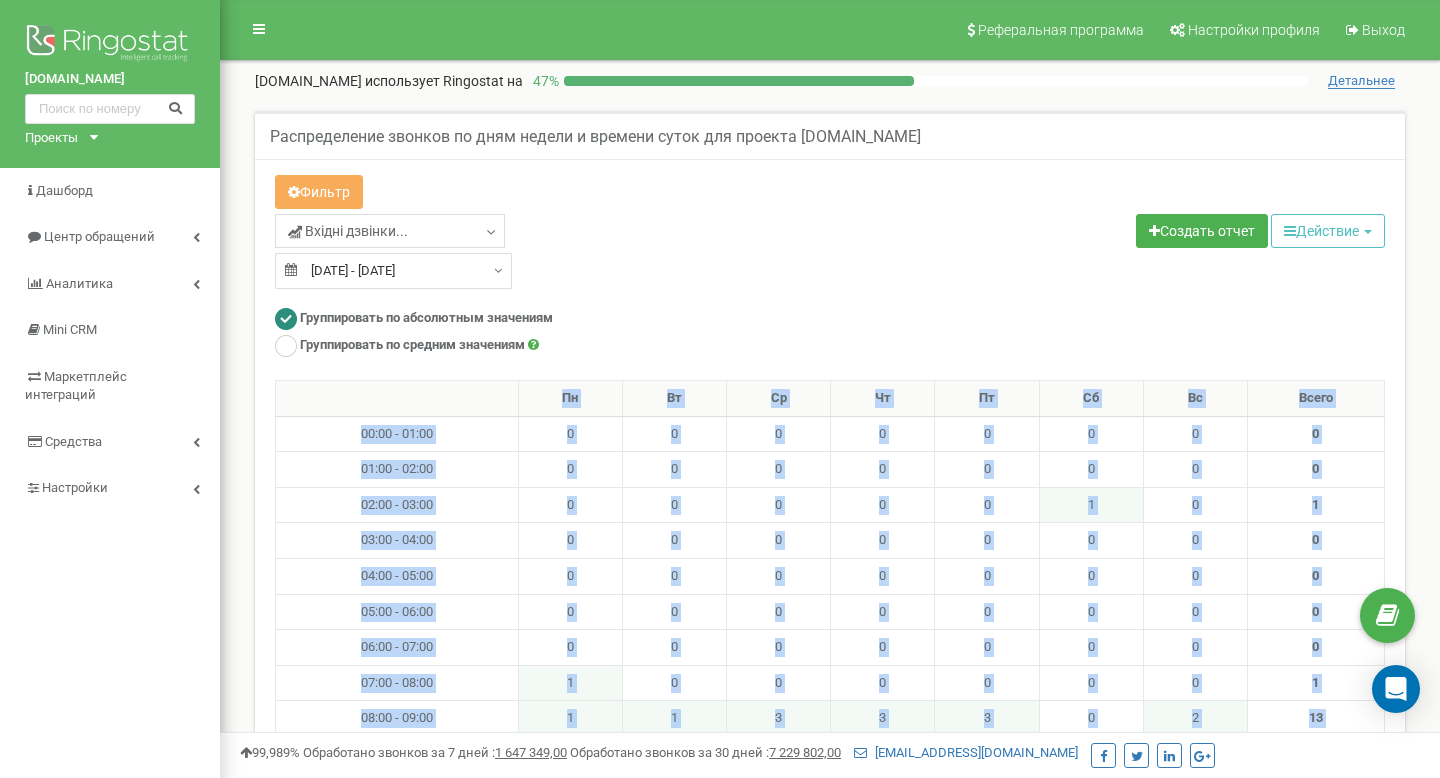 type on "[DATE]" 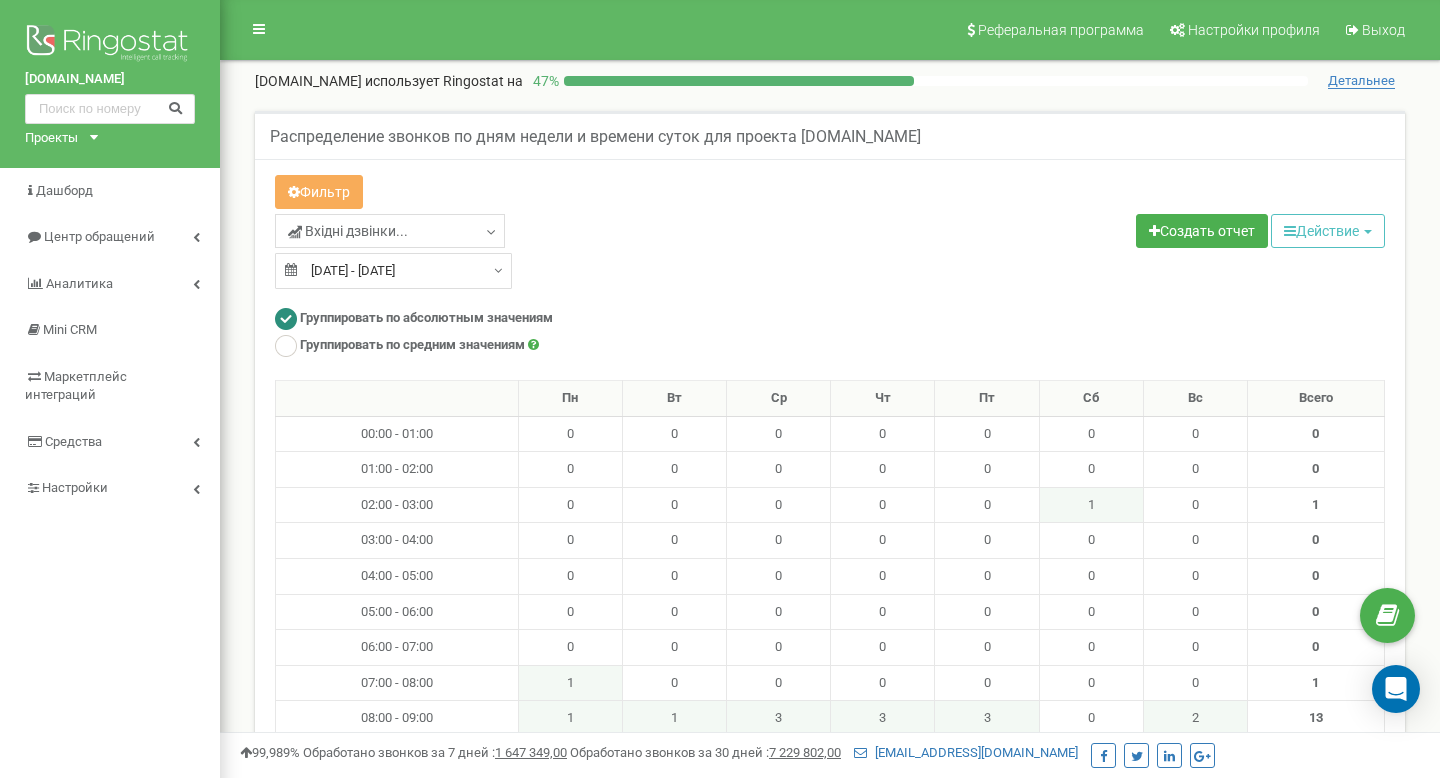 click on "[DATE] - [DATE]" at bounding box center [393, 271] 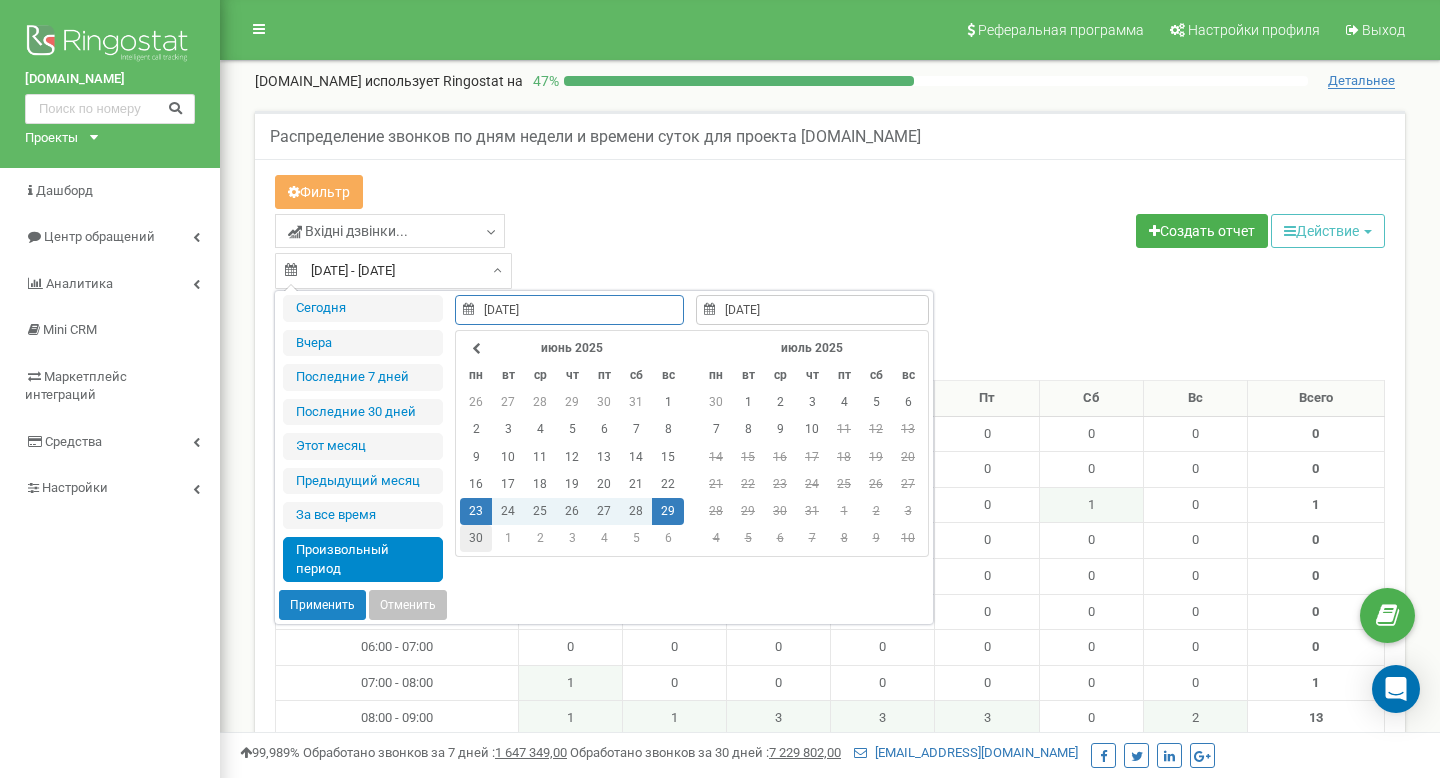 type on "30.06.2025" 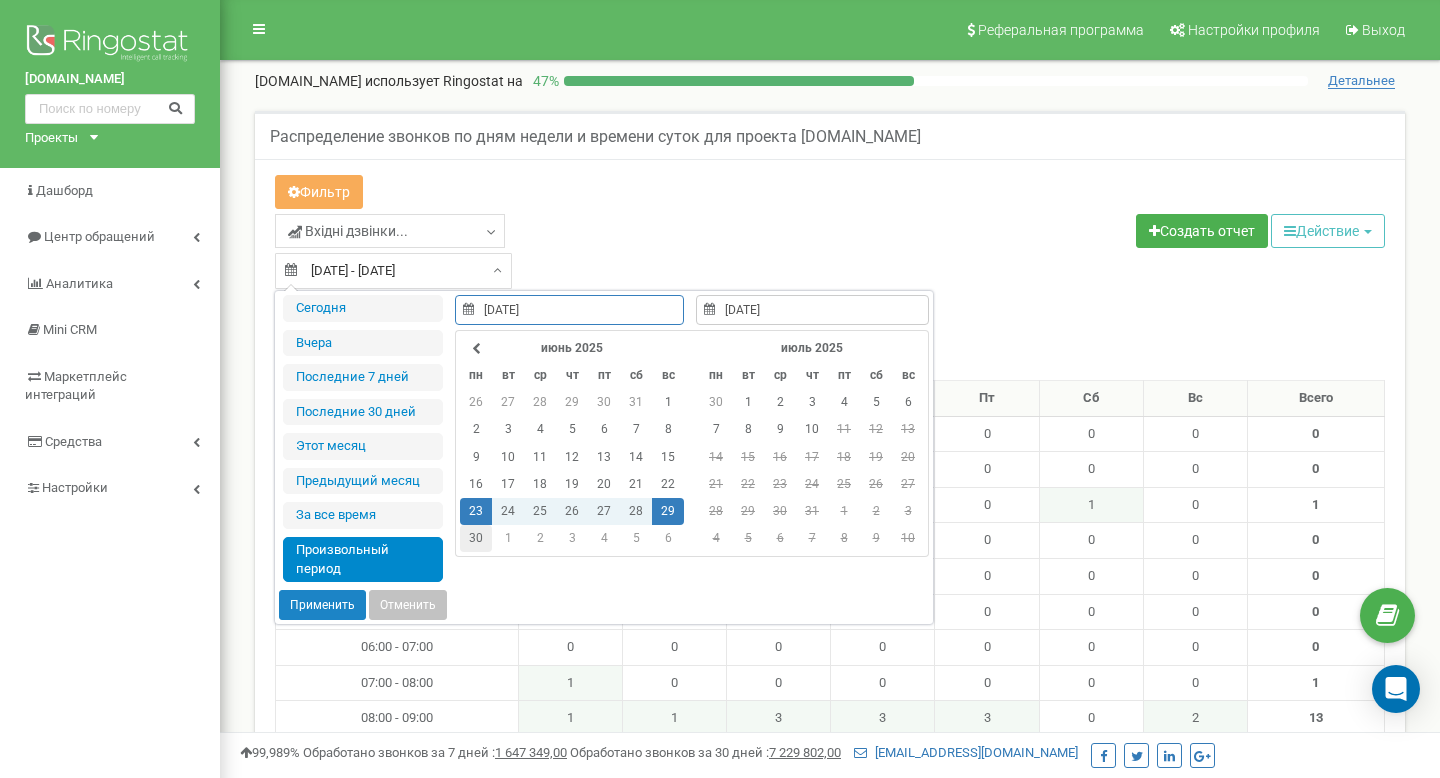 click on "30" at bounding box center [476, 538] 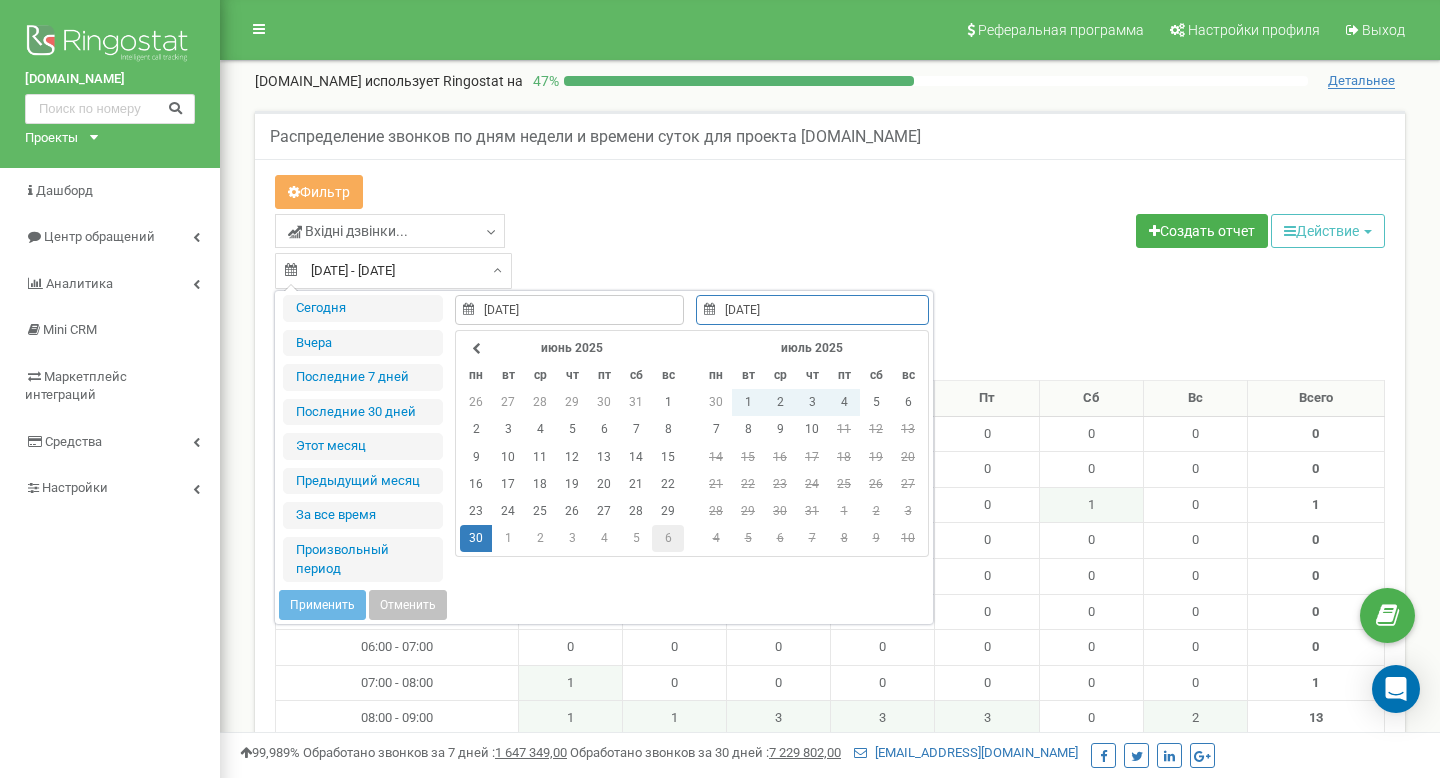 type on "[DATE]" 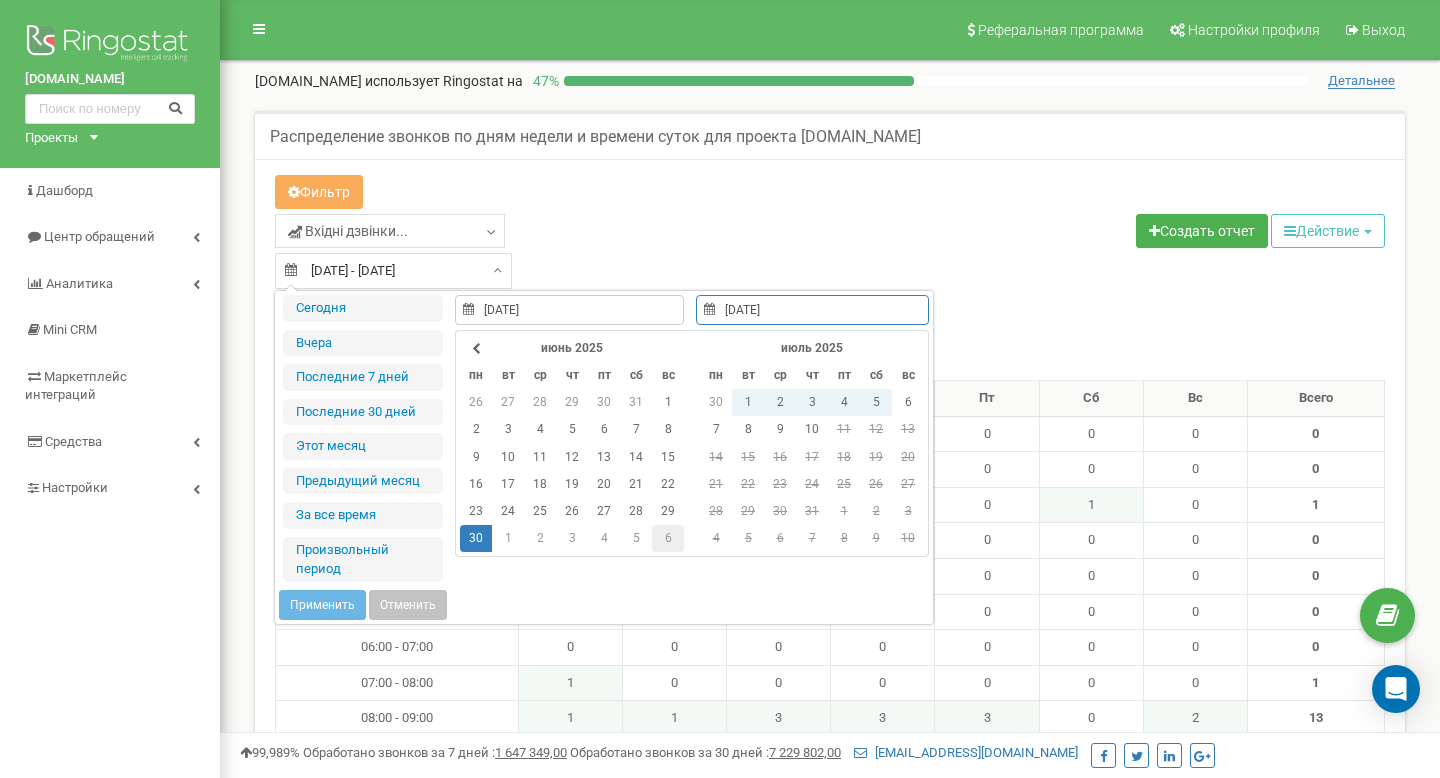 click on "6" at bounding box center (668, 538) 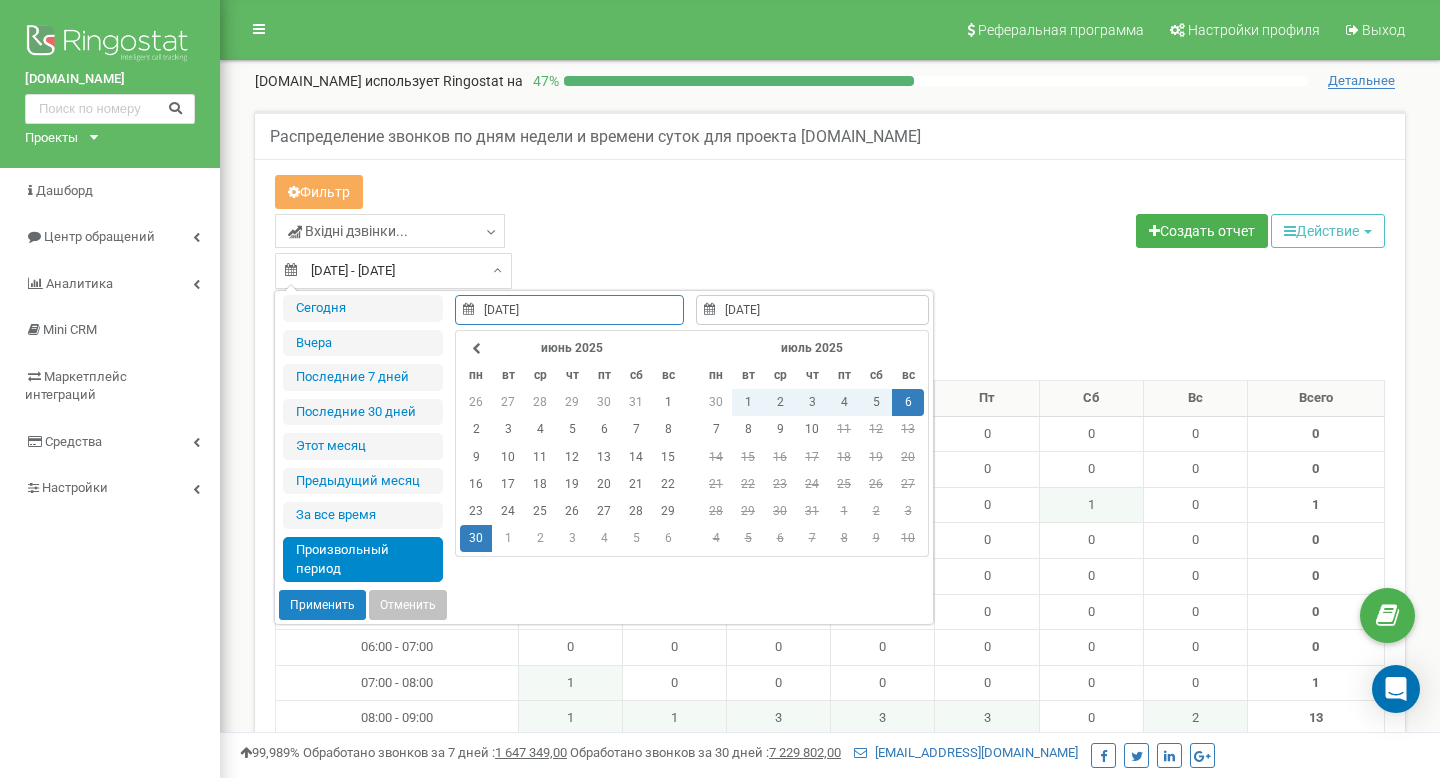 type on "30.06.2025" 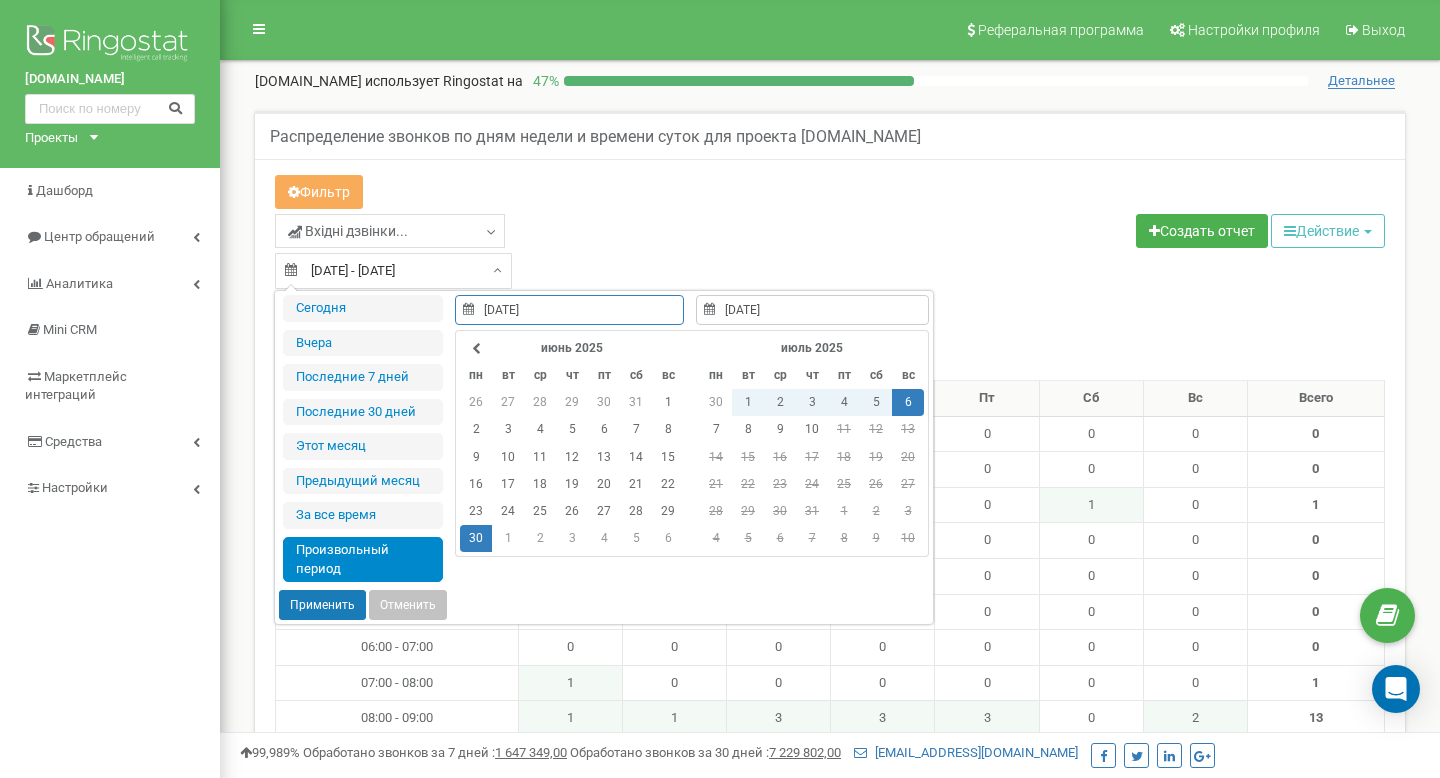 click on "Применить" at bounding box center [322, 605] 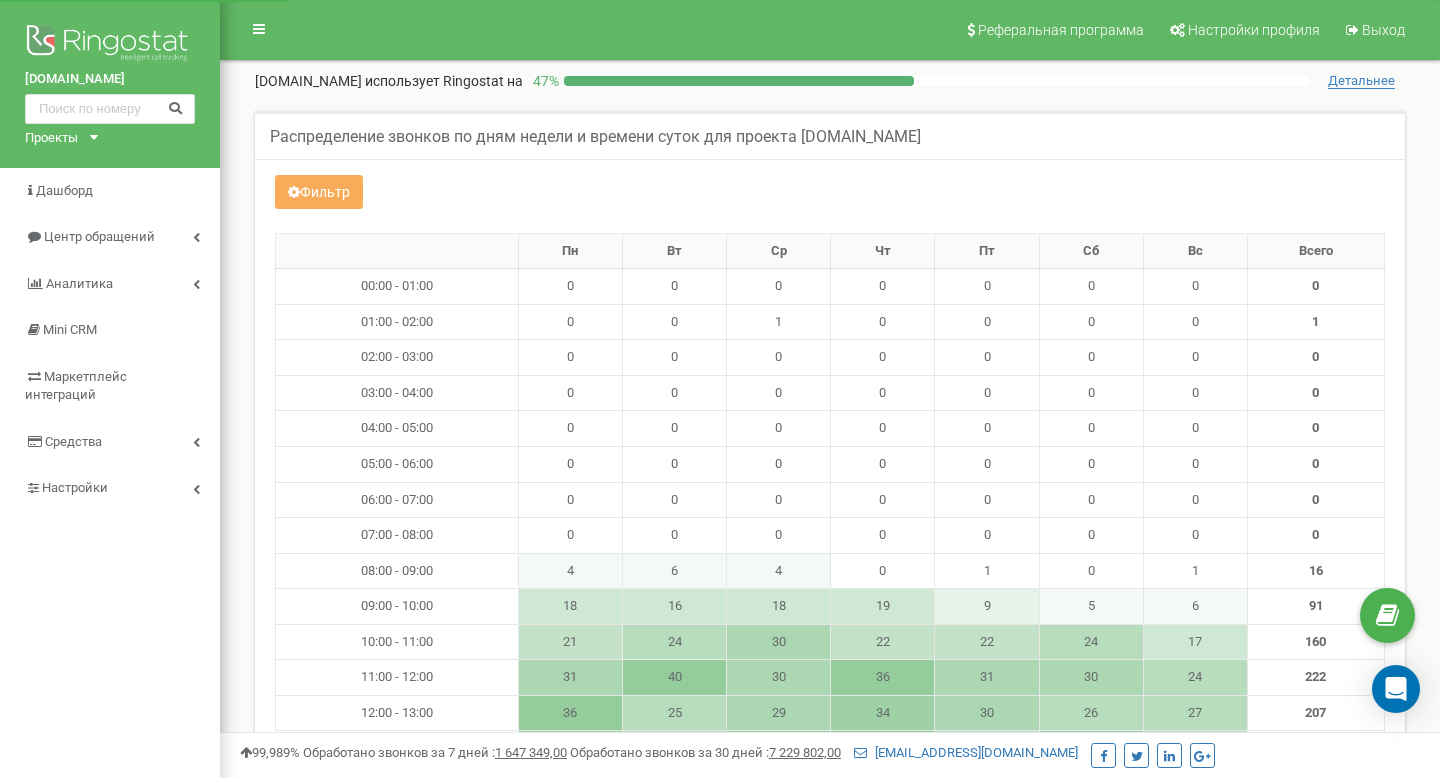scroll, scrollTop: 0, scrollLeft: 0, axis: both 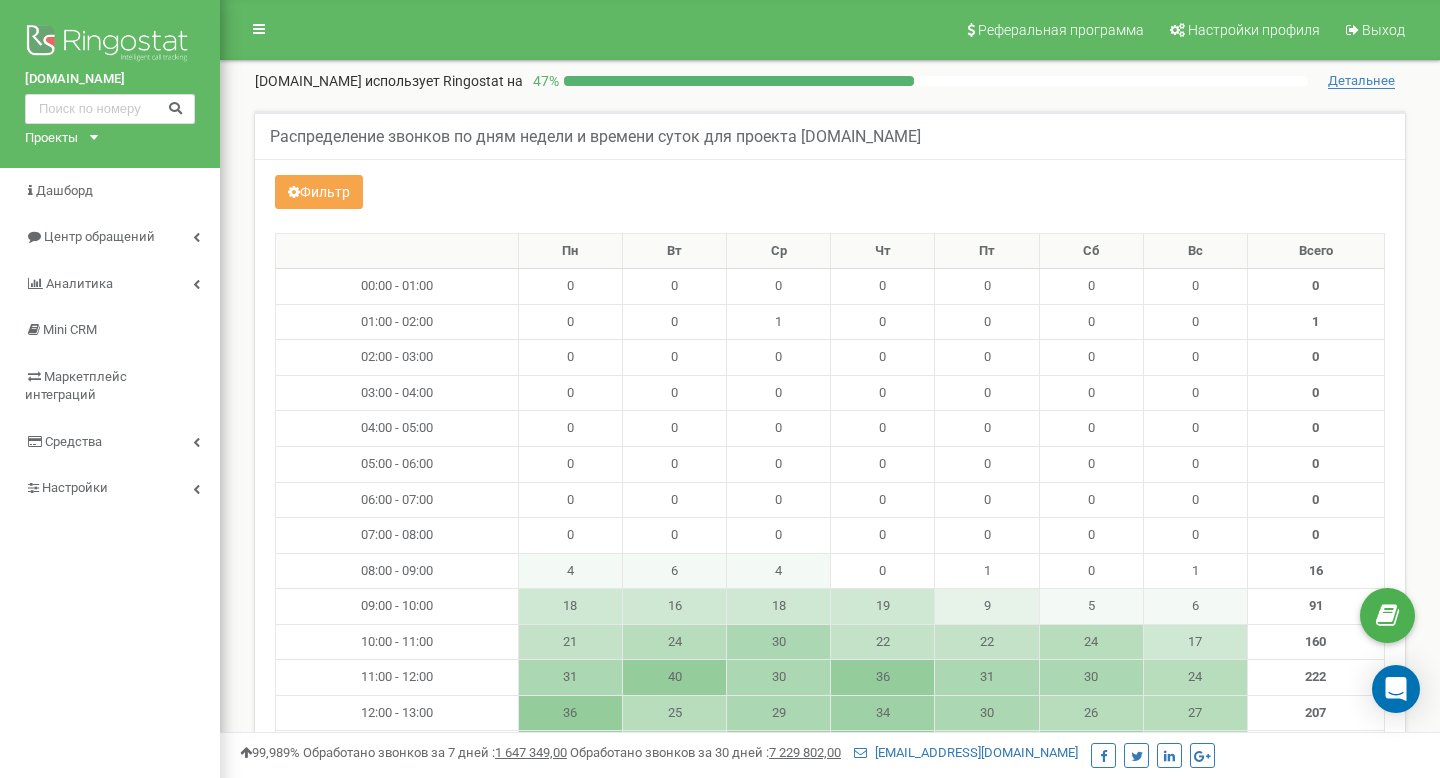 click on "Фильтр" at bounding box center [319, 192] 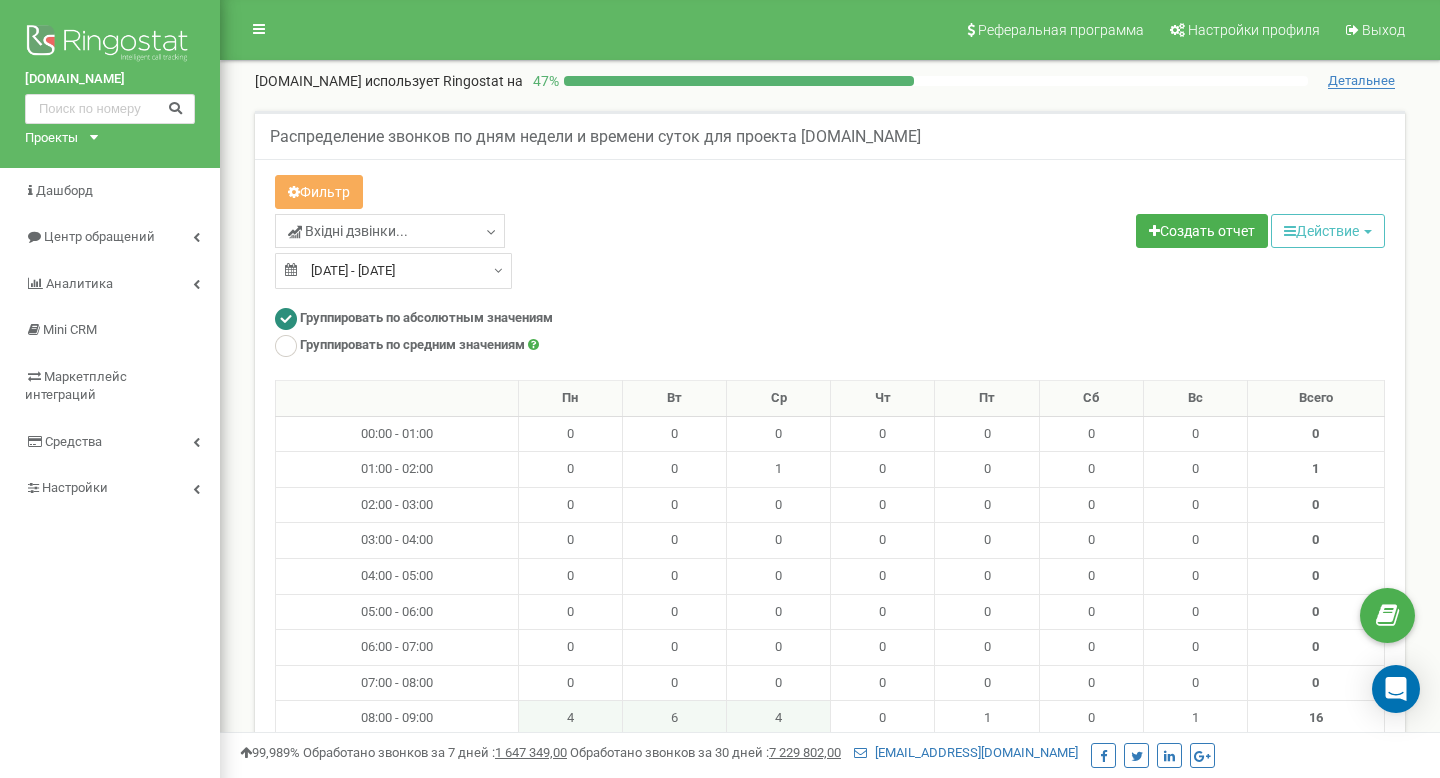 click on "Вхідні дзвінки...
Целевые
[GEOGRAPHIC_DATA]
Исходящие
Контекстная реклама (CPC)
Входящие" at bounding box center (545, 251) 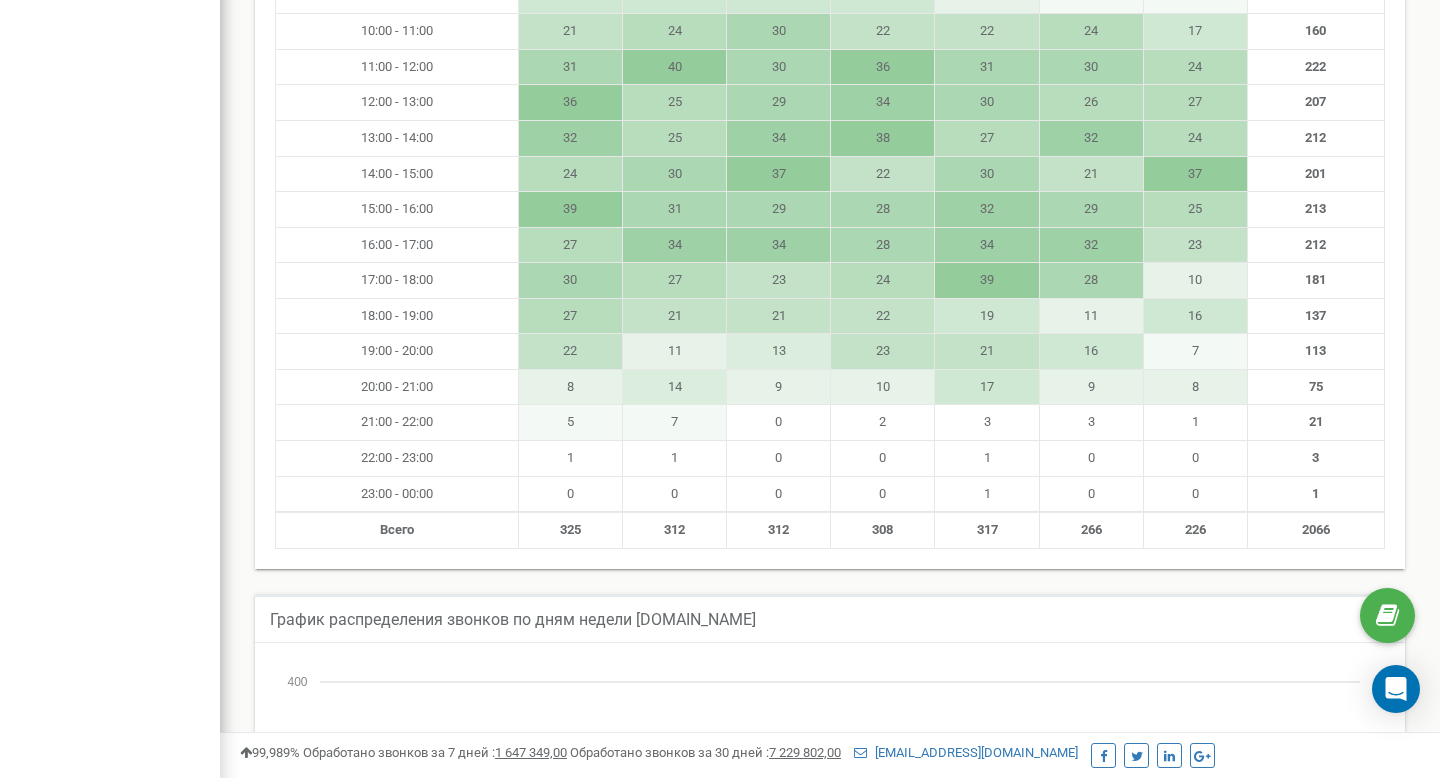 scroll, scrollTop: 768, scrollLeft: 0, axis: vertical 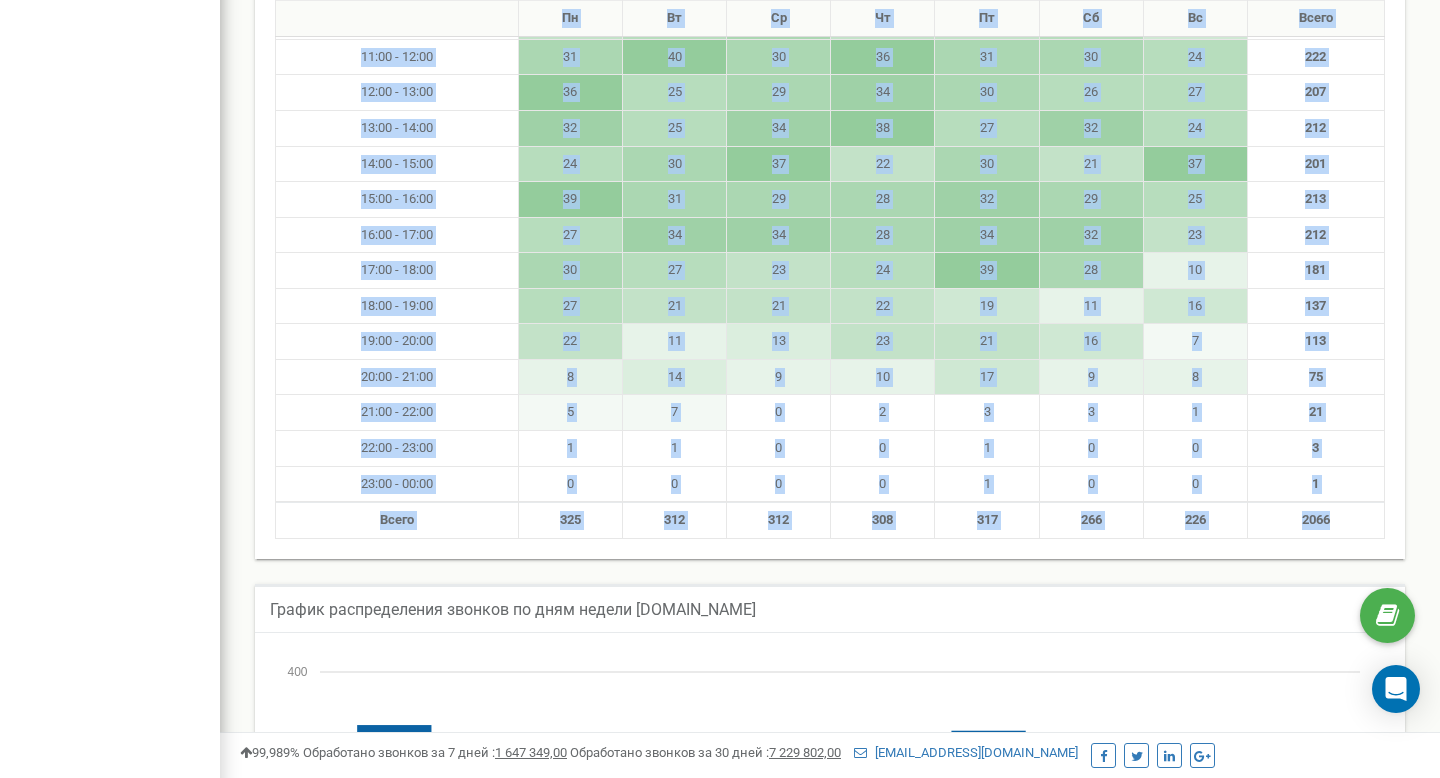 drag, startPoint x: 348, startPoint y: 400, endPoint x: 1335, endPoint y: 524, distance: 994.7588 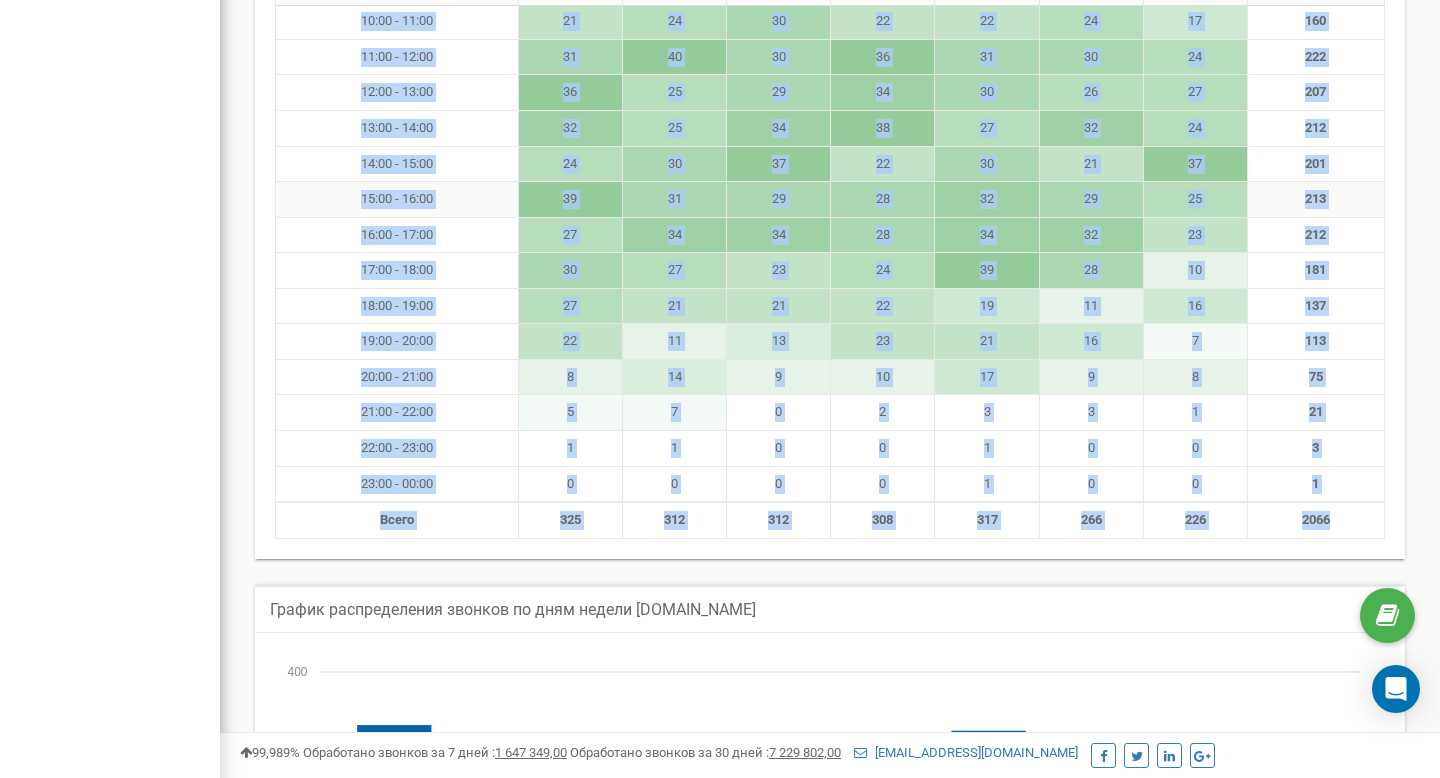scroll, scrollTop: 0, scrollLeft: 0, axis: both 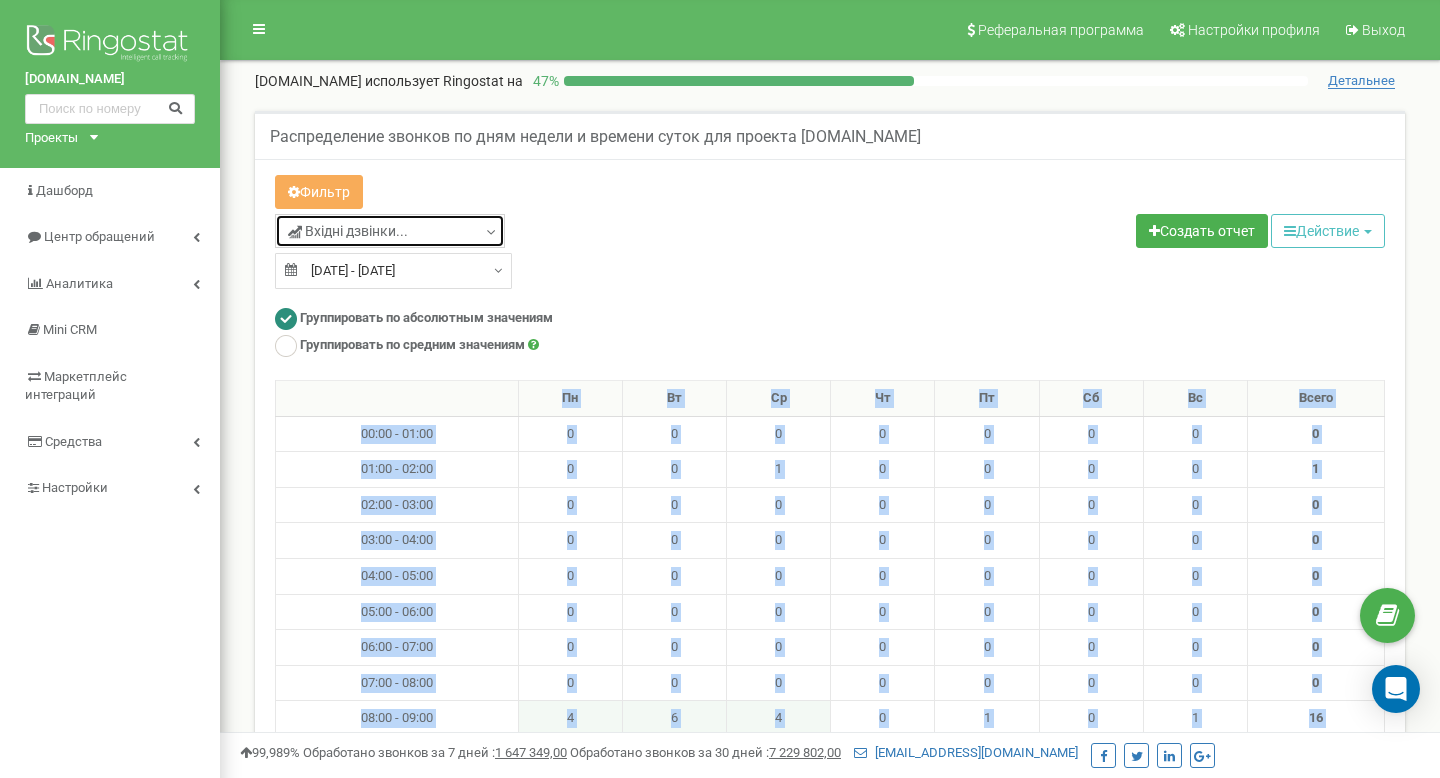 click on "Вхідні дзвінки..." at bounding box center (390, 231) 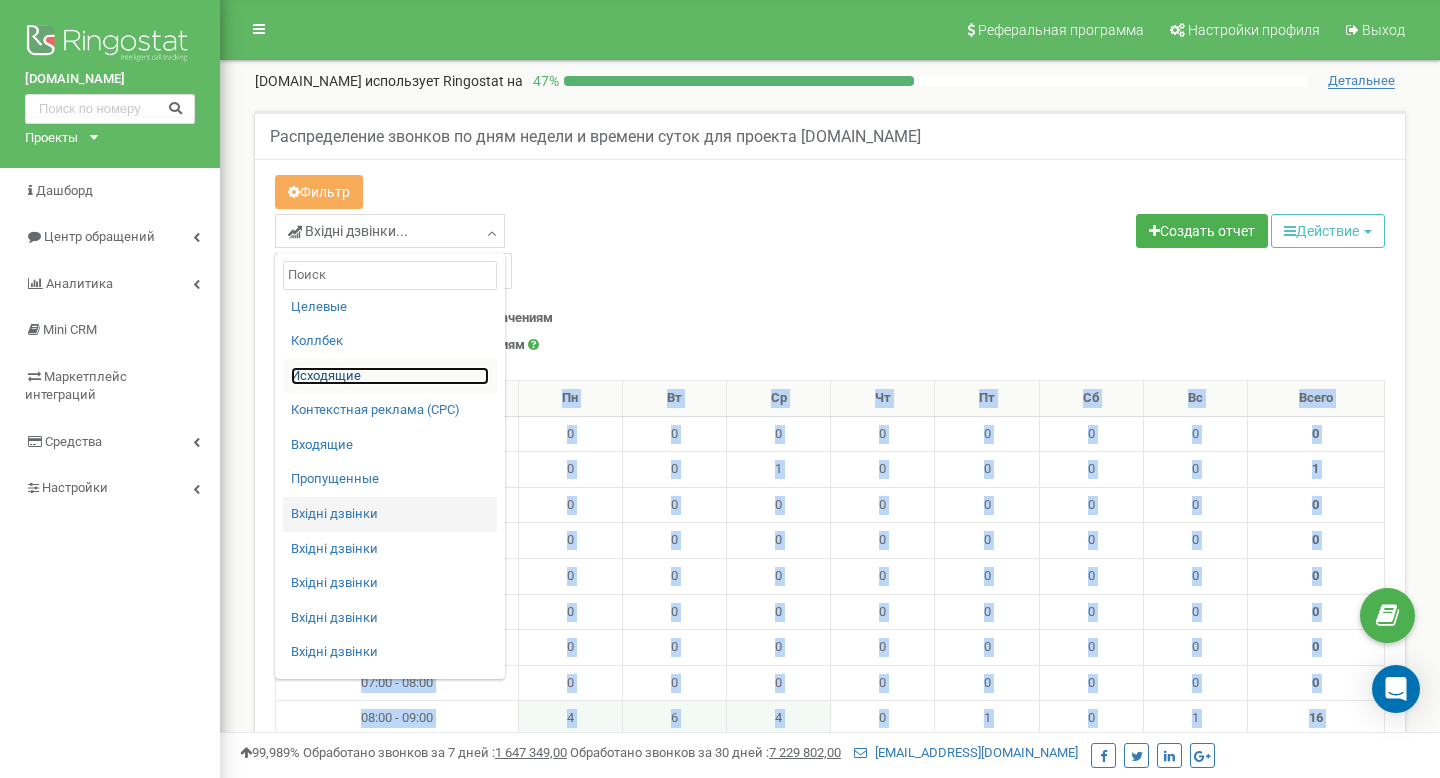 click on "Исходящие" at bounding box center [390, 376] 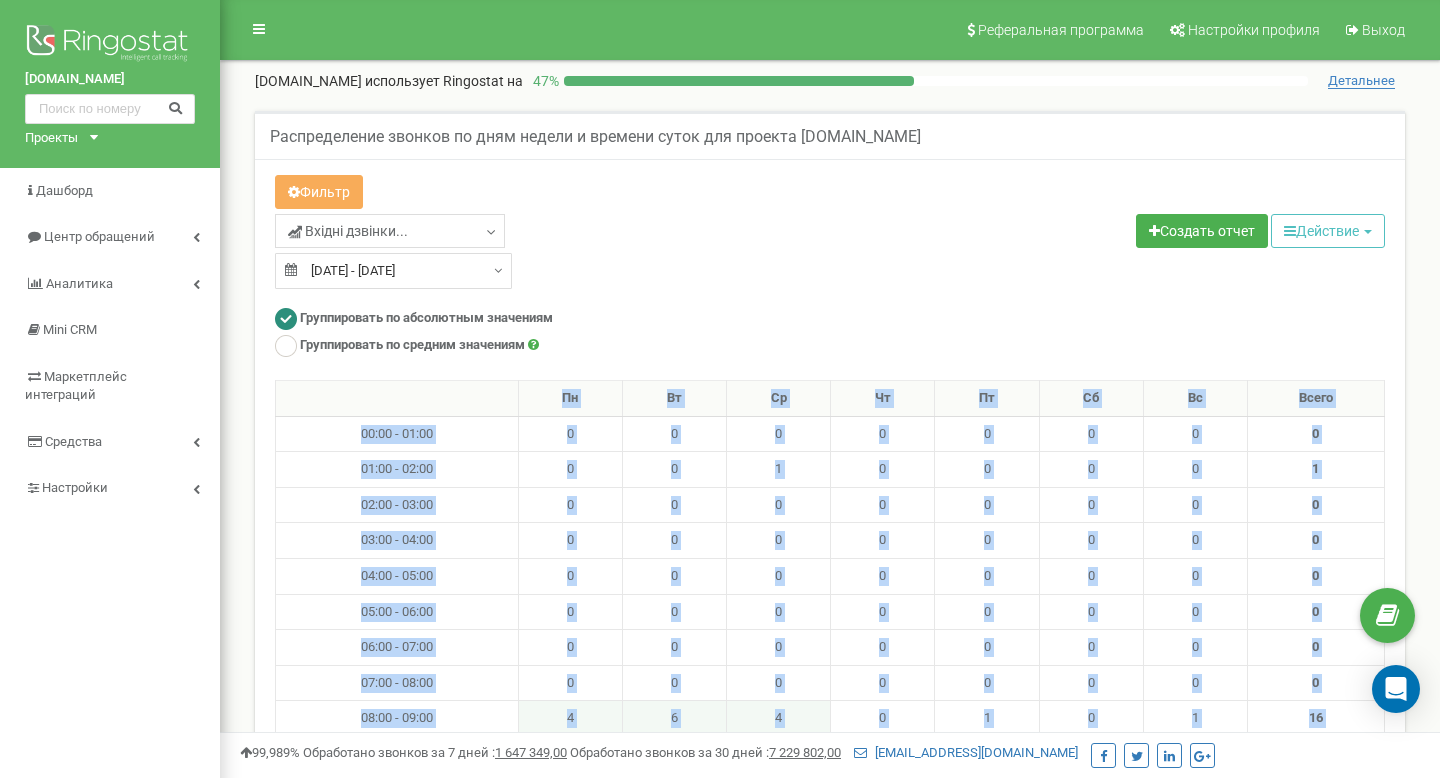 type on "30.06.2025" 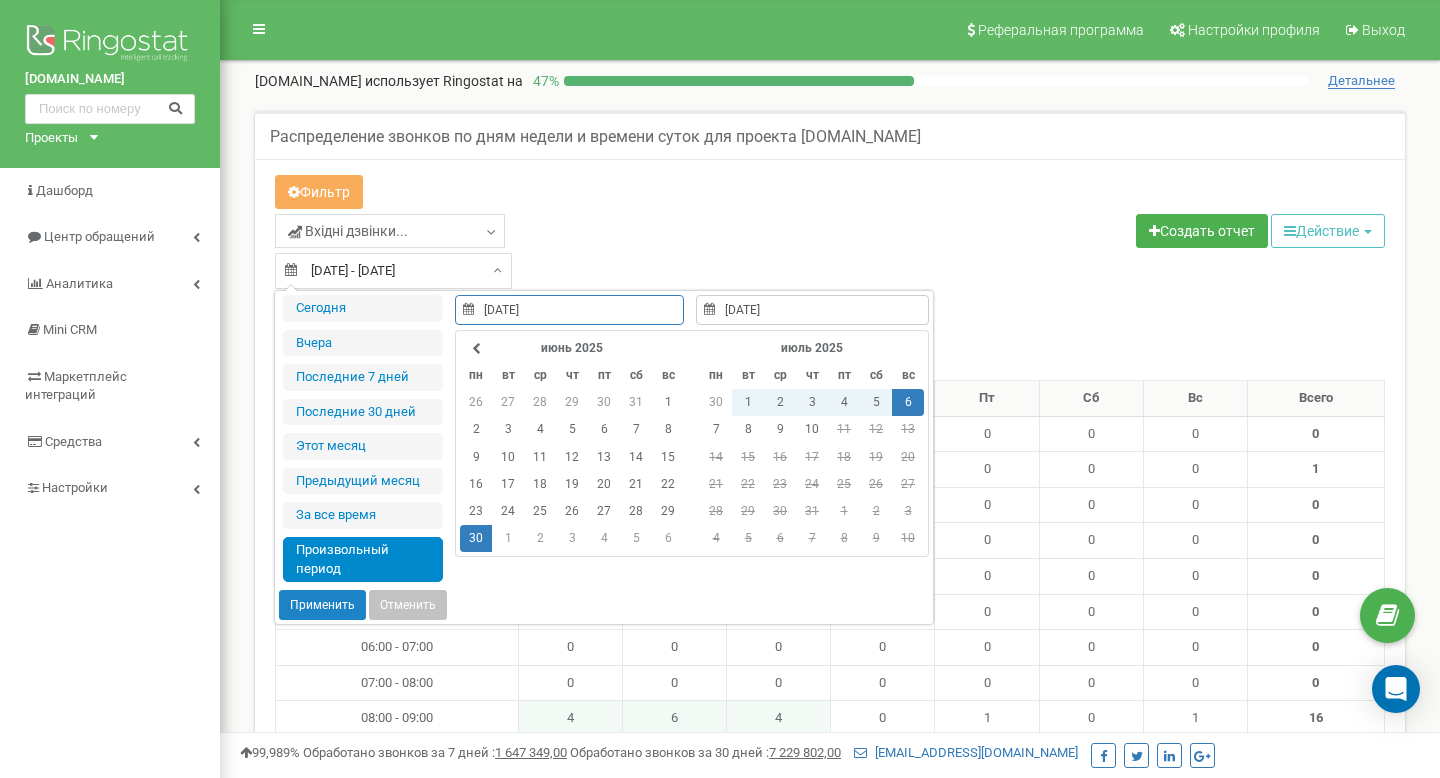 click on "30.06.2025 - 06.07.2025" at bounding box center [393, 271] 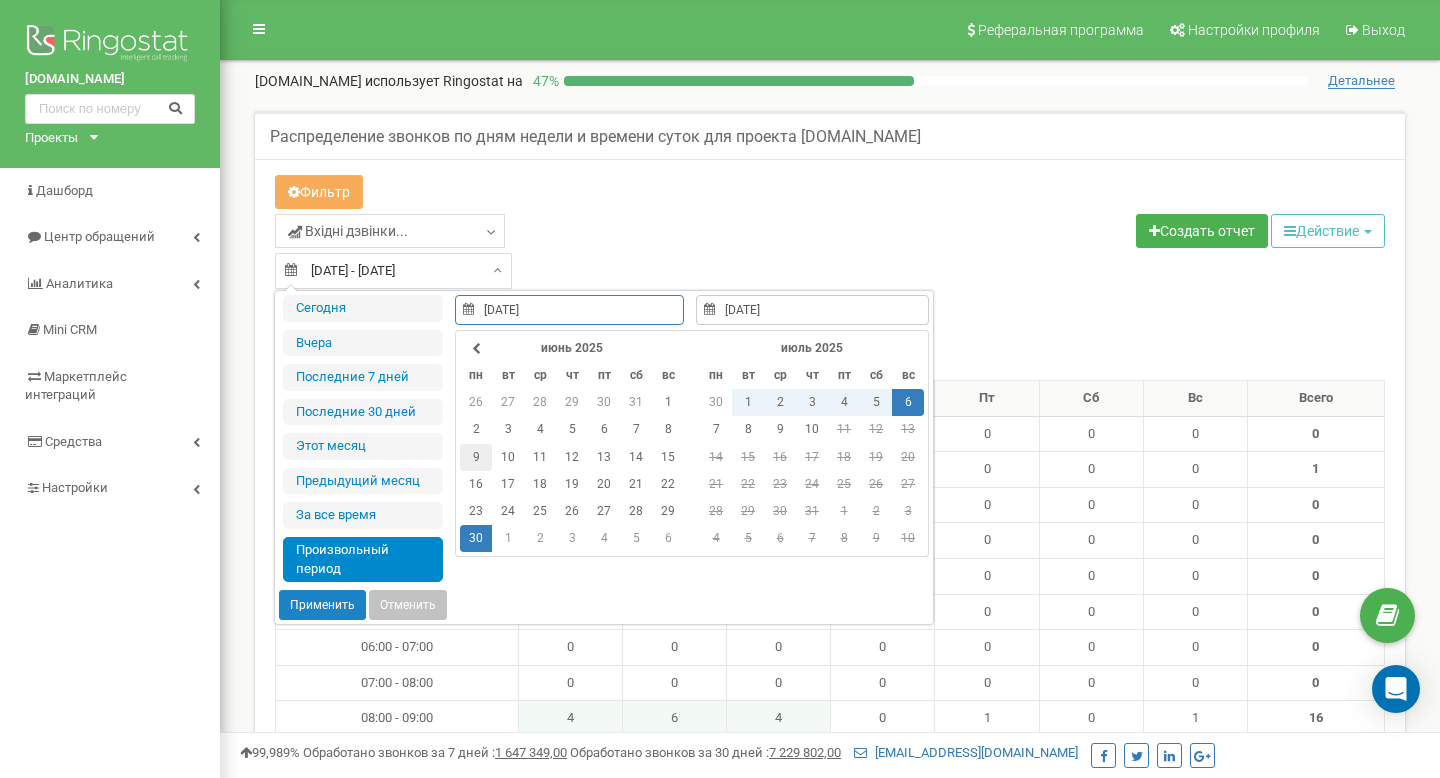 type on "09.06.2025" 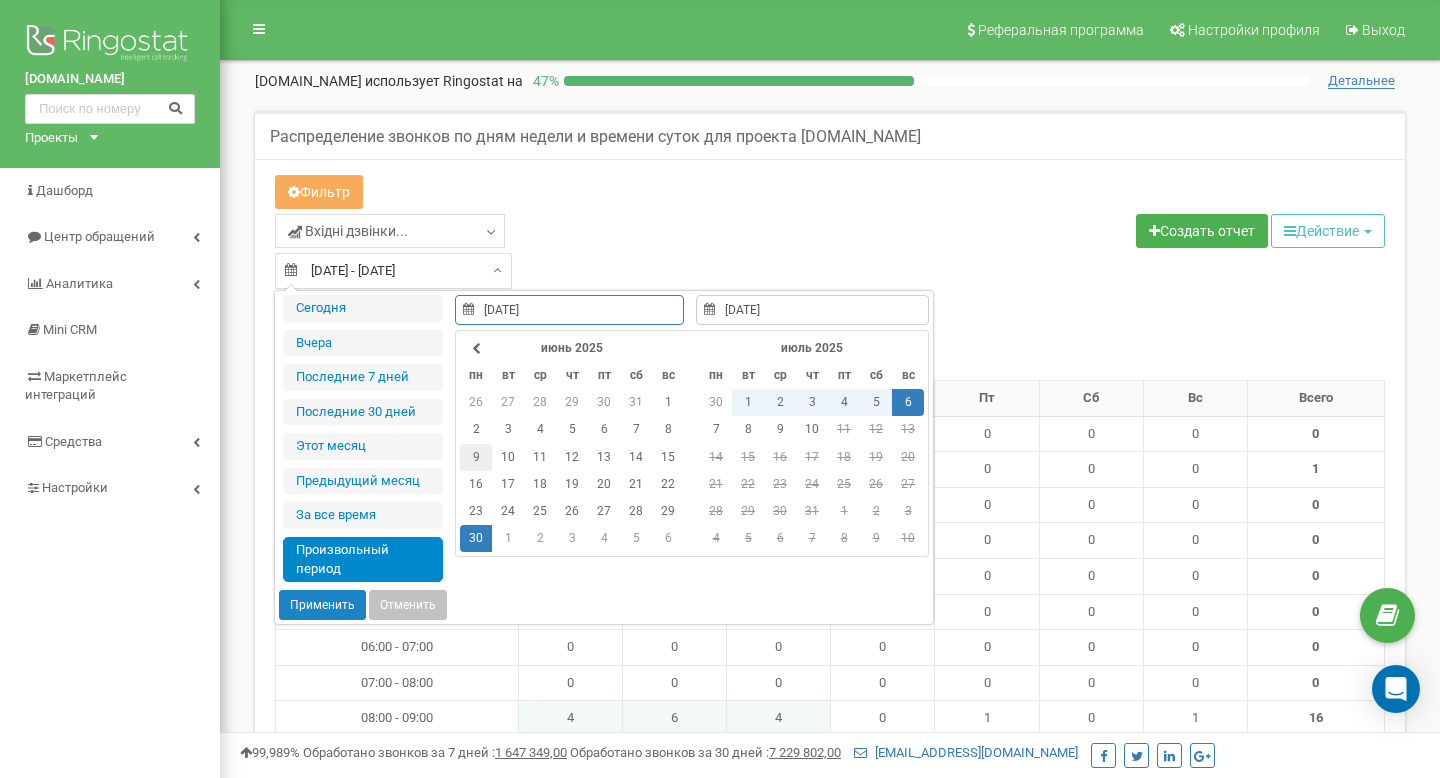 click on "9" at bounding box center [476, 457] 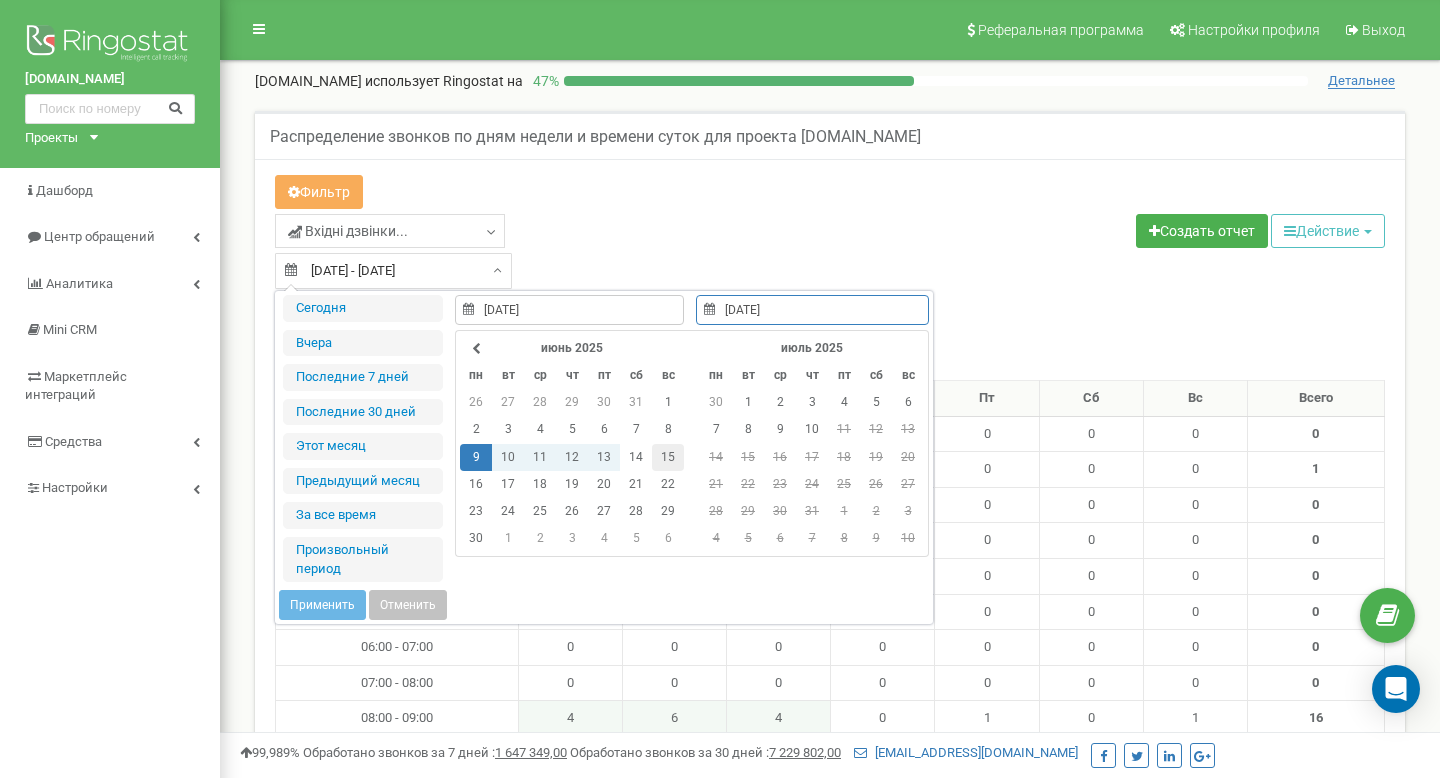 type on "15.06.2025" 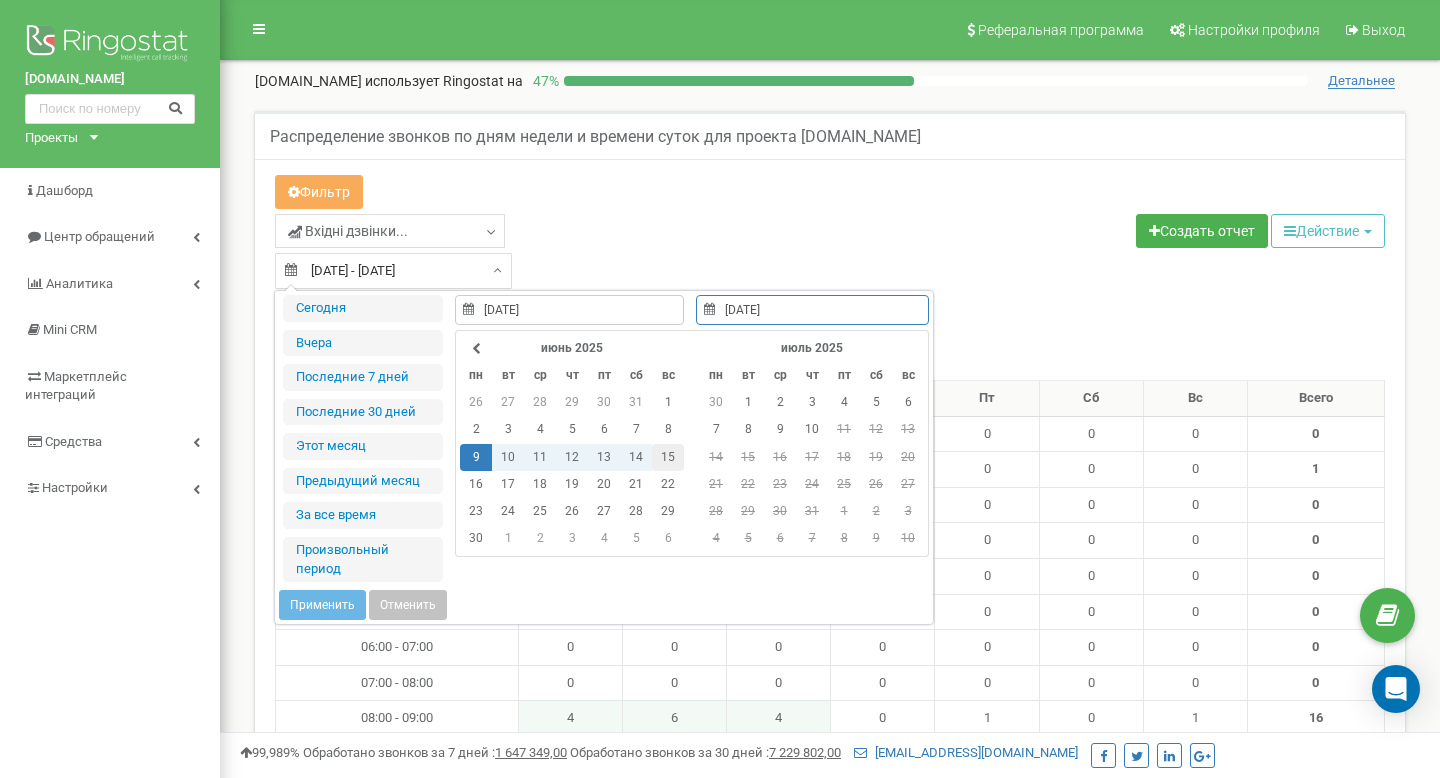 click on "15" at bounding box center (668, 457) 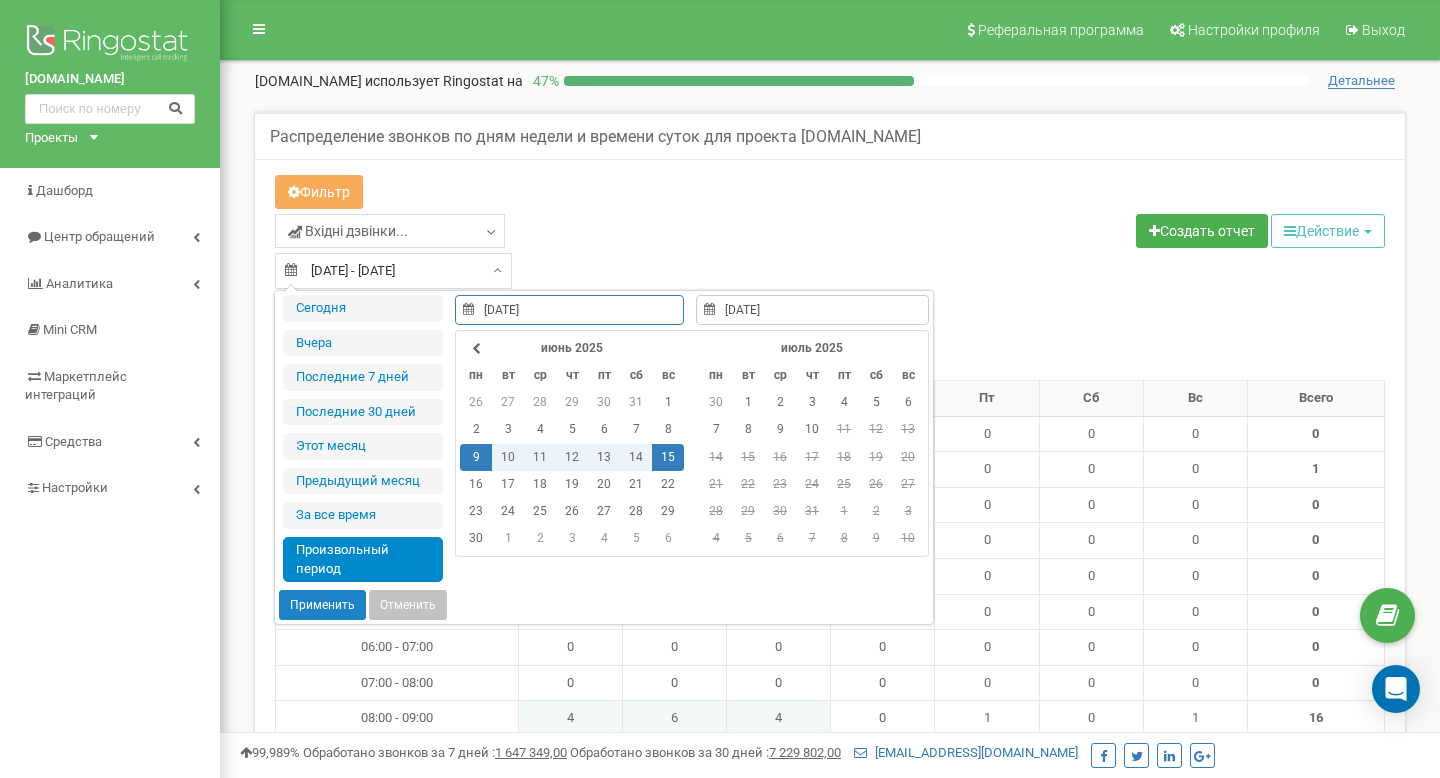 type on "09.06.2025" 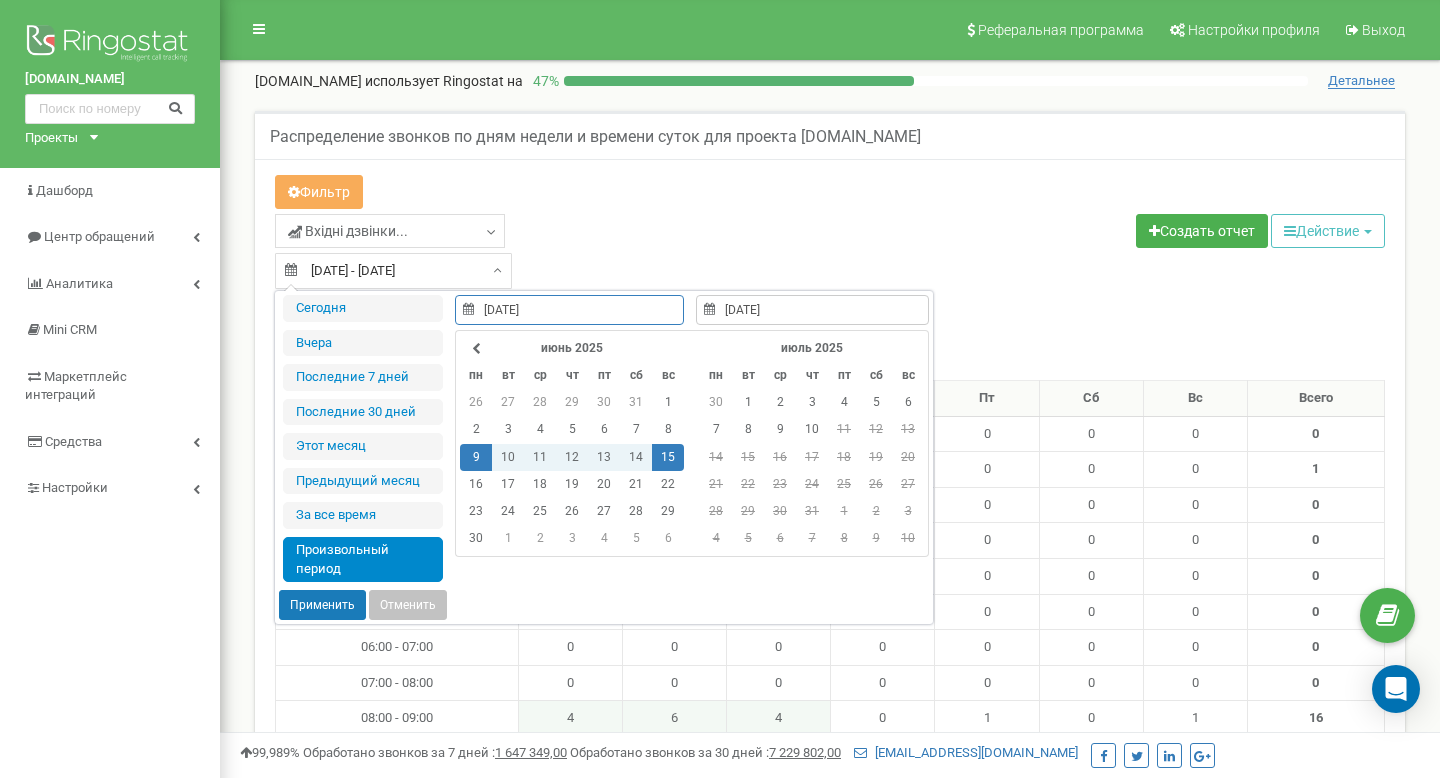 click on "Применить" at bounding box center (322, 605) 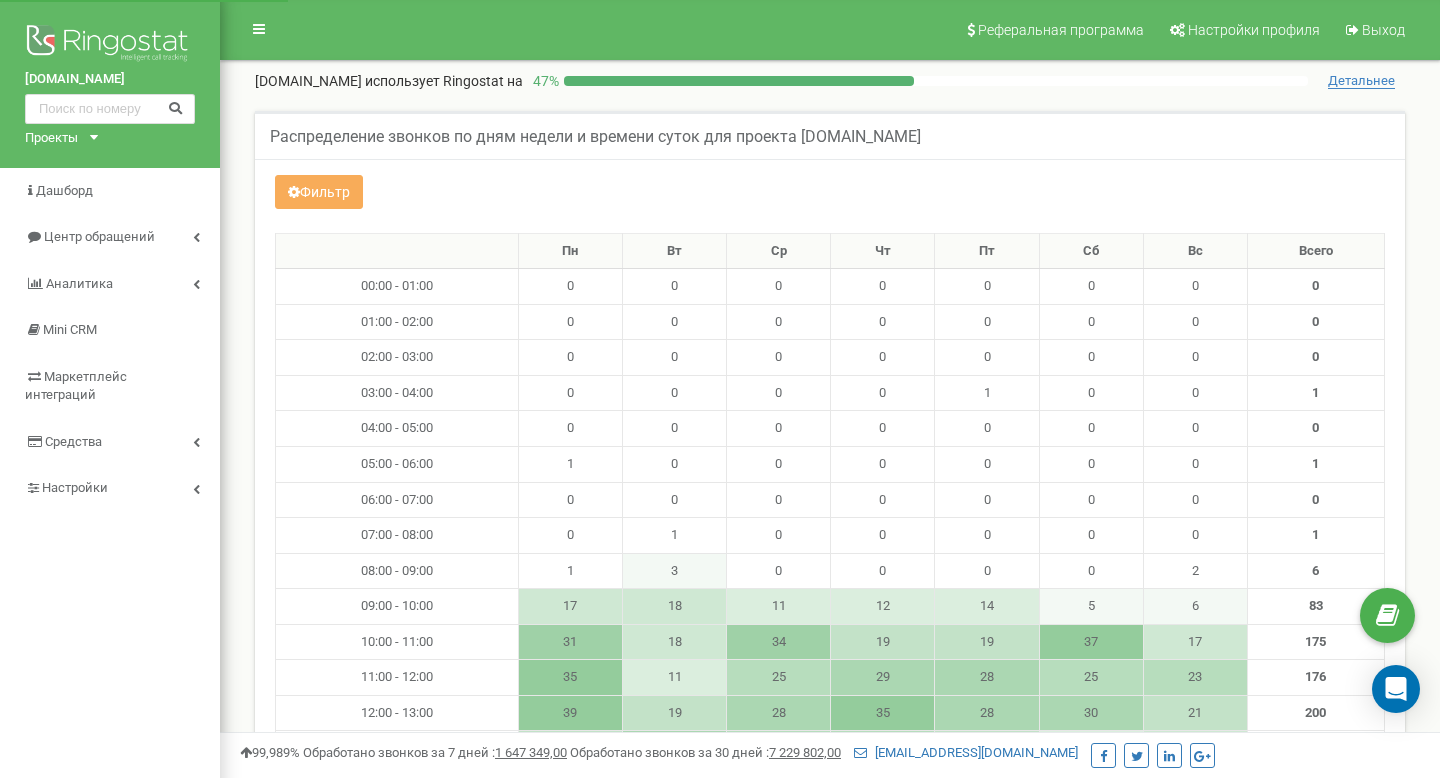 scroll, scrollTop: 0, scrollLeft: 0, axis: both 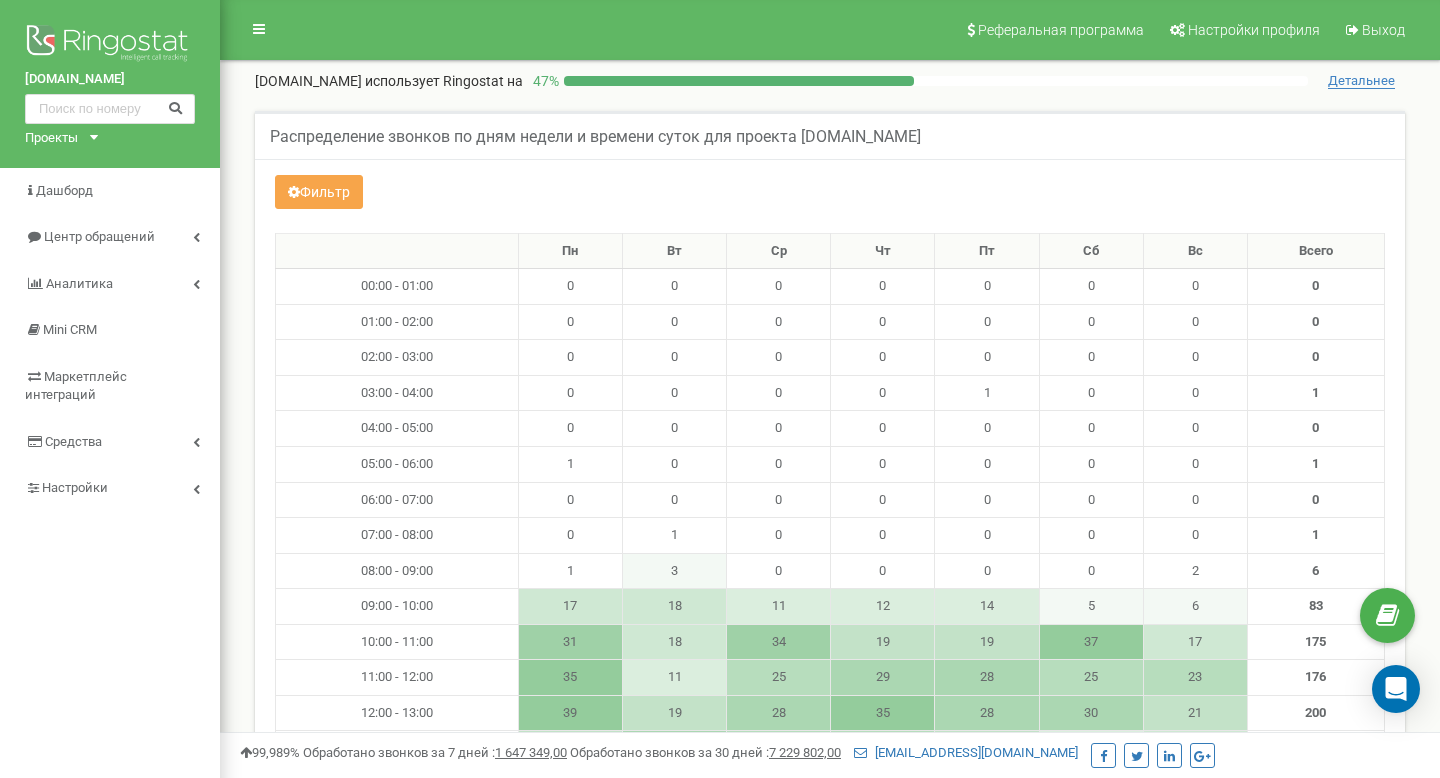 click on "Фильтр" at bounding box center [319, 192] 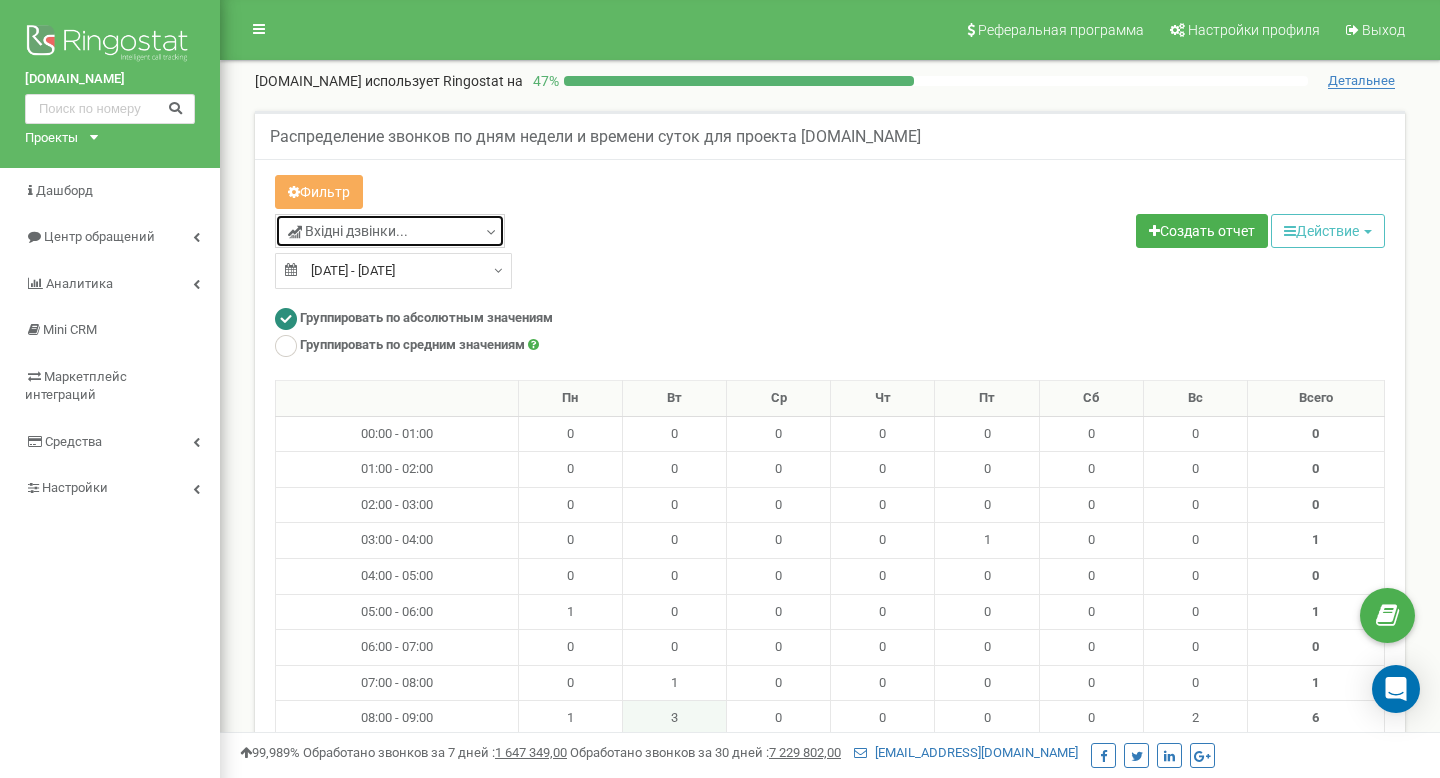 click on "Вхідні дзвінки..." at bounding box center (390, 231) 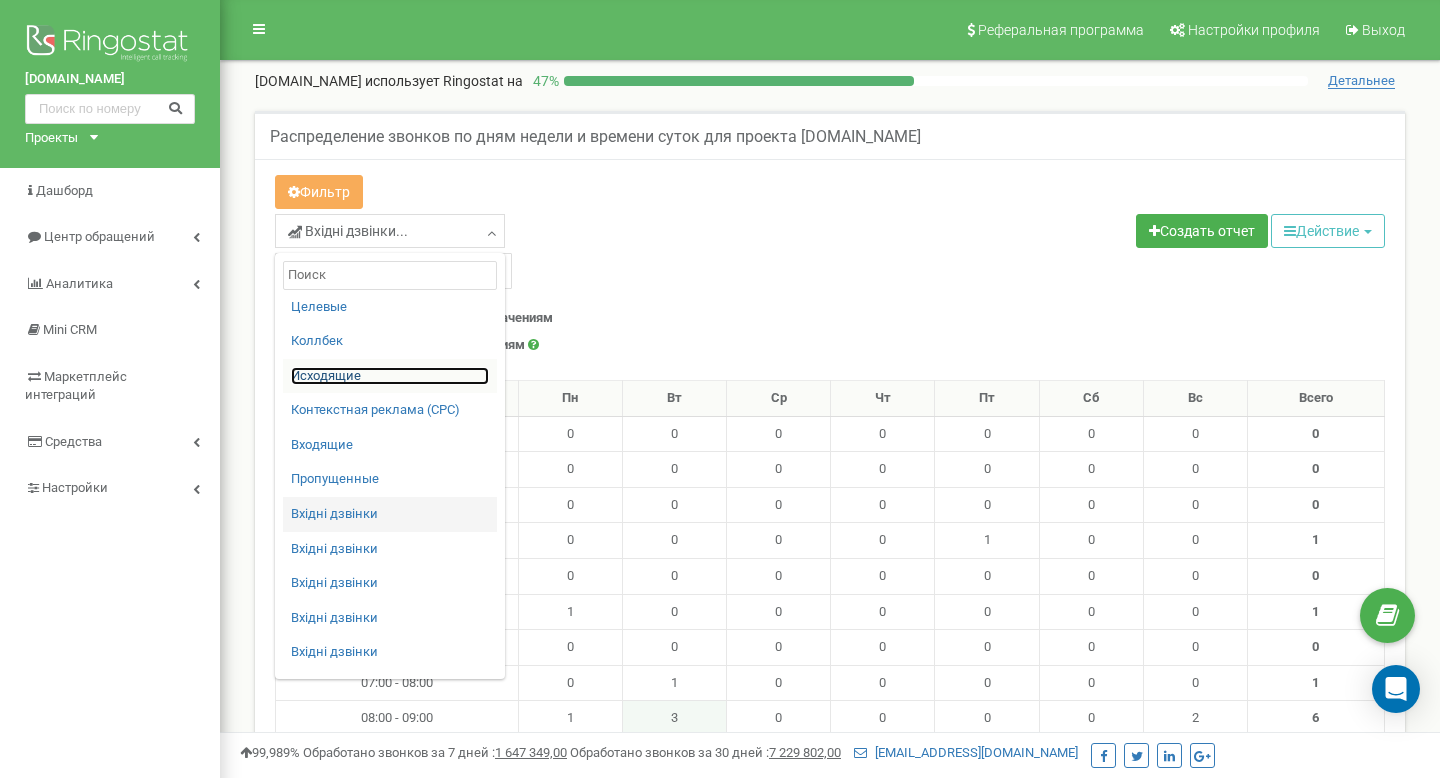 click on "Исходящие" at bounding box center (390, 376) 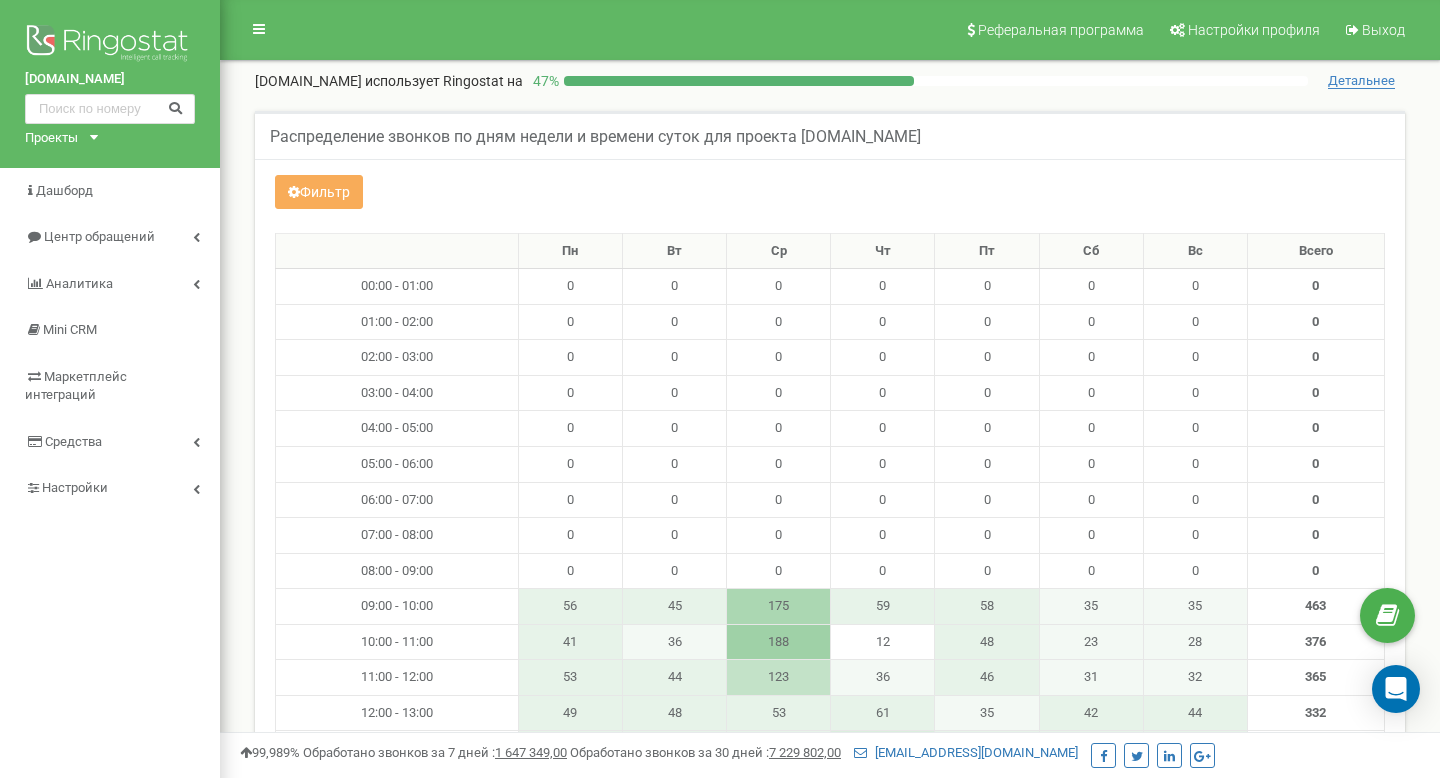 scroll, scrollTop: 0, scrollLeft: 0, axis: both 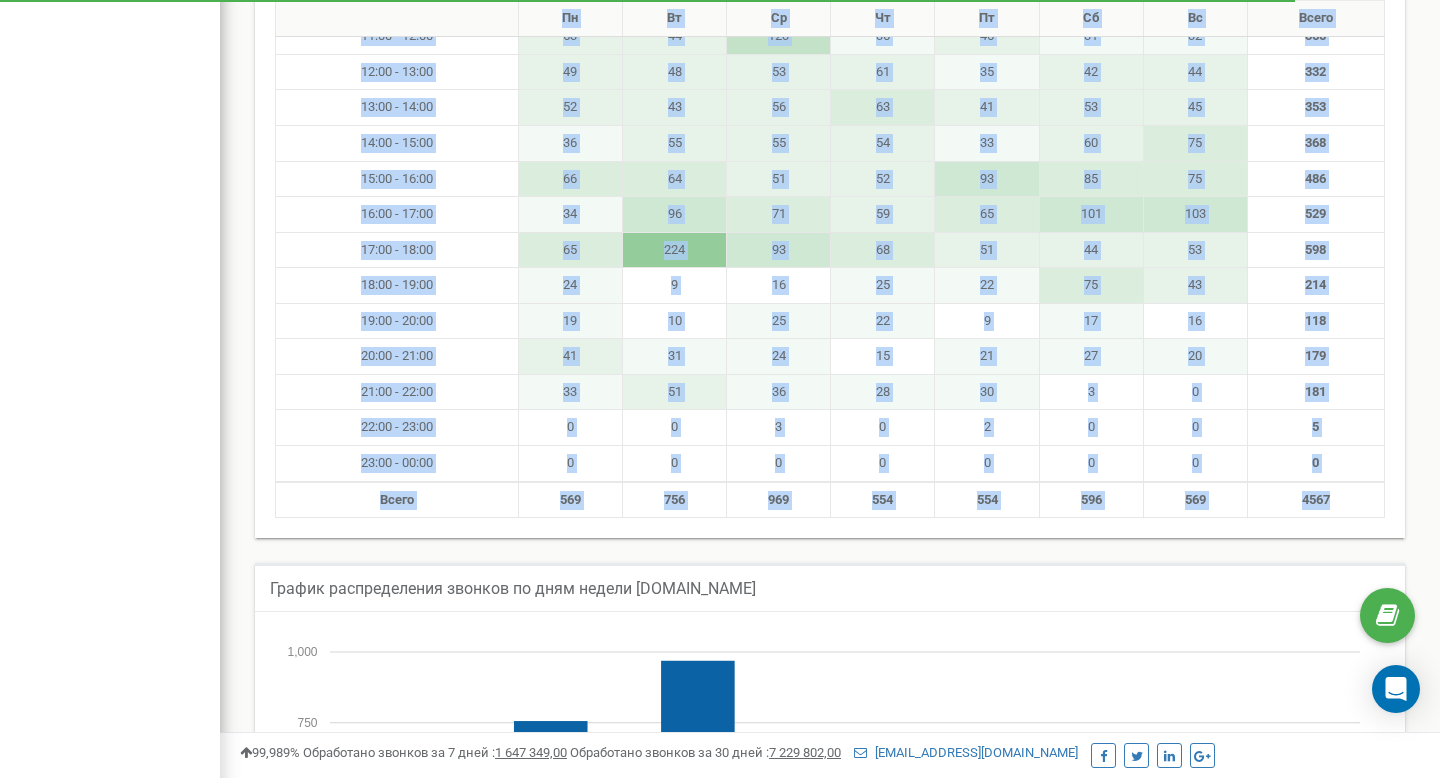drag, startPoint x: 405, startPoint y: 256, endPoint x: 1337, endPoint y: 501, distance: 963.66437 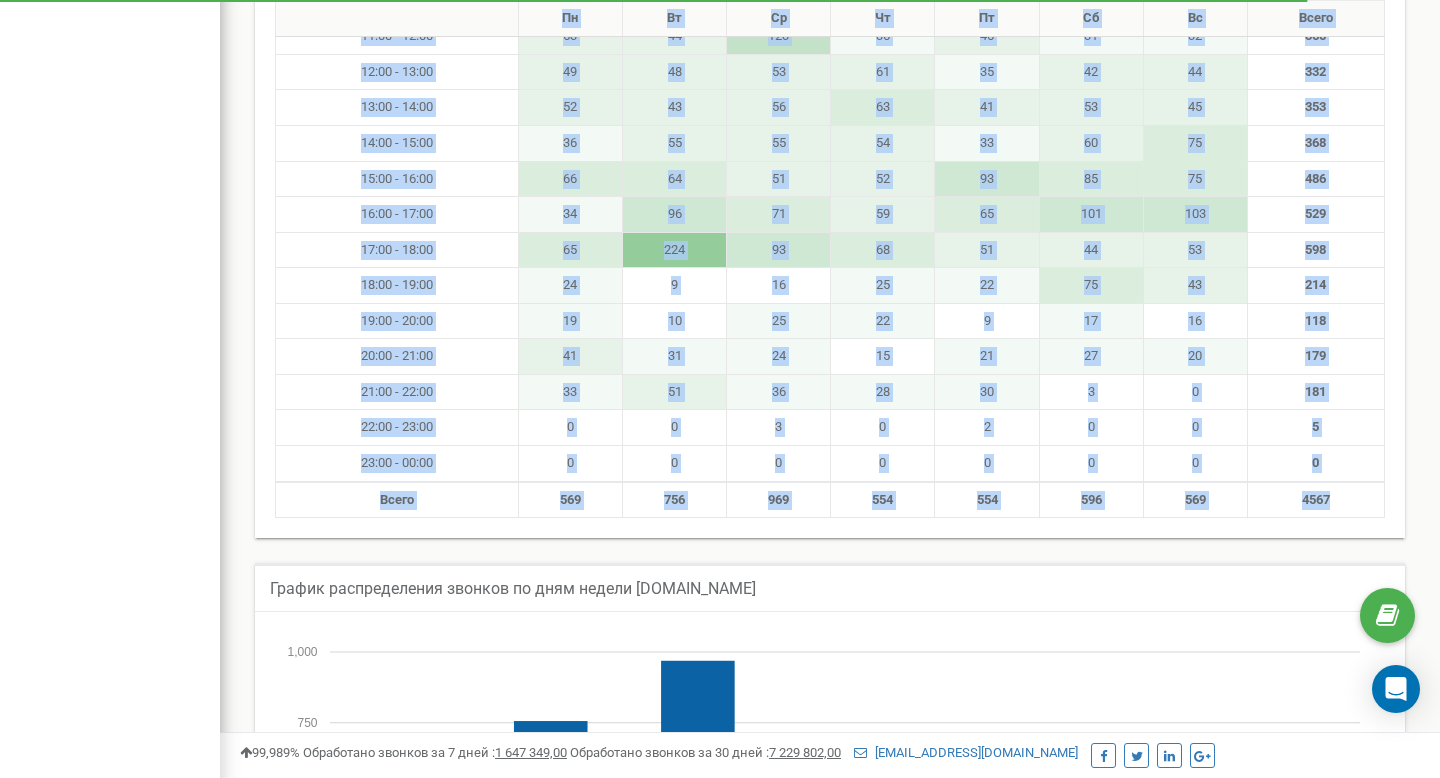 copy on "Пн
Вт
Ср
Чт
Пт
Сб
Вс
Всего
00:00 - 01:00
0
0                          ..." 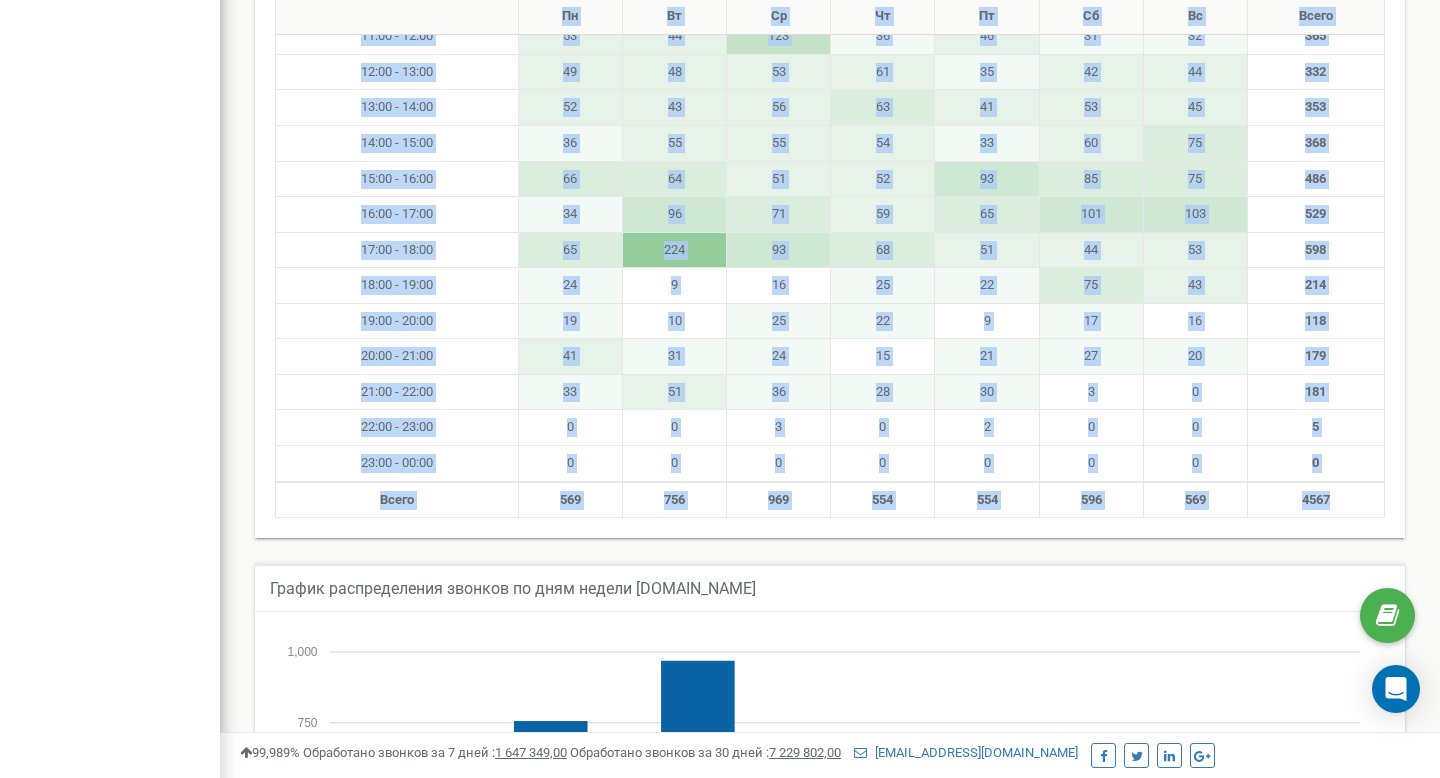 scroll, scrollTop: 0, scrollLeft: 0, axis: both 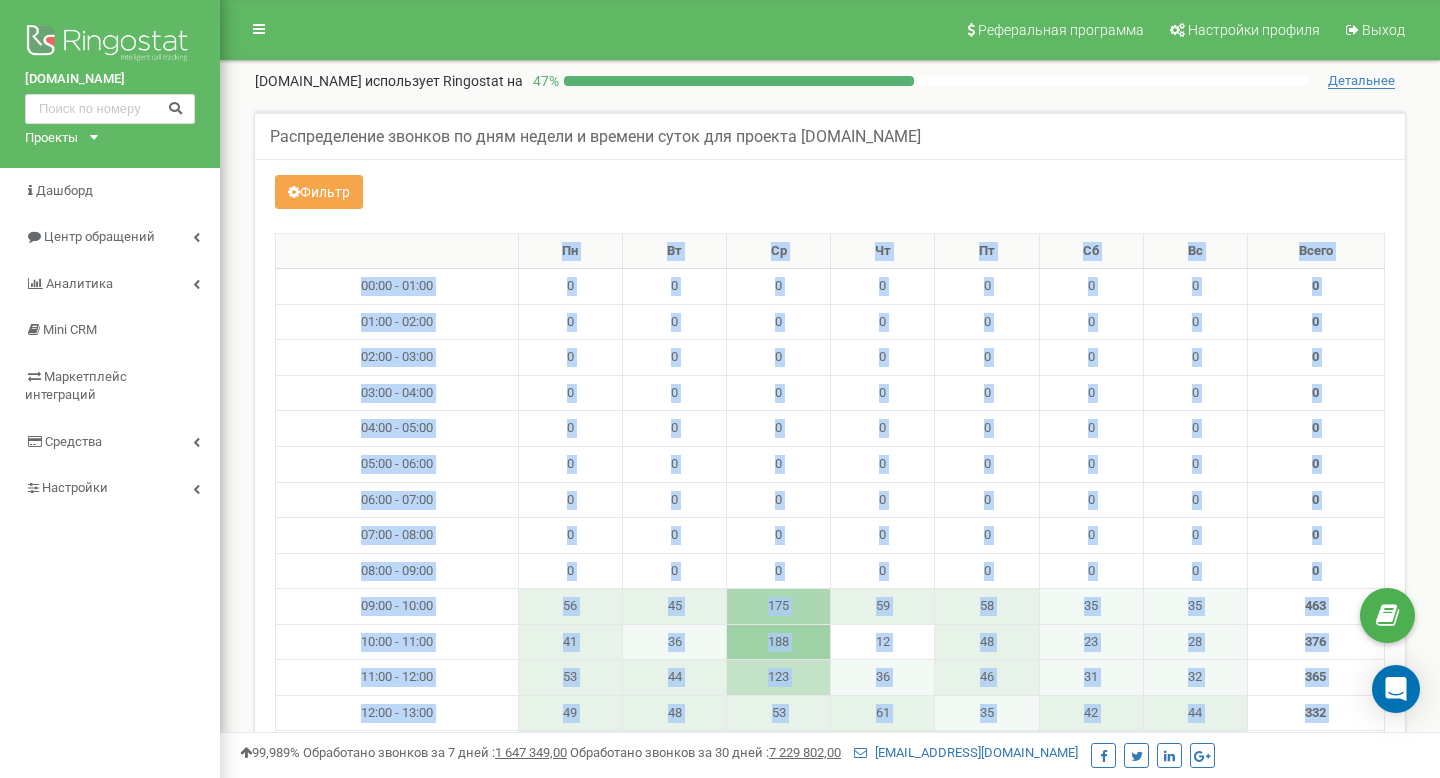 click on "Фильтр" at bounding box center [319, 192] 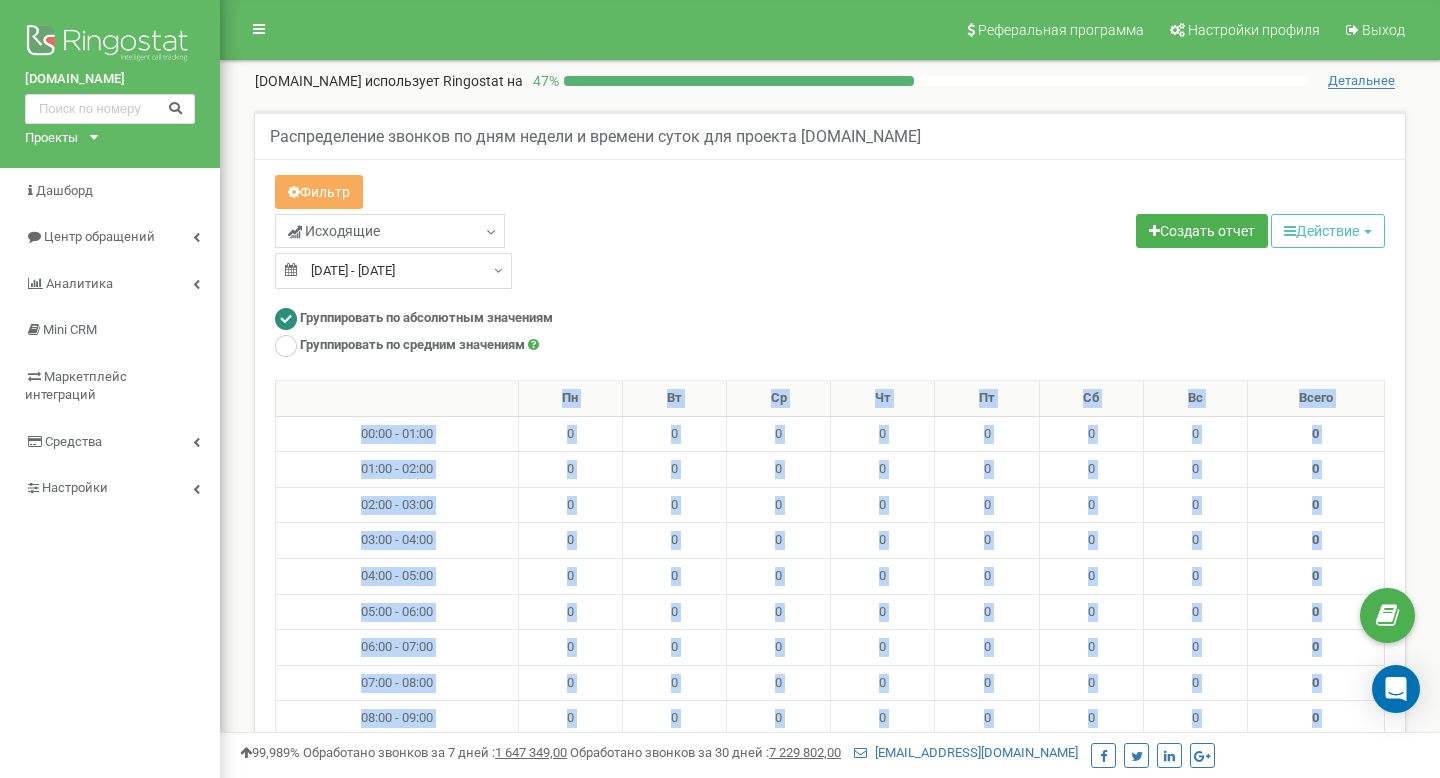 type on "[DATE]" 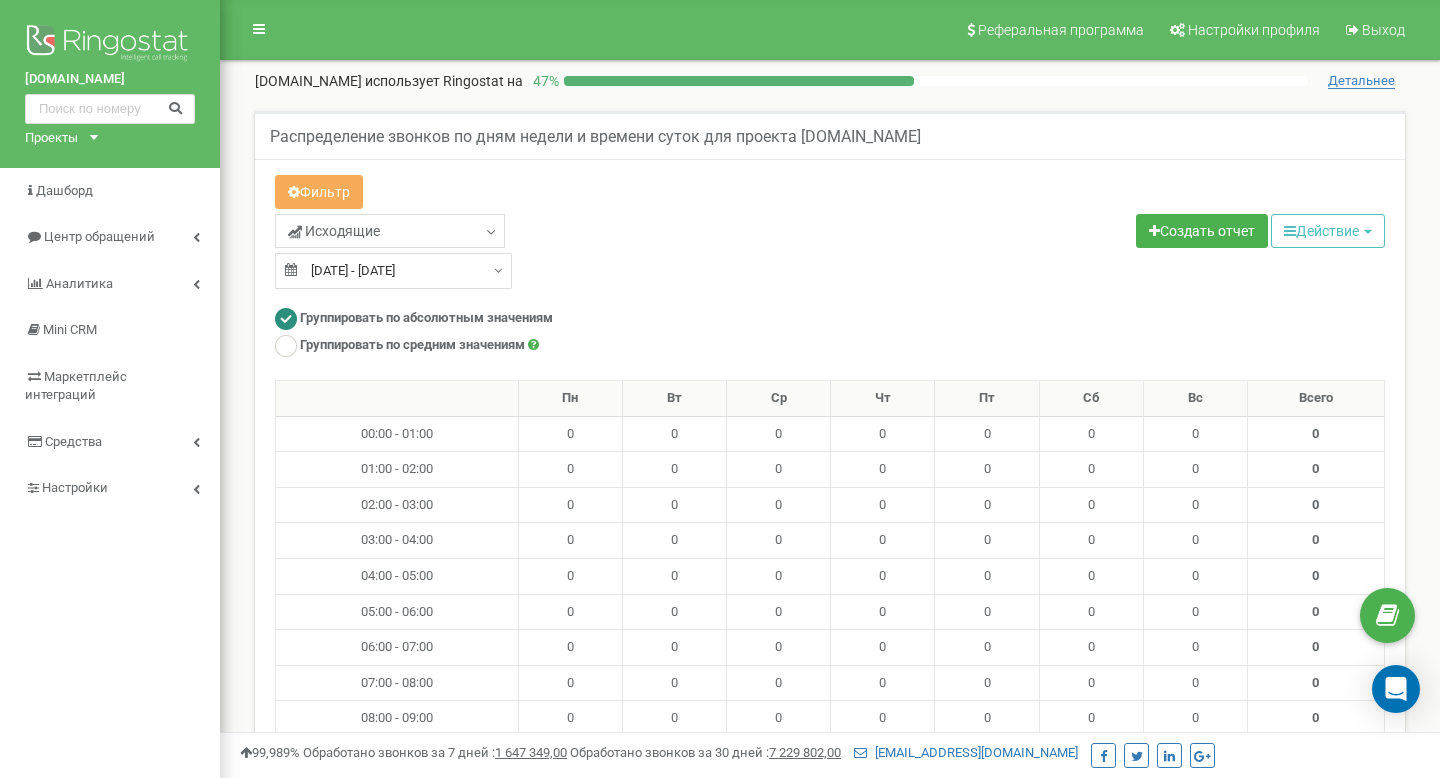 click on "[DATE] - [DATE]" at bounding box center [393, 271] 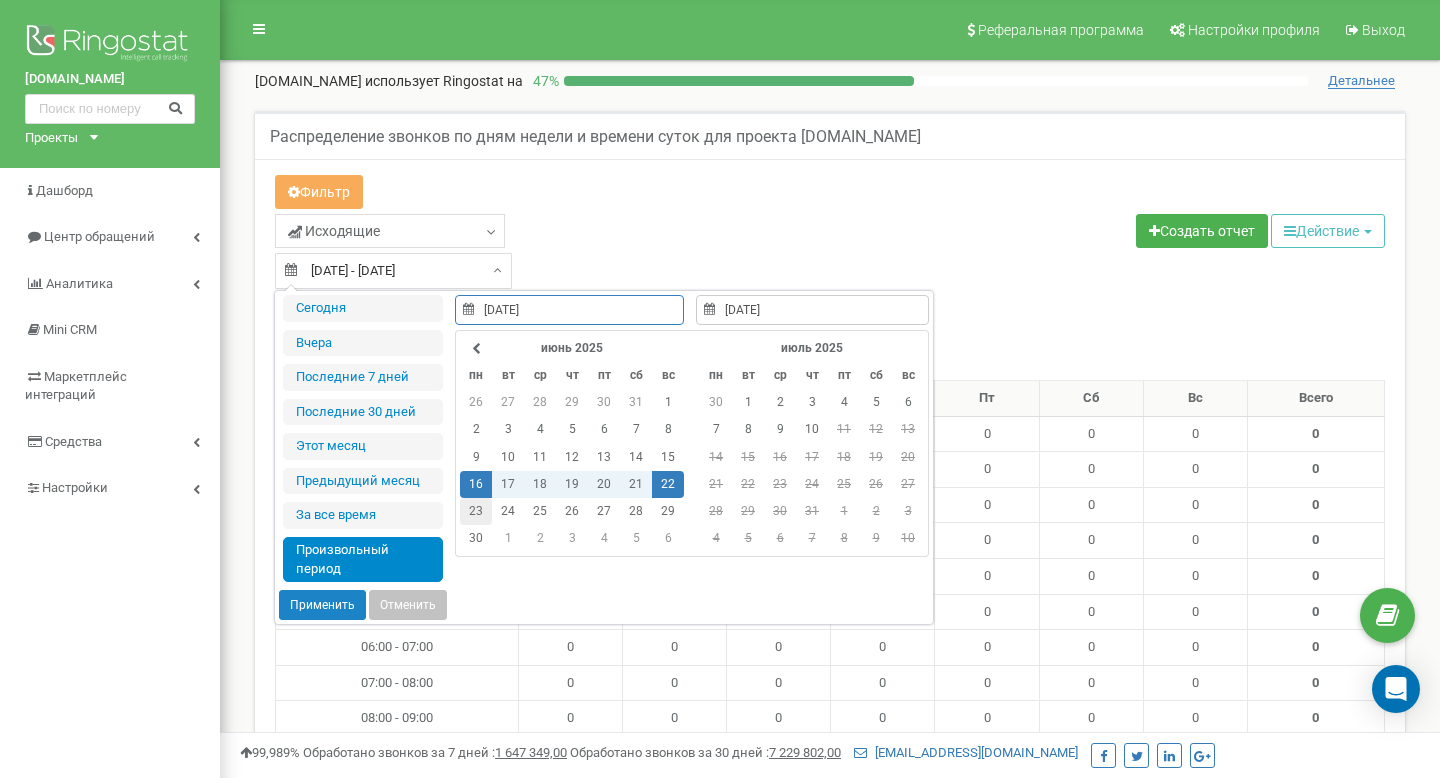 type on "[DATE]" 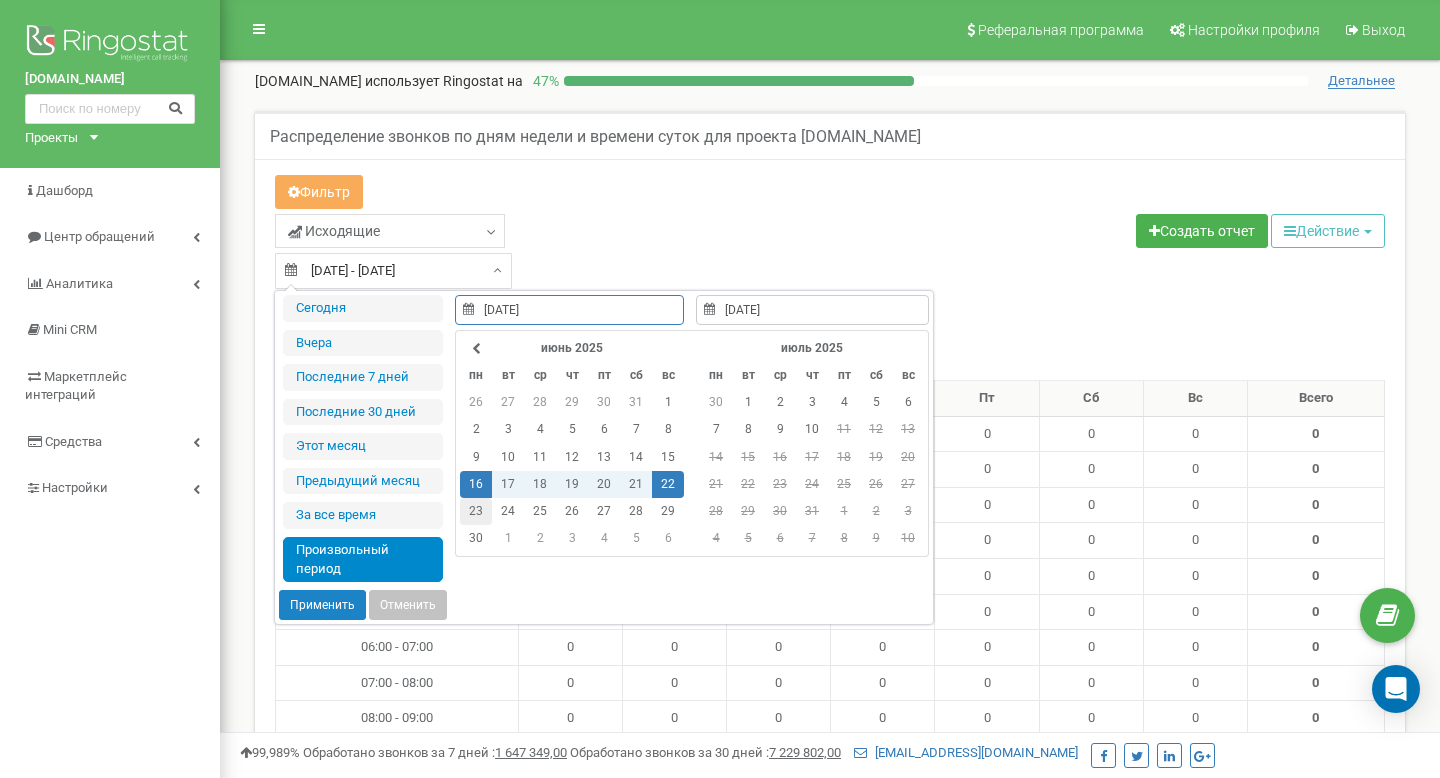 click on "23" at bounding box center (476, 511) 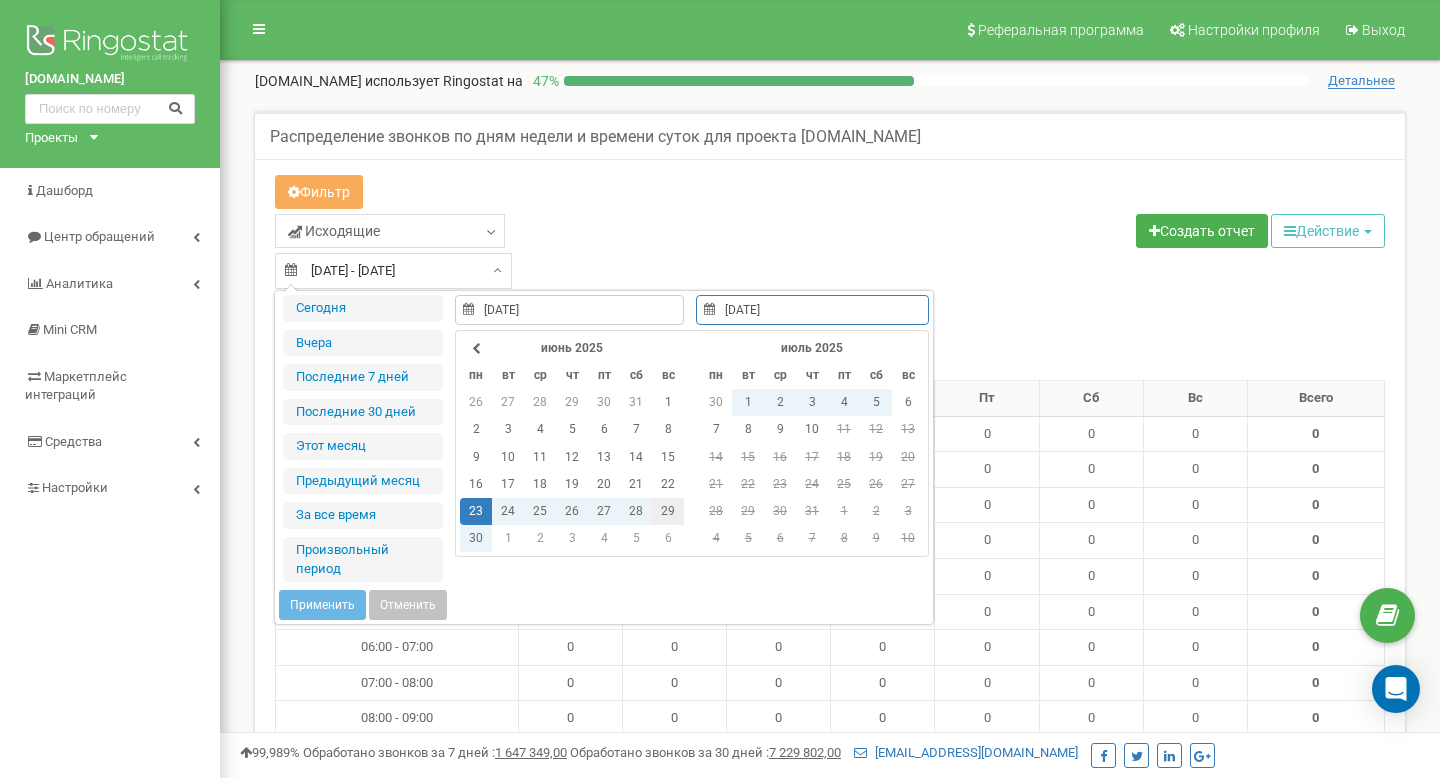 type on "29.06.2025" 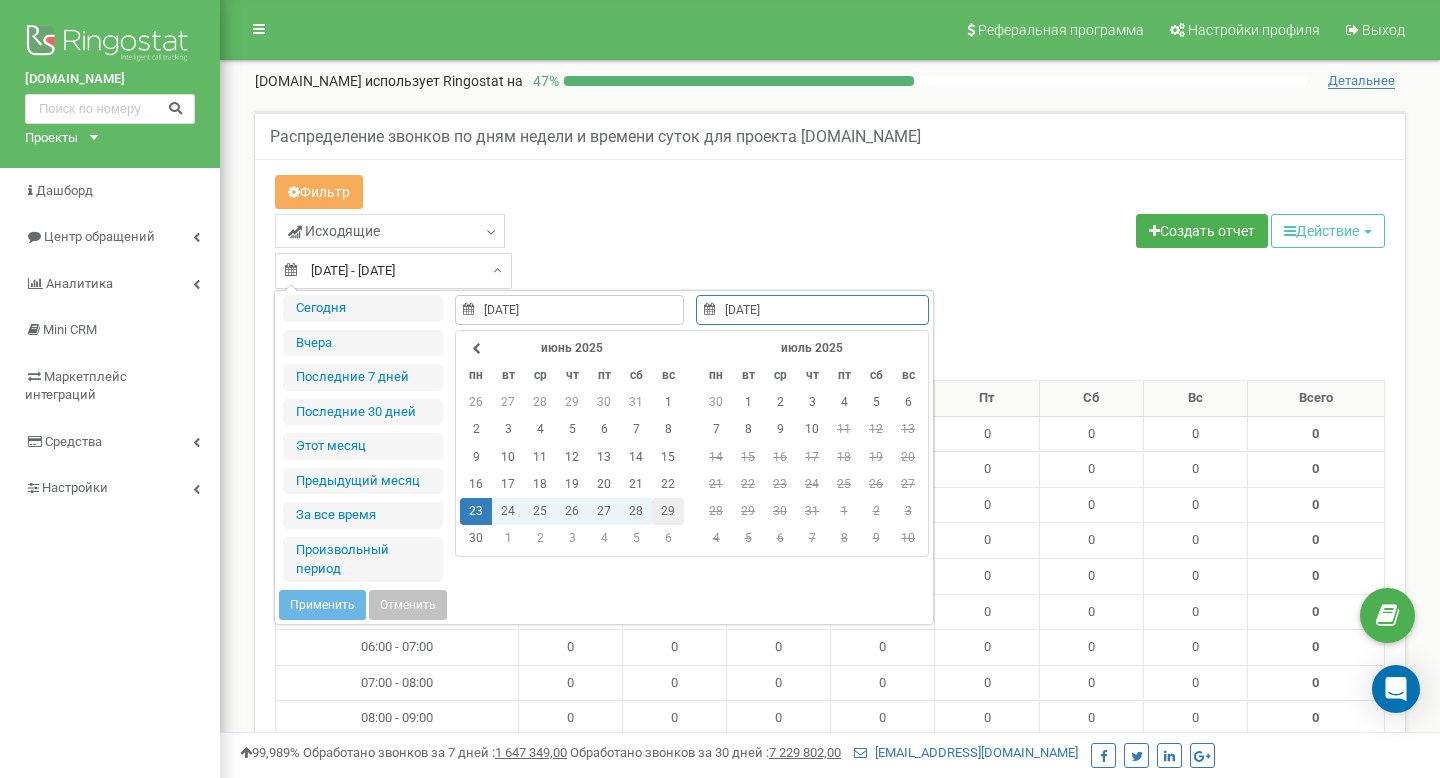 click on "29" at bounding box center (668, 511) 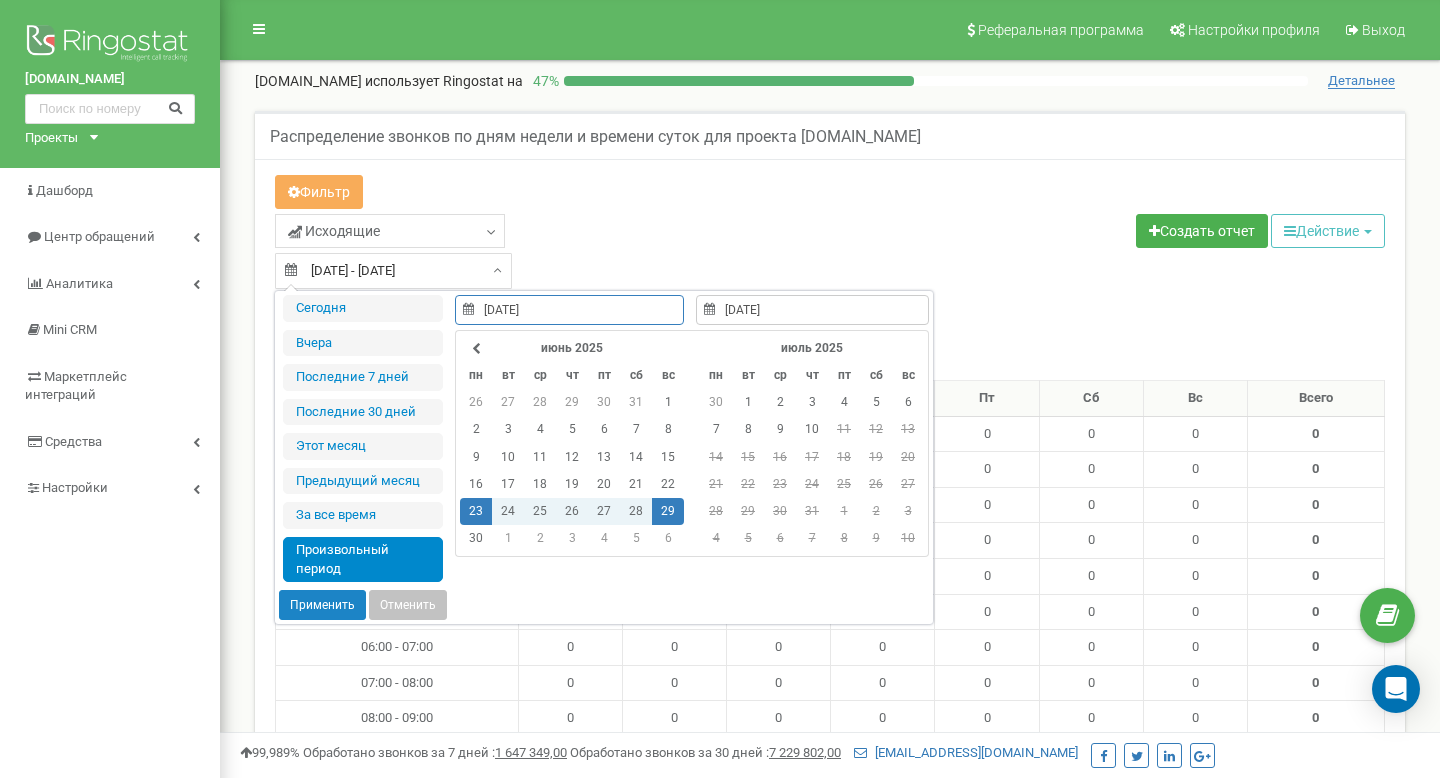 type on "23.06.2025" 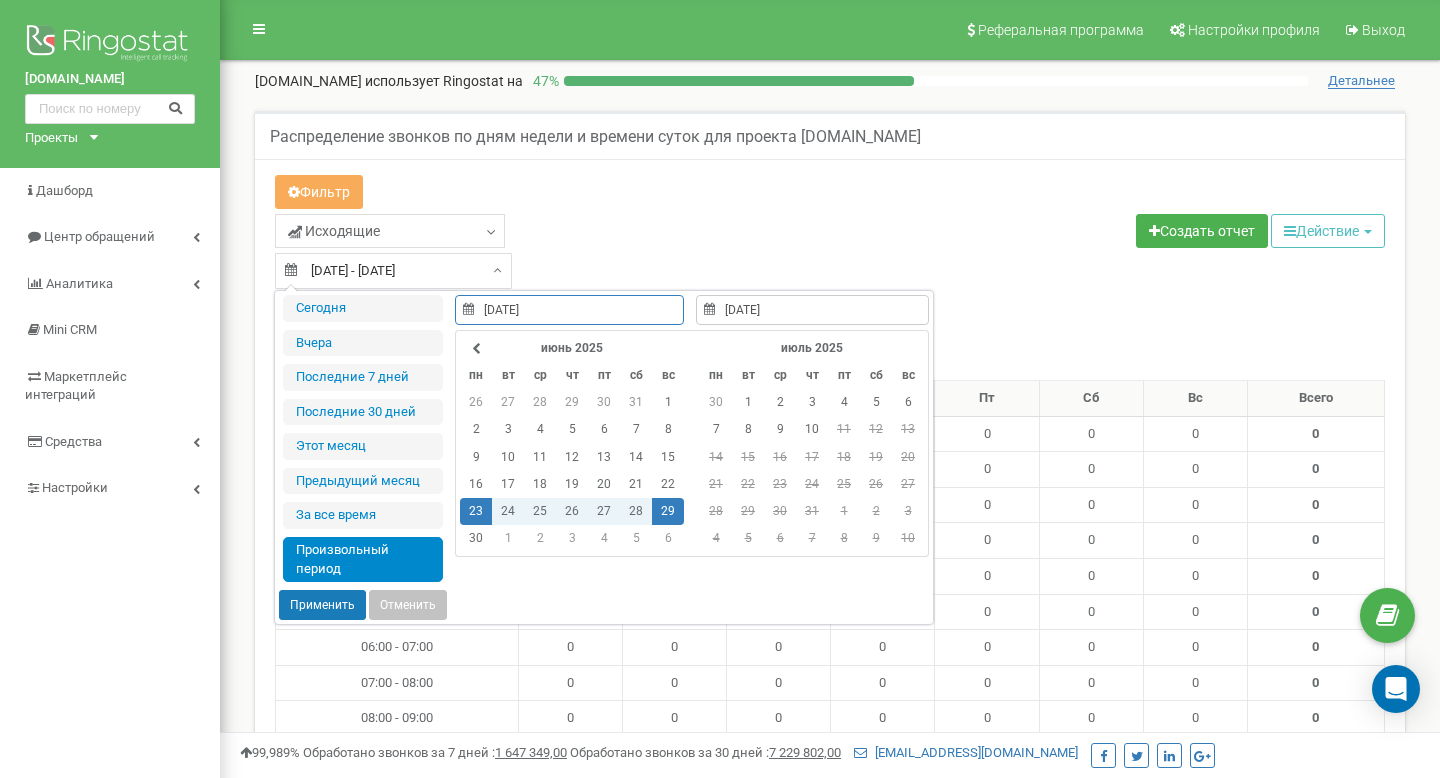 click on "Применить" at bounding box center (322, 605) 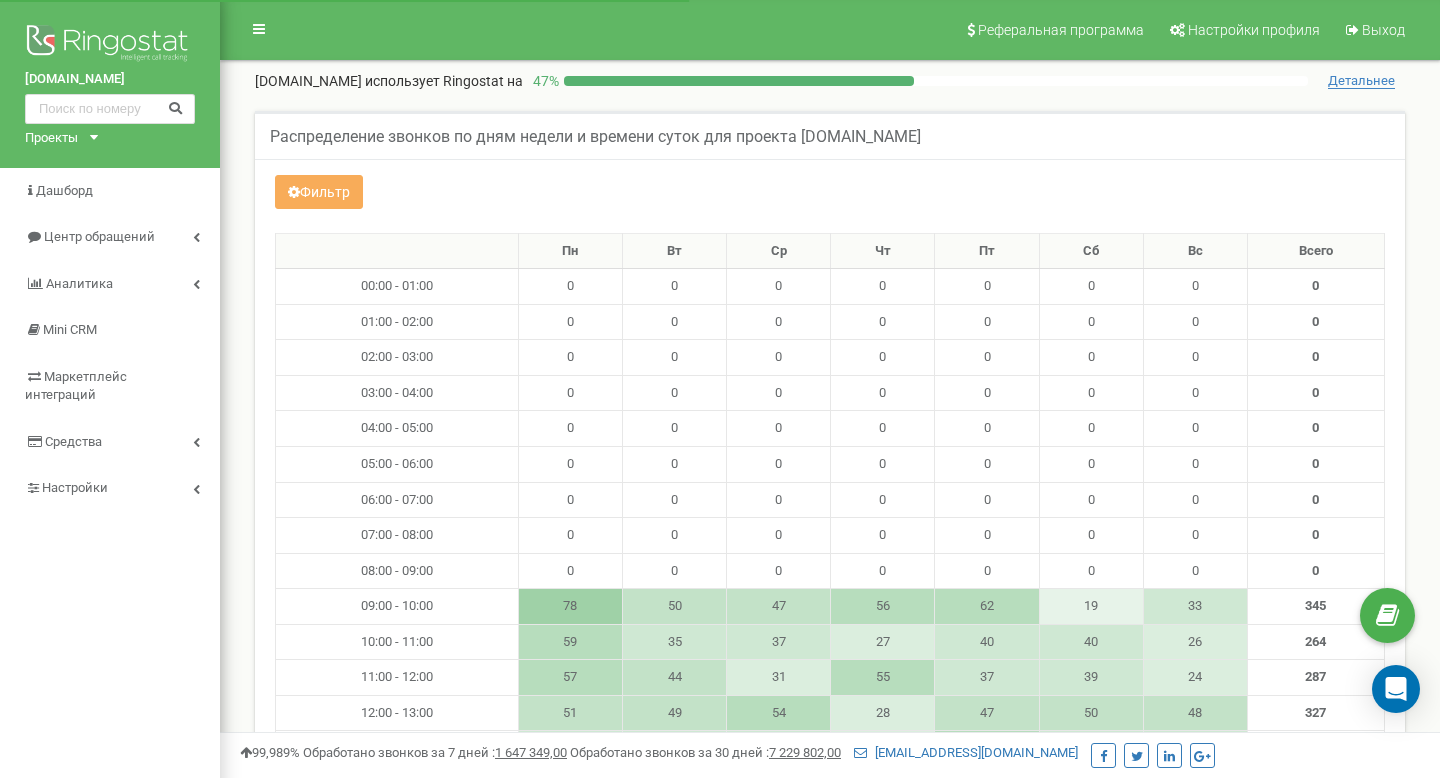 scroll, scrollTop: 0, scrollLeft: 0, axis: both 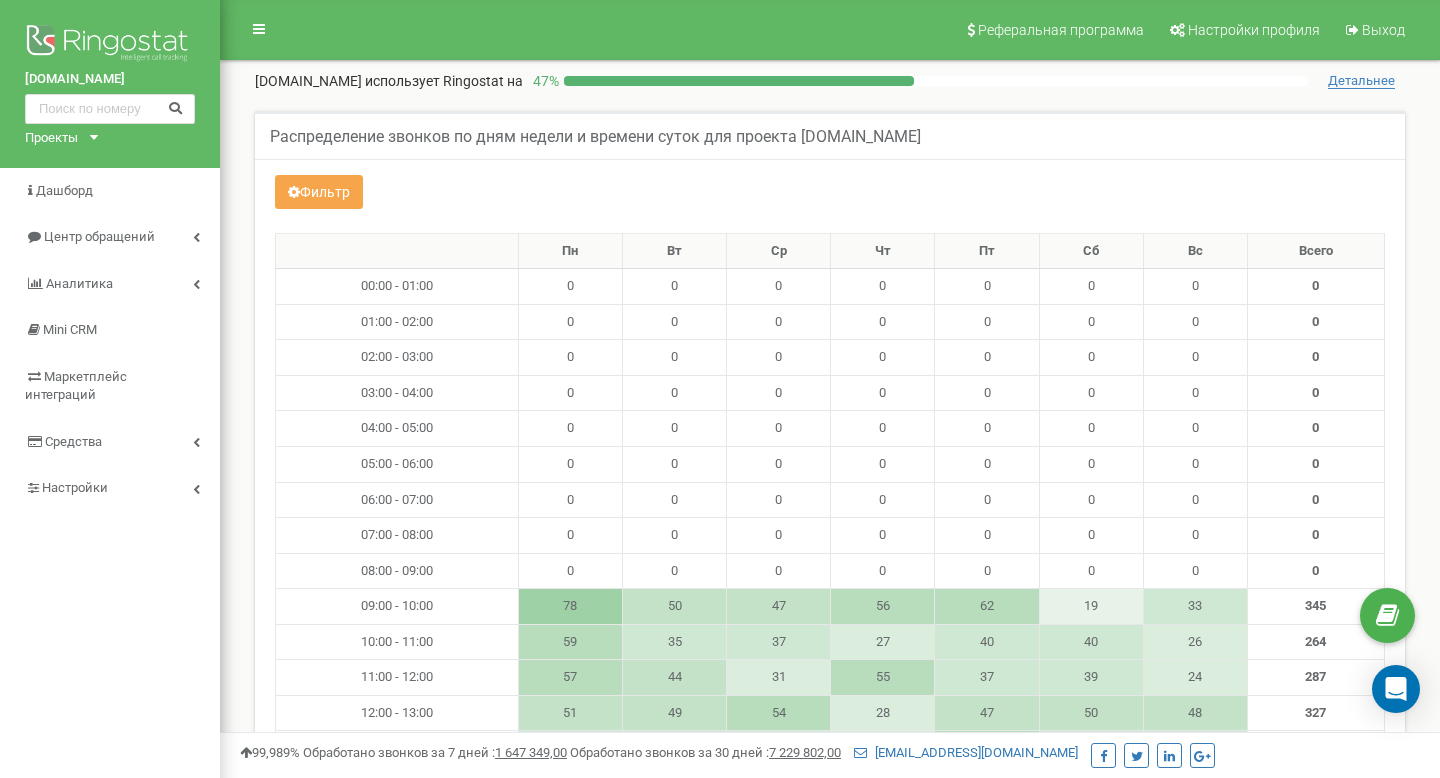 click on "Фильтр" at bounding box center [319, 192] 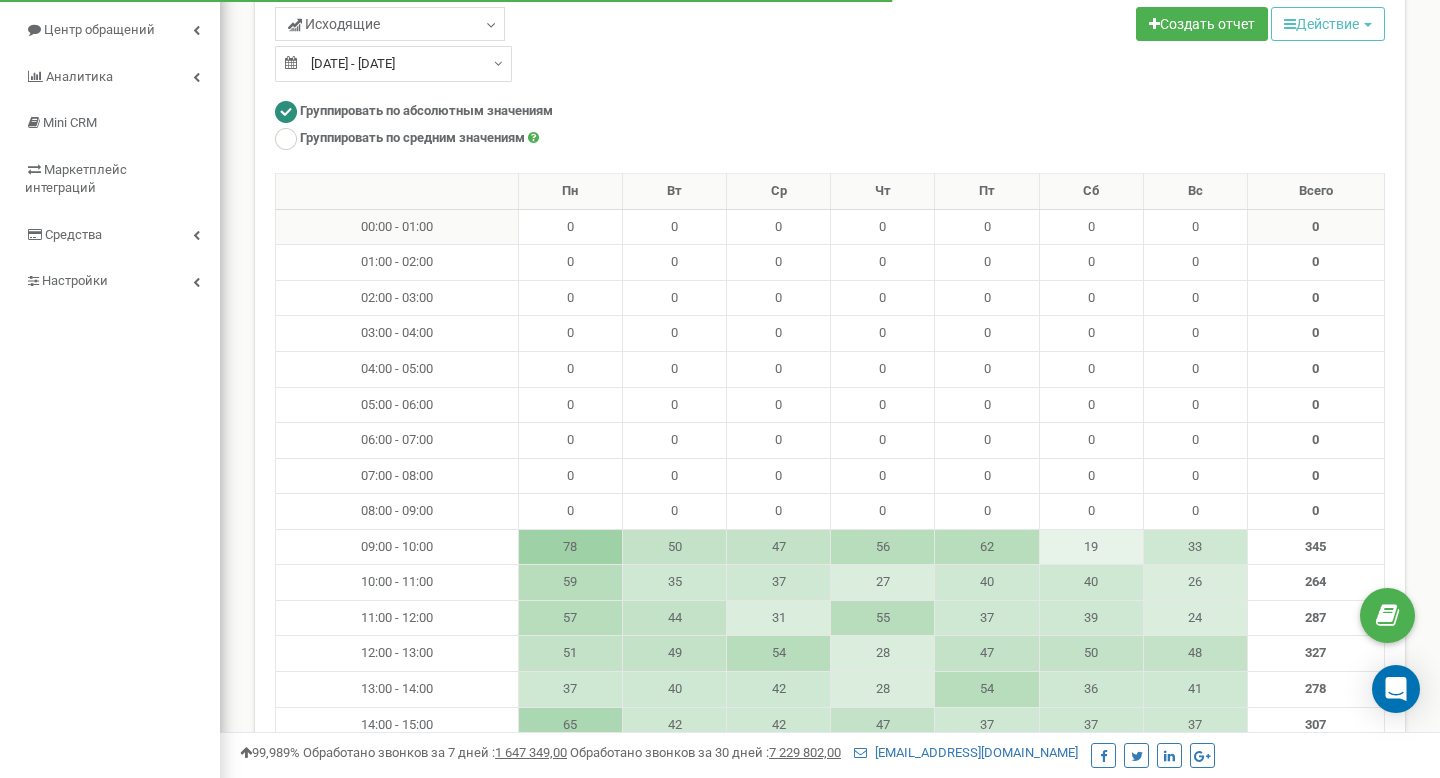 scroll, scrollTop: 205, scrollLeft: 0, axis: vertical 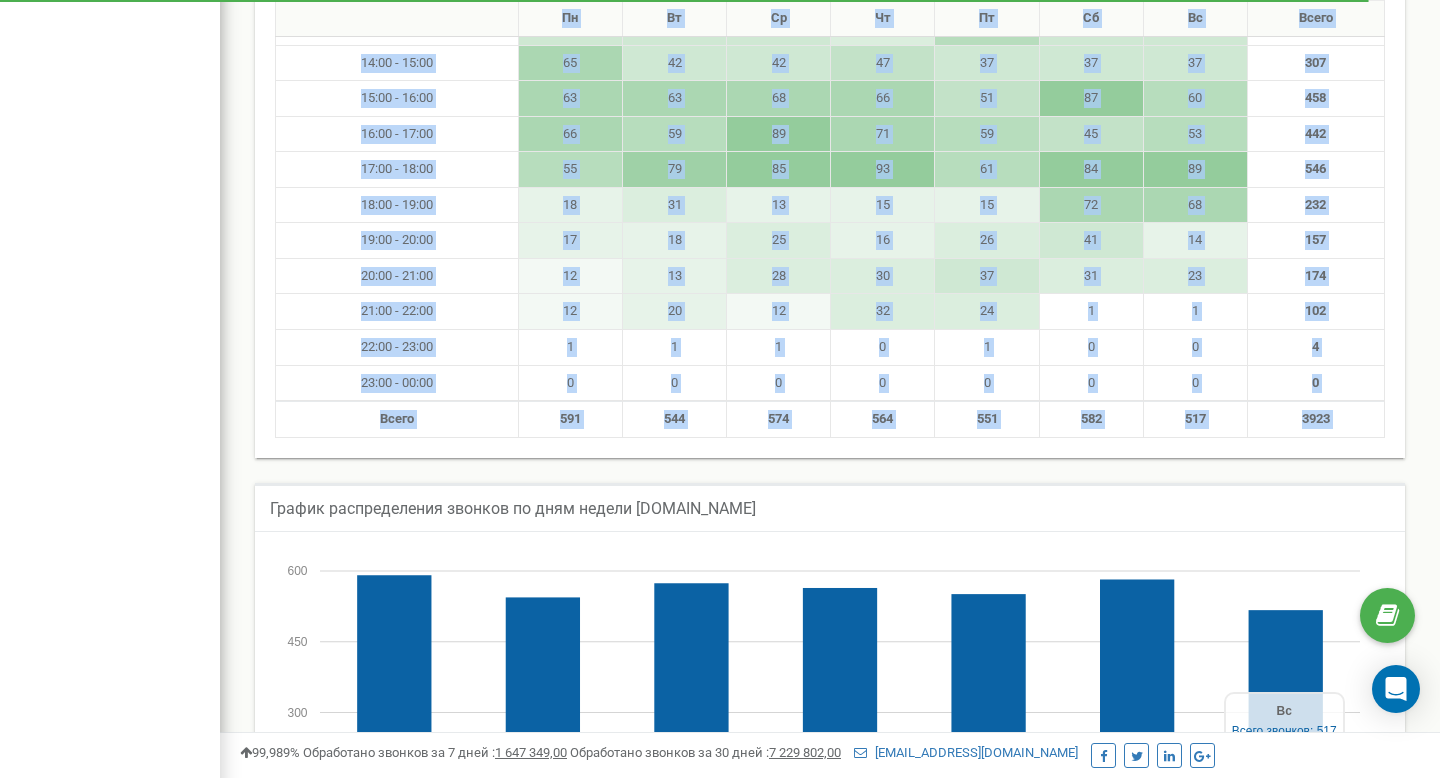 drag, startPoint x: 368, startPoint y: 188, endPoint x: 1304, endPoint y: 488, distance: 982.90186 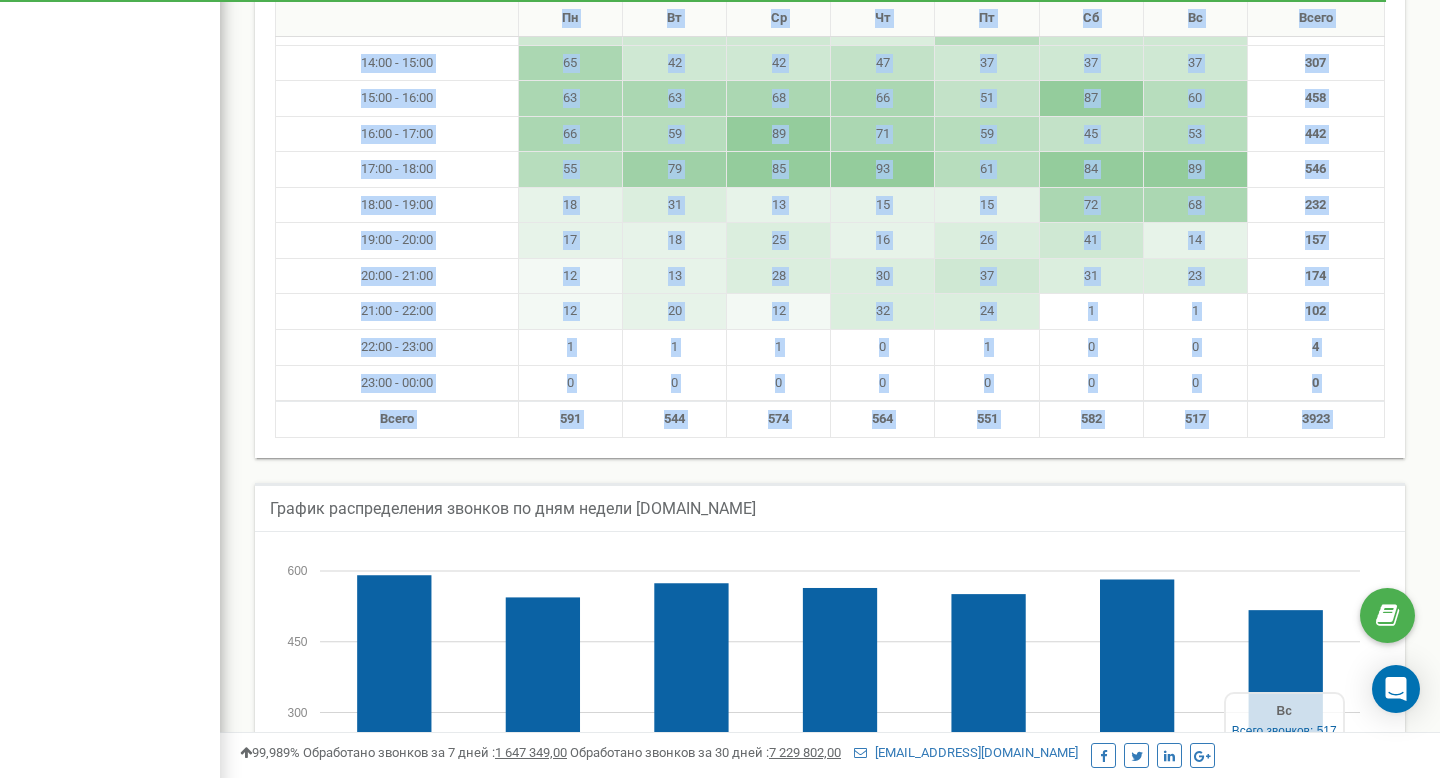 copy on "Пн
Вт
Ср
Чт
Пт
Сб
Вс
Всего
00:00 - 01:00
0
0                          ..." 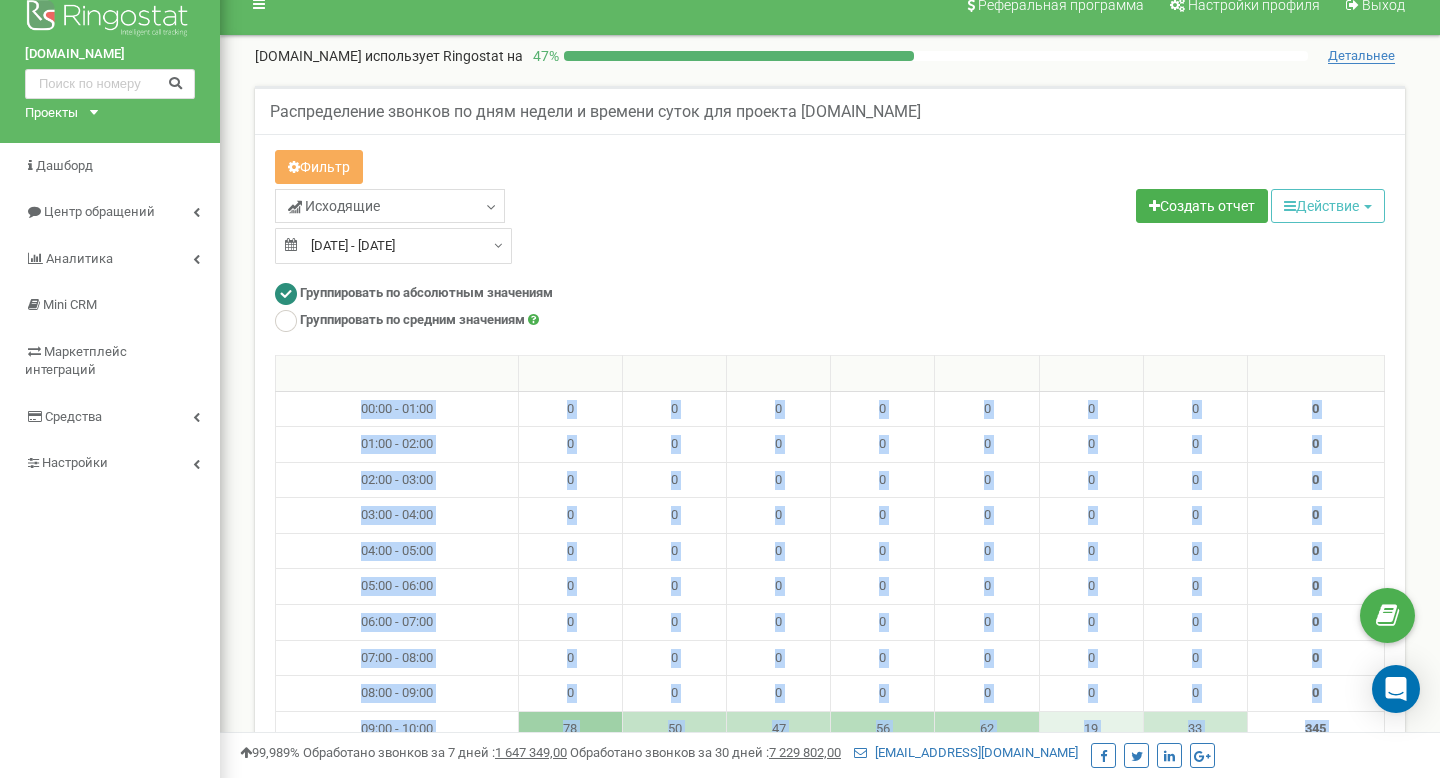 scroll, scrollTop: 0, scrollLeft: 0, axis: both 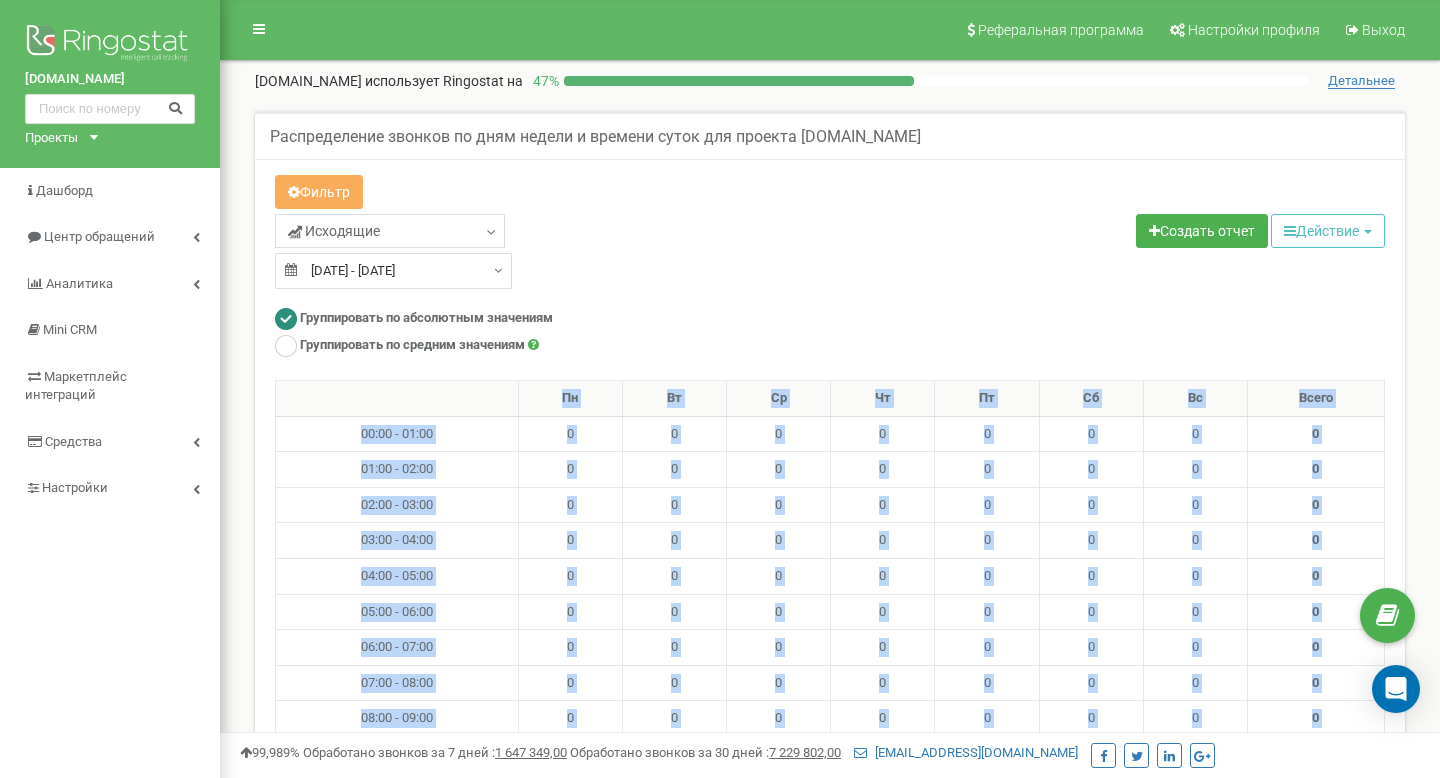 type on "[DATE]" 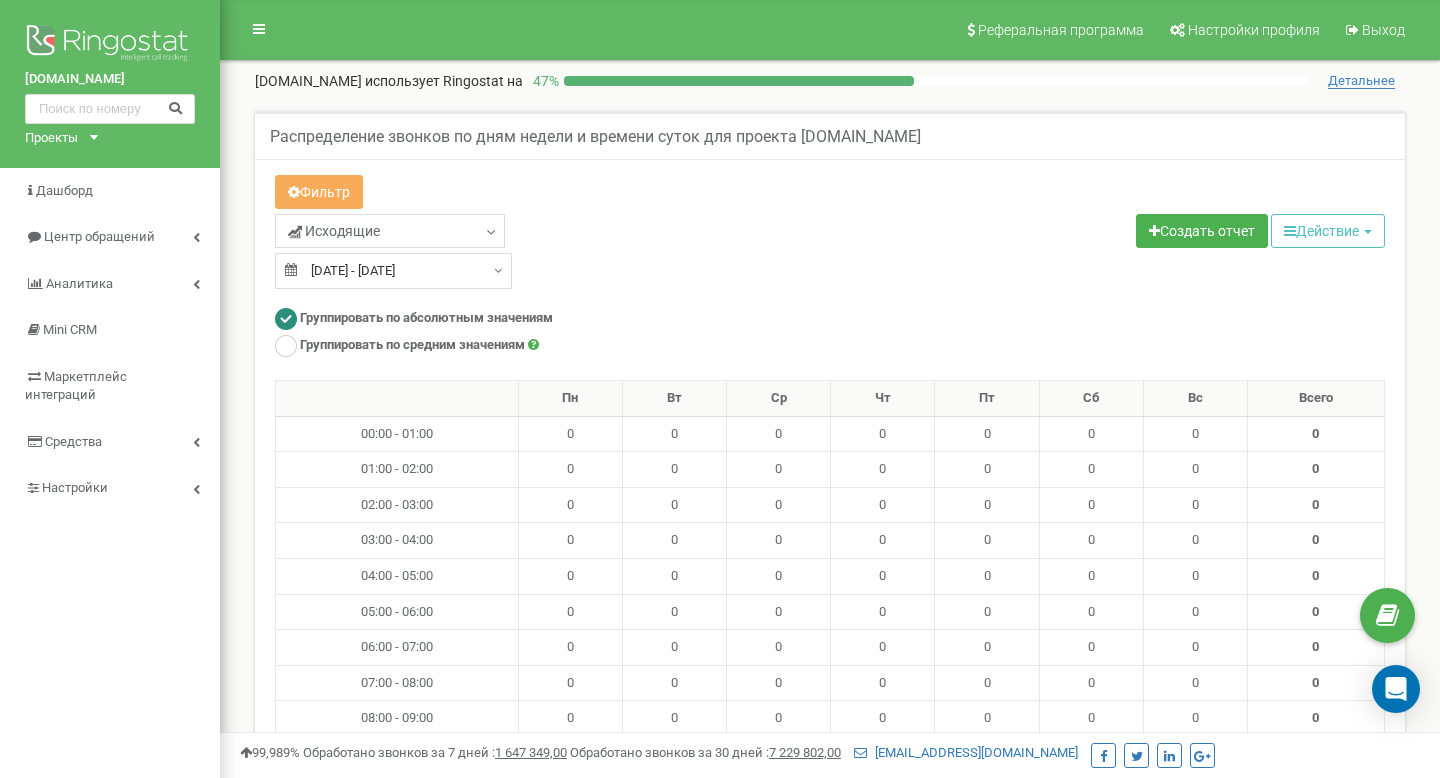 click on "23.06.2025 - 29.06.2025" at bounding box center (393, 271) 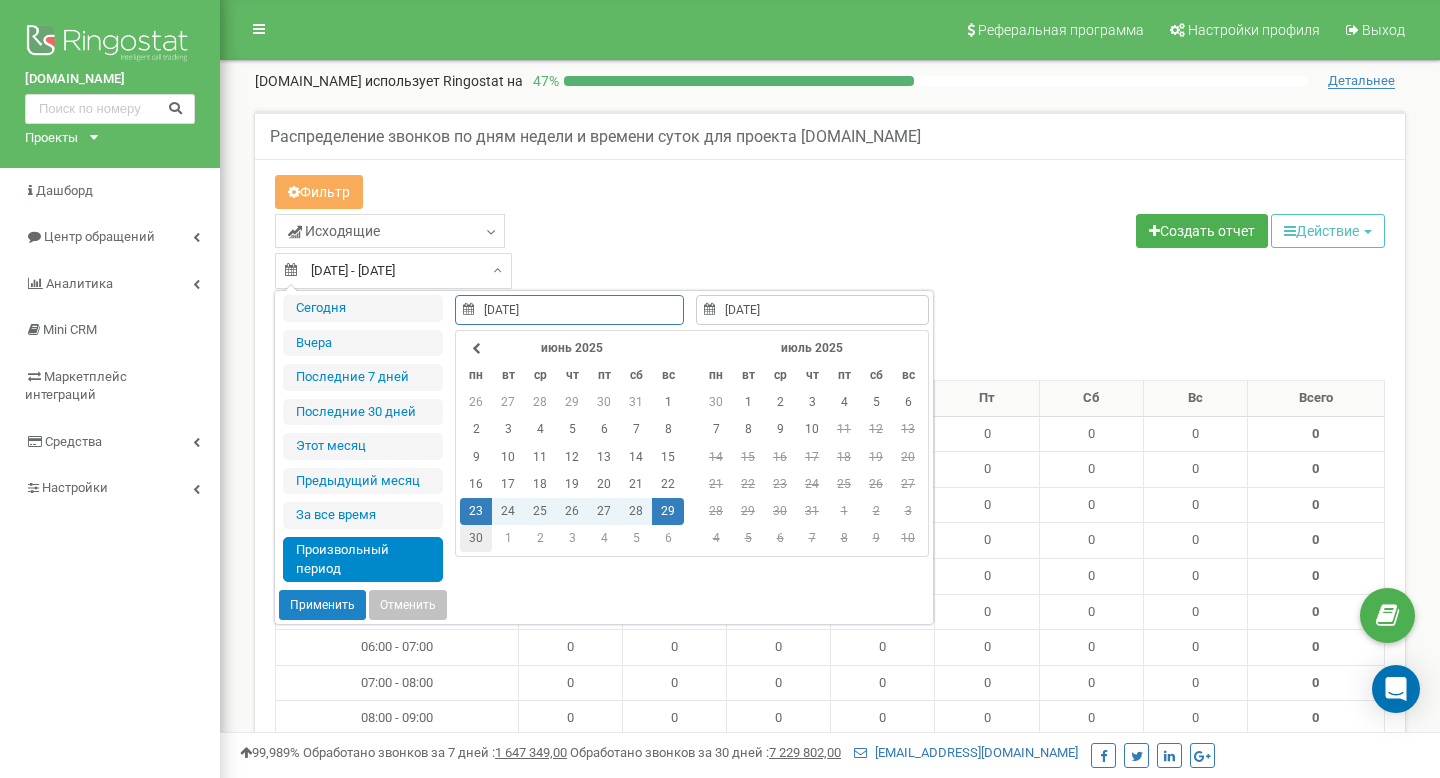 type on "30.06.2025" 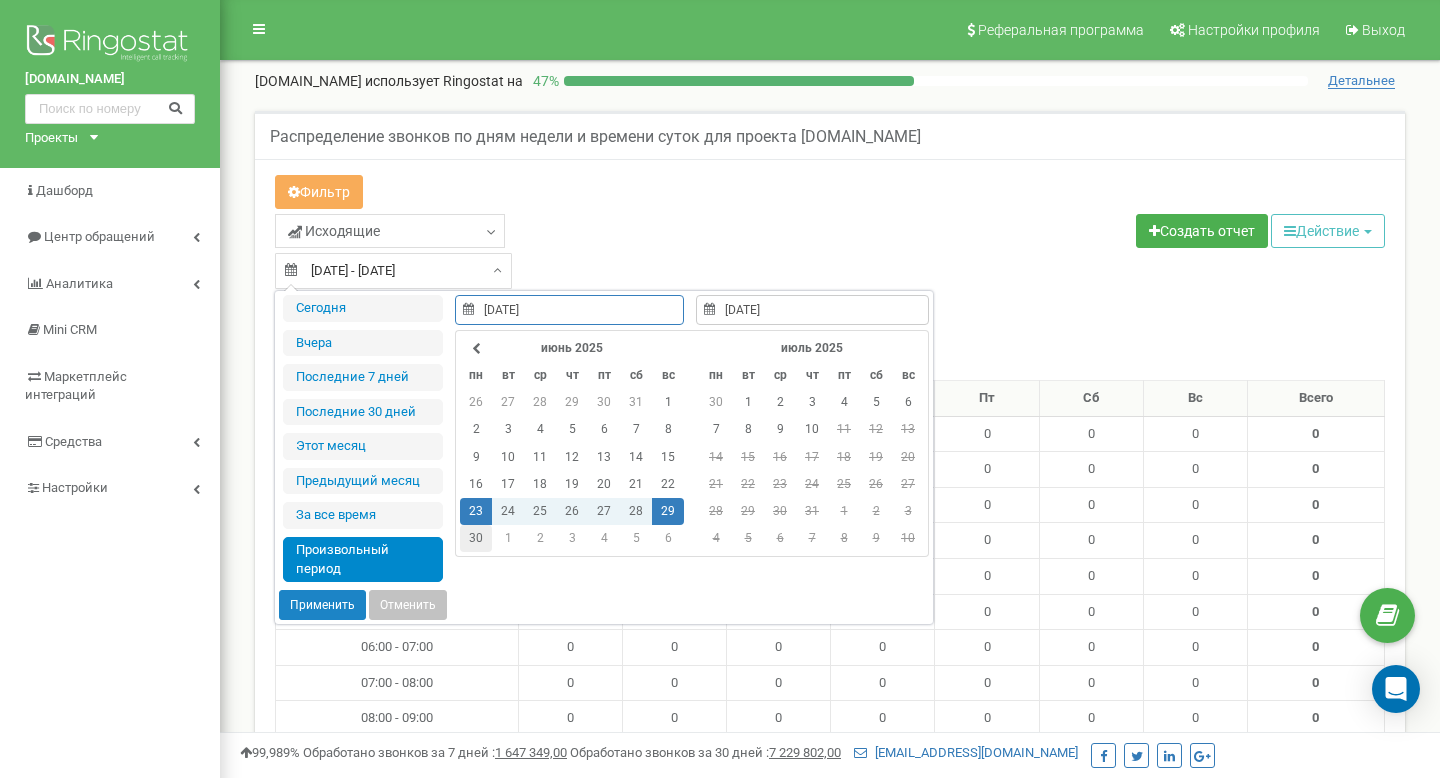 click on "30" at bounding box center [476, 538] 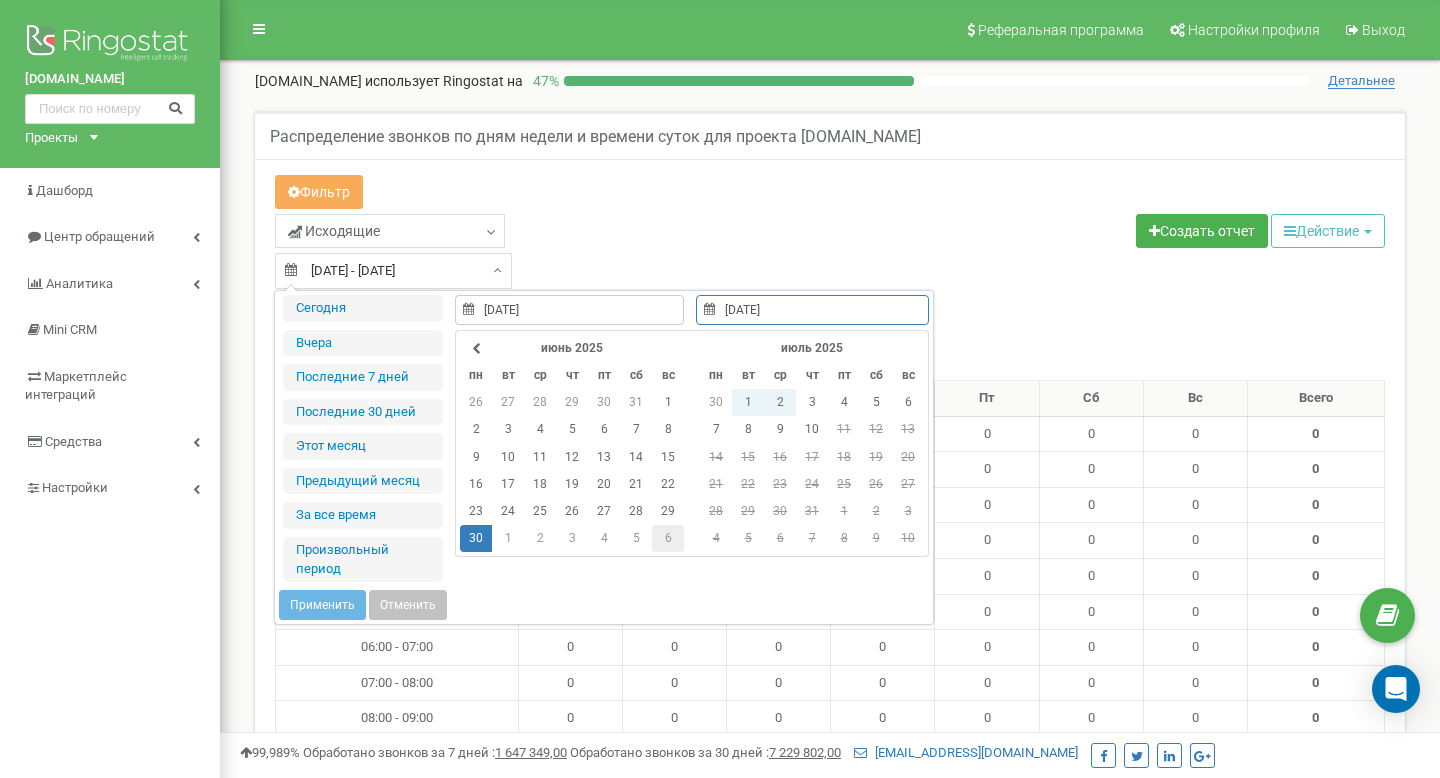 type on "06.07.2025" 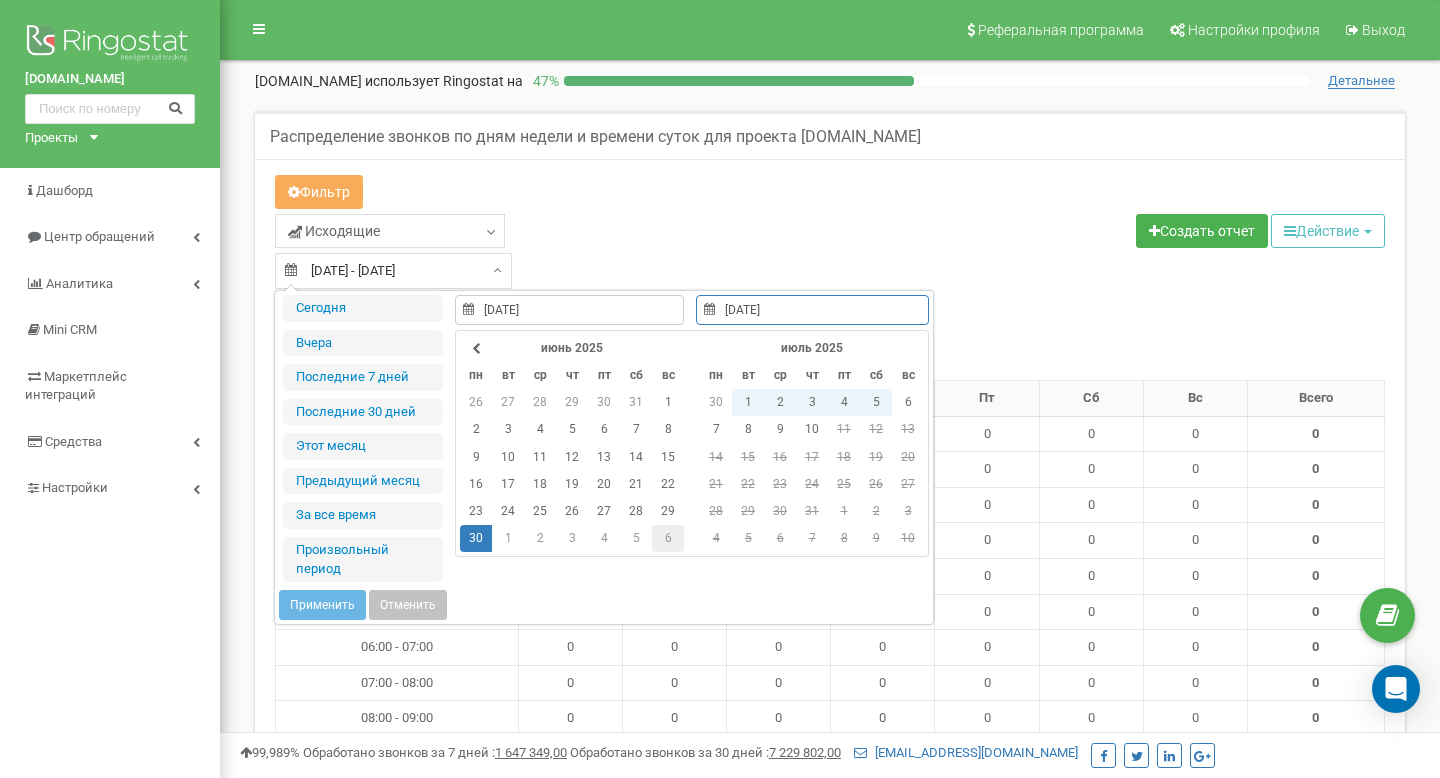 click on "6" at bounding box center [668, 538] 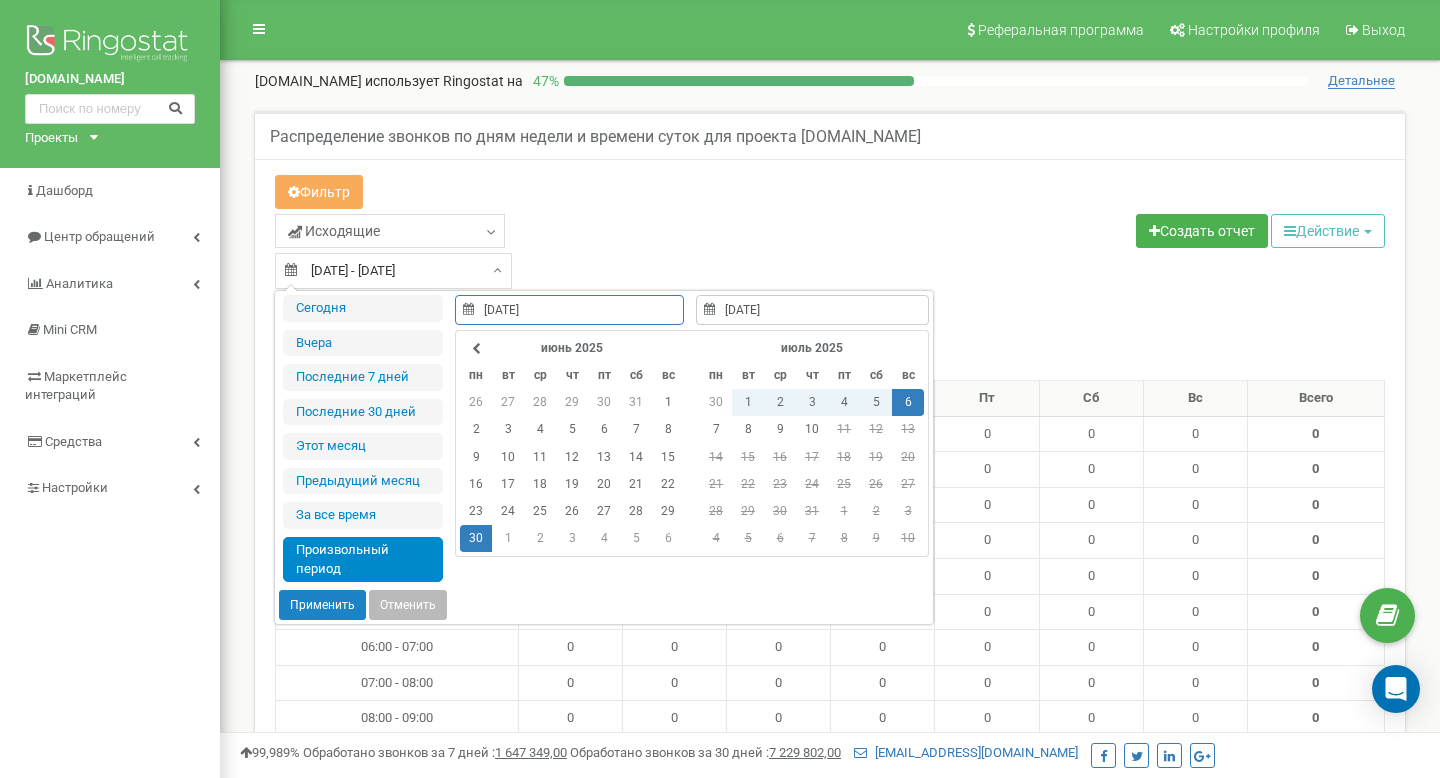 type on "30.06.2025" 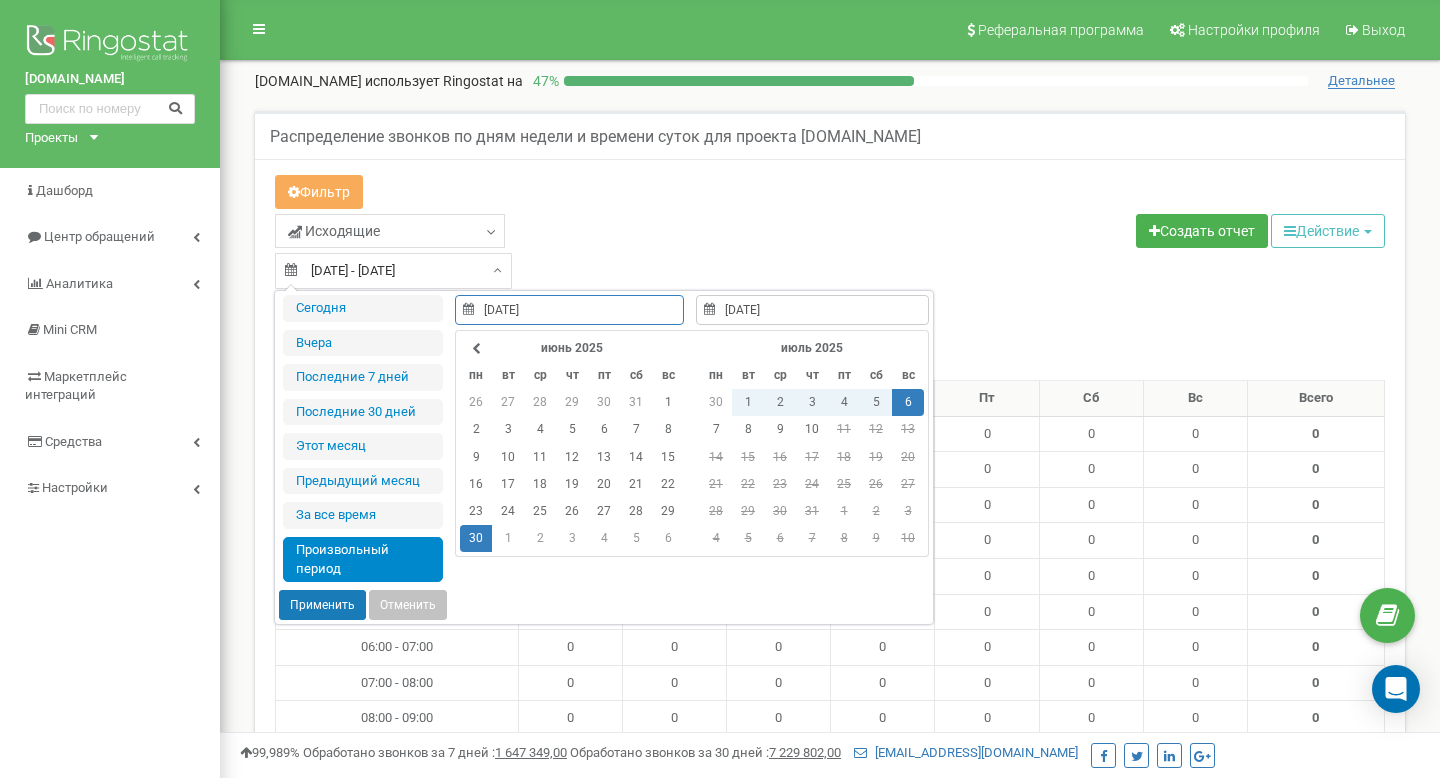 click on "Применить" at bounding box center (322, 605) 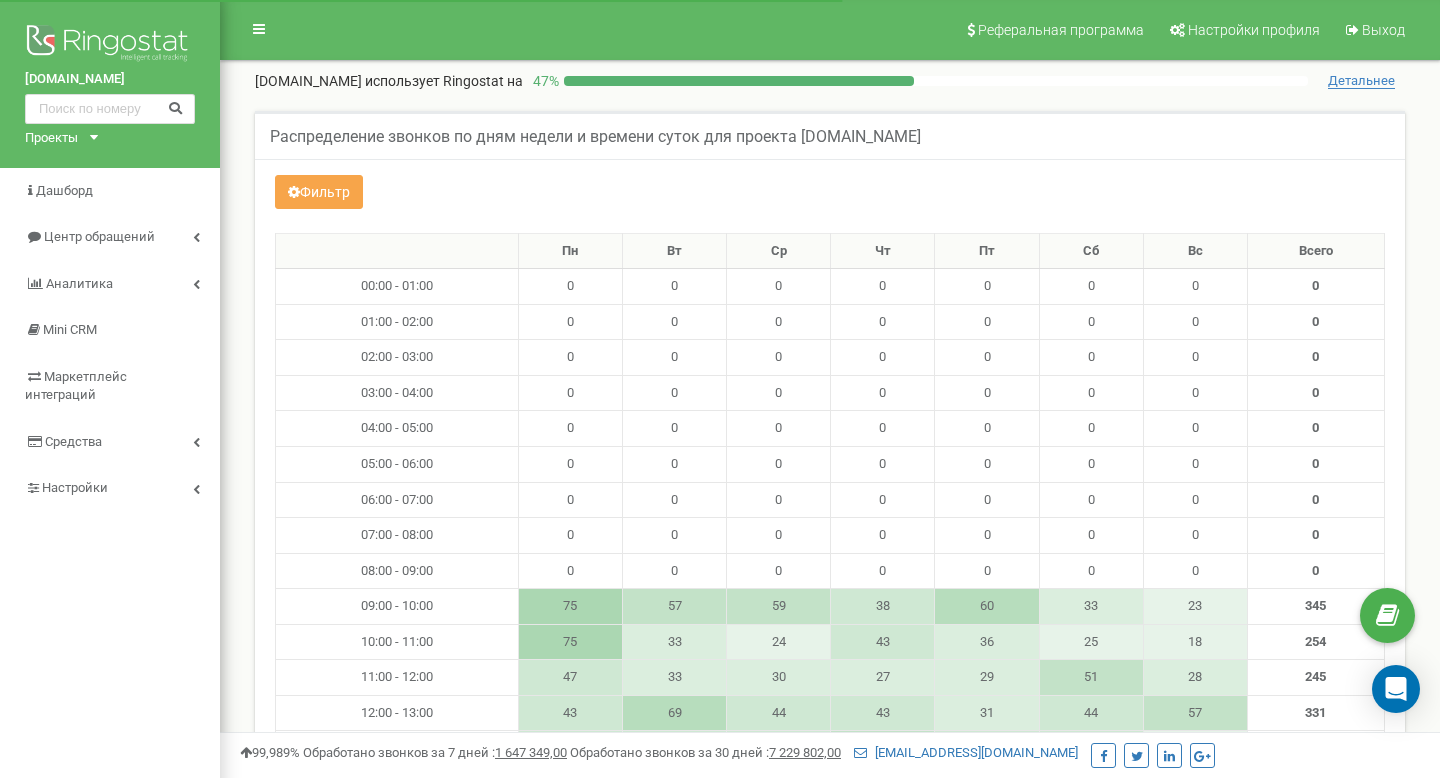 scroll, scrollTop: 0, scrollLeft: 0, axis: both 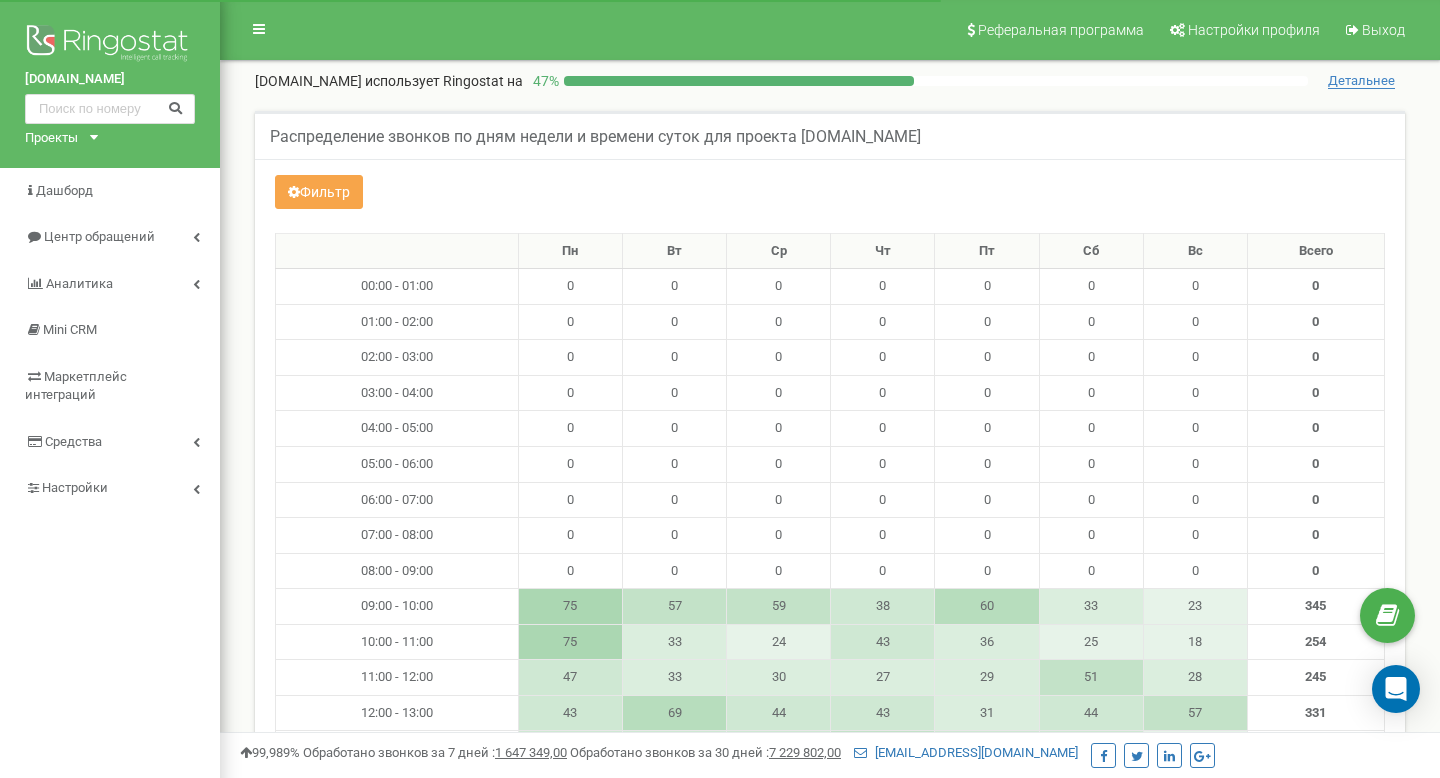 click on "Фильтр" at bounding box center [319, 192] 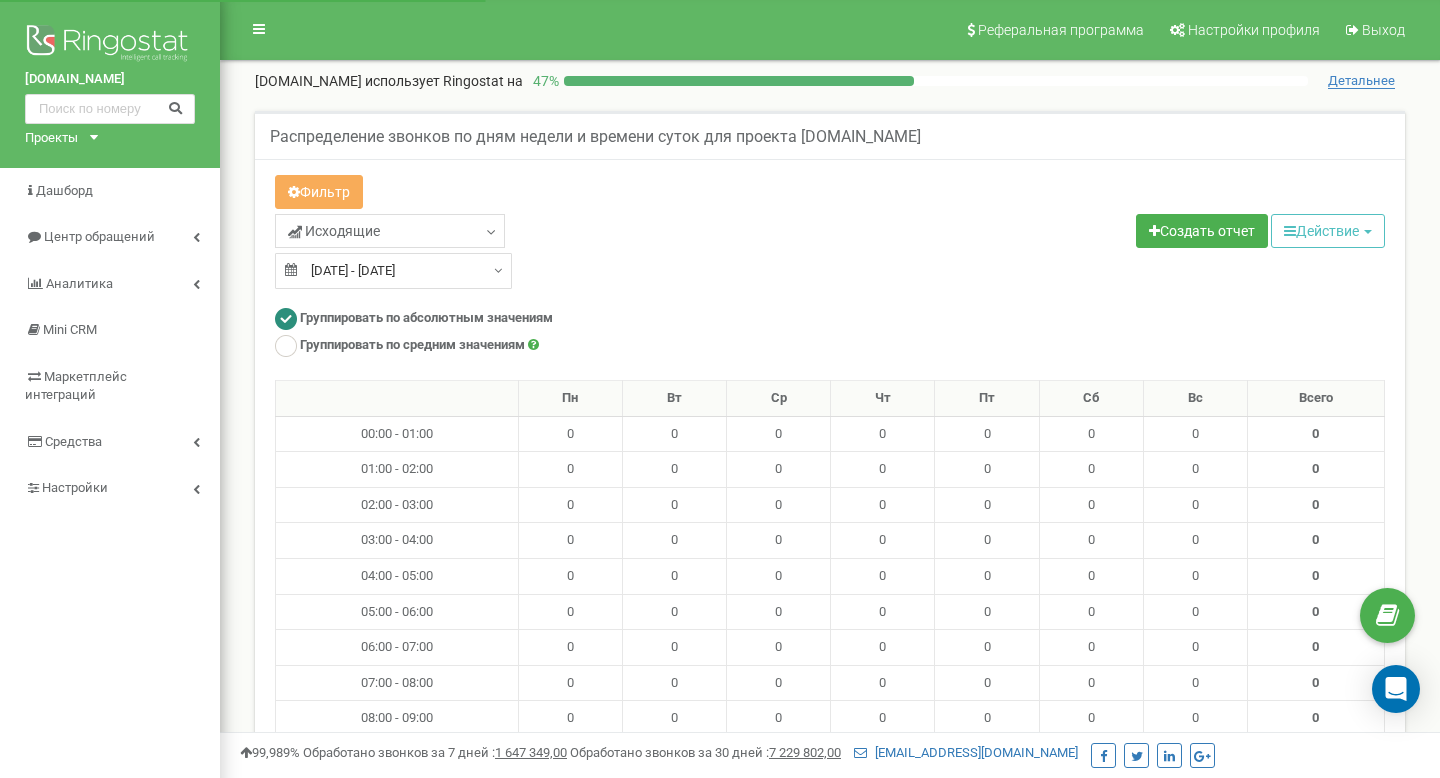 click on "Группировать по абсолютным значениям" at bounding box center (830, 321) 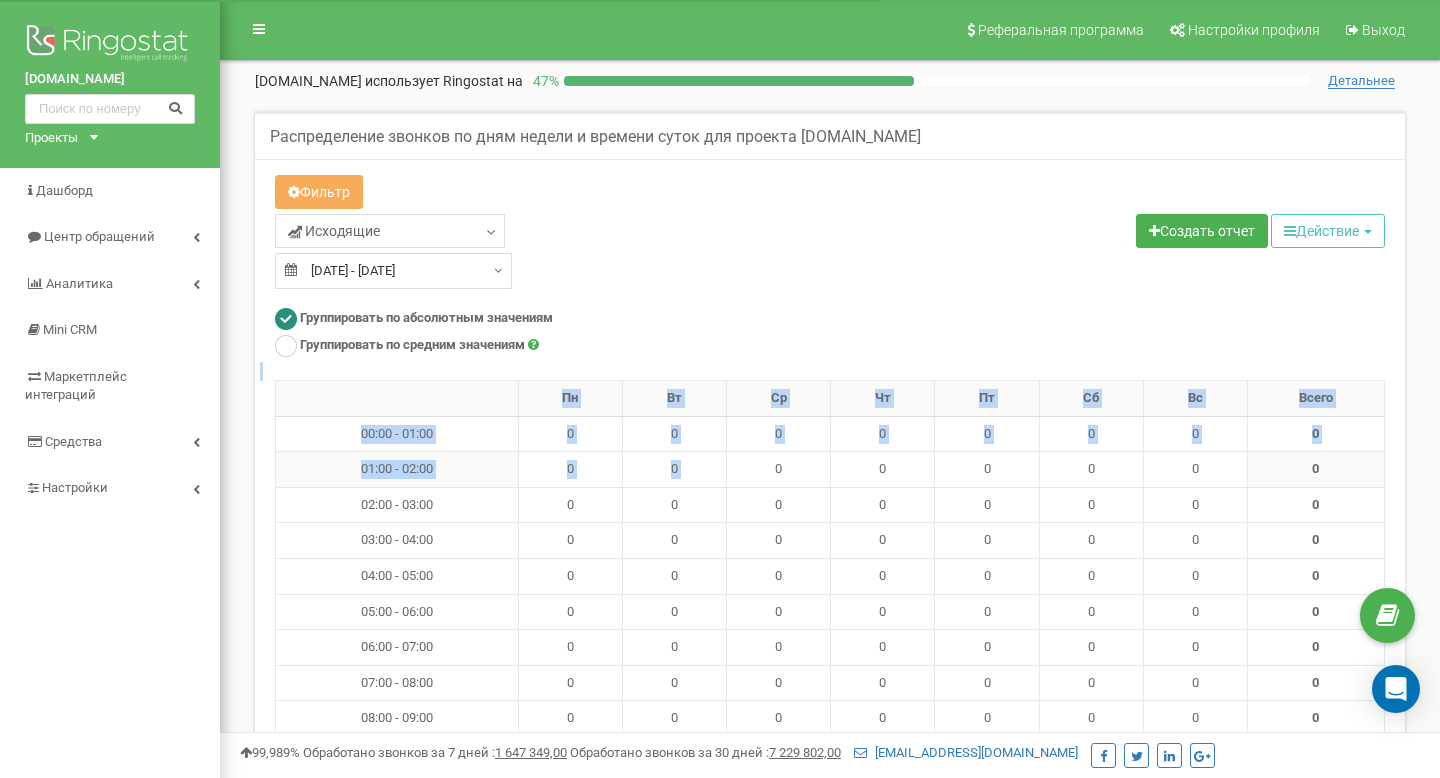 drag, startPoint x: 315, startPoint y: 379, endPoint x: 763, endPoint y: 460, distance: 455.26367 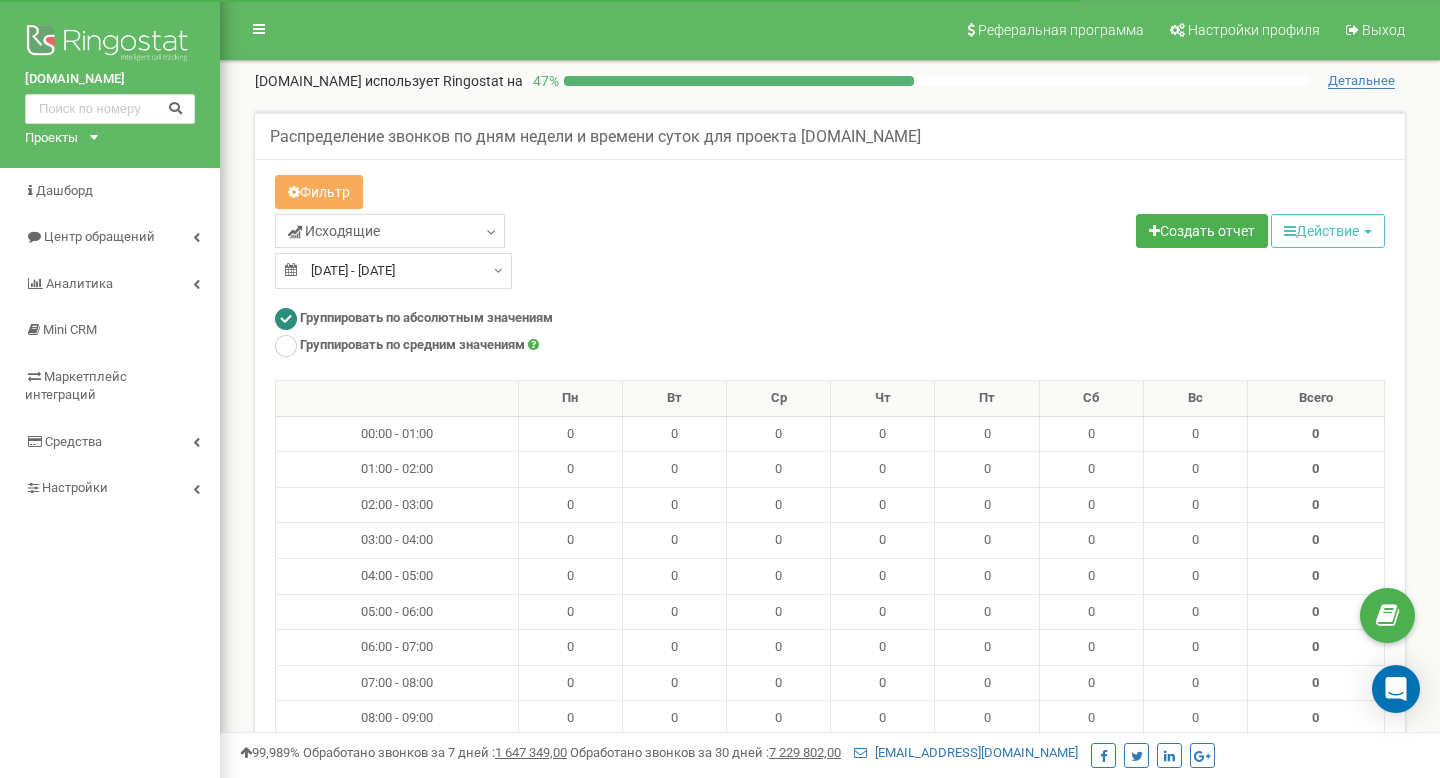 click on "Исходящие
Целевые
[GEOGRAPHIC_DATA]
Исходящие
Контекстная реклама (CPC)
Входящие" at bounding box center [830, 288] 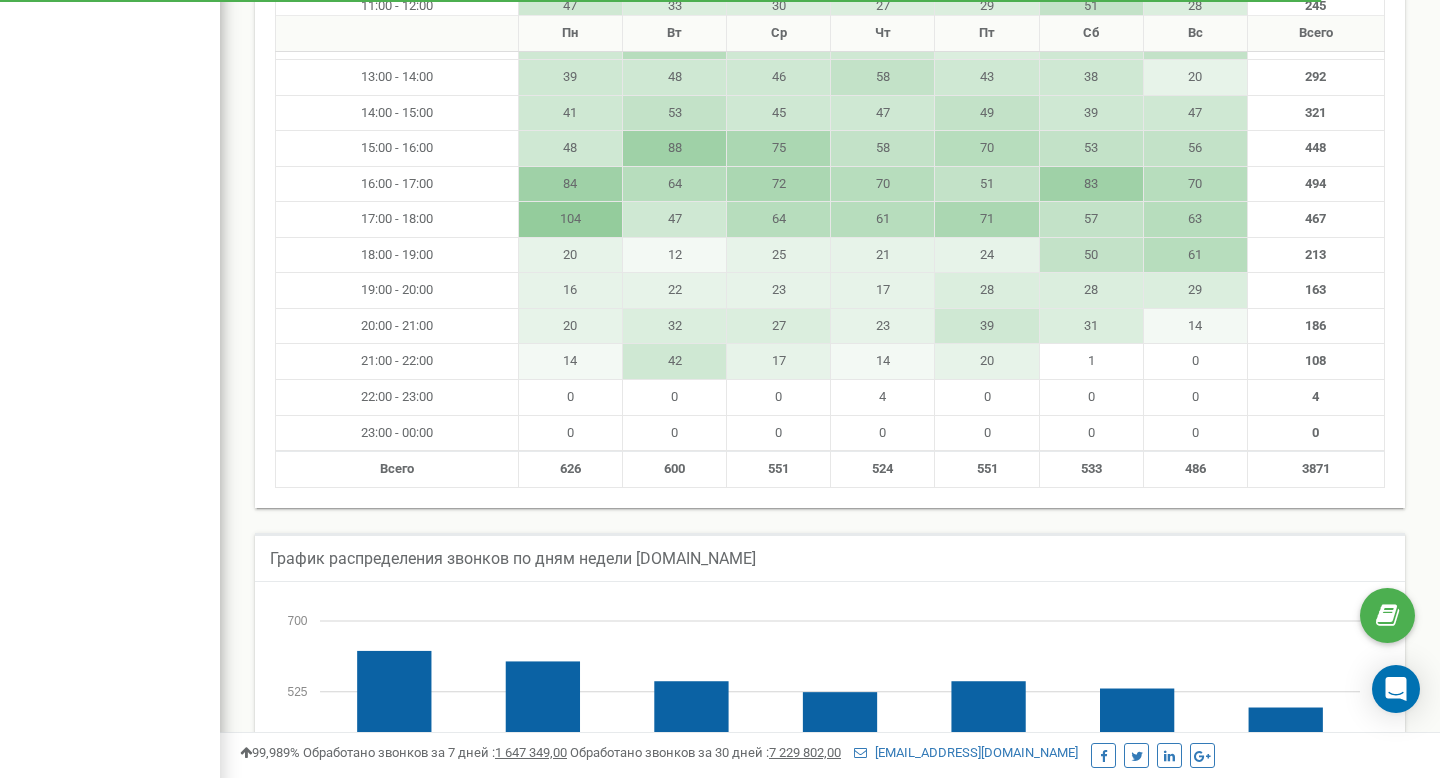 scroll, scrollTop: 834, scrollLeft: 0, axis: vertical 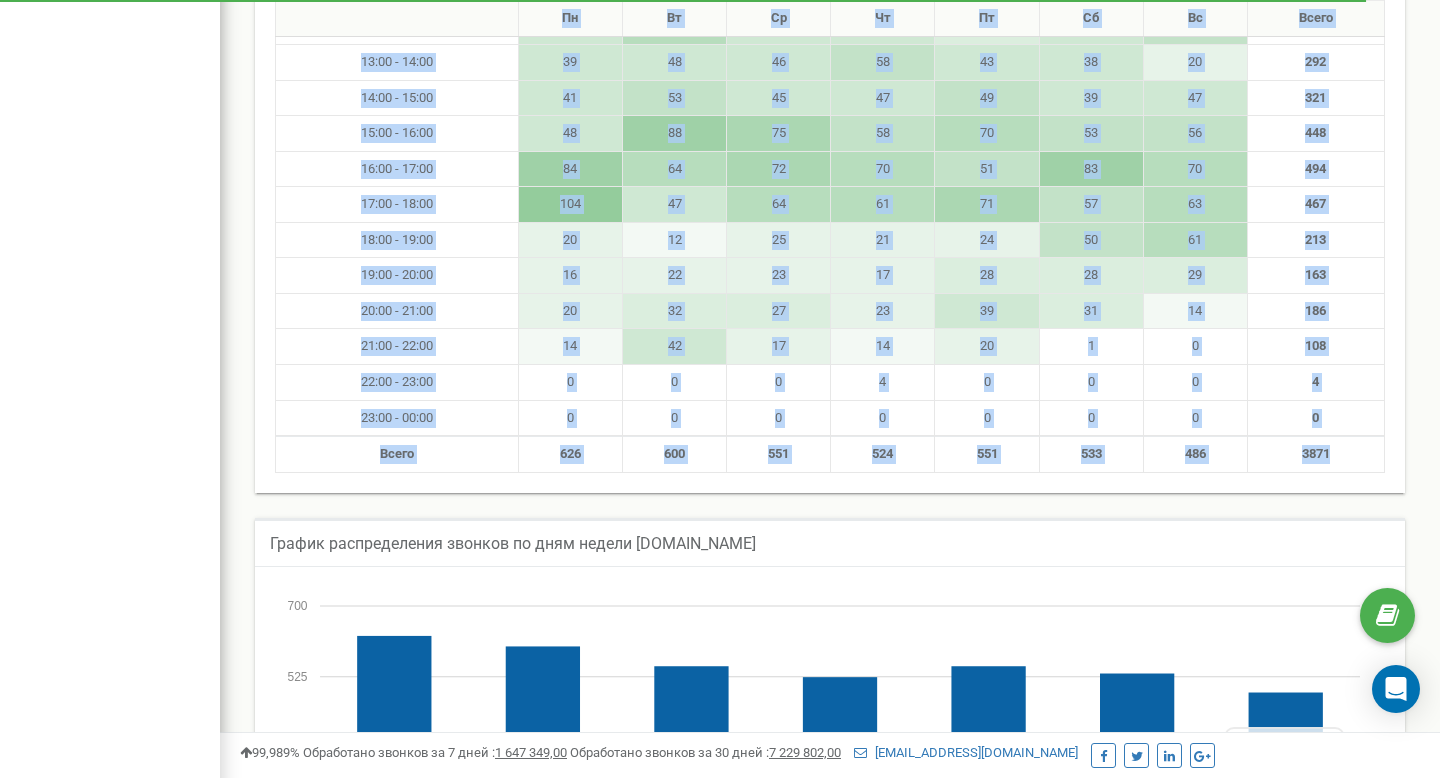drag, startPoint x: 443, startPoint y: 398, endPoint x: 1344, endPoint y: 469, distance: 903.7931 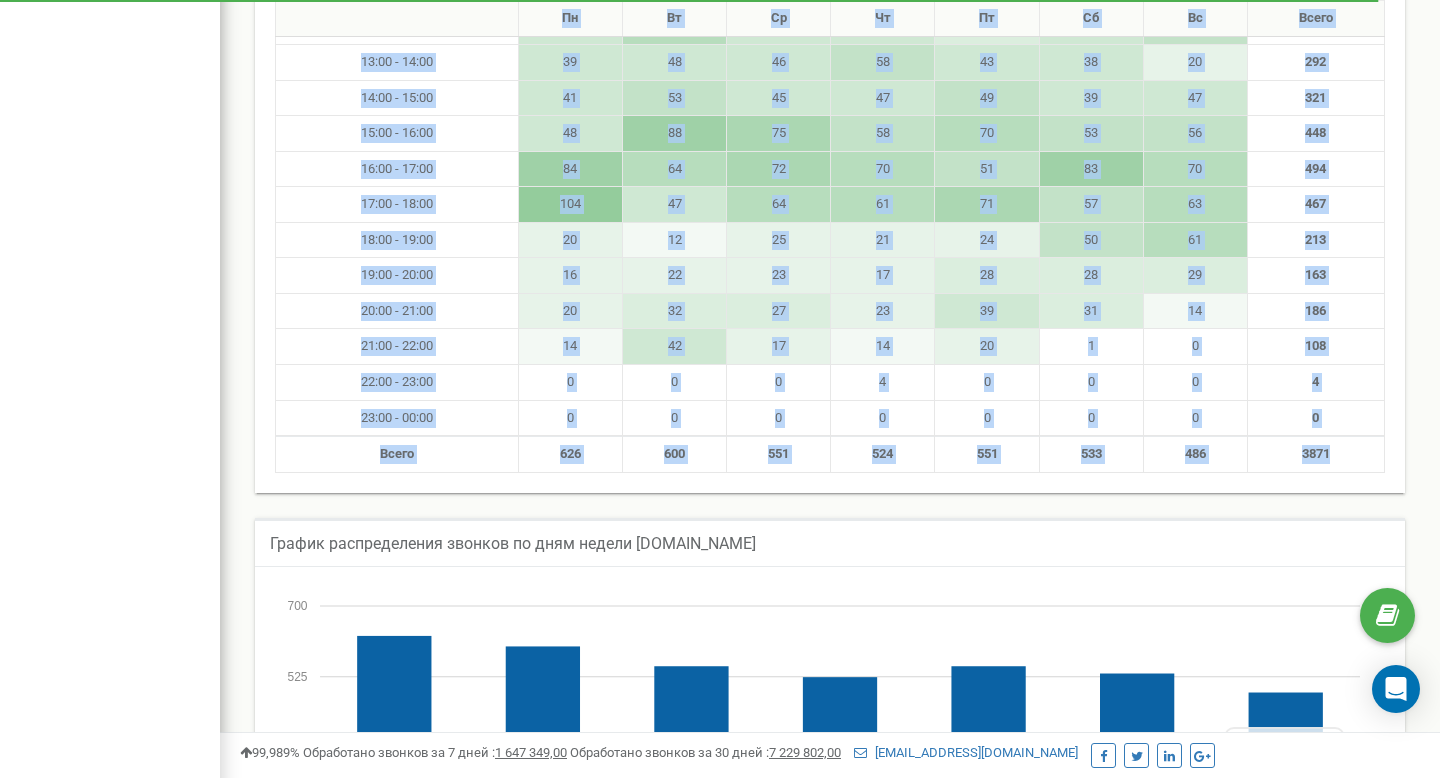 copy on "Пн
Вт
Ср
Чт
Пт
Сб
Вс
Всего
00:00 - 01:00
0
0                          ..." 